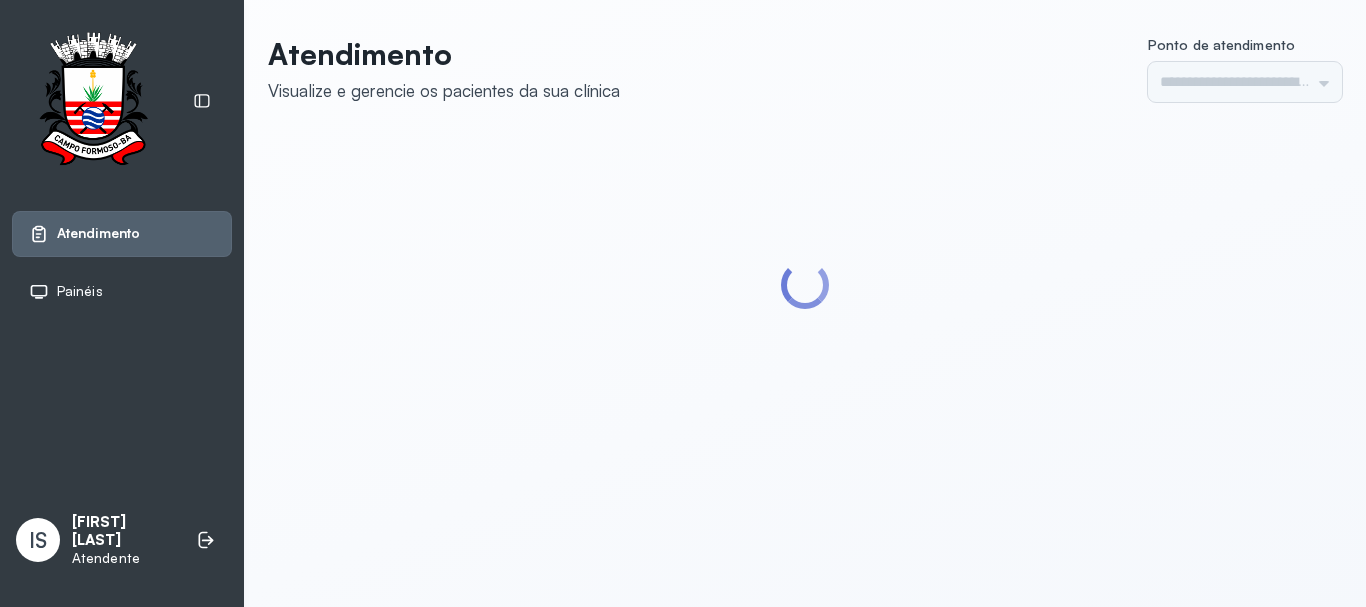 scroll, scrollTop: 0, scrollLeft: 0, axis: both 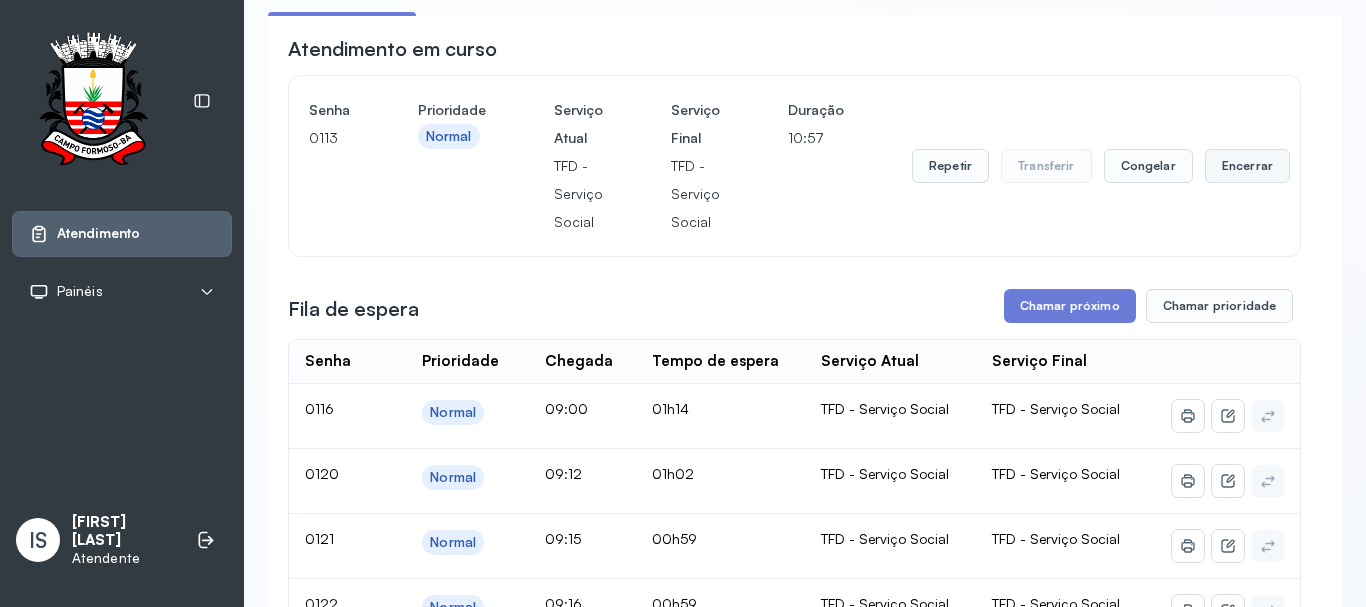 click on "Encerrar" at bounding box center [1247, 166] 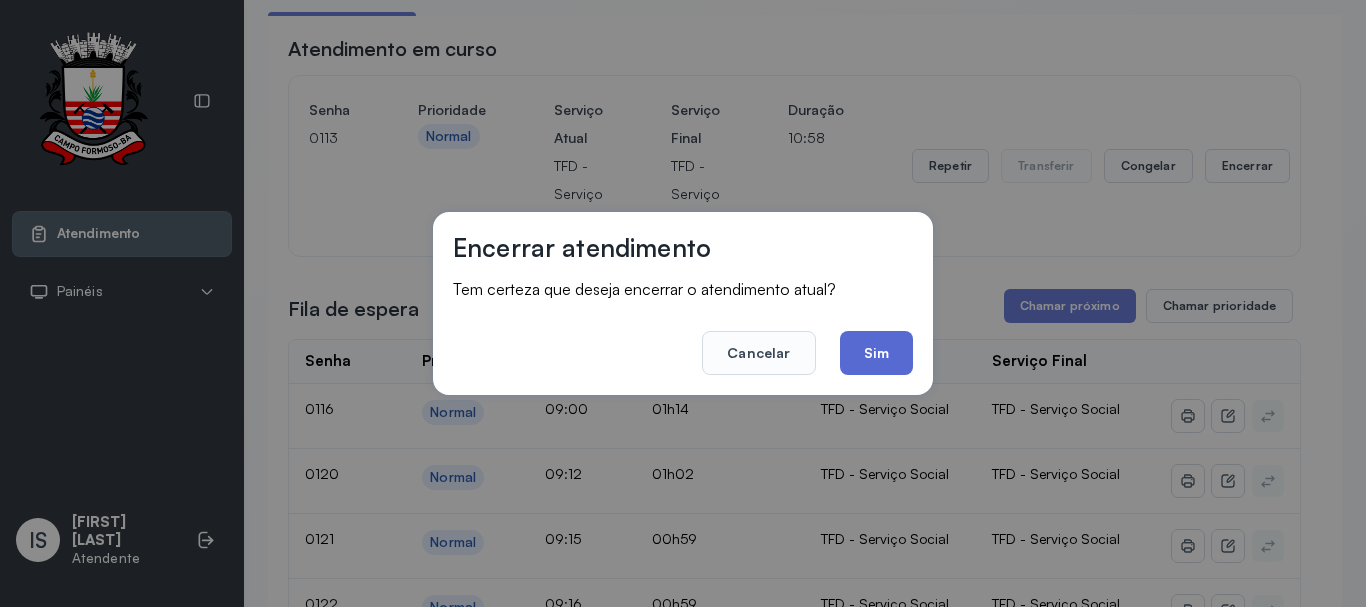 drag, startPoint x: 858, startPoint y: 362, endPoint x: 756, endPoint y: 352, distance: 102.48902 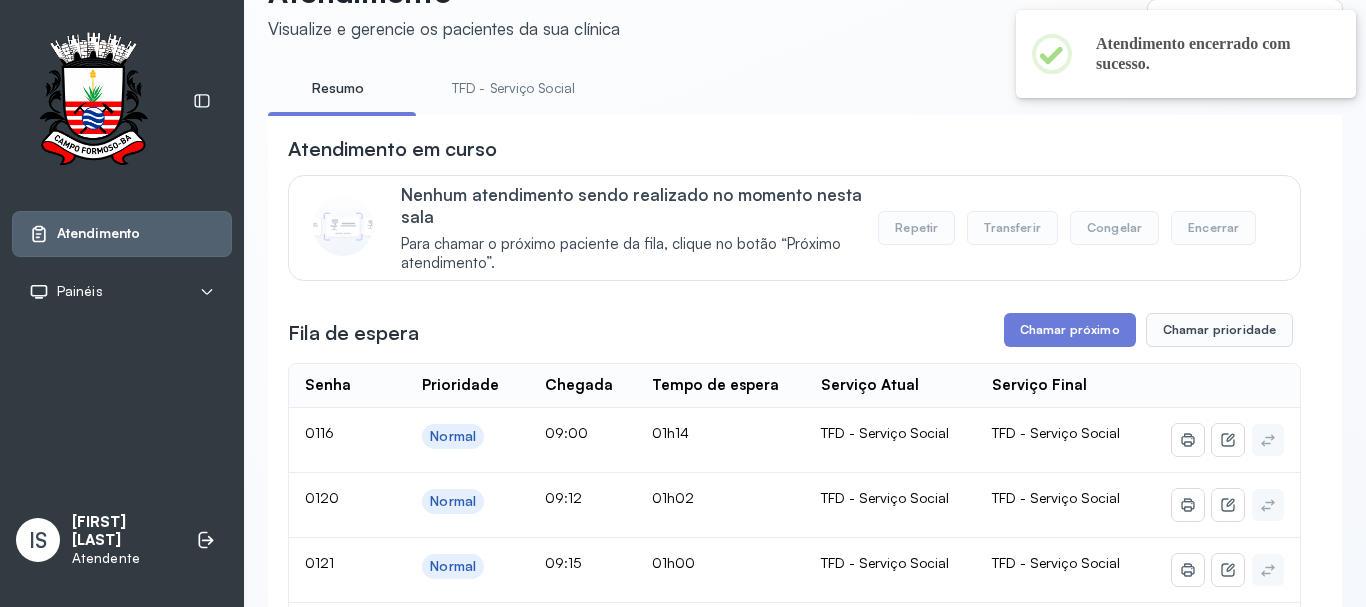 scroll, scrollTop: 162, scrollLeft: 0, axis: vertical 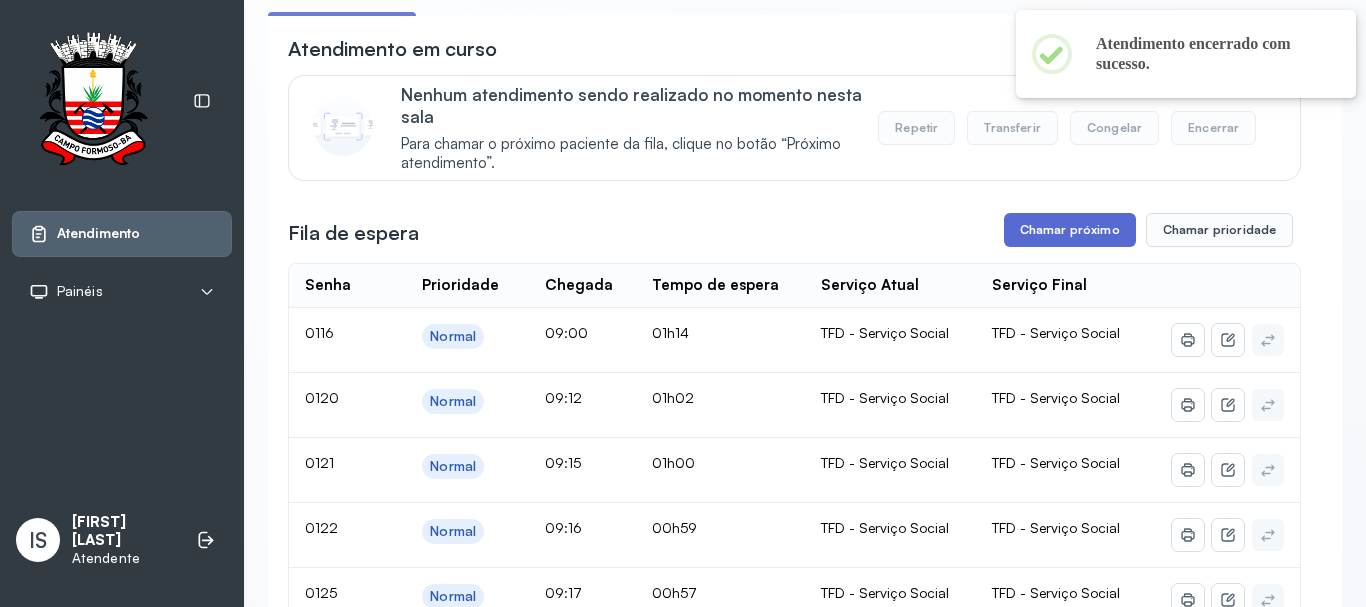 click on "Chamar próximo" at bounding box center (1070, 230) 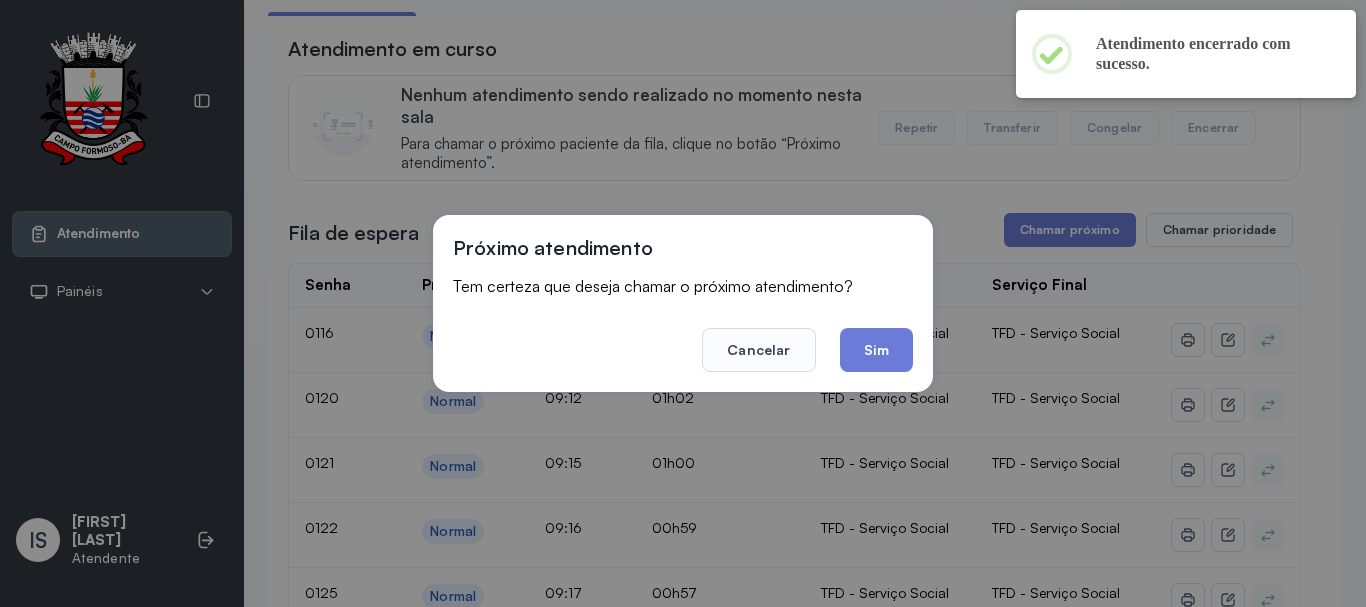 click on "Sim" 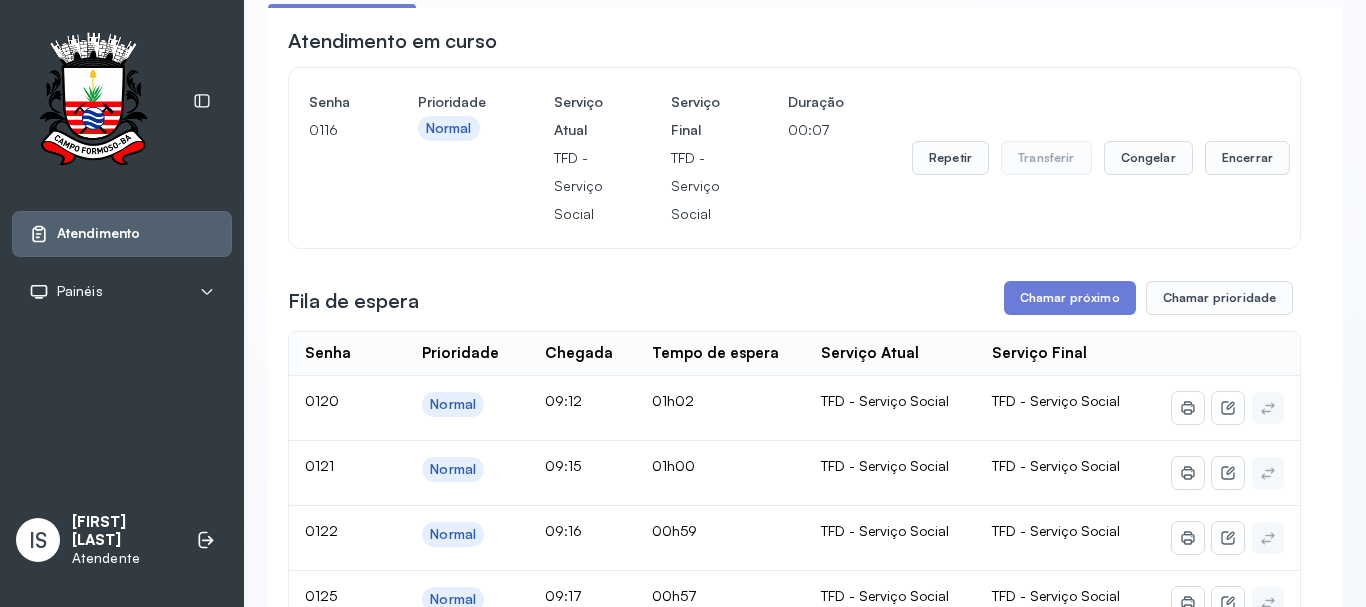 scroll, scrollTop: 162, scrollLeft: 0, axis: vertical 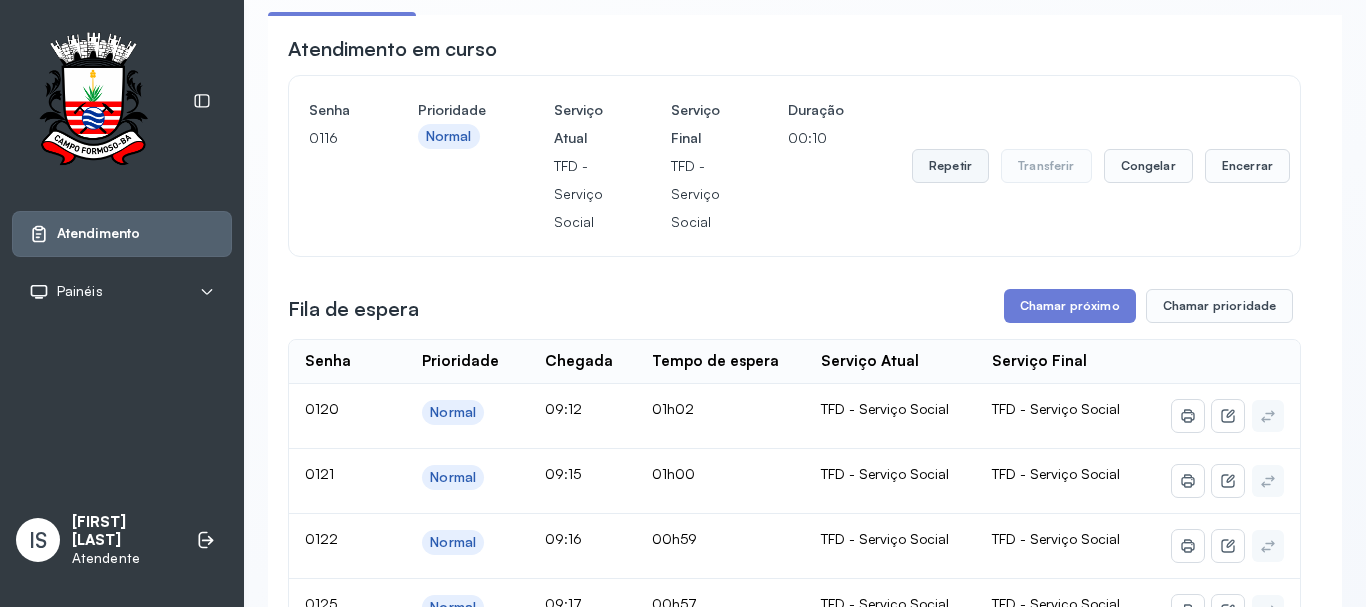 click on "Repetir" at bounding box center (950, 166) 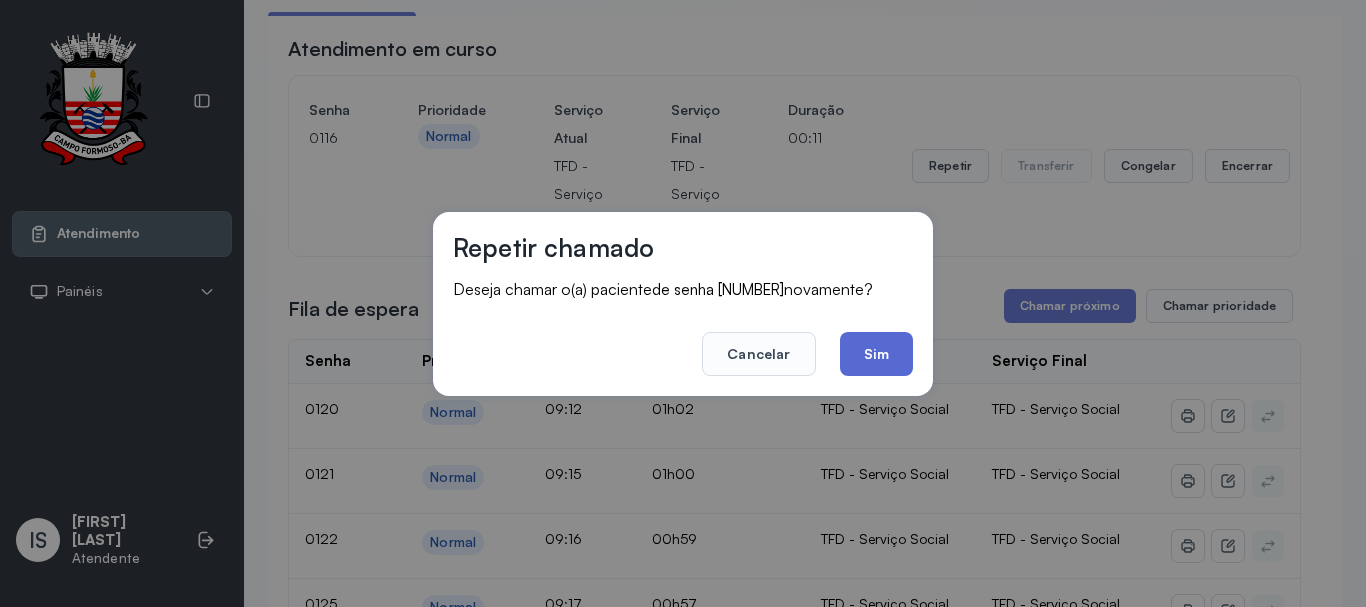 click on "Sim" 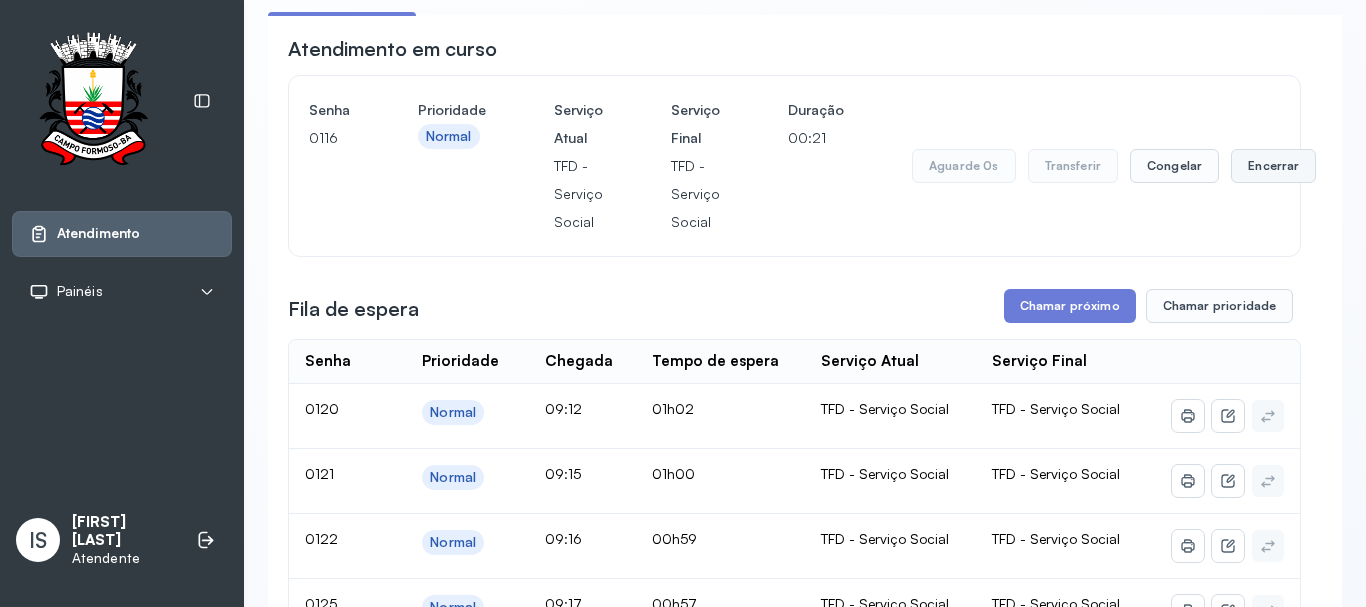 click on "Encerrar" at bounding box center [1273, 166] 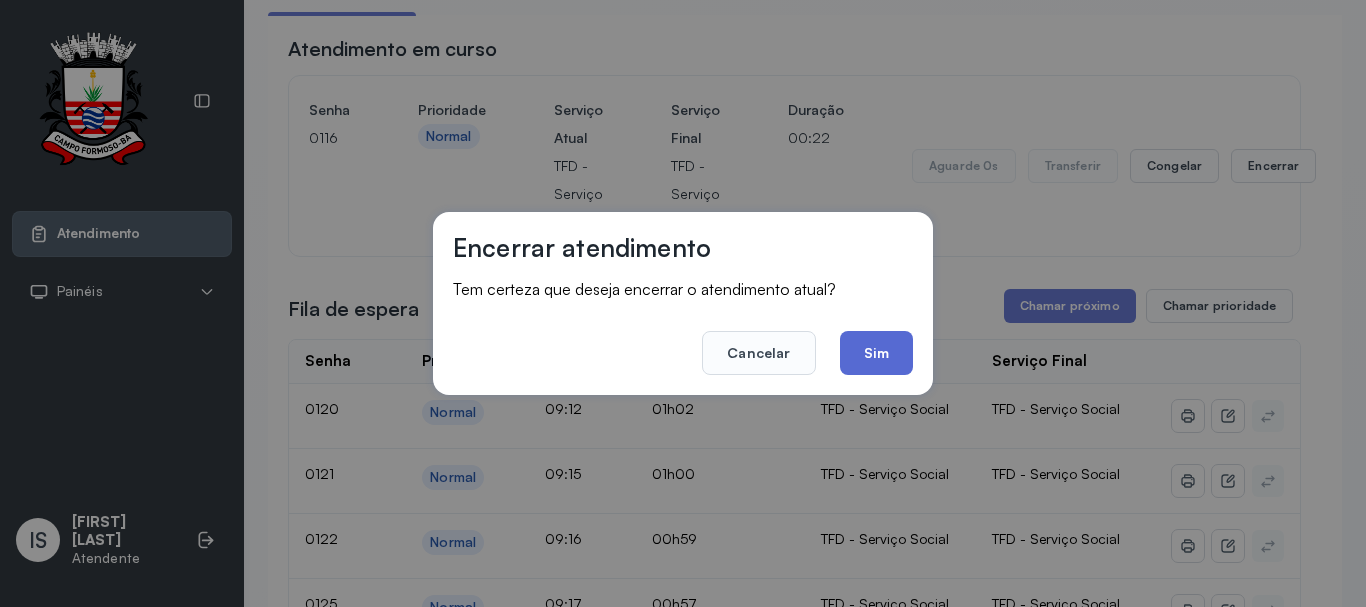 click on "Sim" 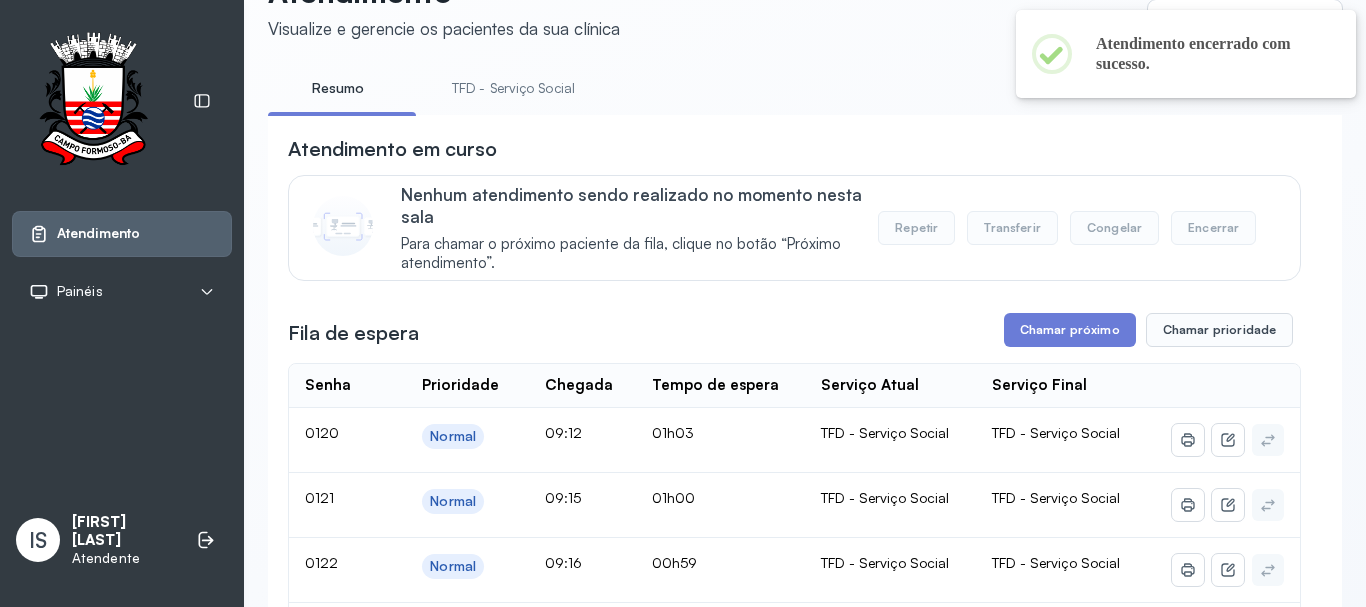 scroll, scrollTop: 162, scrollLeft: 0, axis: vertical 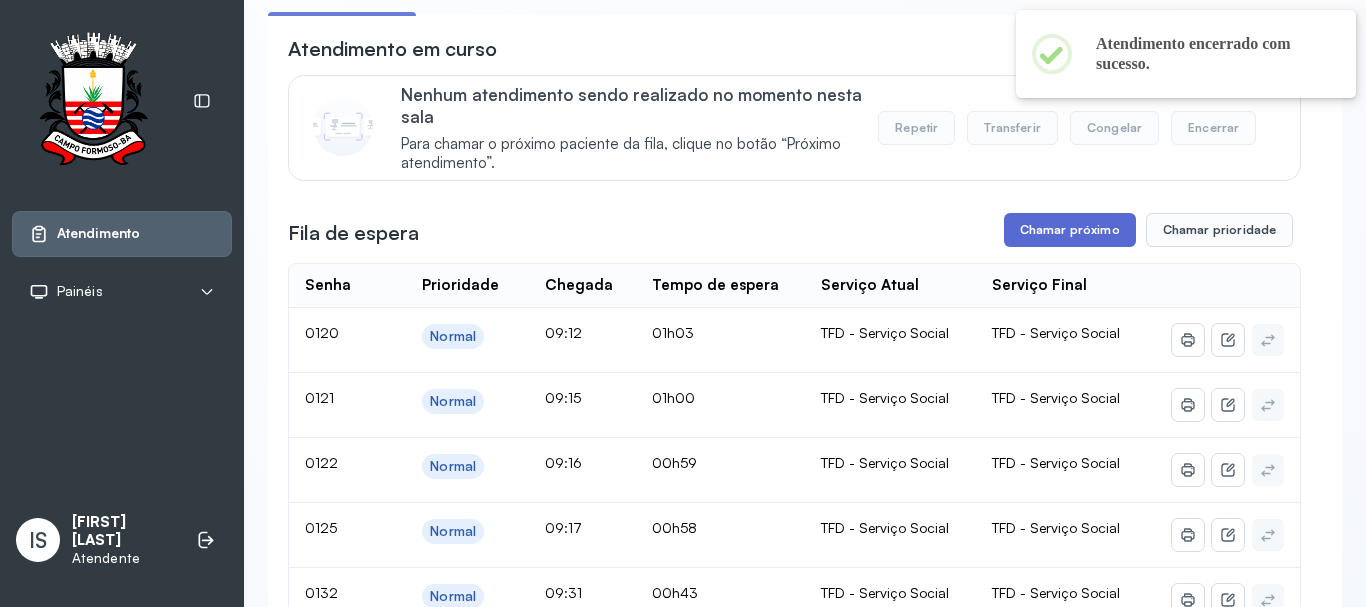 click on "Chamar próximo" at bounding box center (1070, 230) 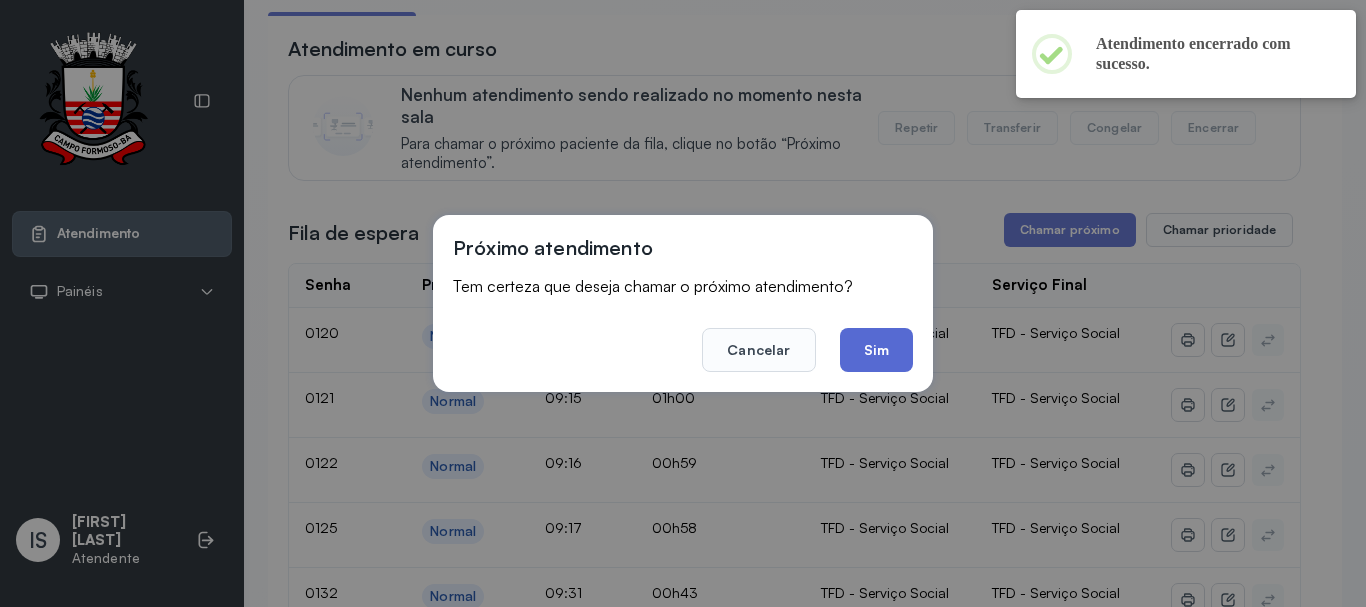 click on "Sim" 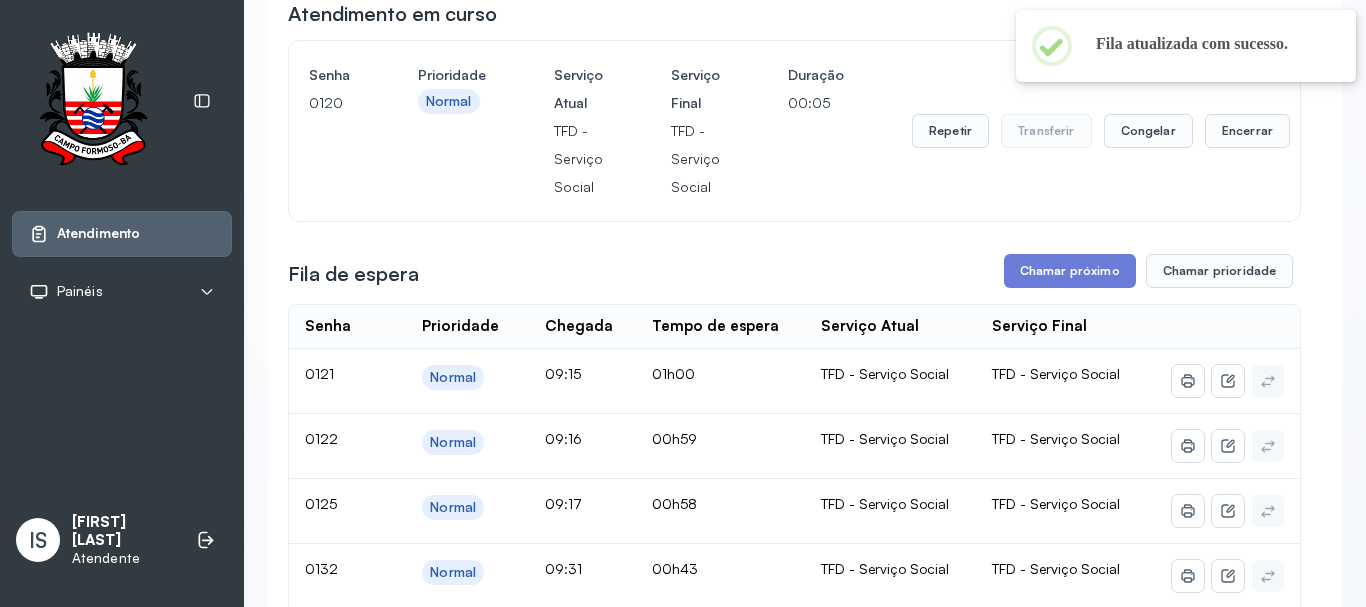 scroll, scrollTop: 162, scrollLeft: 0, axis: vertical 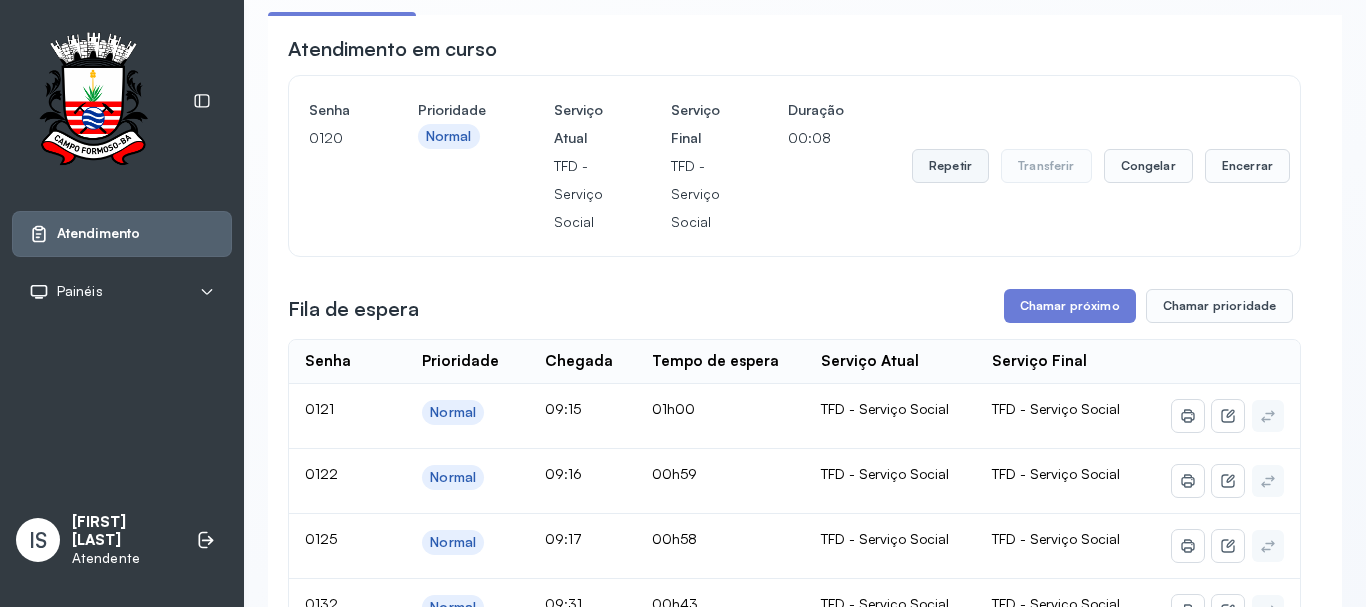 click on "Repetir" at bounding box center [950, 166] 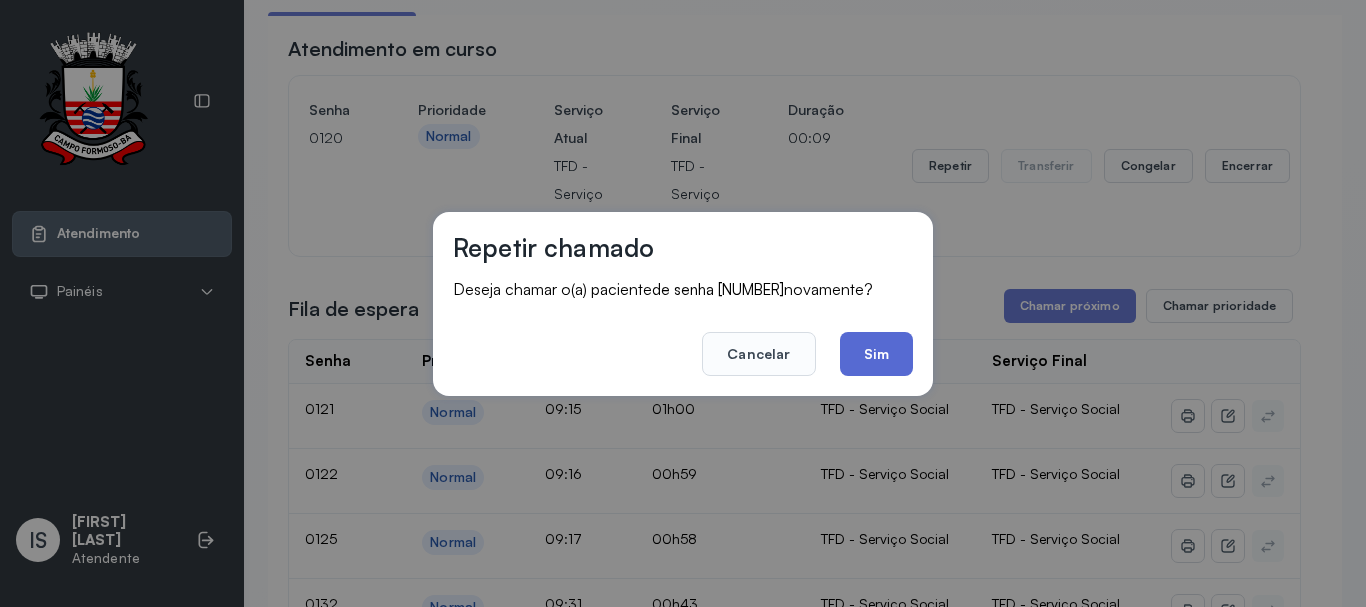 click on "Sim" 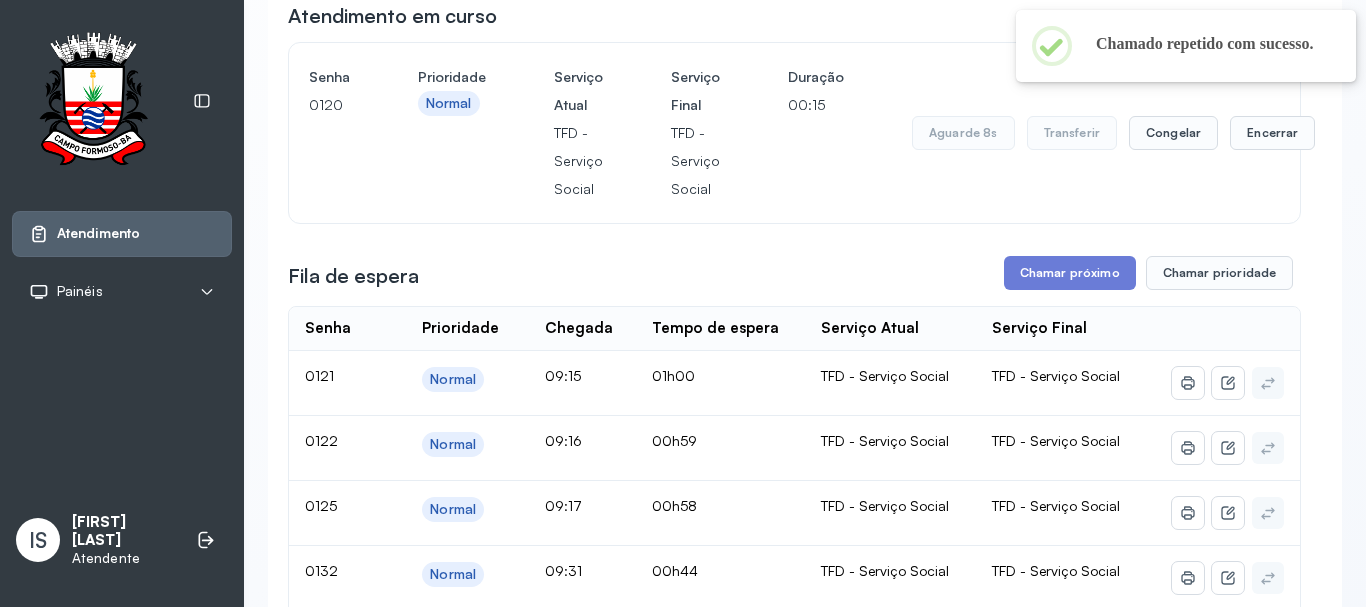scroll, scrollTop: 162, scrollLeft: 0, axis: vertical 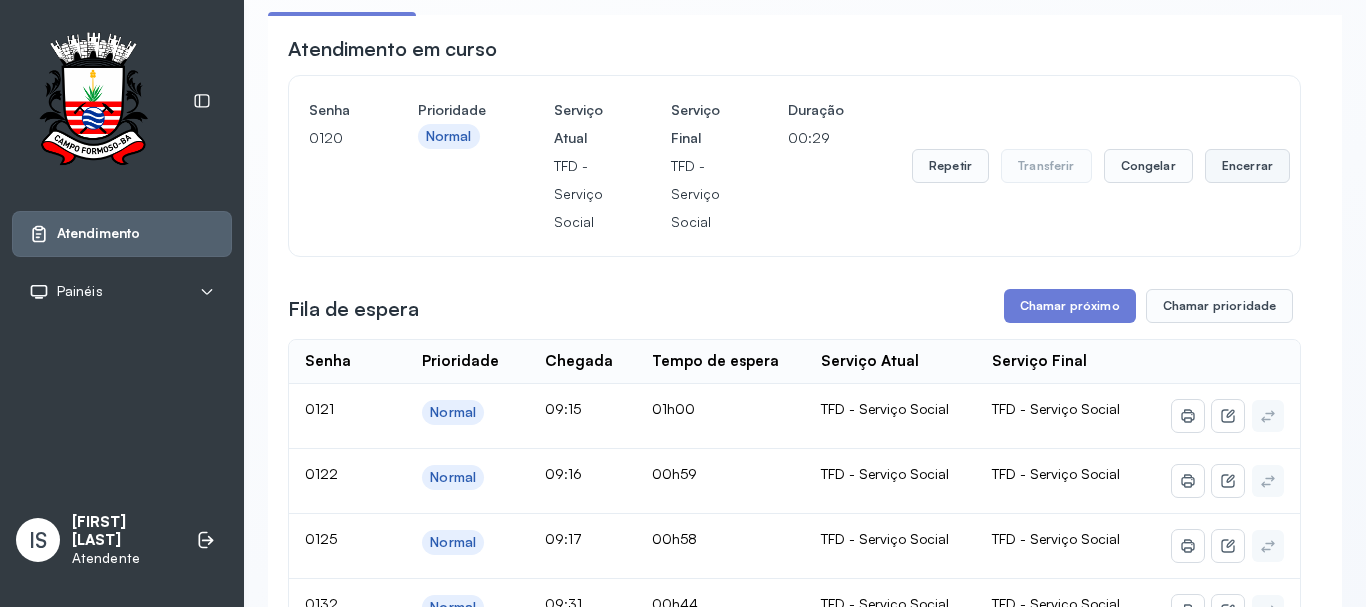 click on "Encerrar" at bounding box center [1247, 166] 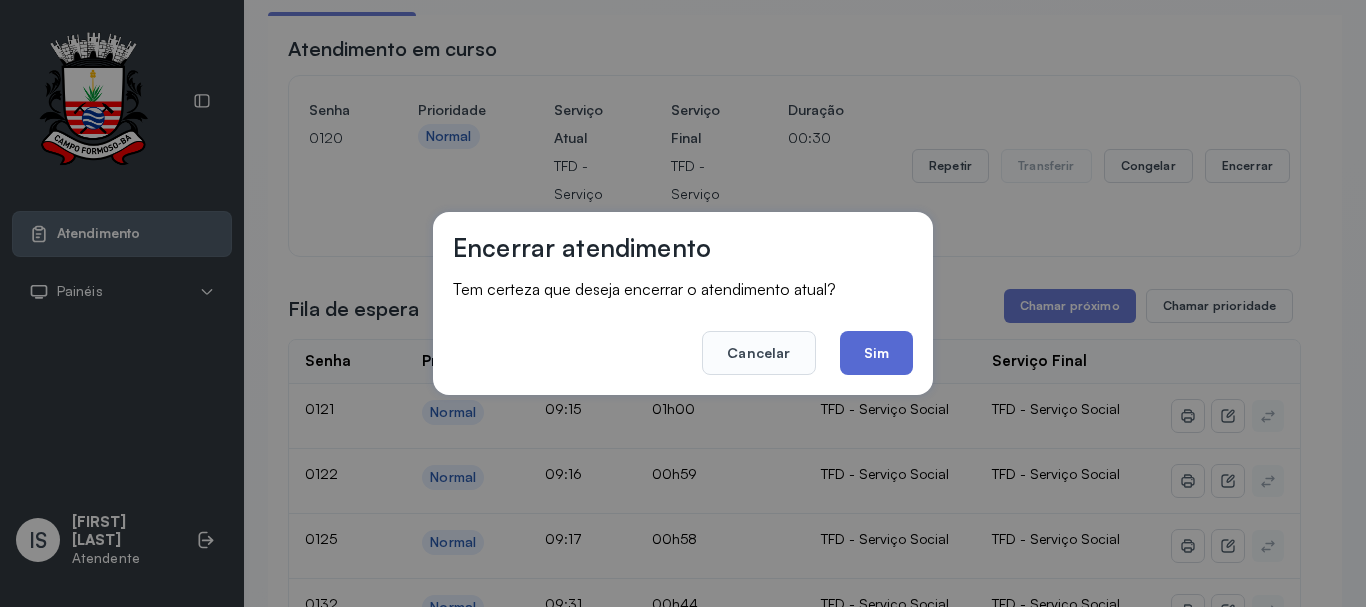 click on "Sim" 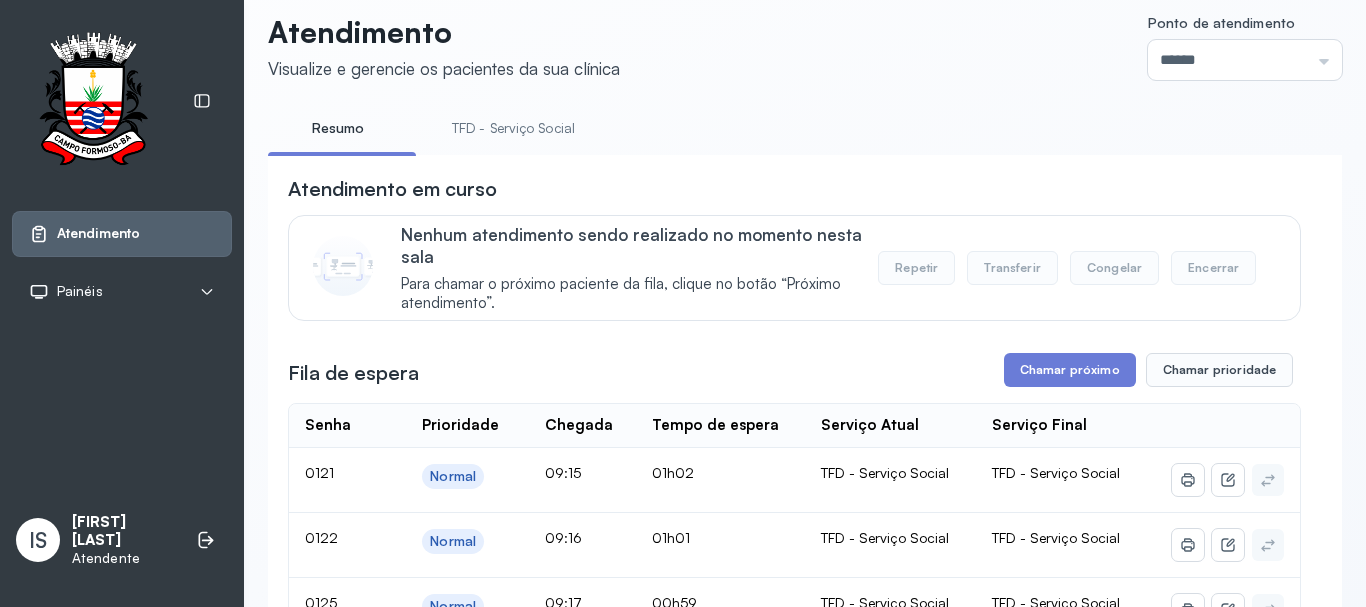 scroll, scrollTop: 0, scrollLeft: 0, axis: both 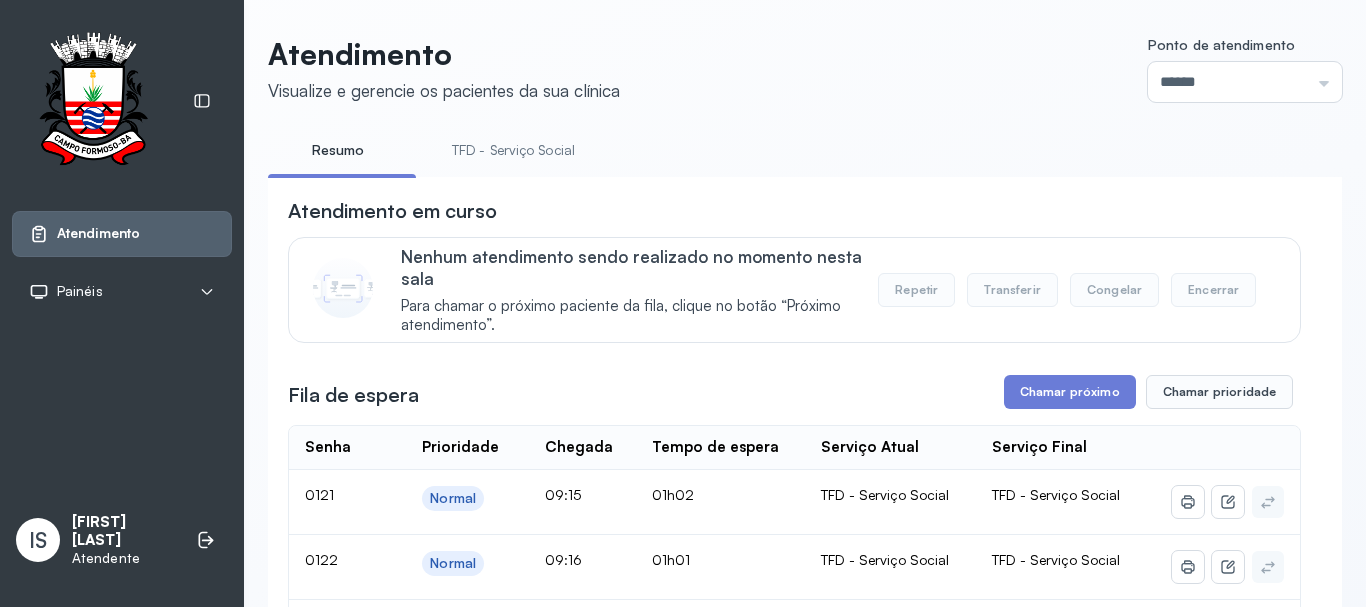 click on "TFD - Serviço Social" at bounding box center (513, 150) 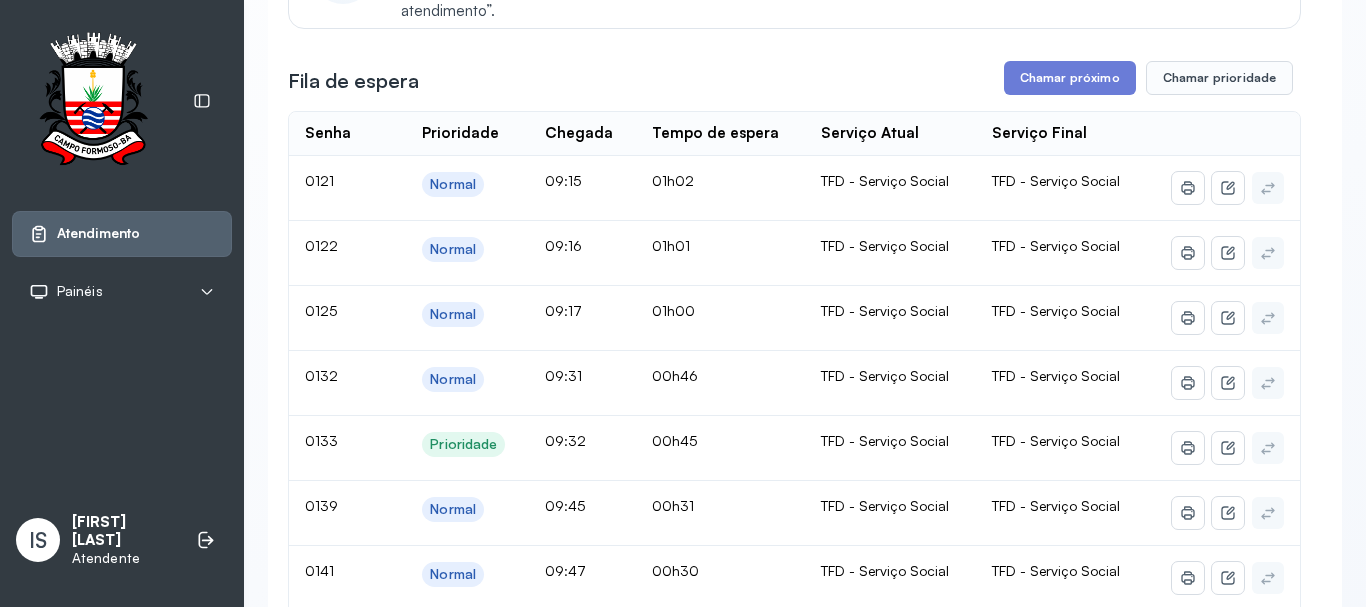 scroll, scrollTop: 262, scrollLeft: 0, axis: vertical 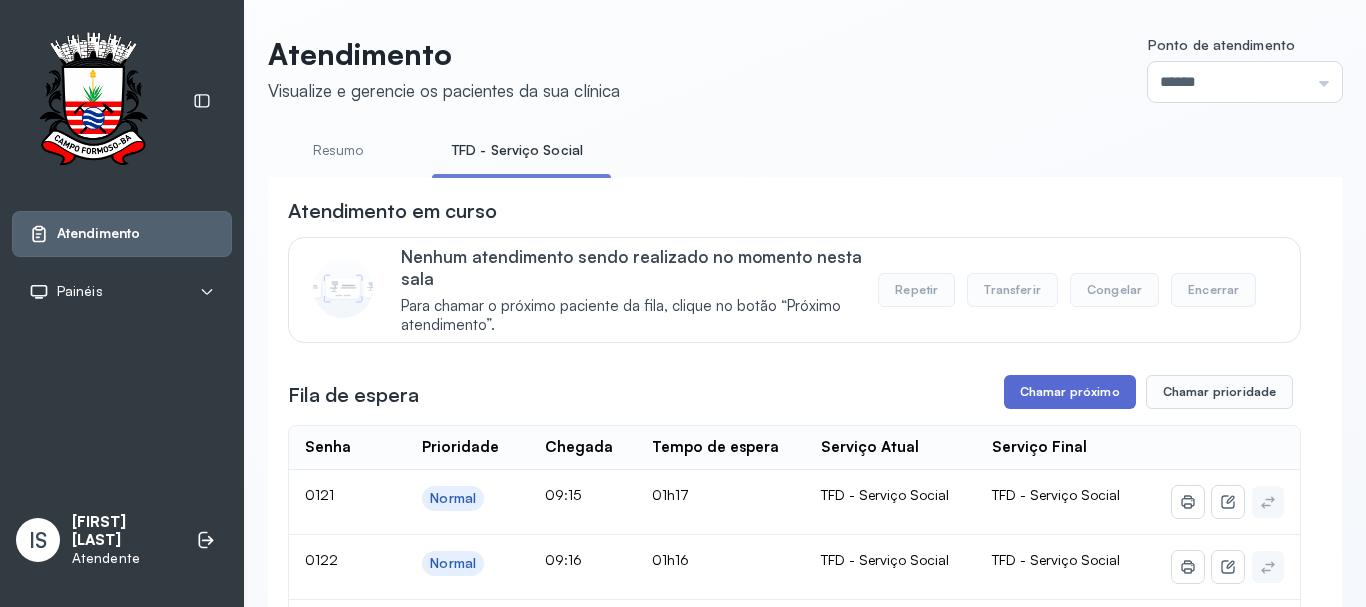 click on "Chamar próximo" at bounding box center [1070, 392] 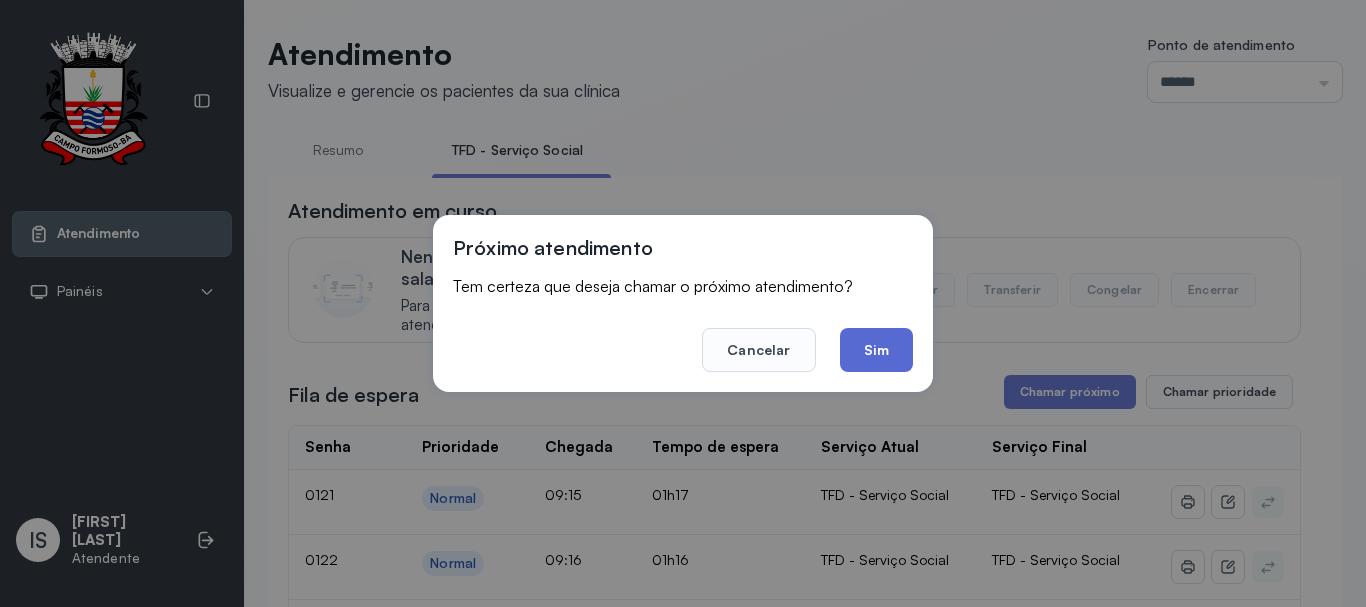 click on "Sim" 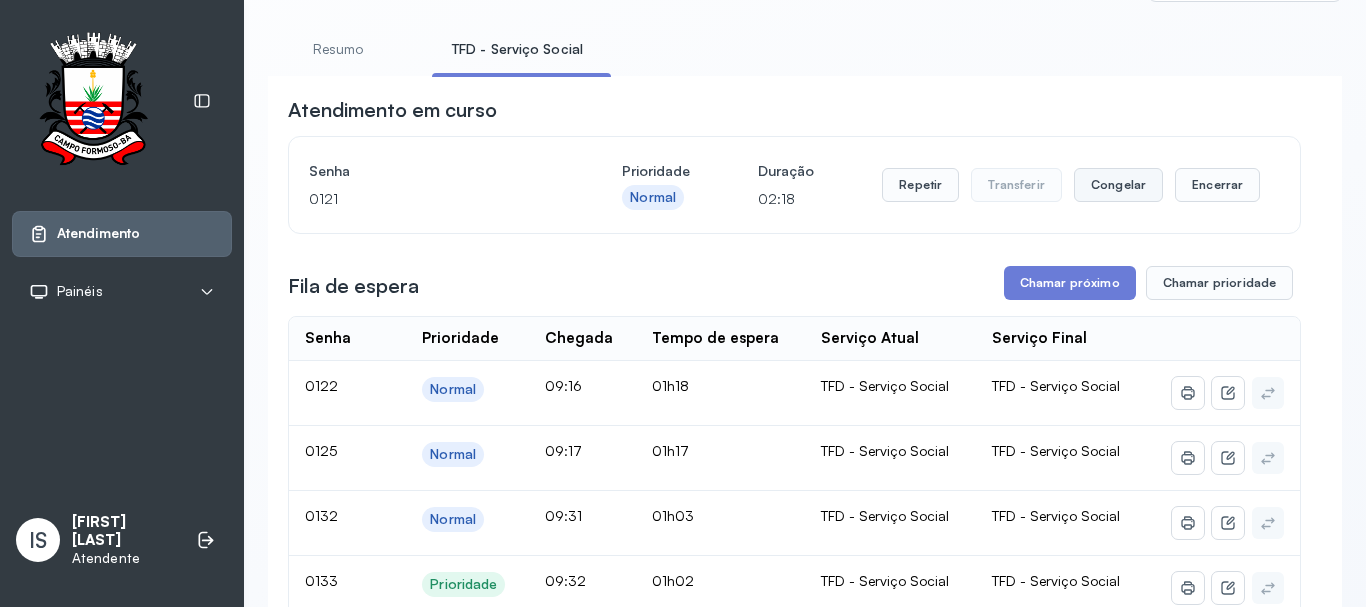 scroll, scrollTop: 100, scrollLeft: 0, axis: vertical 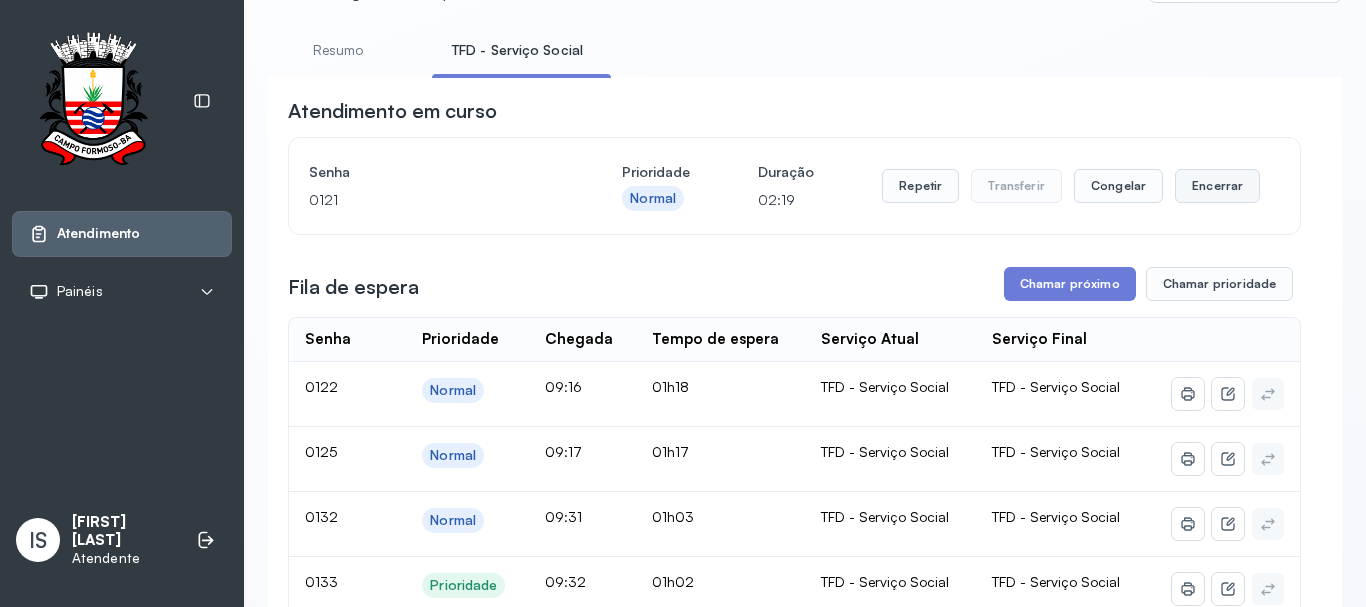 click on "Encerrar" at bounding box center (1217, 186) 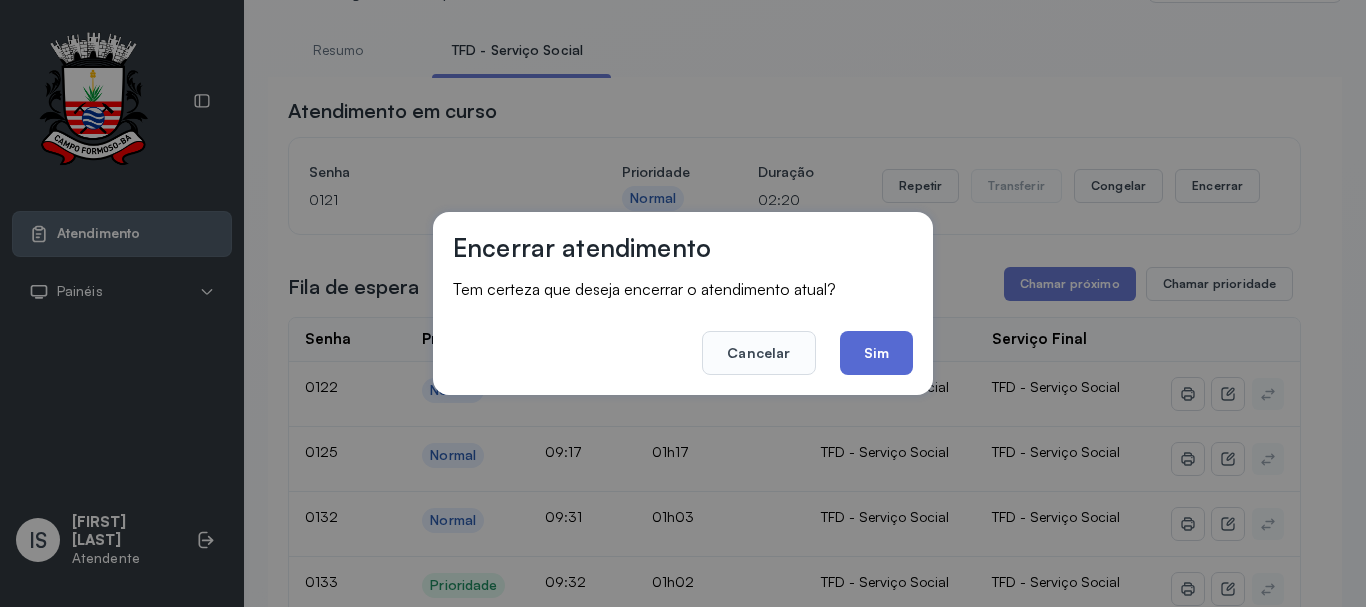 click on "Sim" 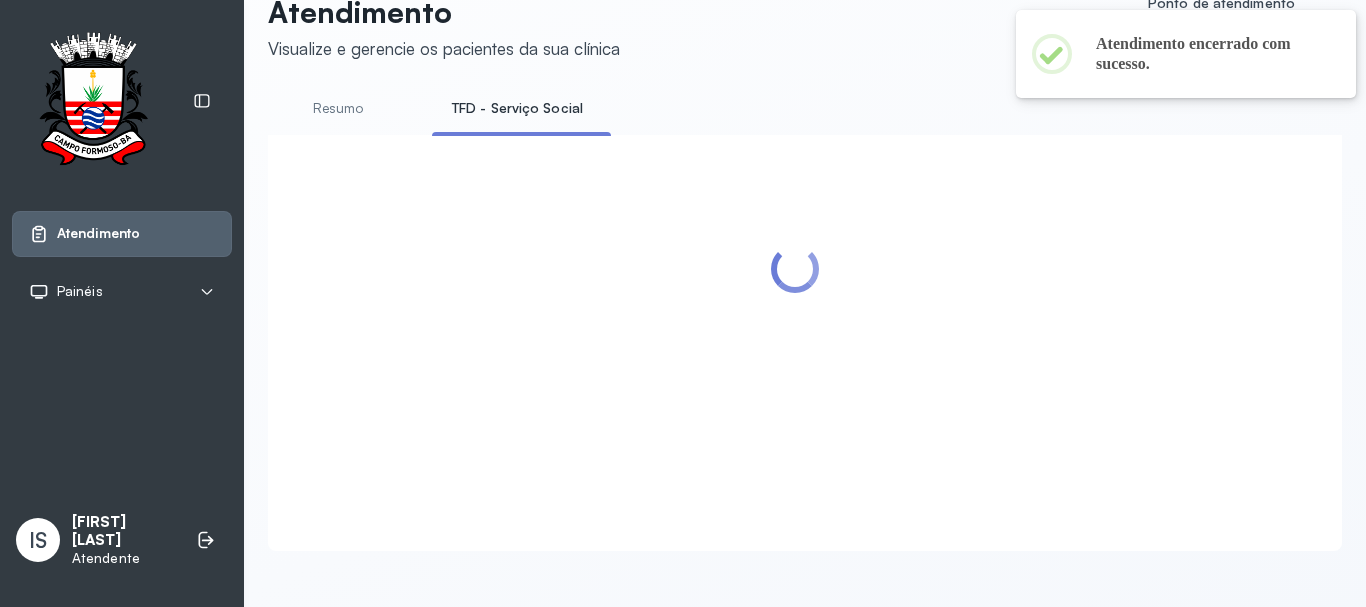 scroll, scrollTop: 100, scrollLeft: 0, axis: vertical 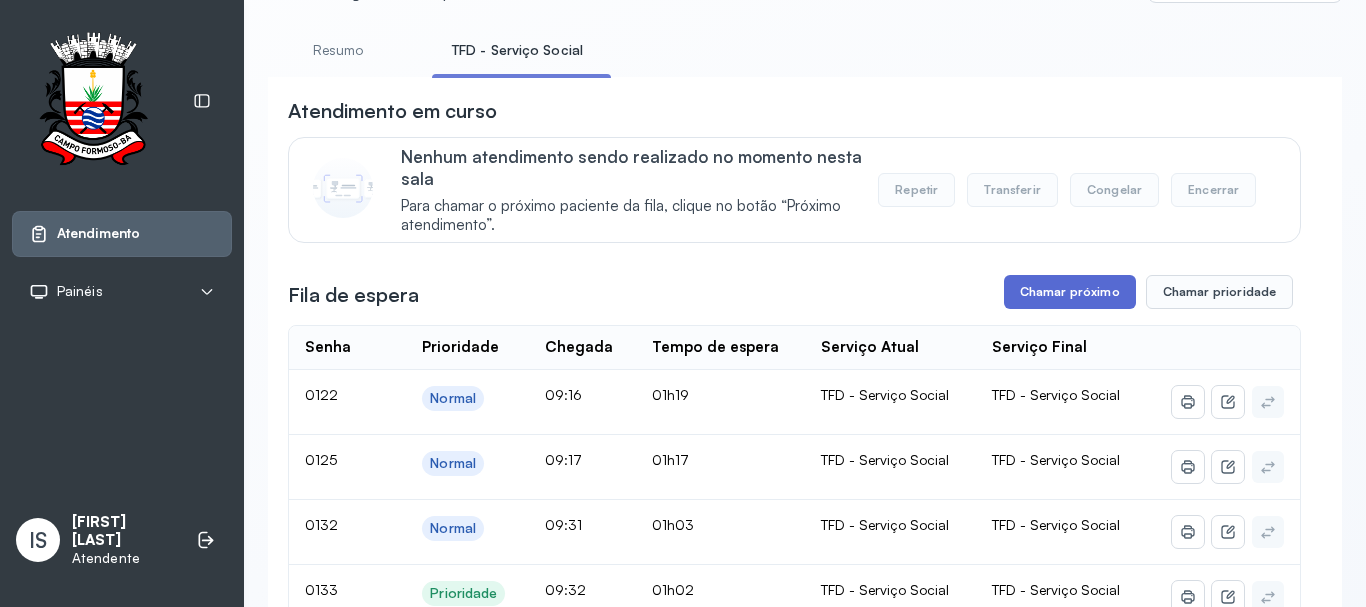 click on "Chamar próximo" at bounding box center [1070, 292] 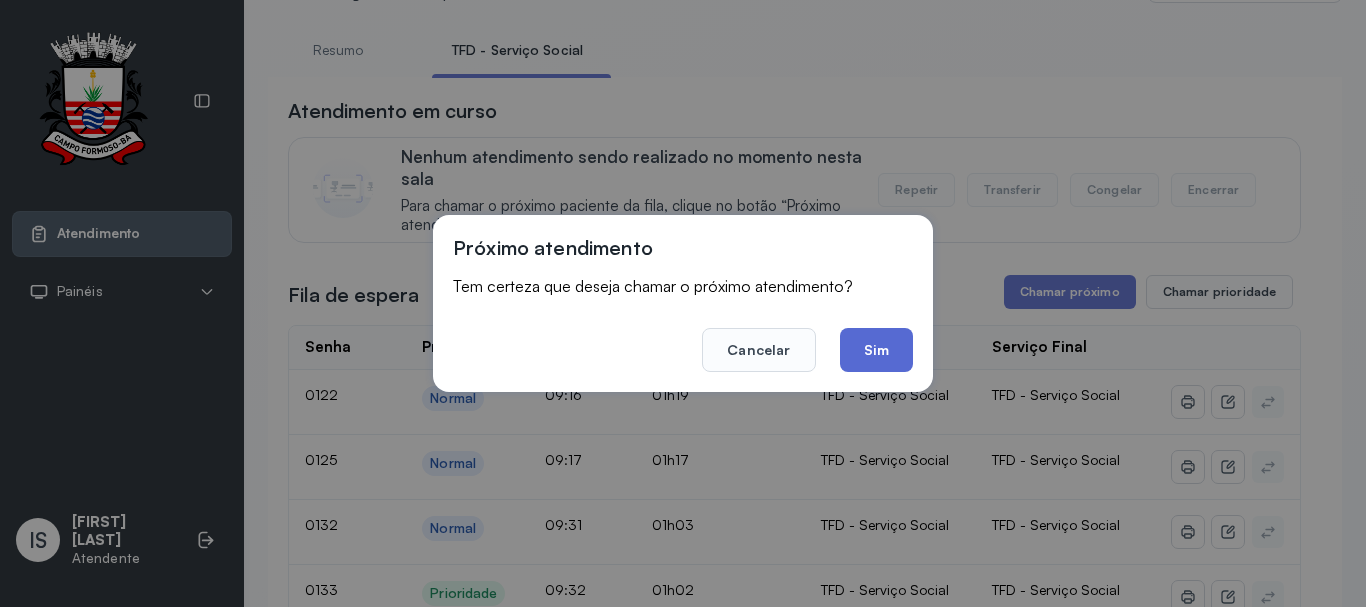 click on "Sim" 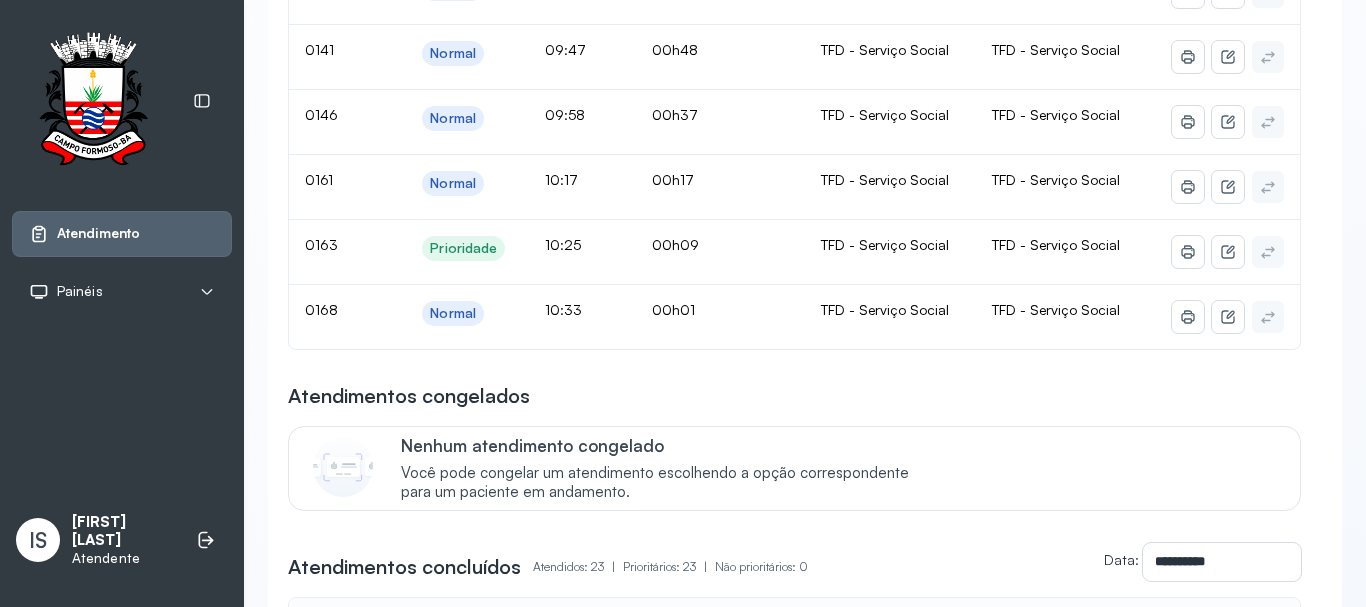 scroll, scrollTop: 0, scrollLeft: 0, axis: both 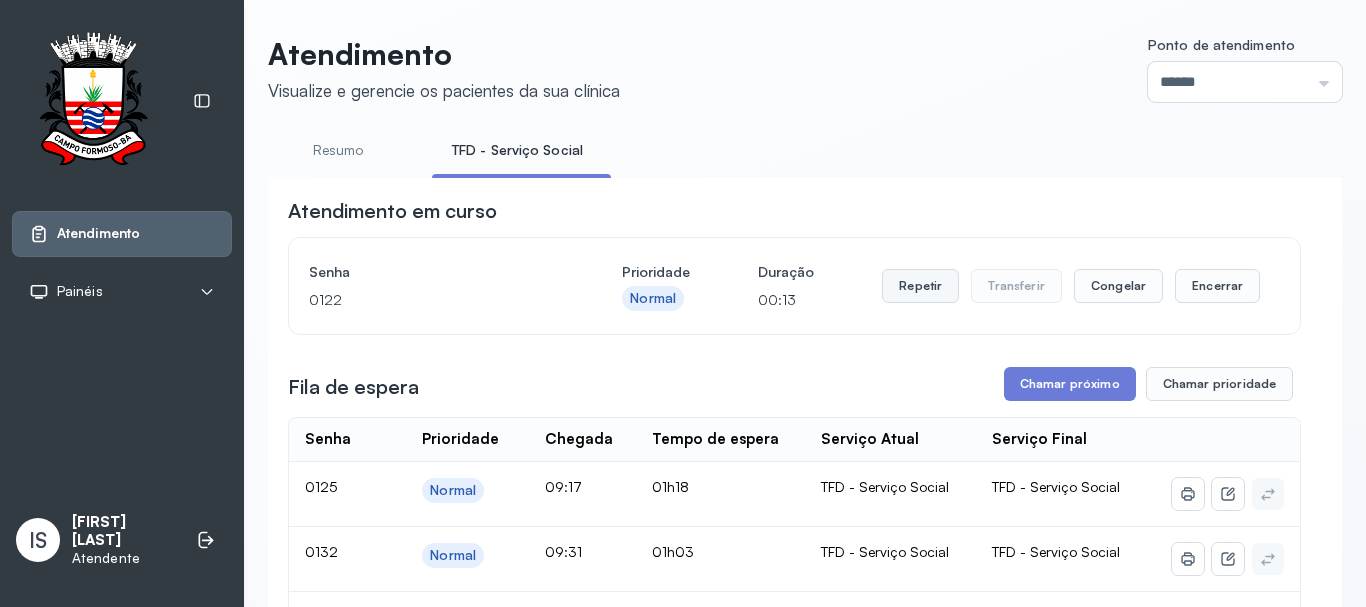 click on "Repetir" at bounding box center [920, 286] 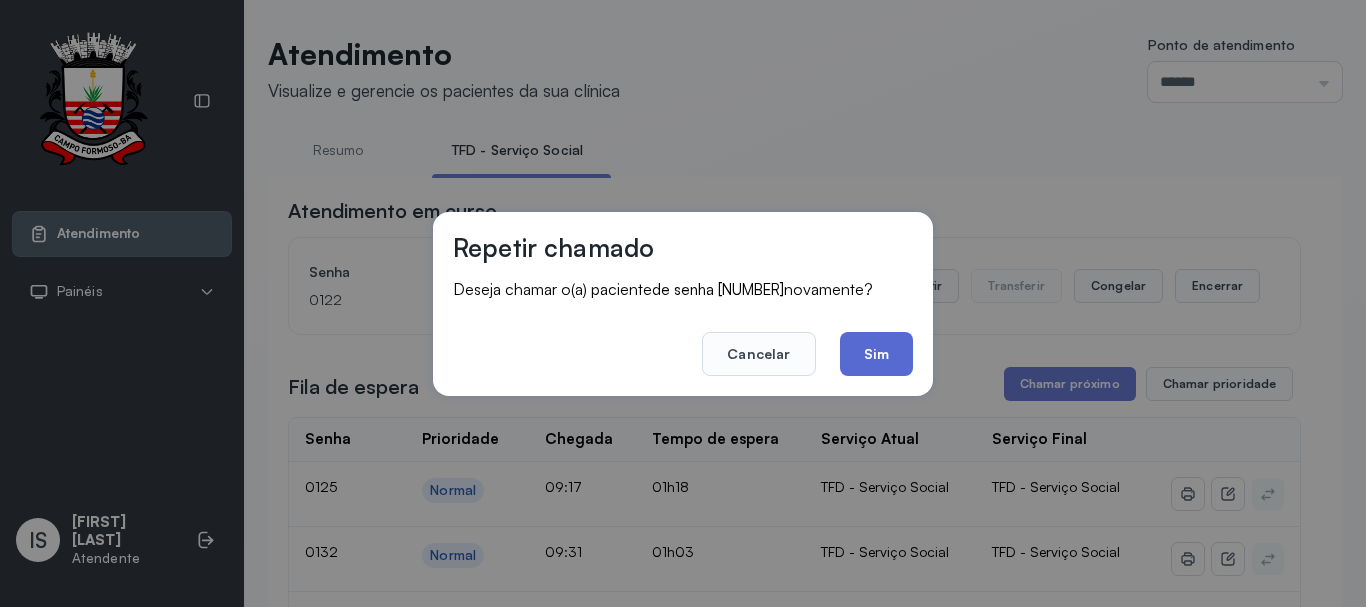 click on "Sim" 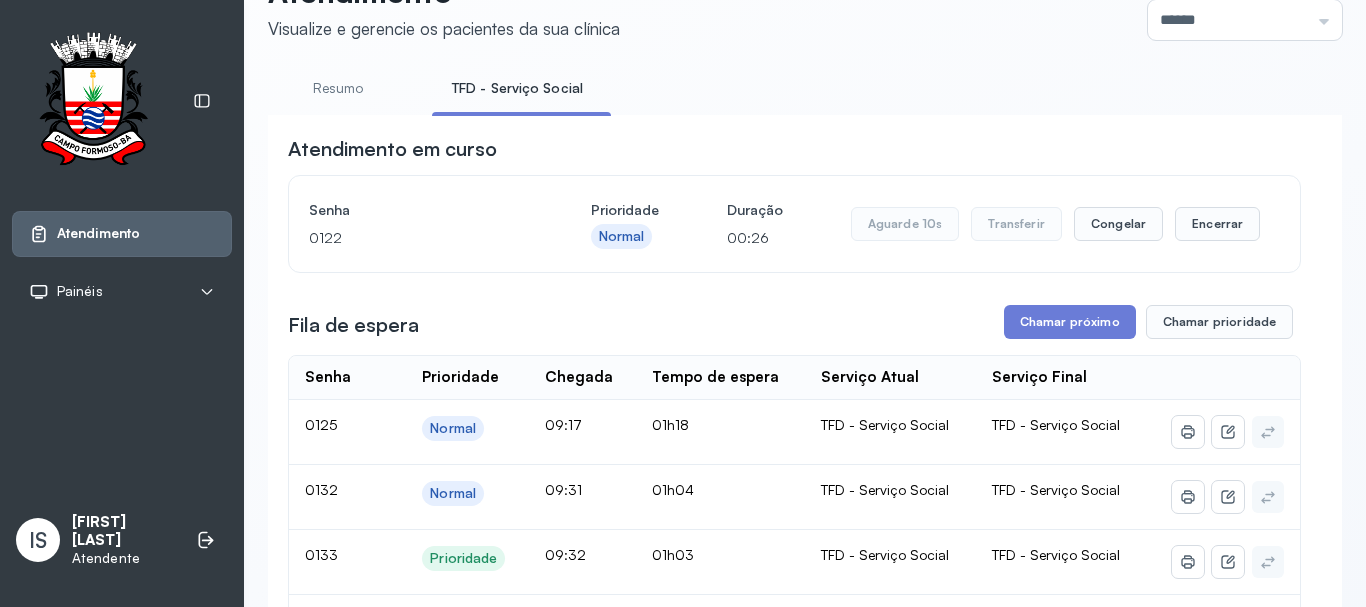 scroll, scrollTop: 100, scrollLeft: 0, axis: vertical 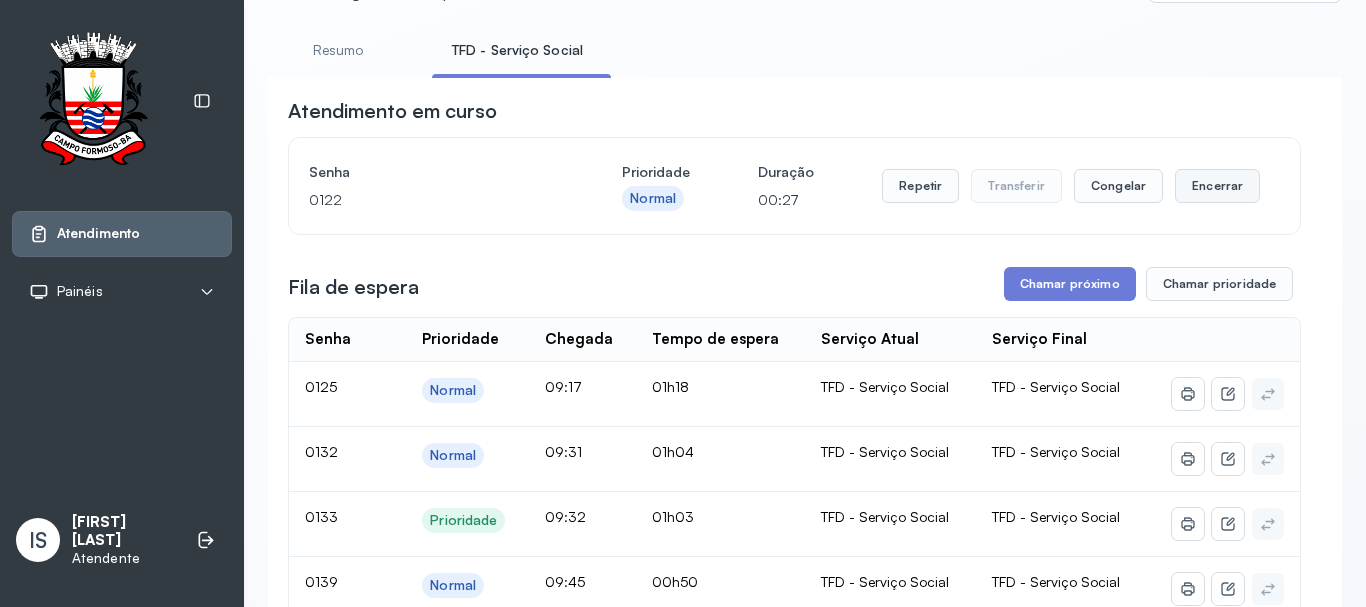 click on "Encerrar" at bounding box center [1217, 186] 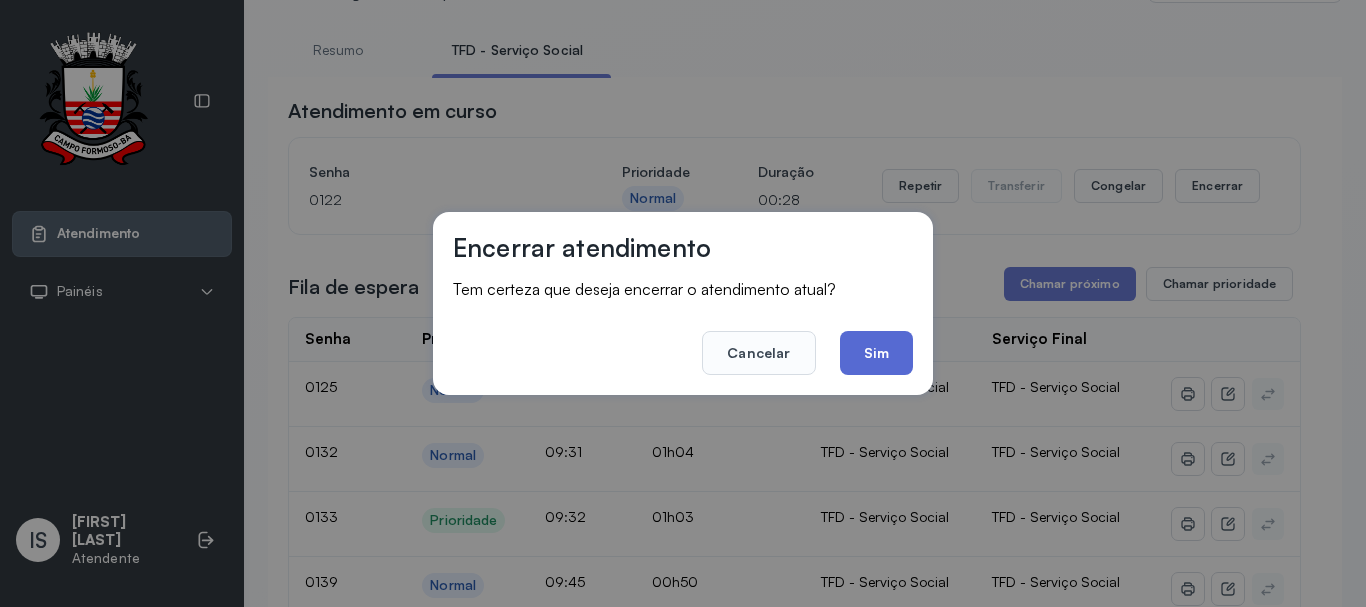 click on "Sim" 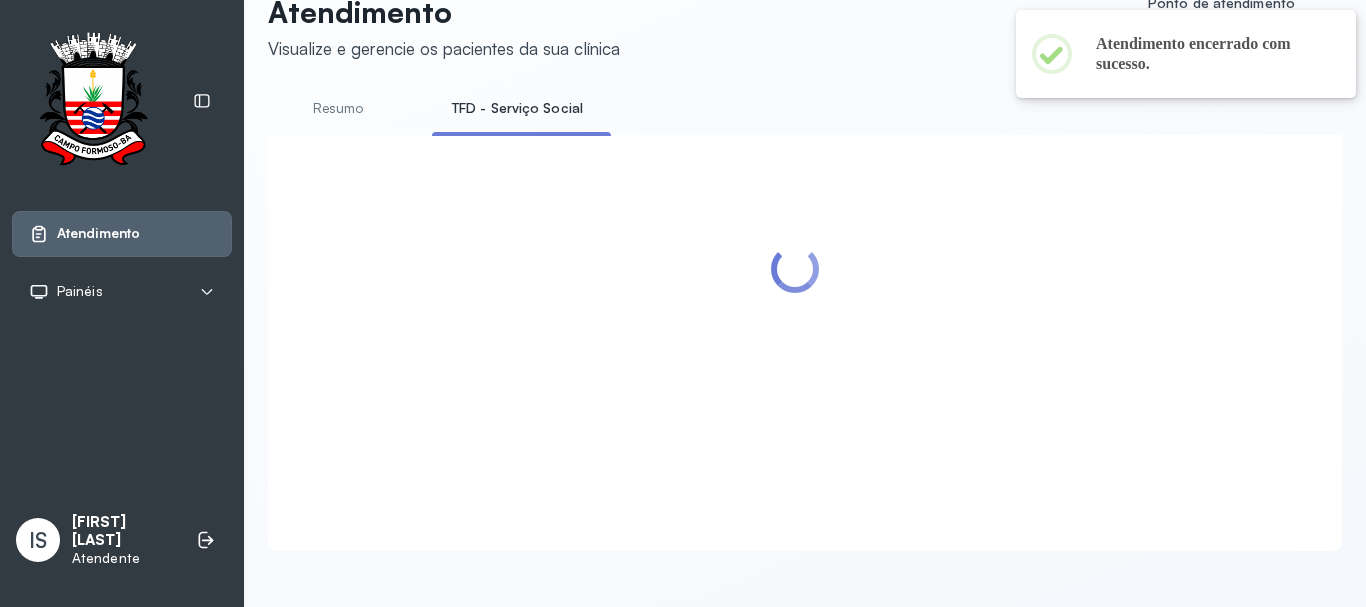 scroll, scrollTop: 100, scrollLeft: 0, axis: vertical 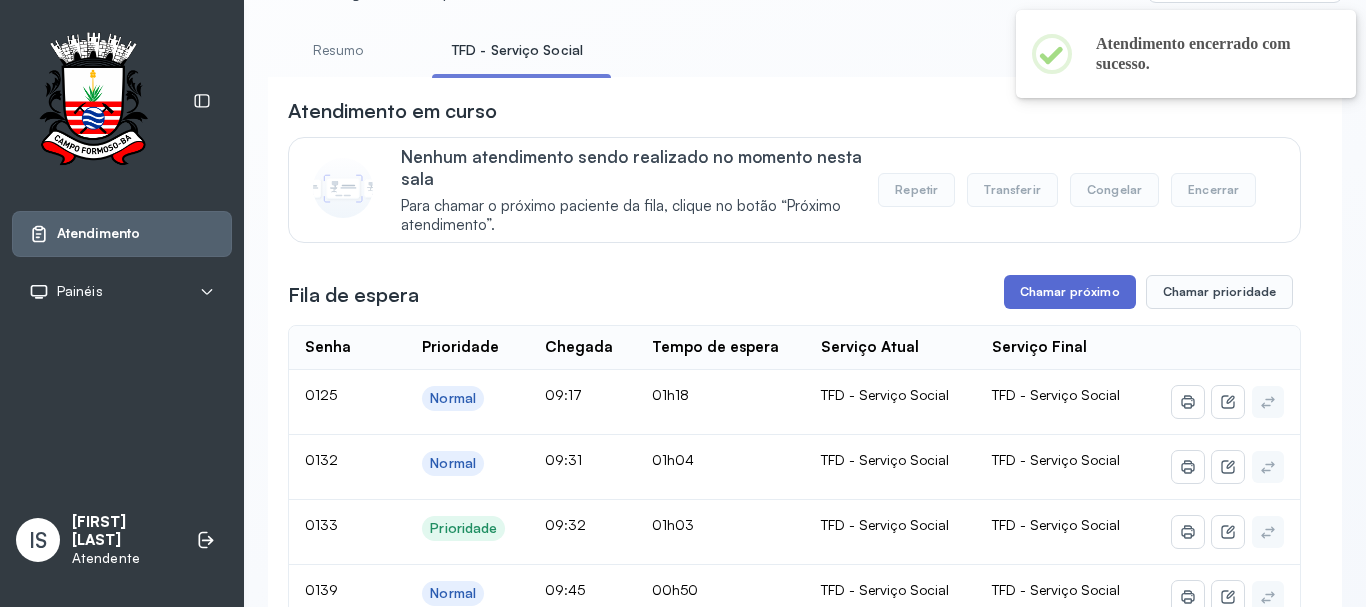 click on "Chamar próximo" at bounding box center (1070, 292) 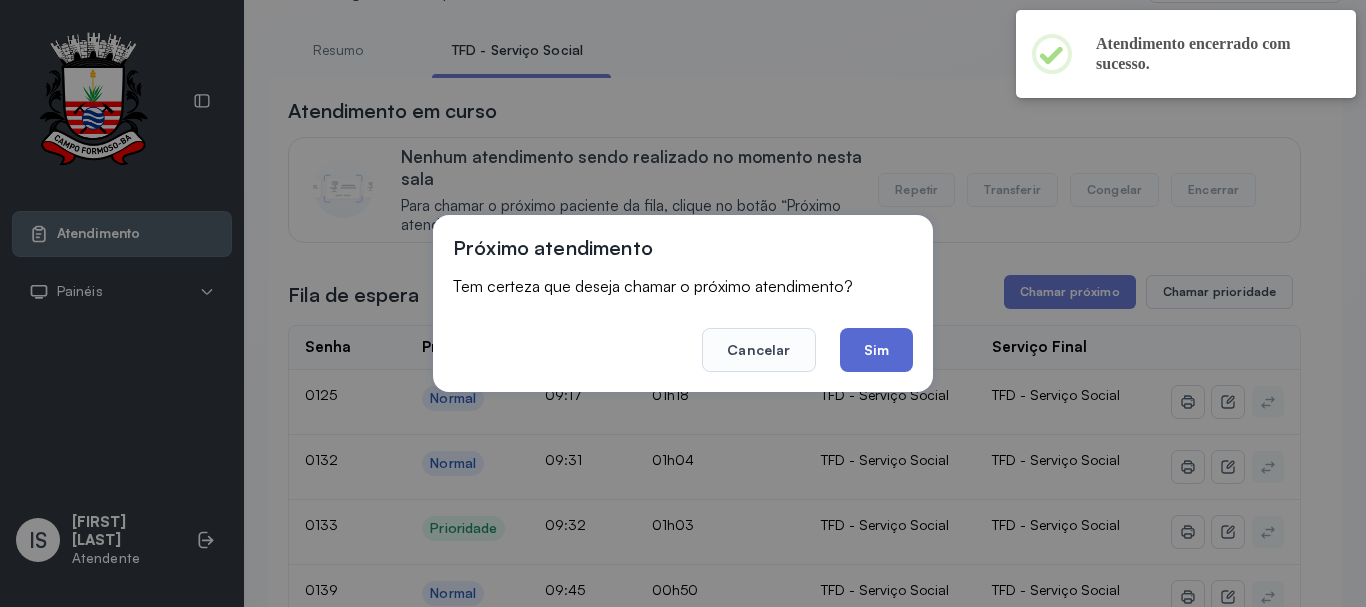 click on "Sim" 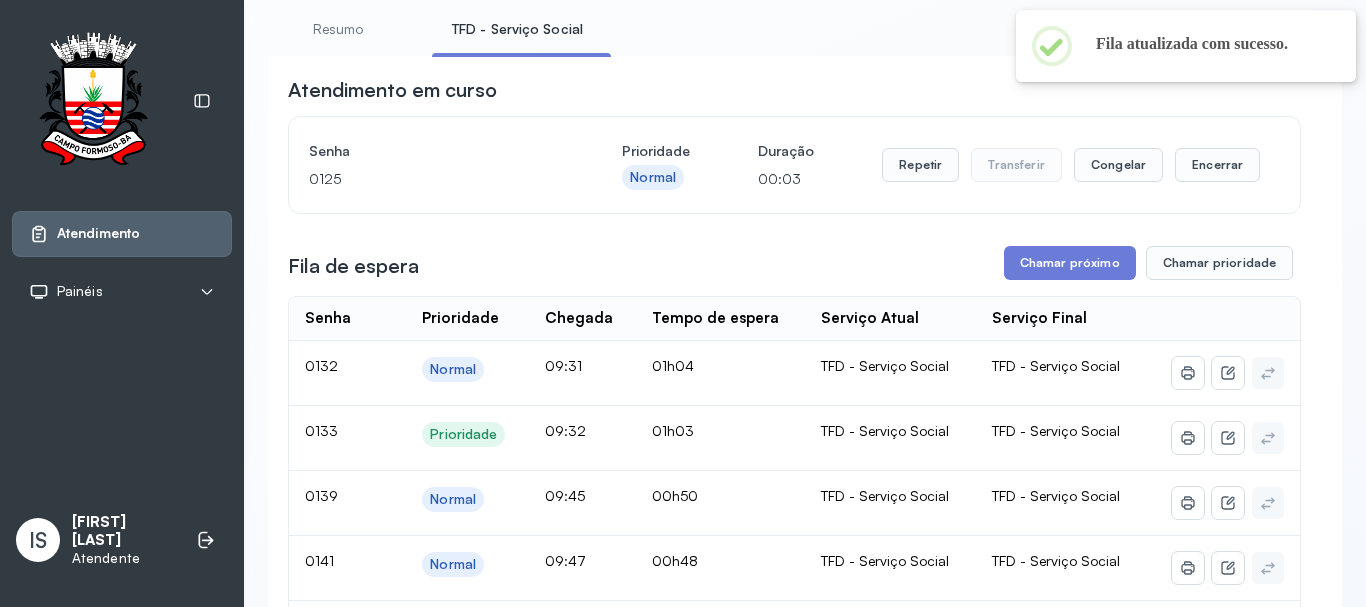 scroll, scrollTop: 100, scrollLeft: 0, axis: vertical 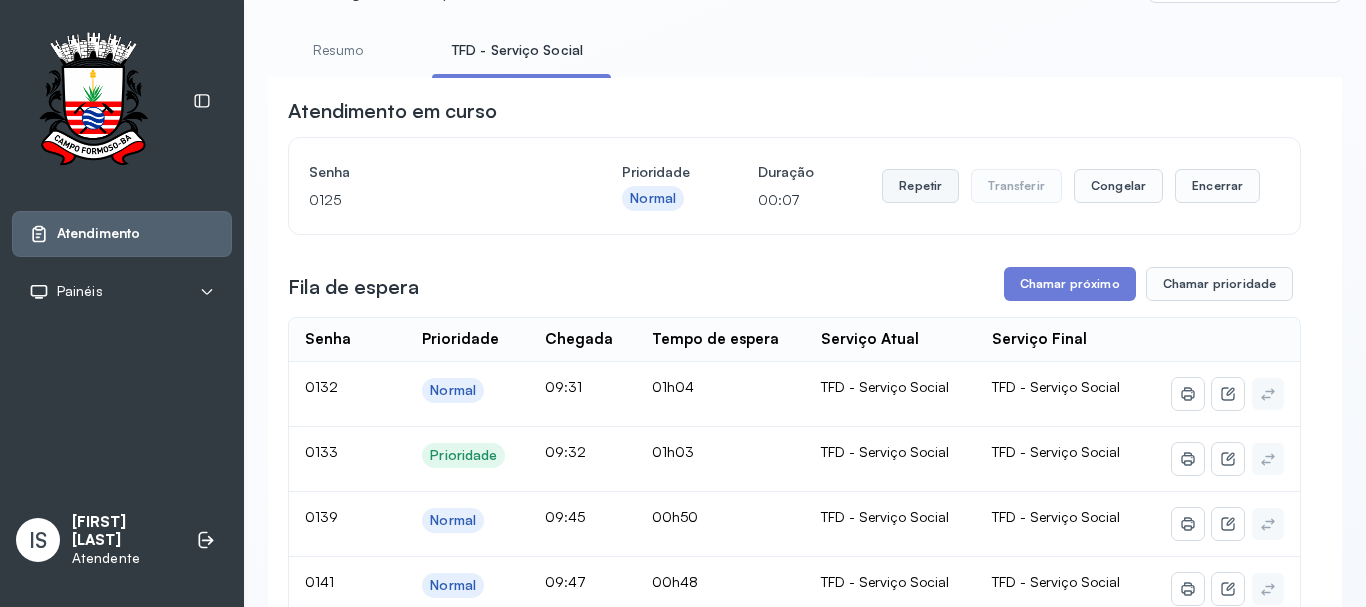 click on "Repetir" at bounding box center [920, 186] 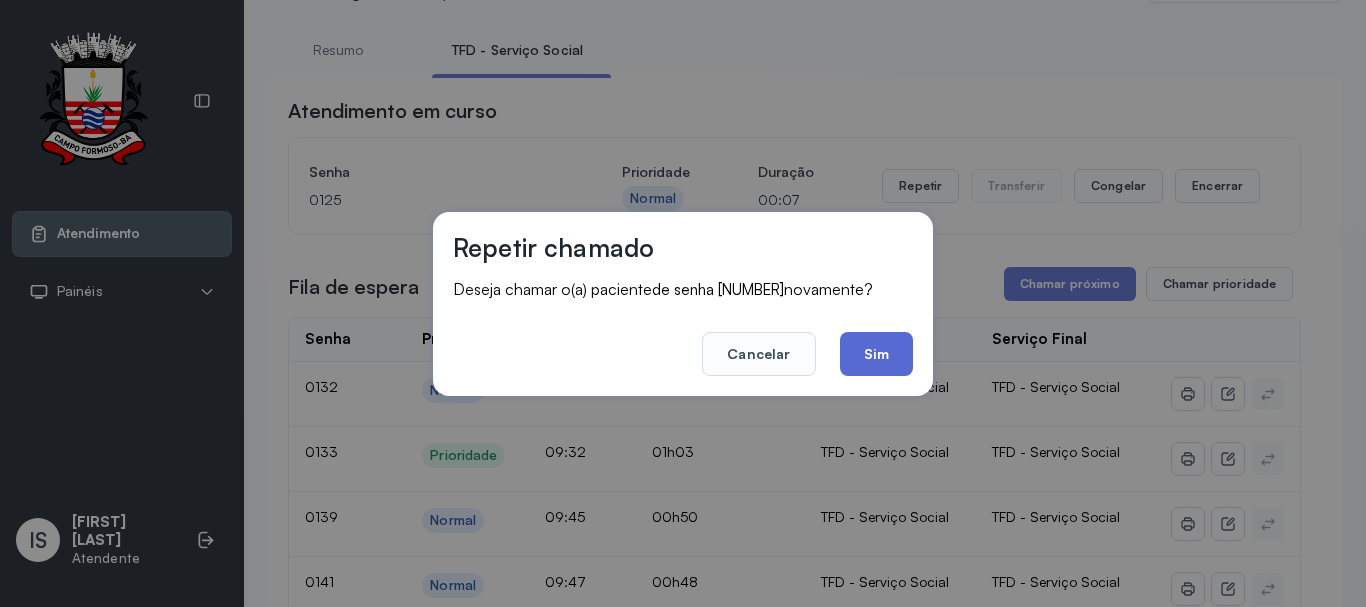 click on "Sim" 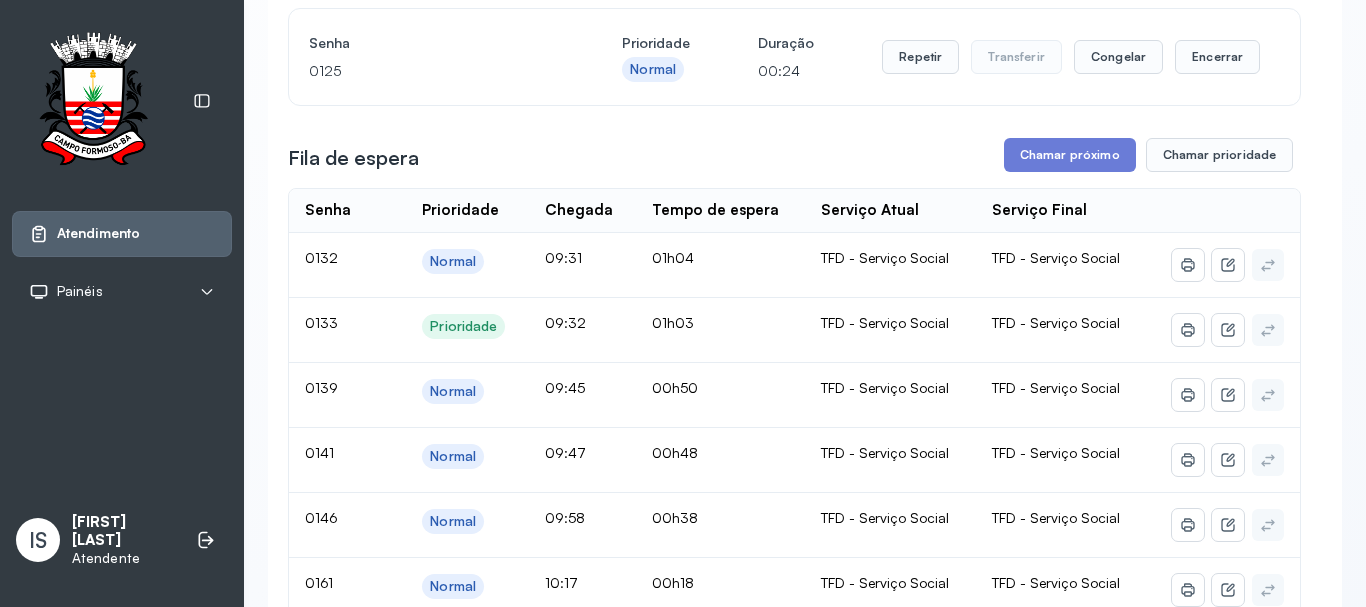 scroll, scrollTop: 200, scrollLeft: 0, axis: vertical 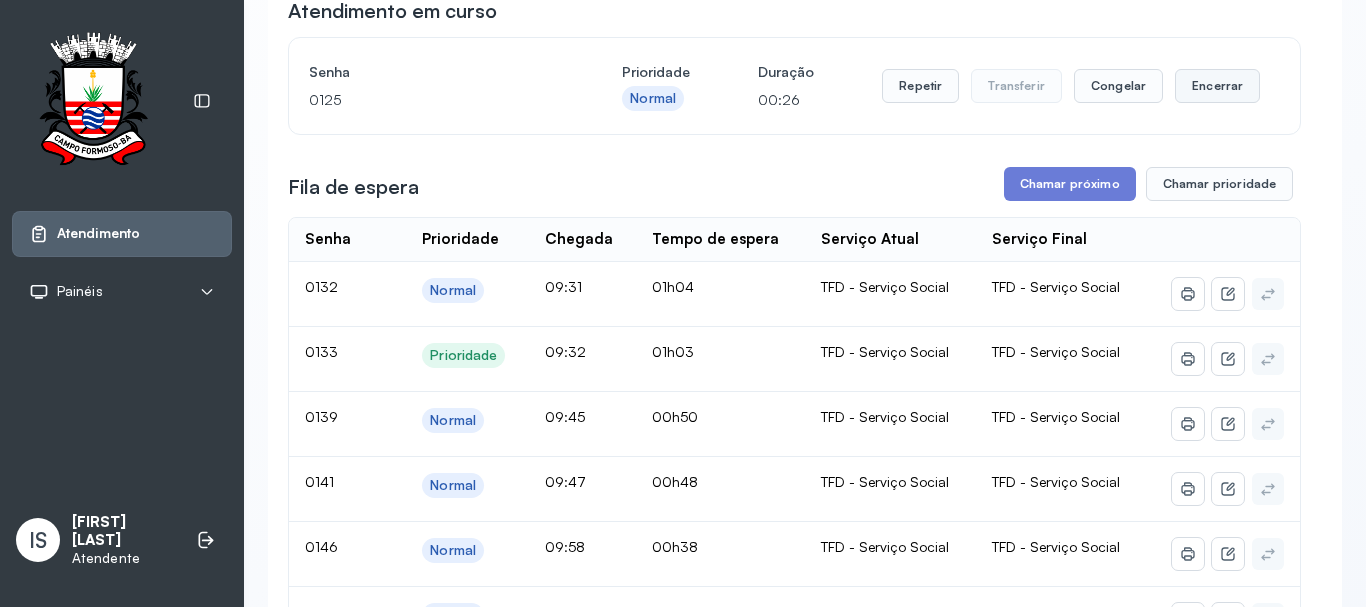 click on "Encerrar" at bounding box center (1217, 86) 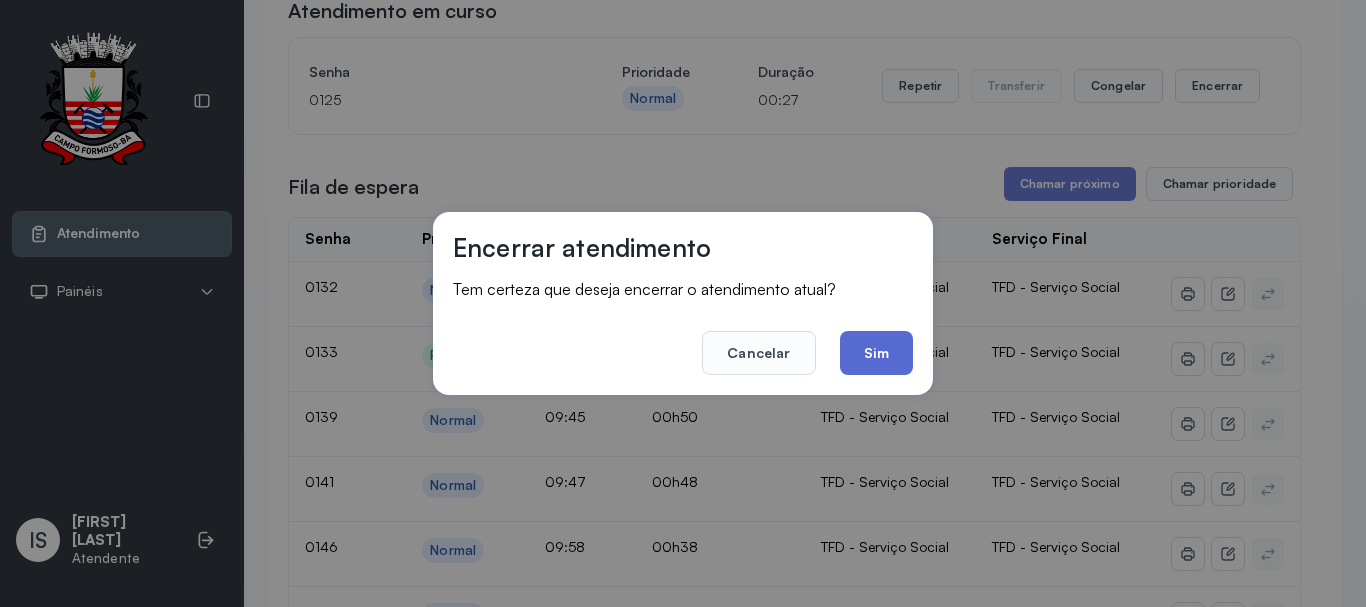 click on "Sim" 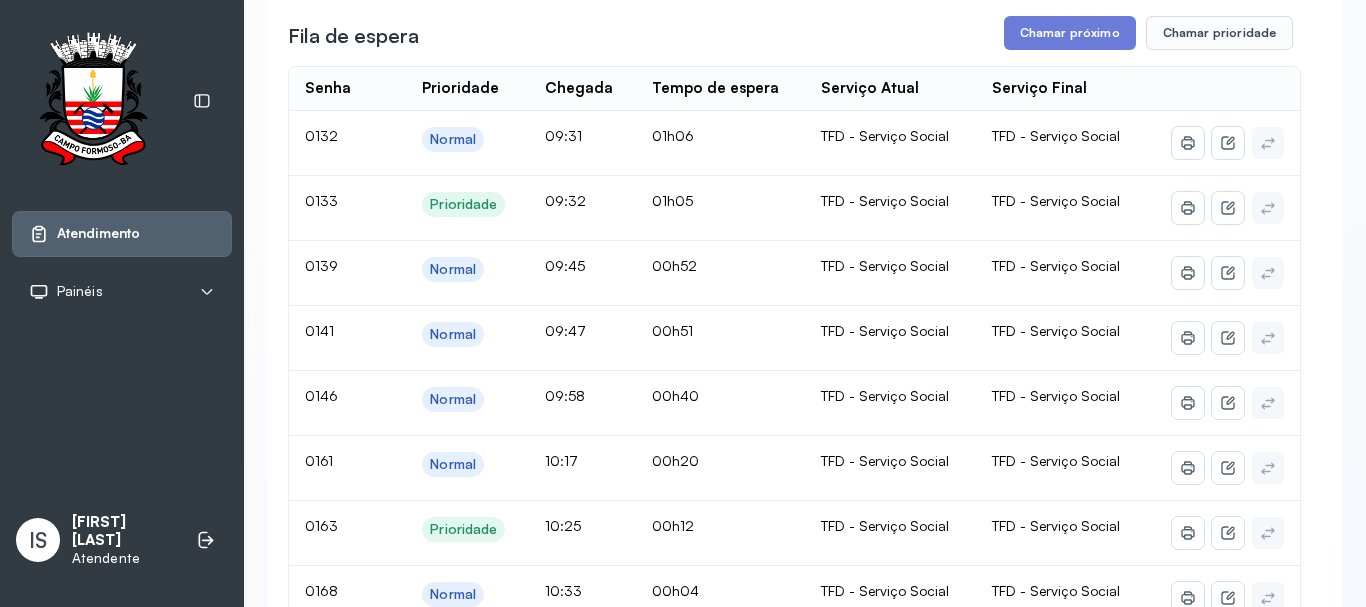 scroll, scrollTop: 300, scrollLeft: 0, axis: vertical 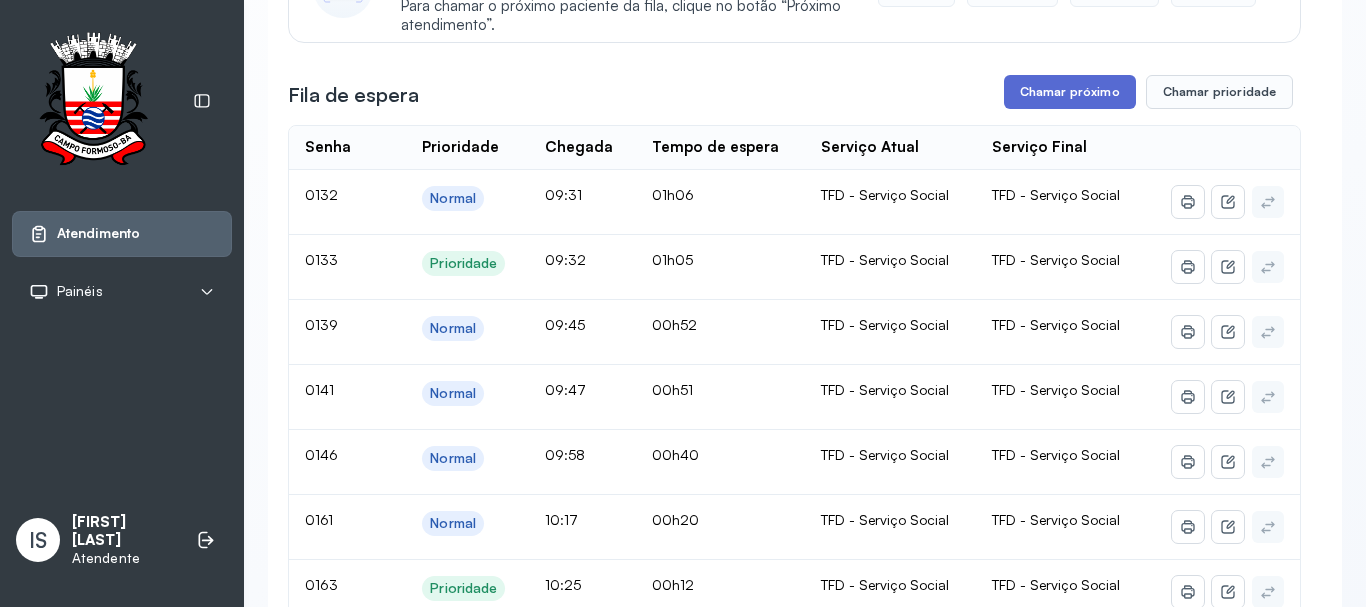 click on "Chamar próximo" at bounding box center [1070, 92] 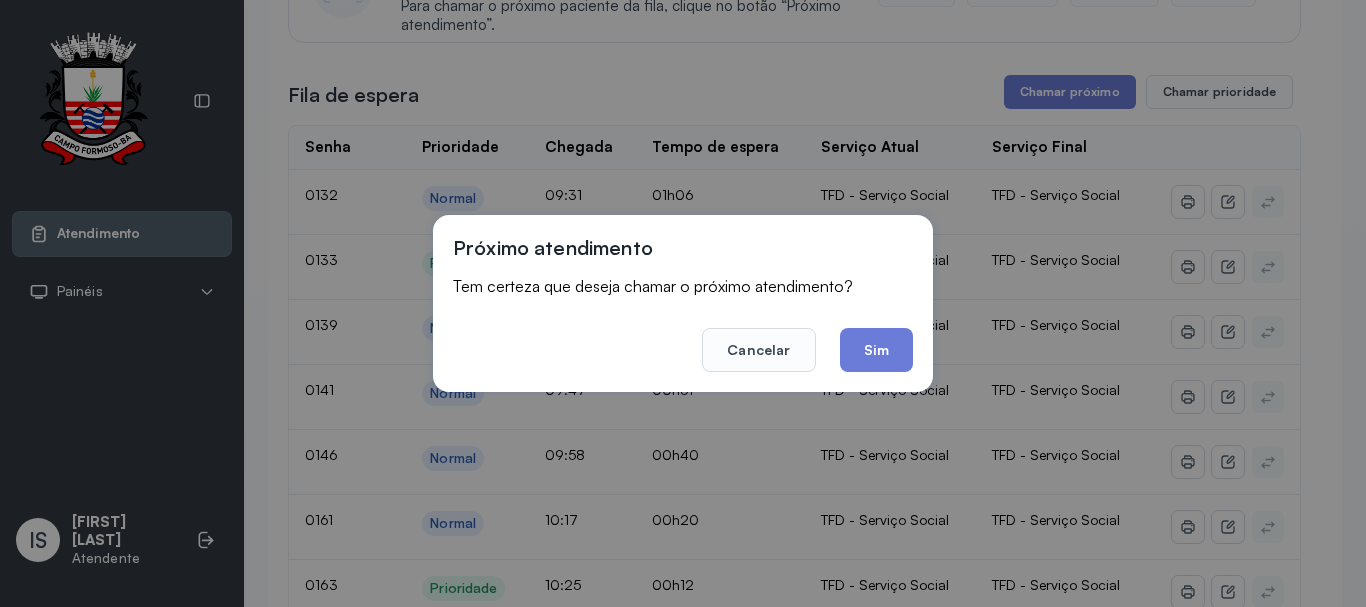 click on "Próximo atendimento Tem certeza que deseja chamar o próximo atendimento? Cancelar Sim" at bounding box center (683, 303) 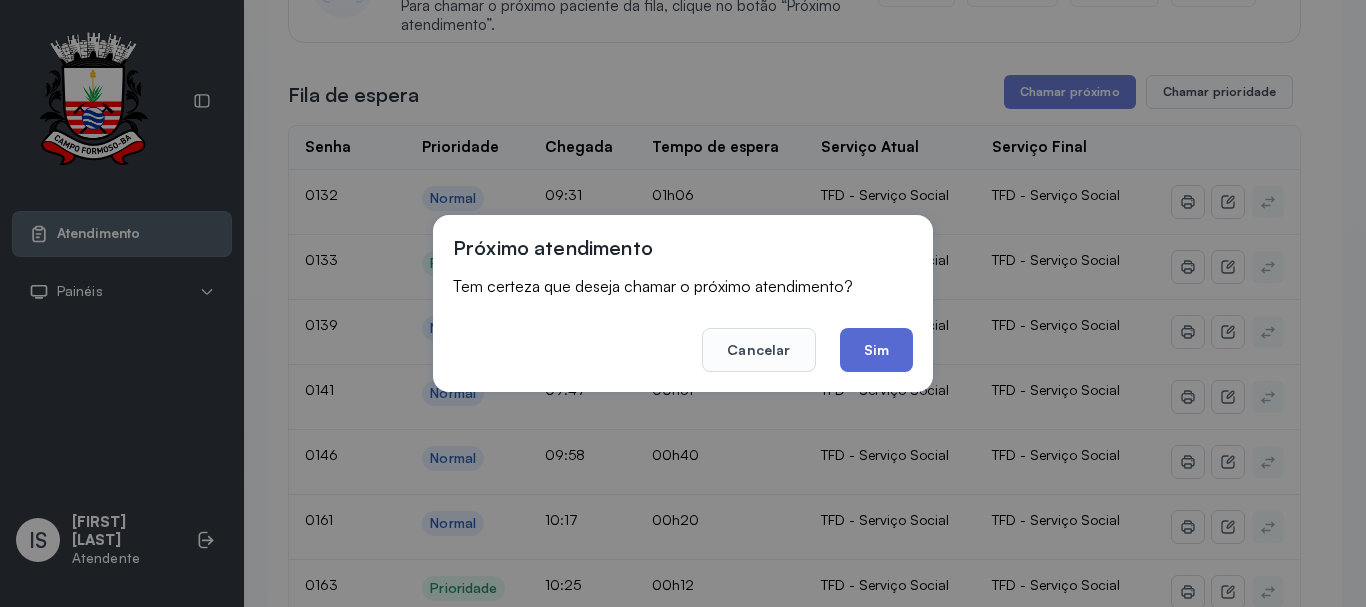 click on "Sim" 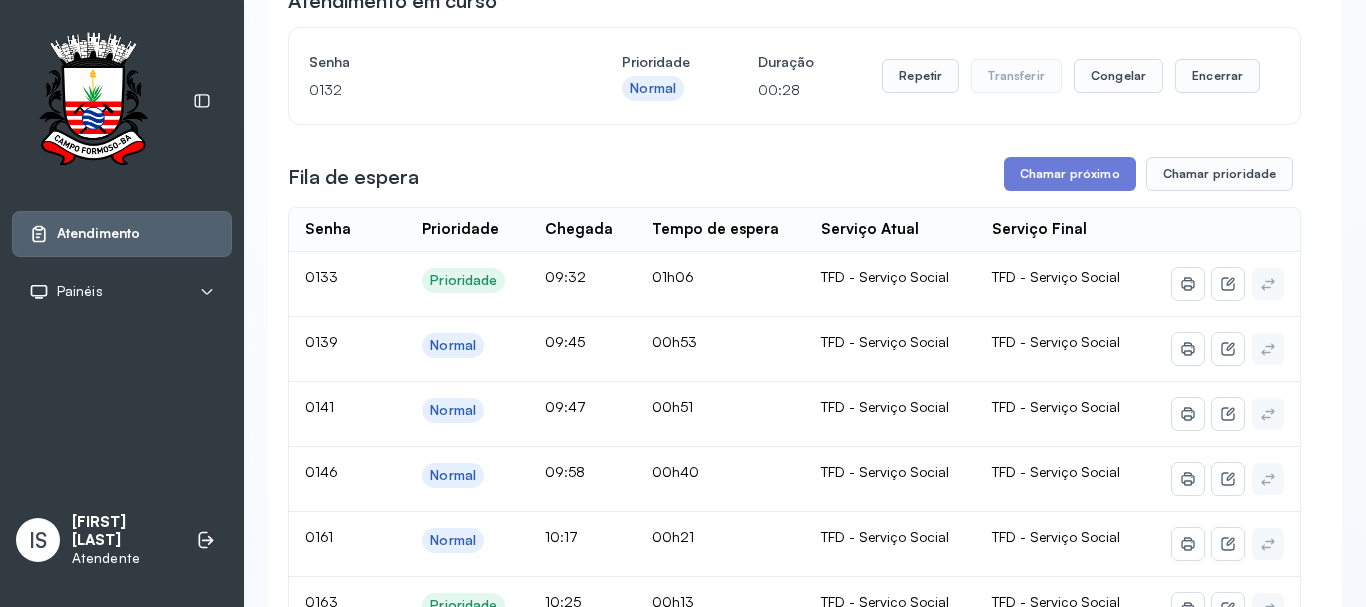 scroll, scrollTop: 0, scrollLeft: 0, axis: both 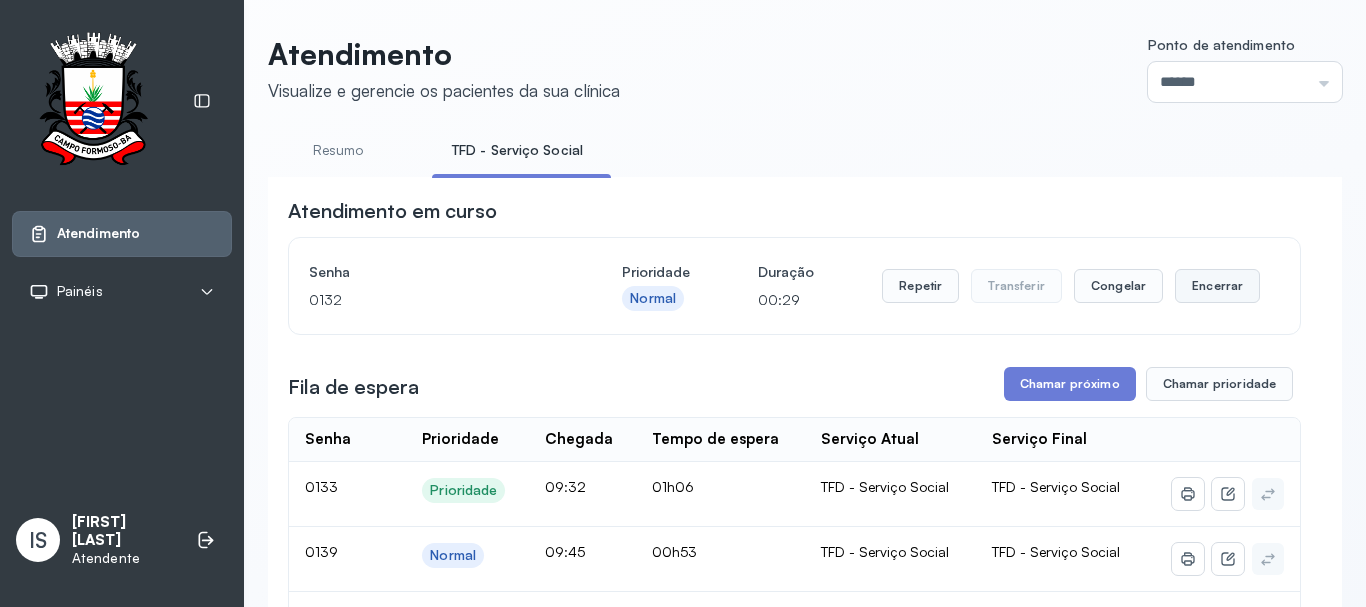 click on "Encerrar" at bounding box center [1217, 286] 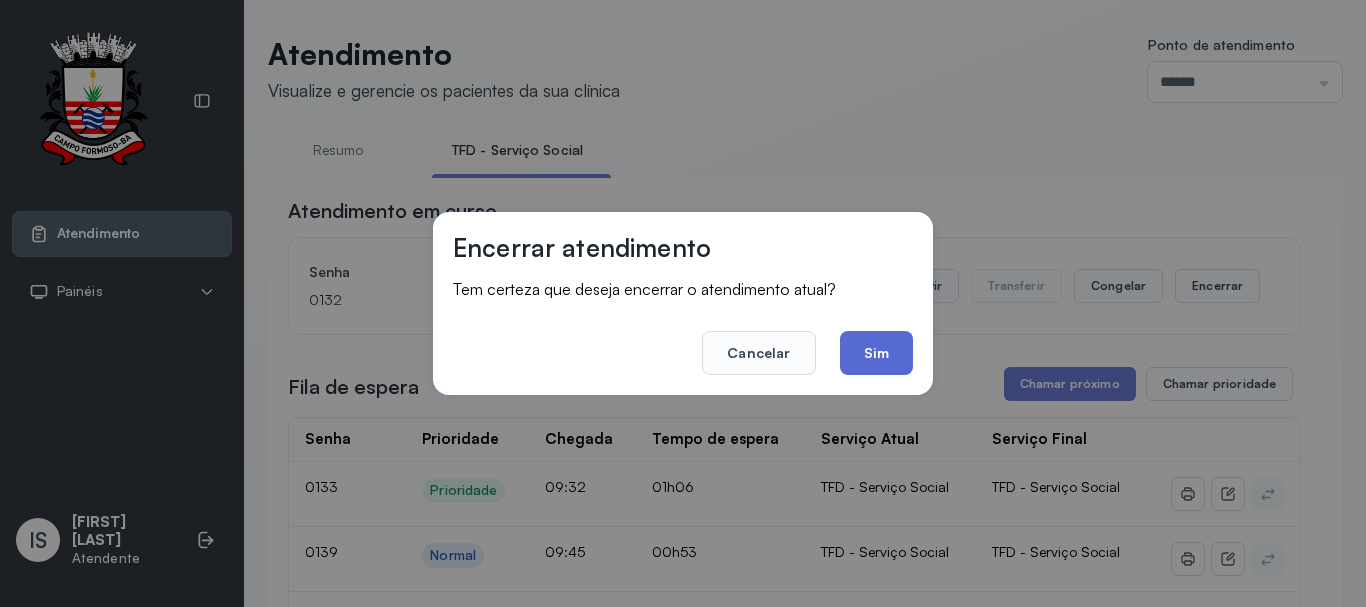 click on "Sim" 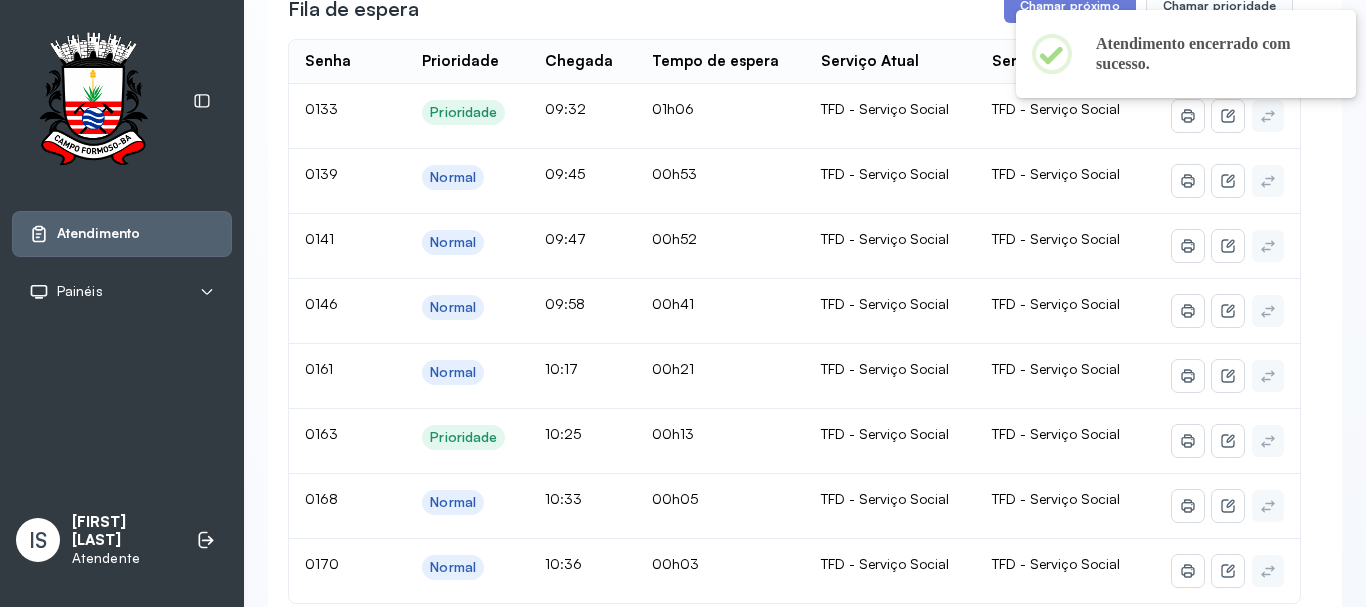 scroll, scrollTop: 100, scrollLeft: 0, axis: vertical 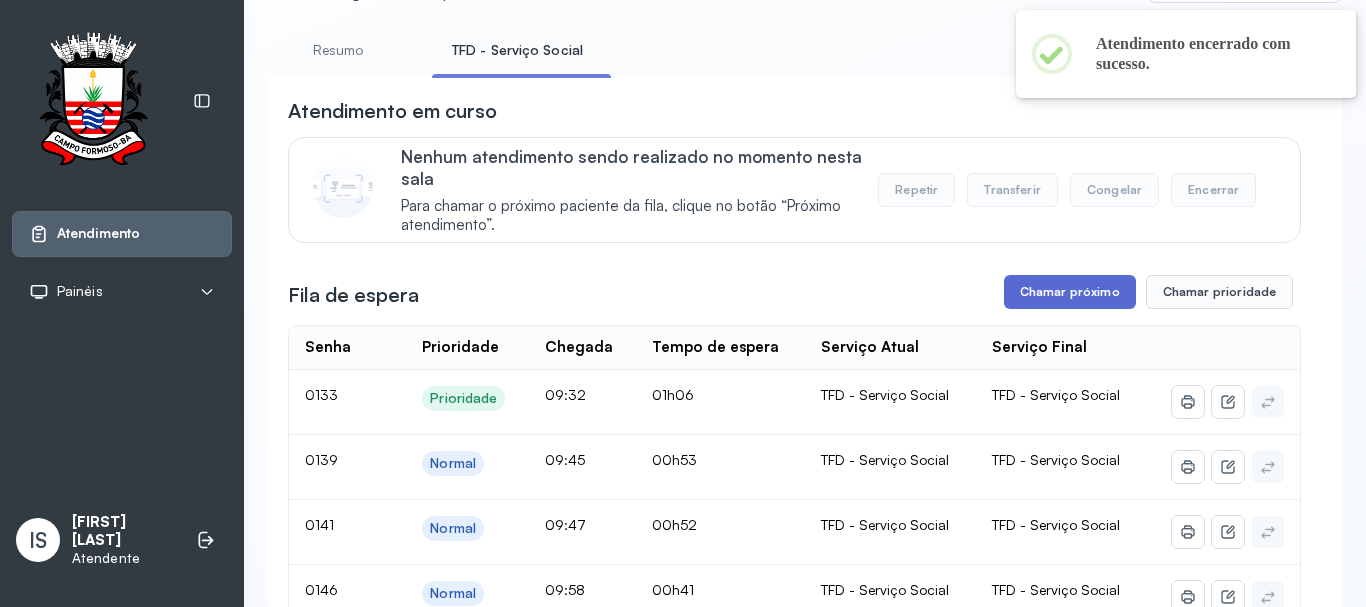 click on "Chamar próximo" at bounding box center (1070, 292) 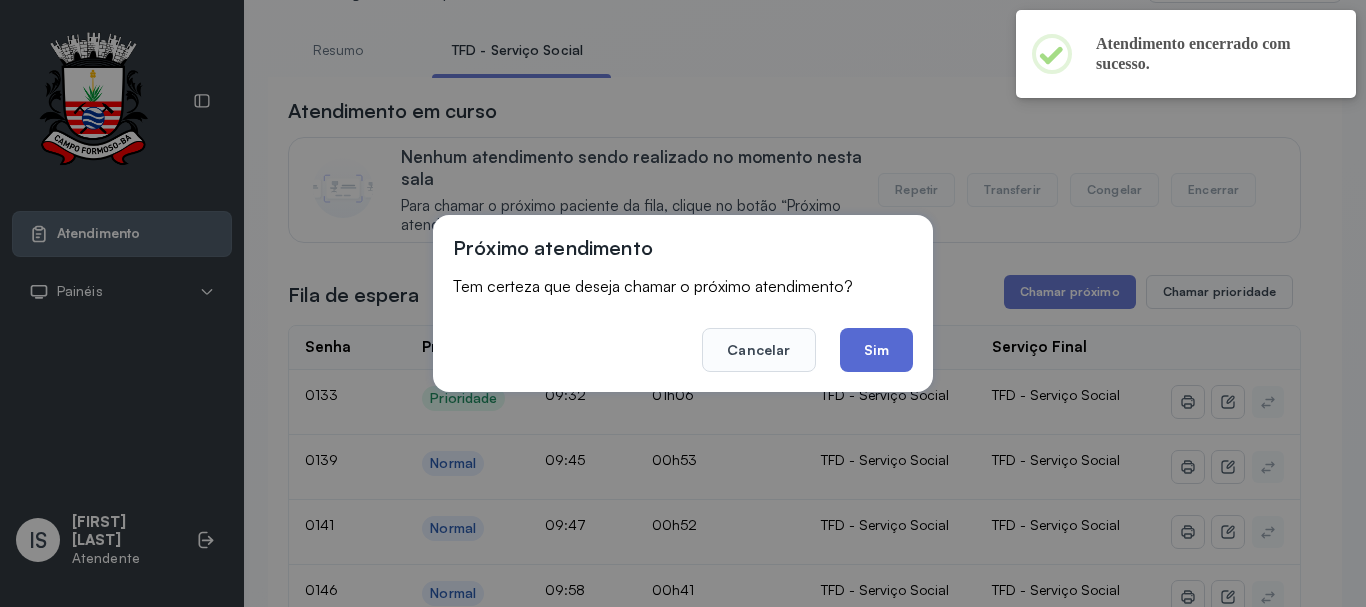 click on "Sim" 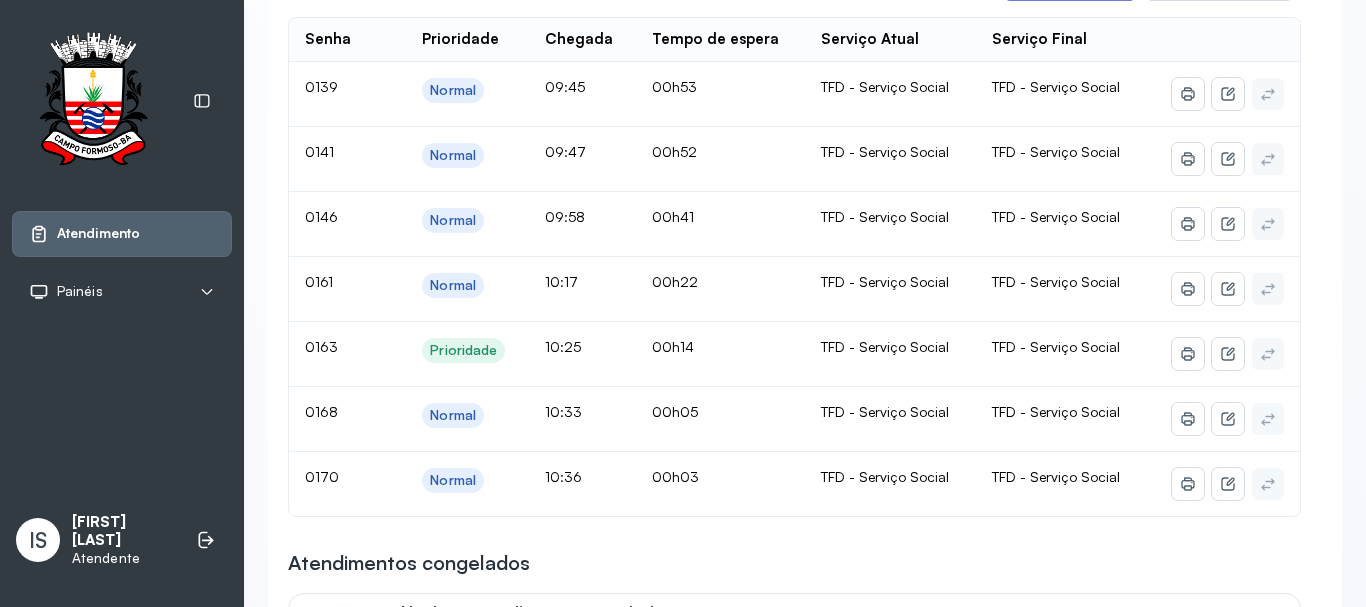 scroll, scrollTop: 200, scrollLeft: 0, axis: vertical 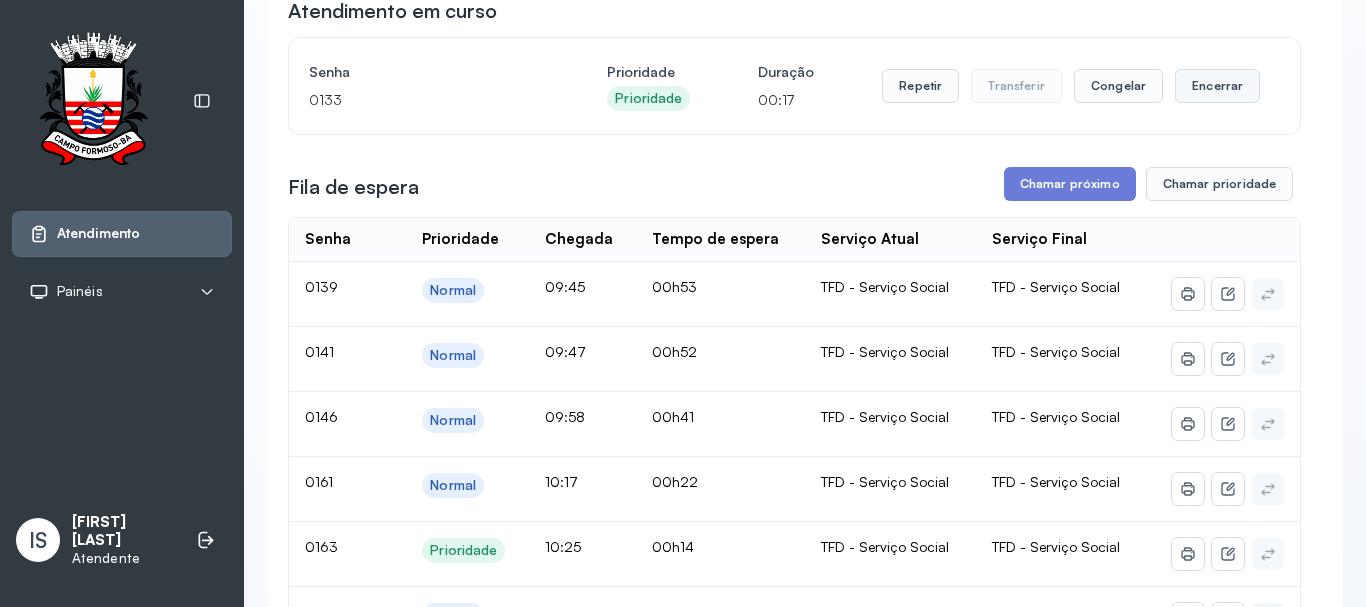 click on "Encerrar" at bounding box center (1217, 86) 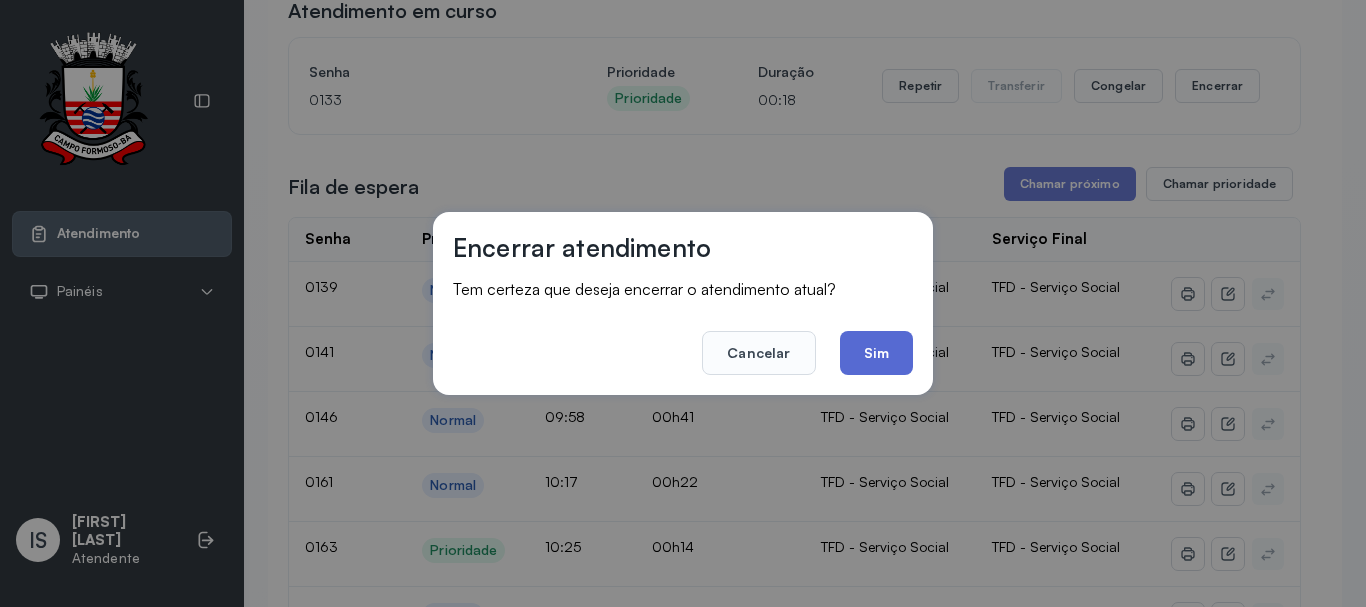 click on "Sim" 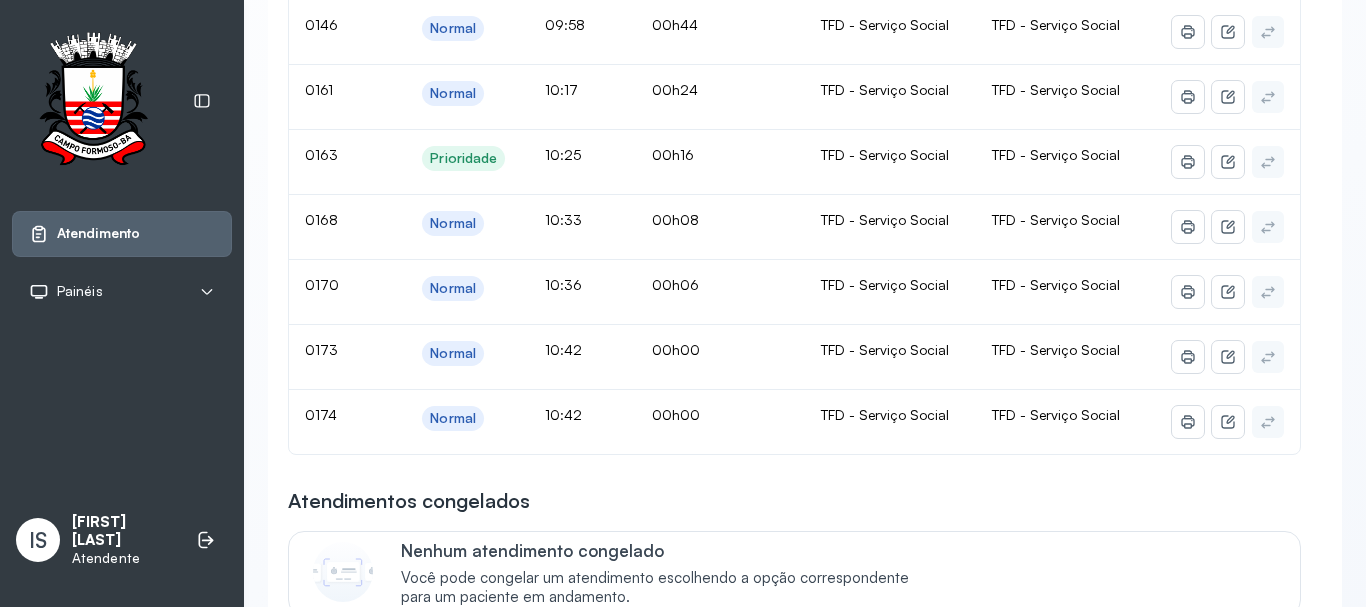 scroll, scrollTop: 100, scrollLeft: 0, axis: vertical 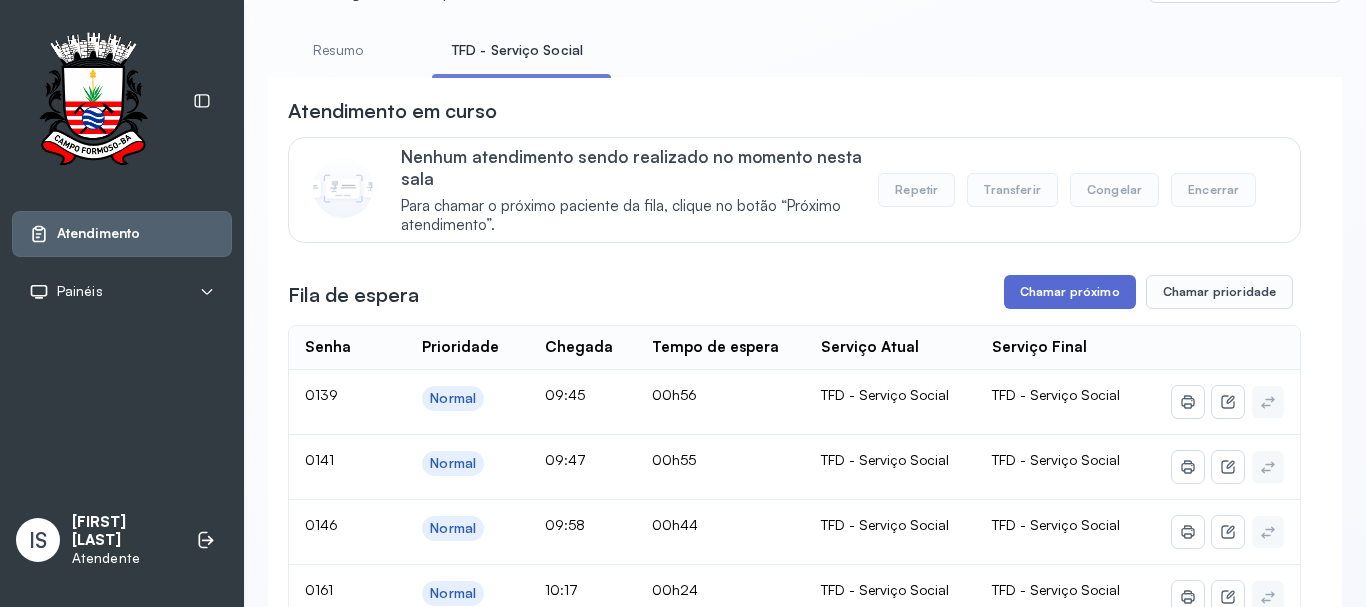 click on "Chamar próximo" at bounding box center (1070, 292) 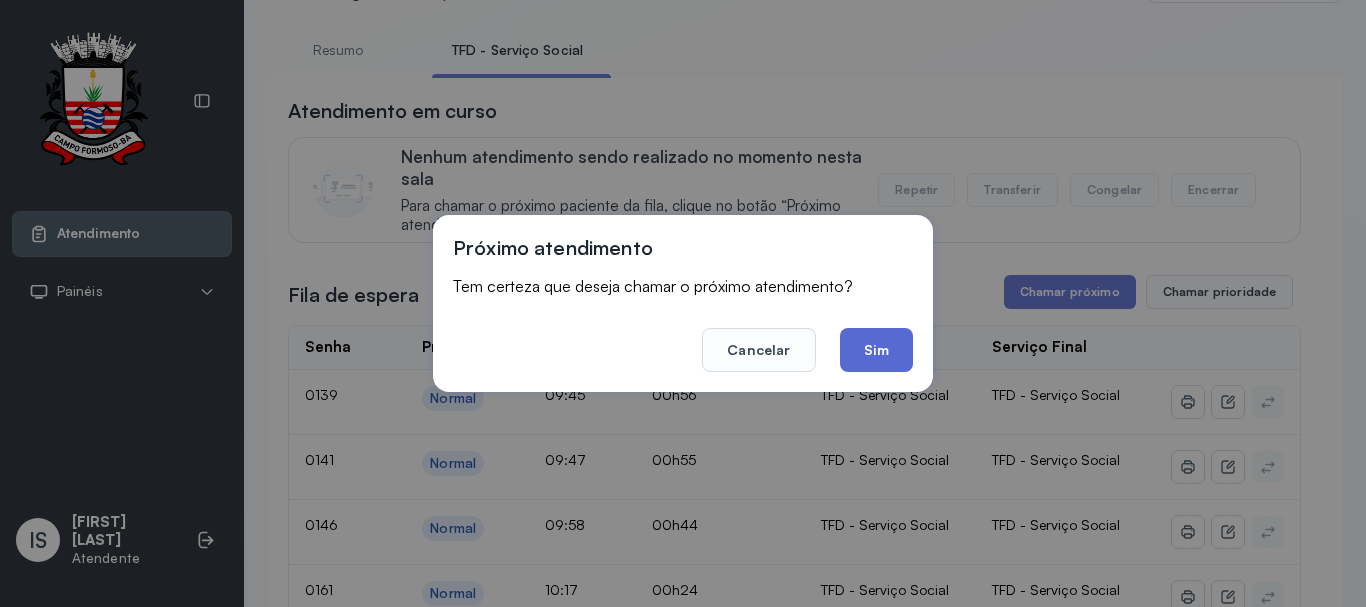 click on "Sim" 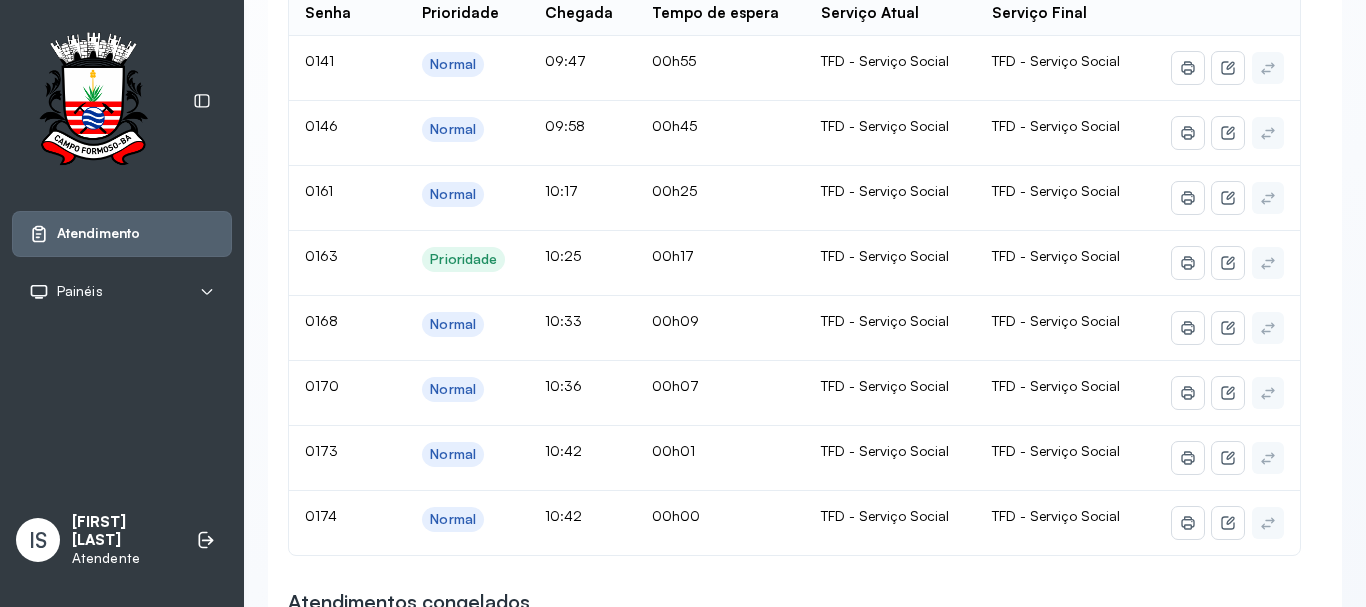 scroll, scrollTop: 100, scrollLeft: 0, axis: vertical 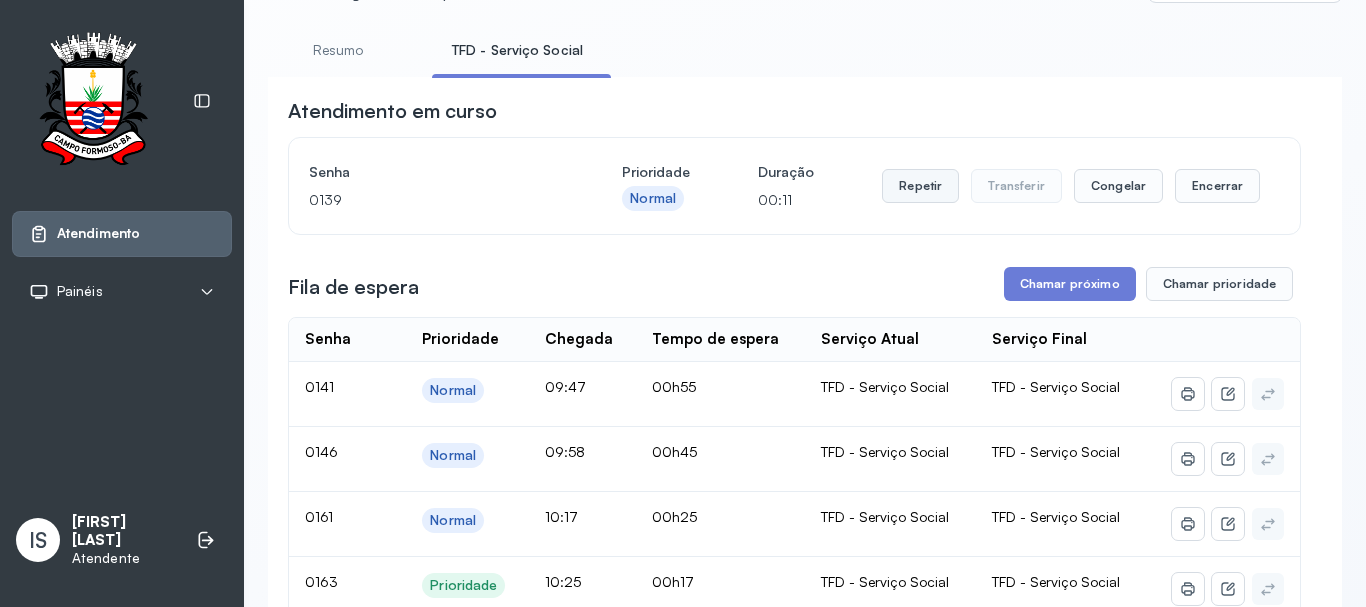 click on "Repetir" at bounding box center [920, 186] 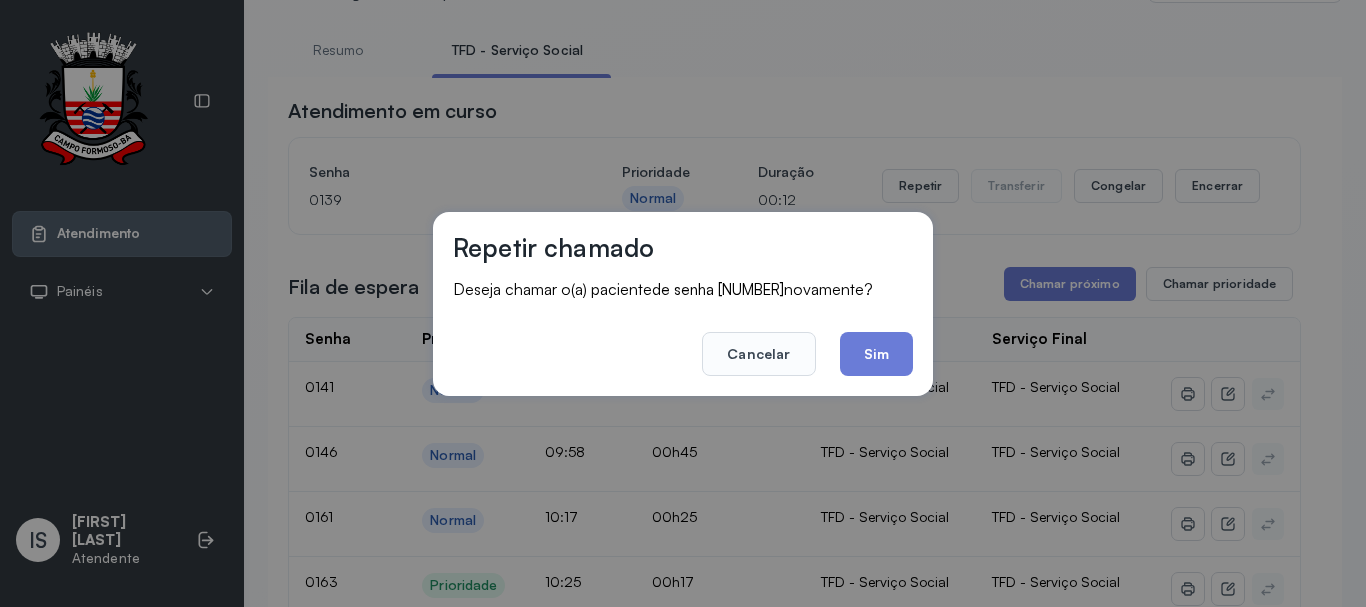click on "Repetir chamado  Deseja chamar o(a) paciente  de senha 0139  novamente?  Cancelar Sim" at bounding box center (683, 304) 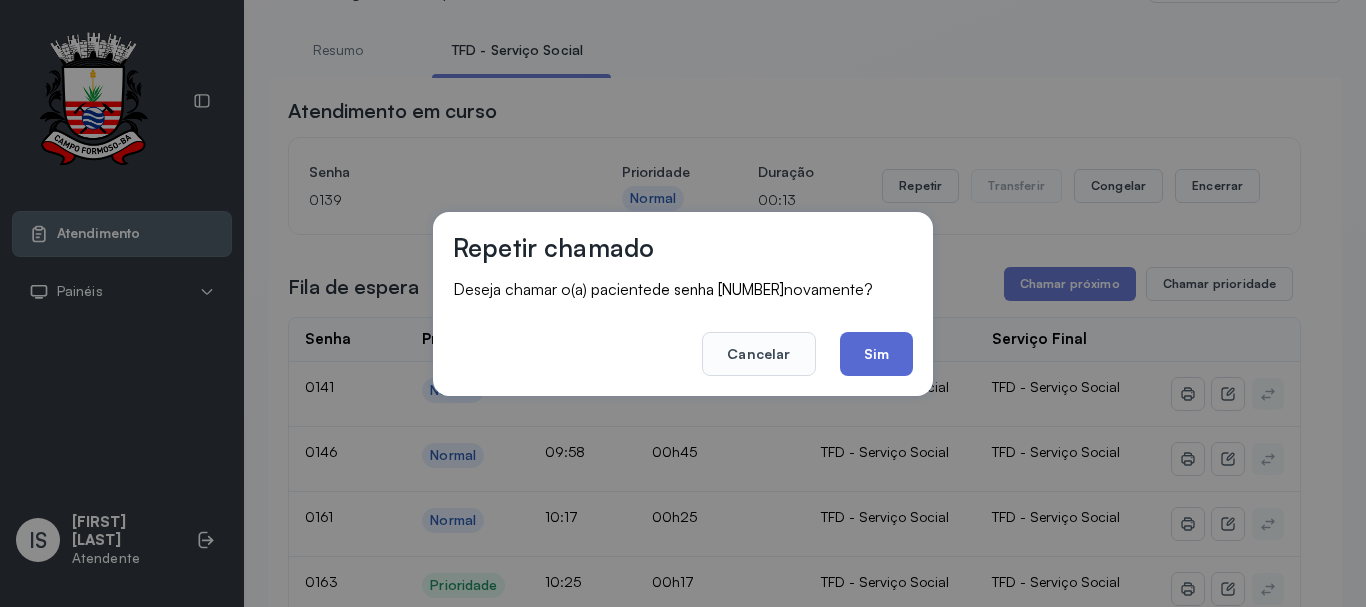 click on "Sim" 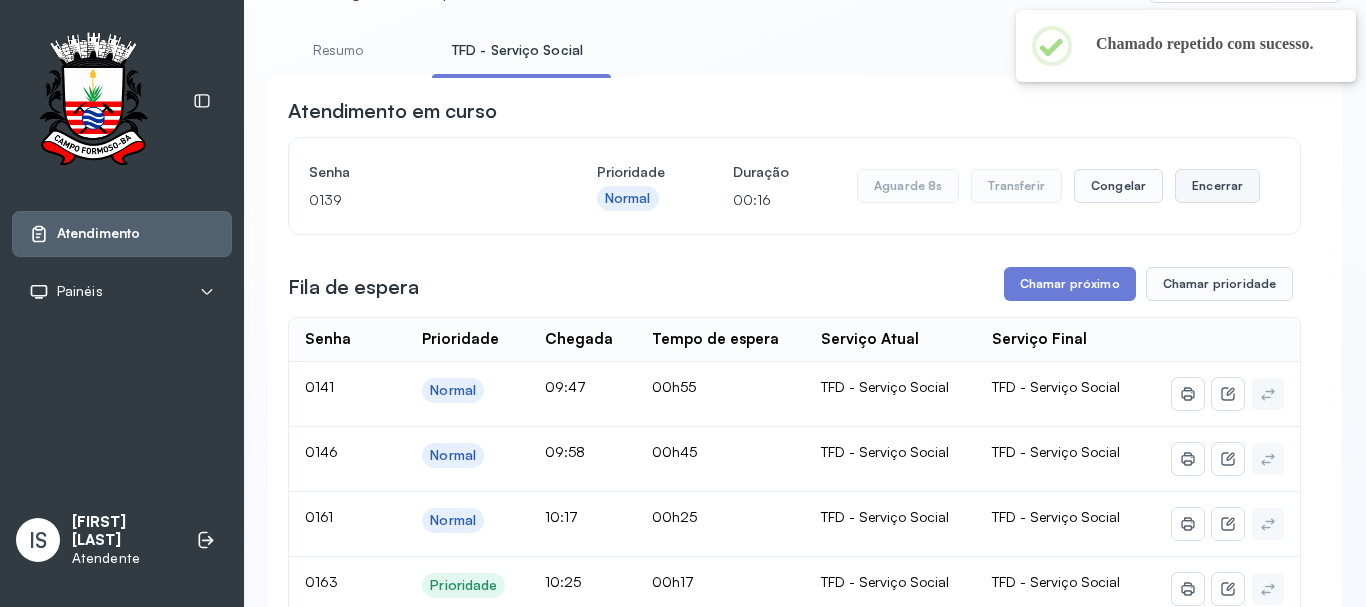 click on "Encerrar" at bounding box center (1217, 186) 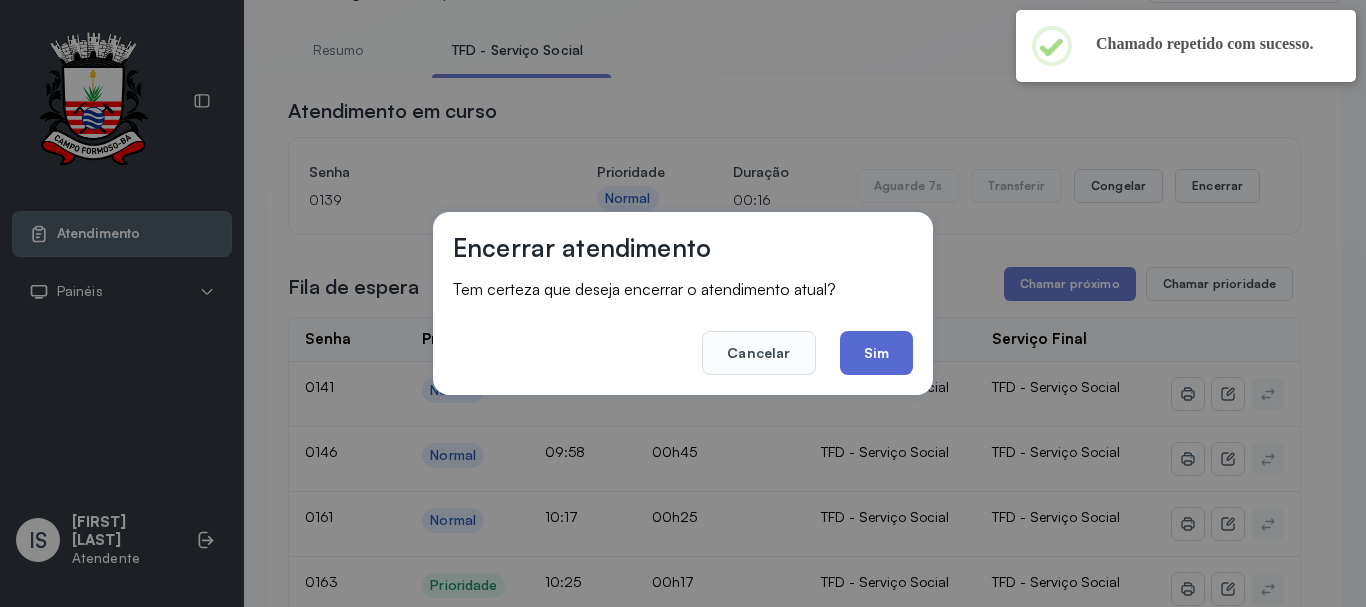 click on "Sim" 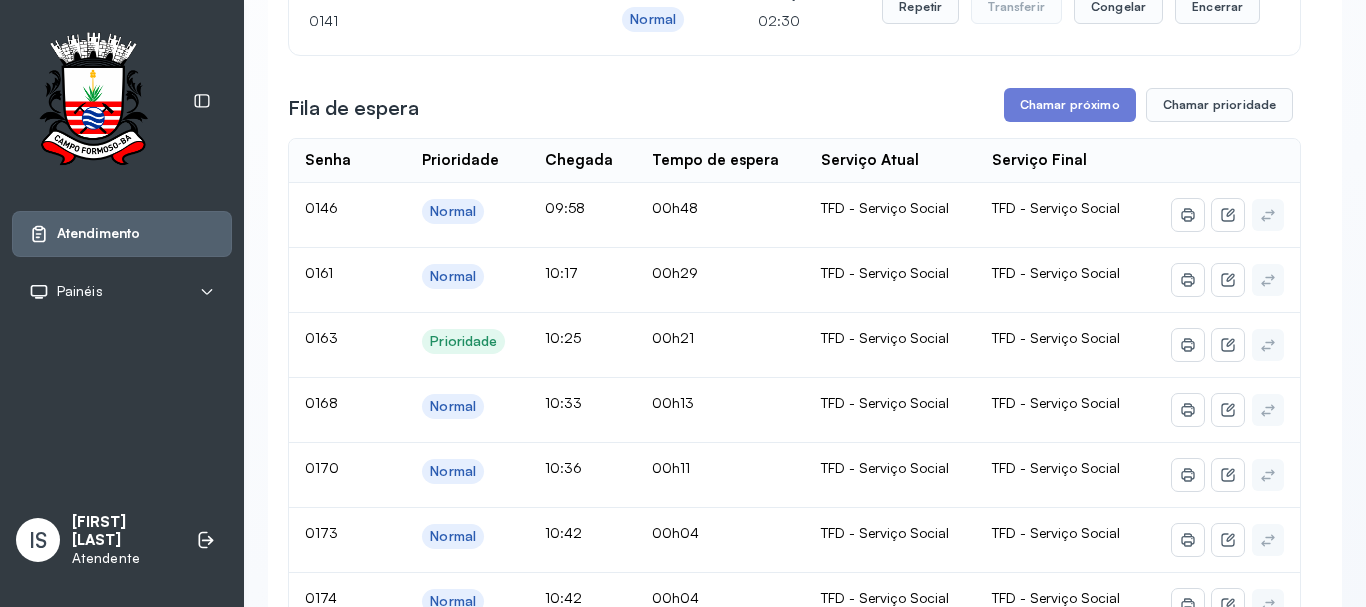scroll, scrollTop: 0, scrollLeft: 0, axis: both 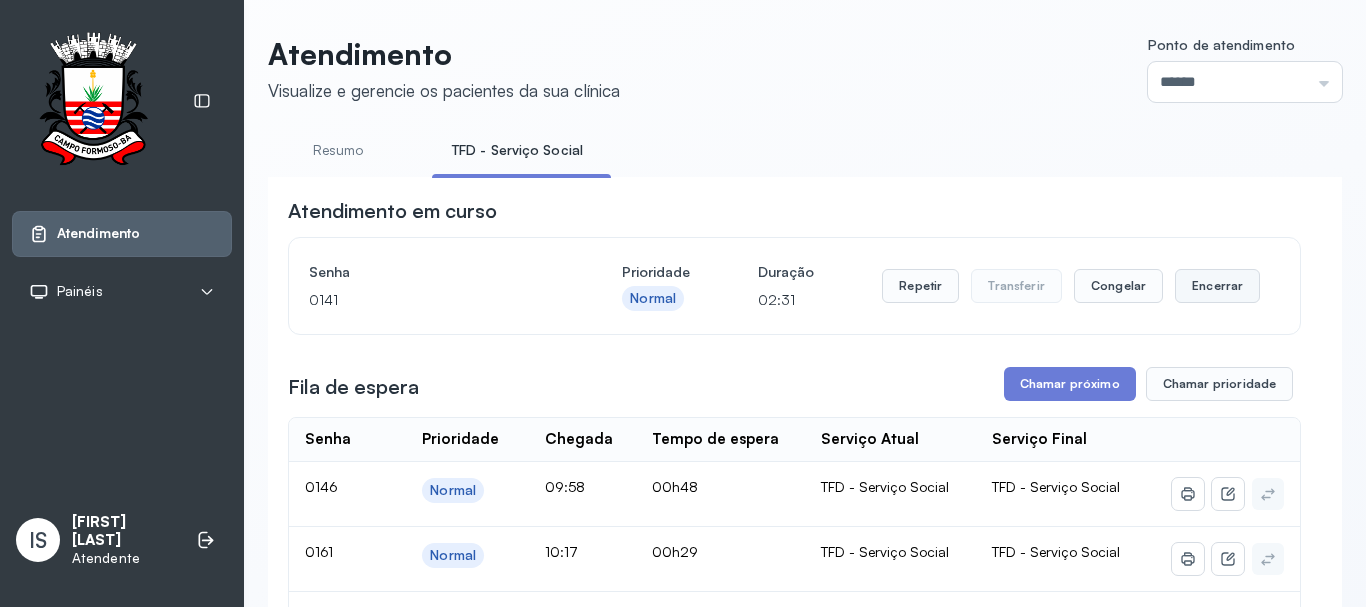 click on "Encerrar" at bounding box center (1217, 286) 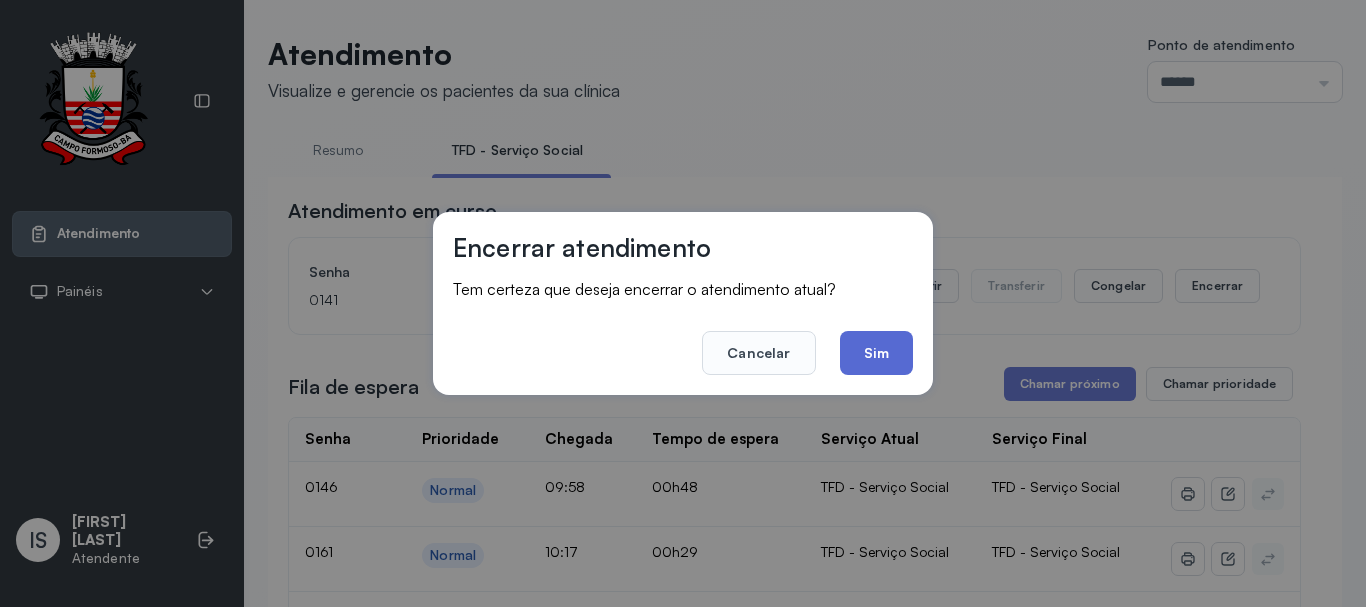 click on "Sim" 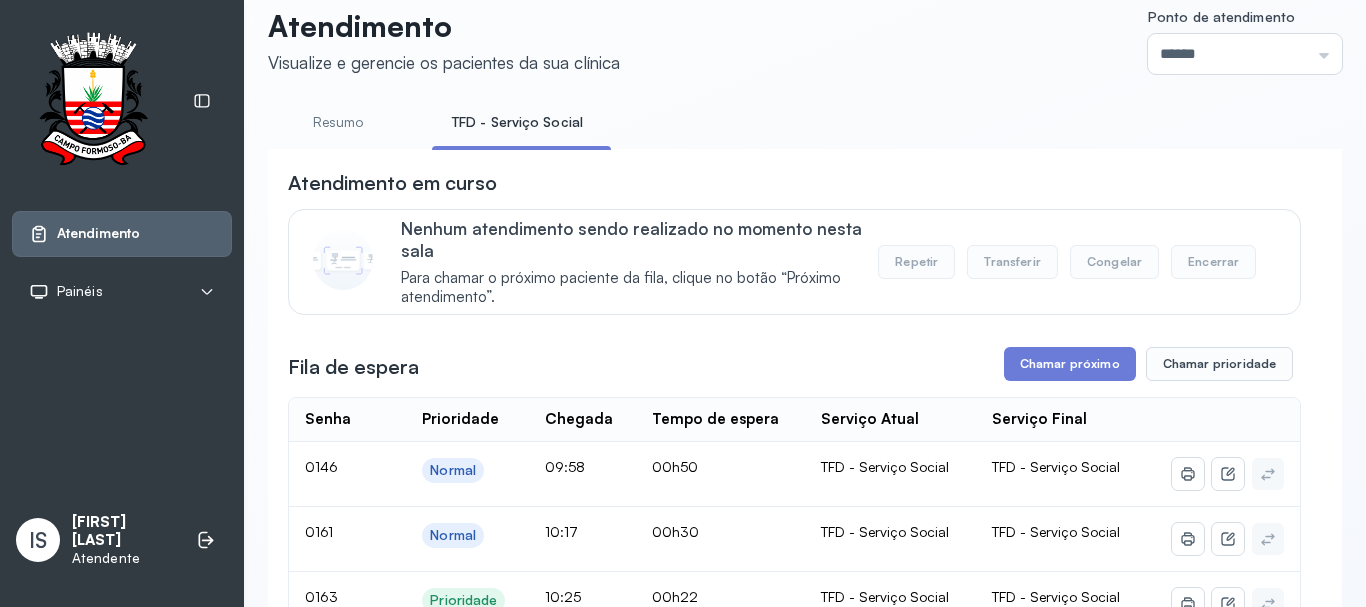 scroll, scrollTop: 0, scrollLeft: 0, axis: both 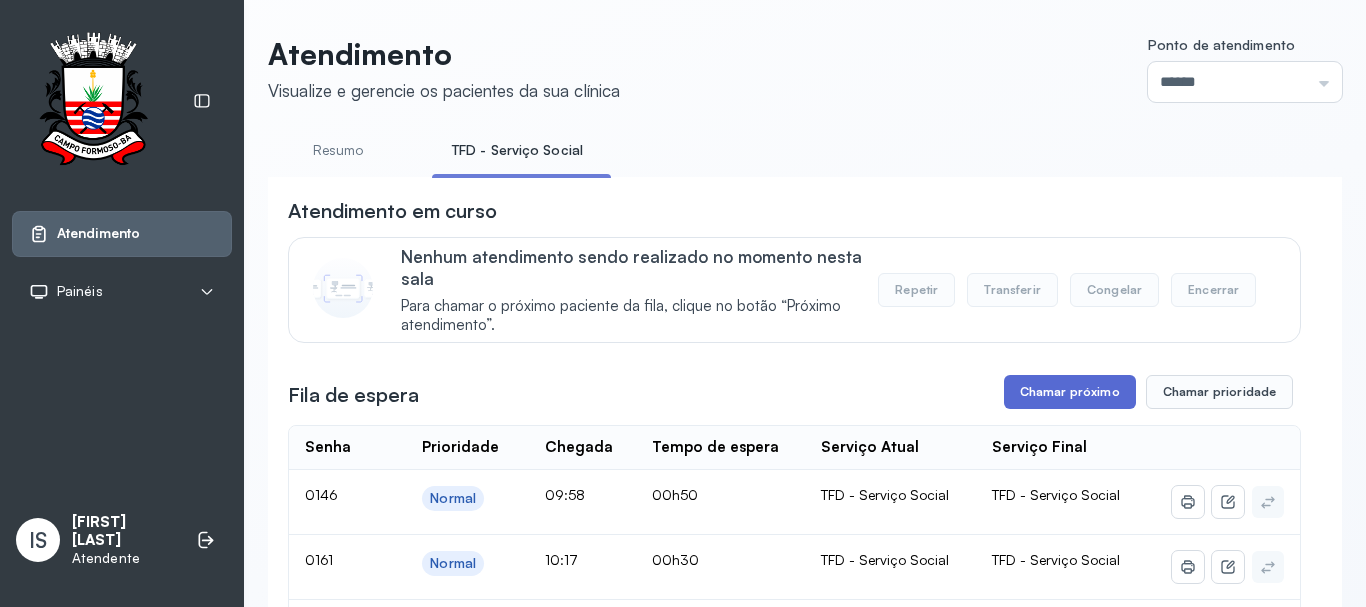 click on "Chamar próximo" at bounding box center (1070, 392) 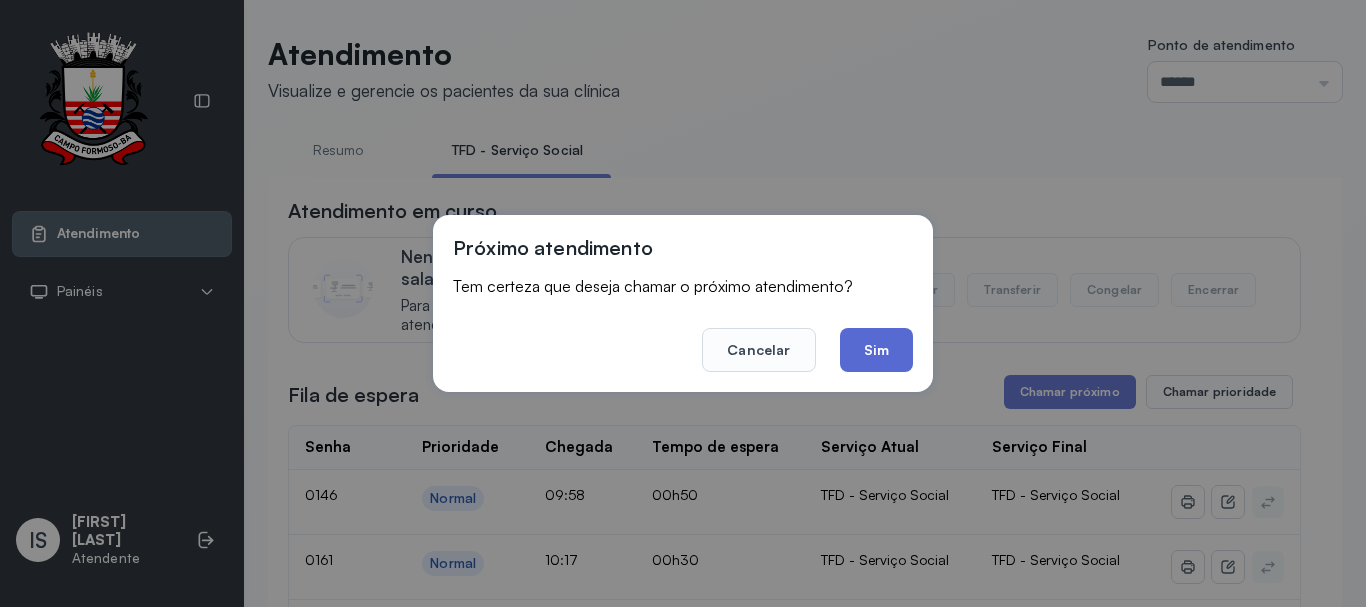 click on "Sim" 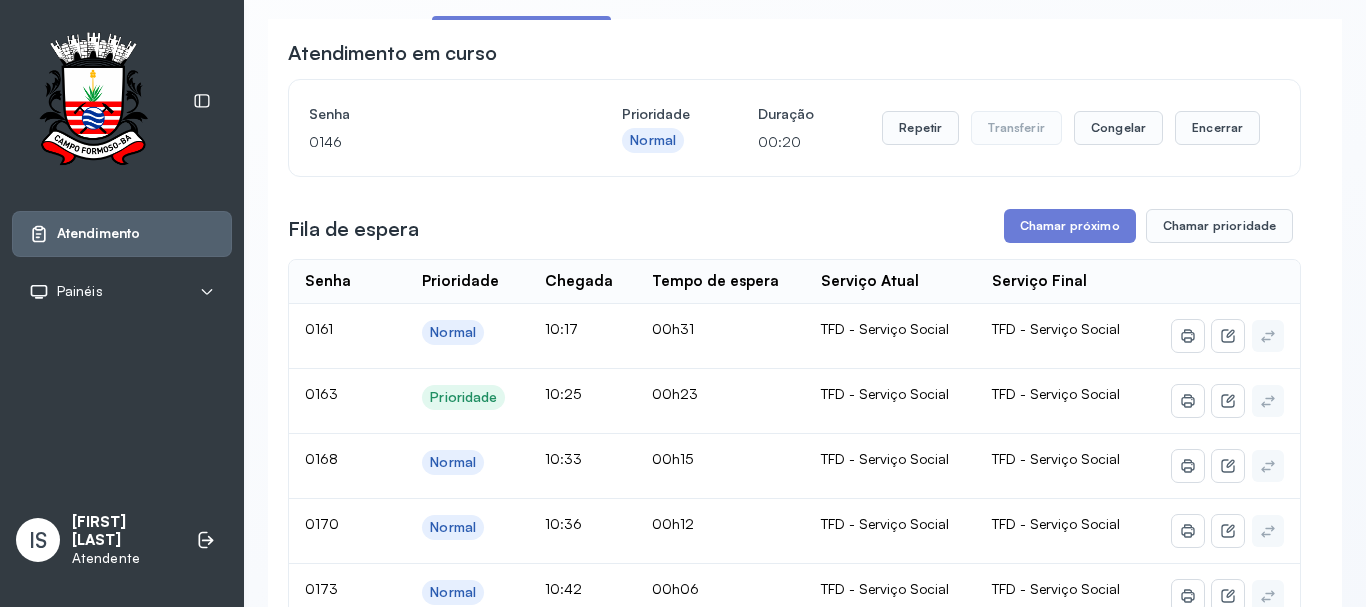 scroll, scrollTop: 62, scrollLeft: 0, axis: vertical 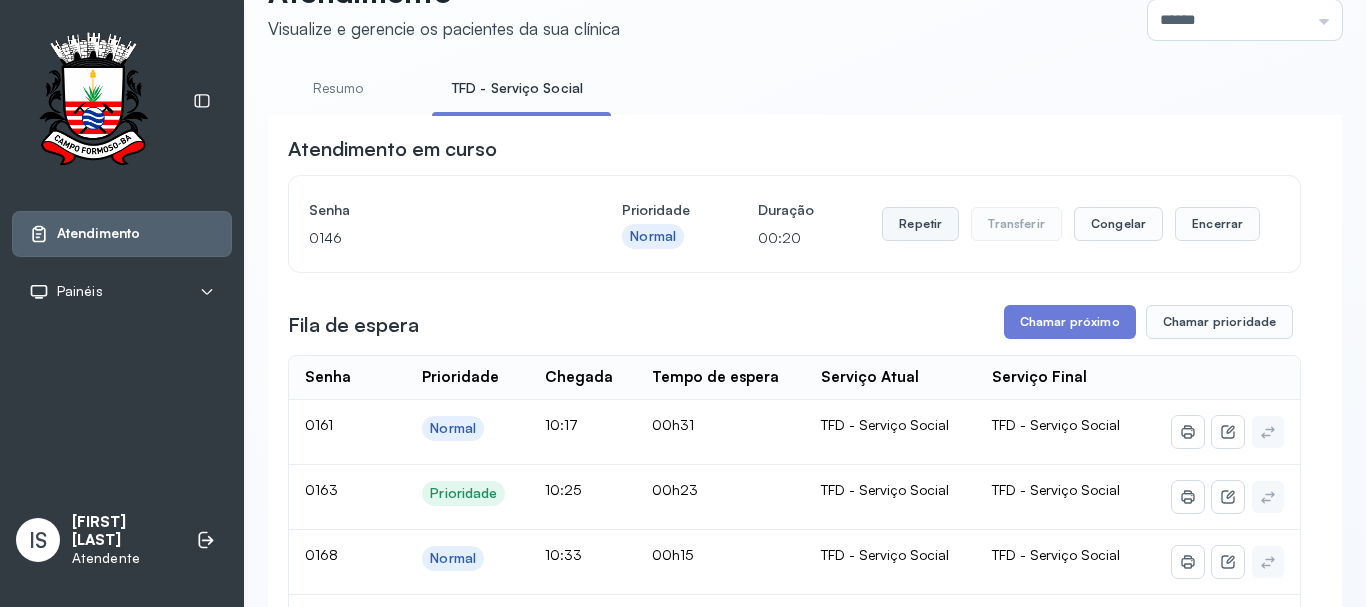 click on "Repetir" at bounding box center [920, 224] 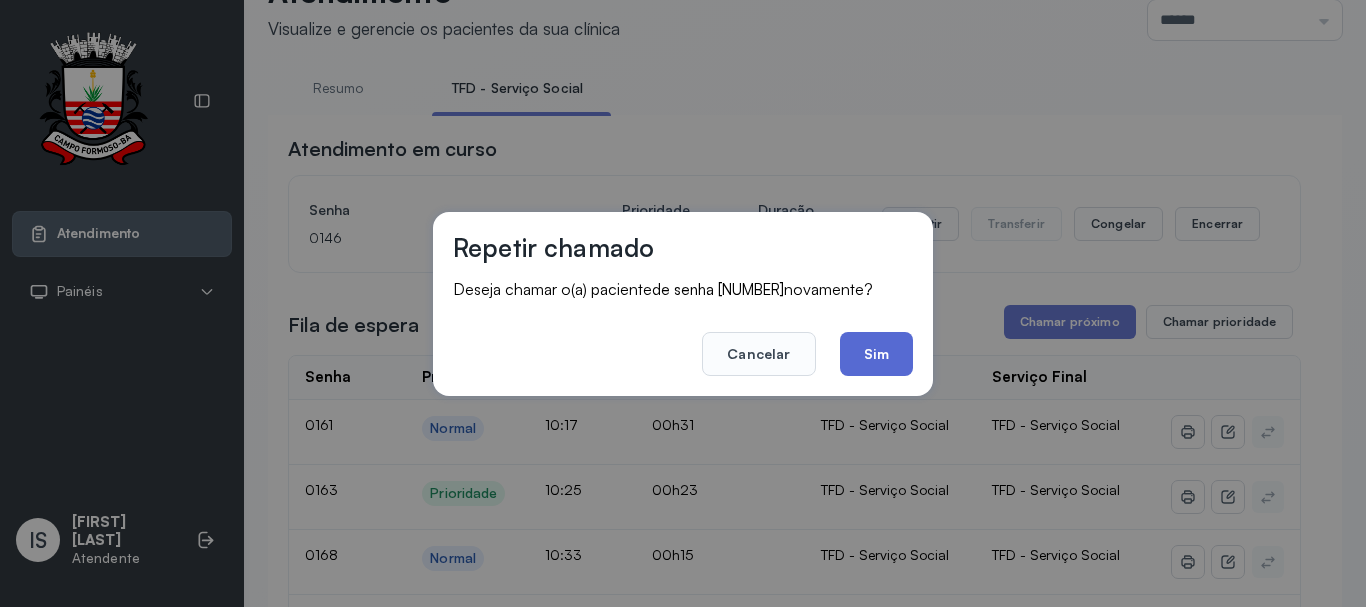 click on "Sim" 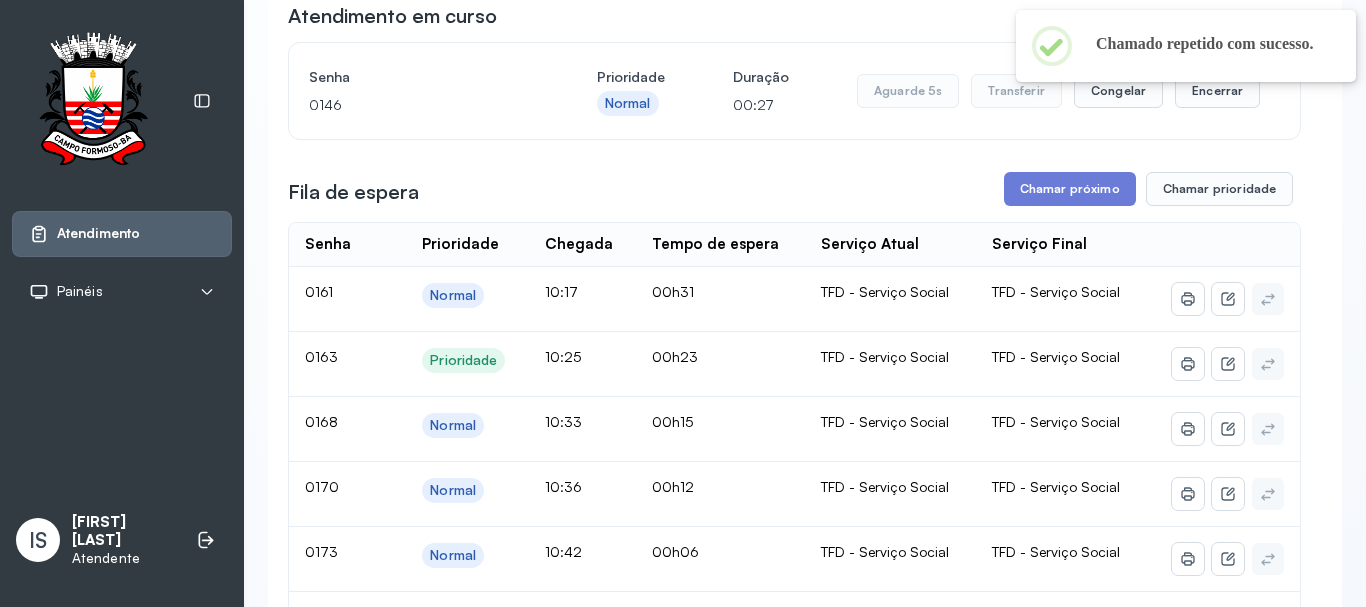 scroll, scrollTop: 162, scrollLeft: 0, axis: vertical 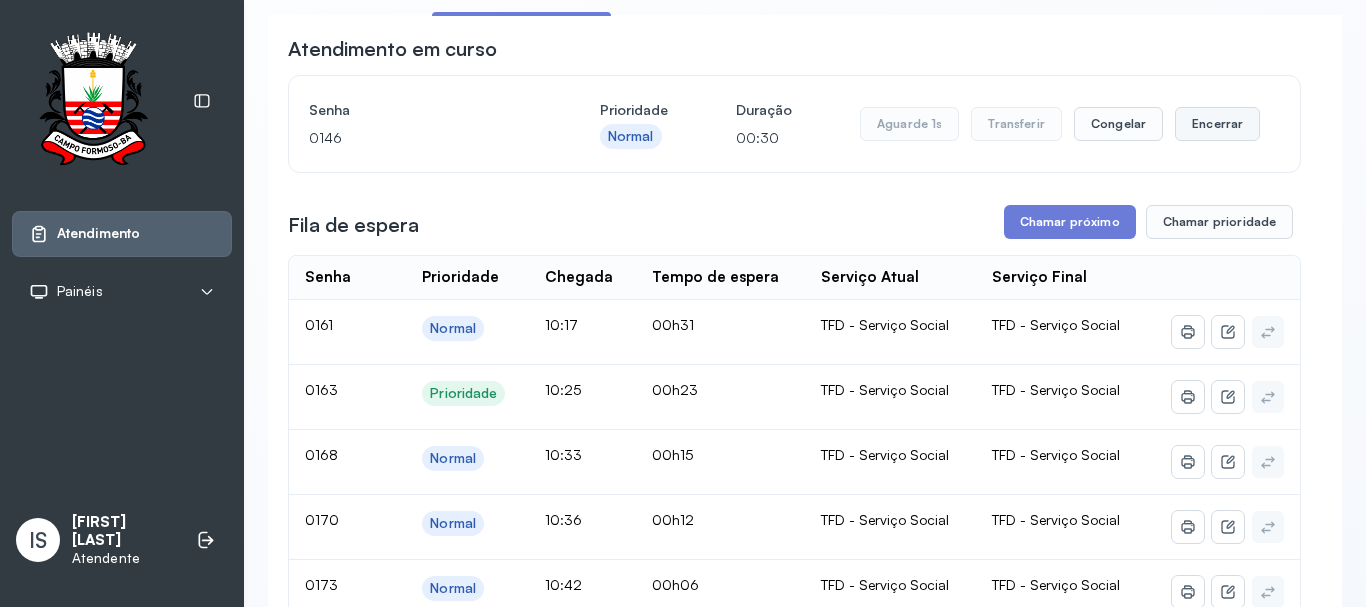 click on "Encerrar" at bounding box center [1217, 124] 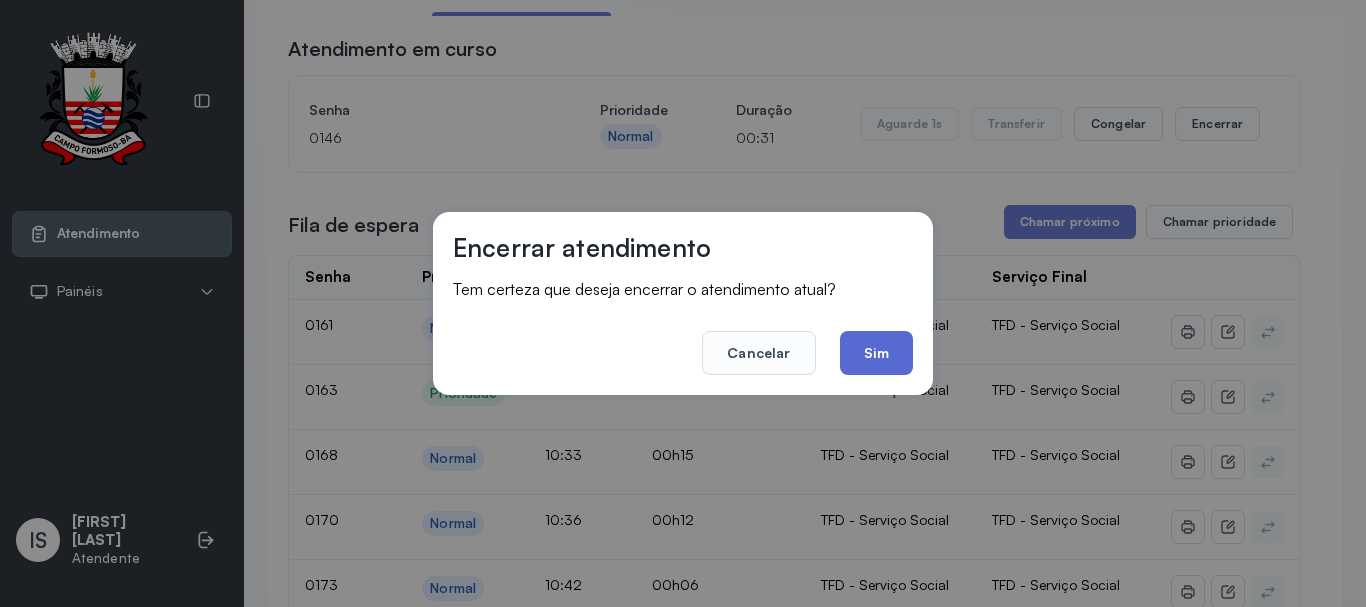 click on "Sim" 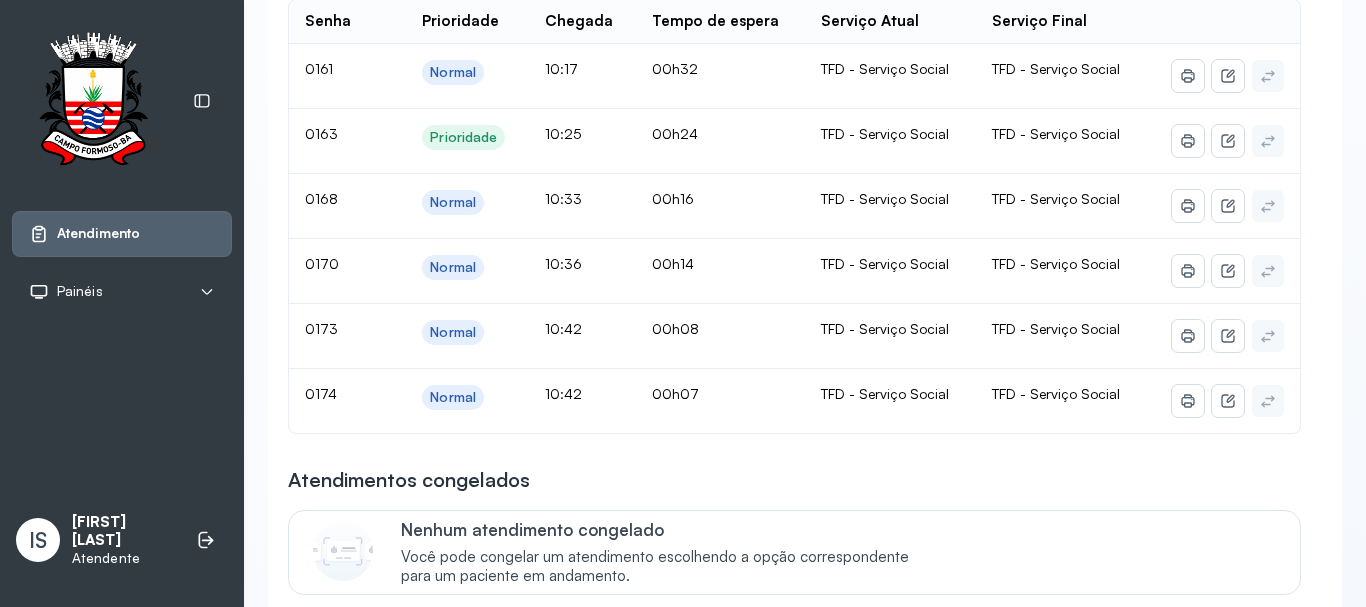 scroll, scrollTop: 362, scrollLeft: 0, axis: vertical 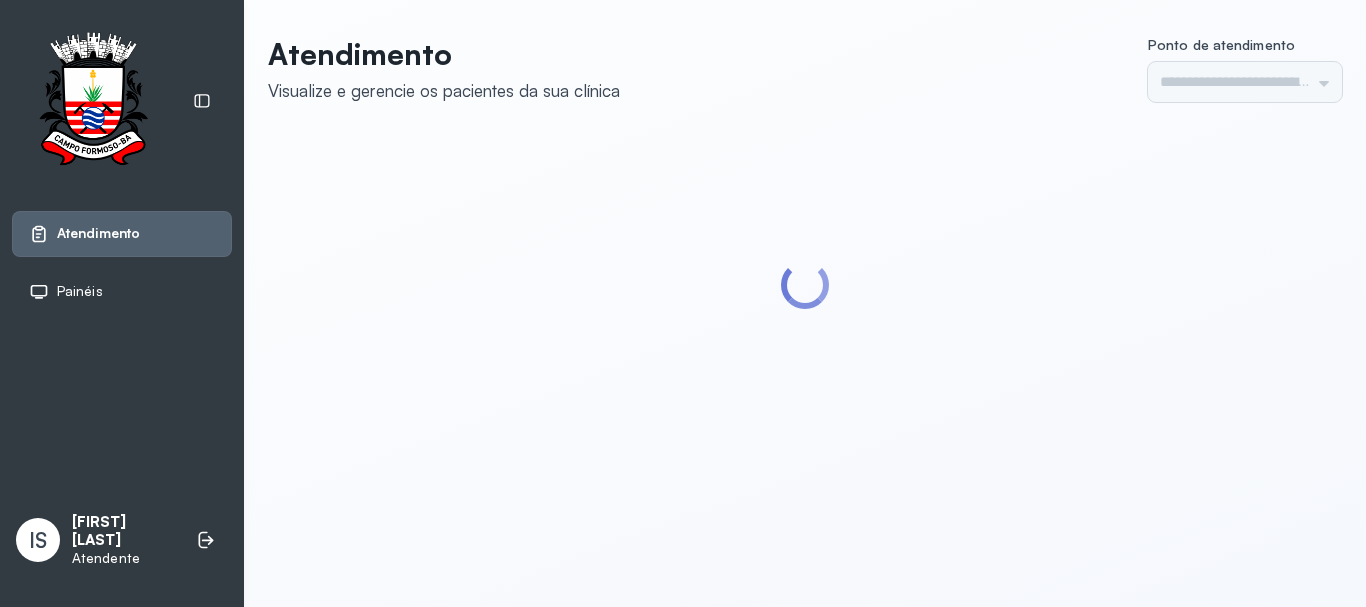 type on "******" 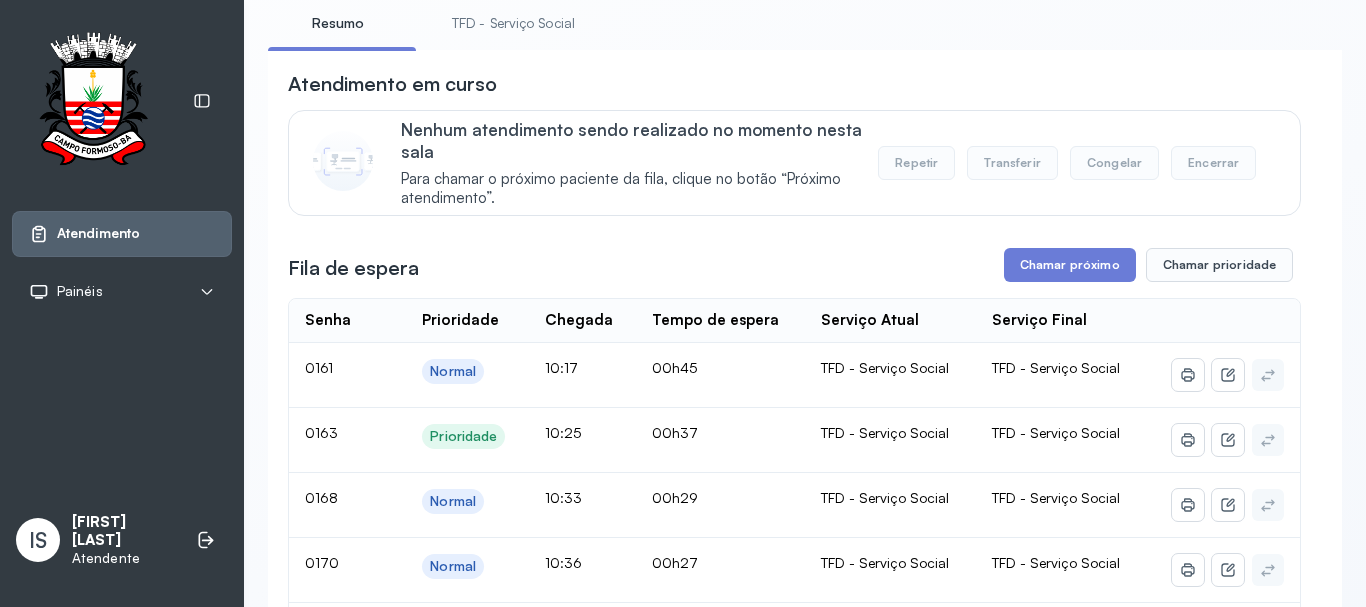 scroll, scrollTop: 100, scrollLeft: 0, axis: vertical 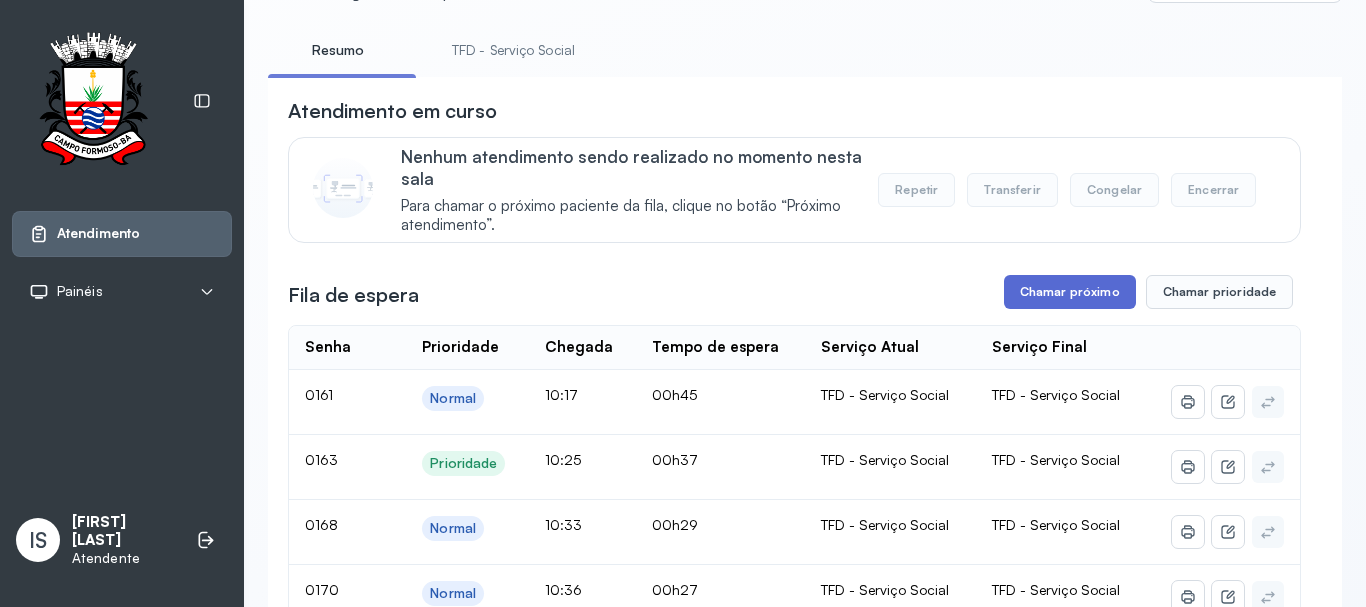 click on "Chamar próximo" at bounding box center [1070, 292] 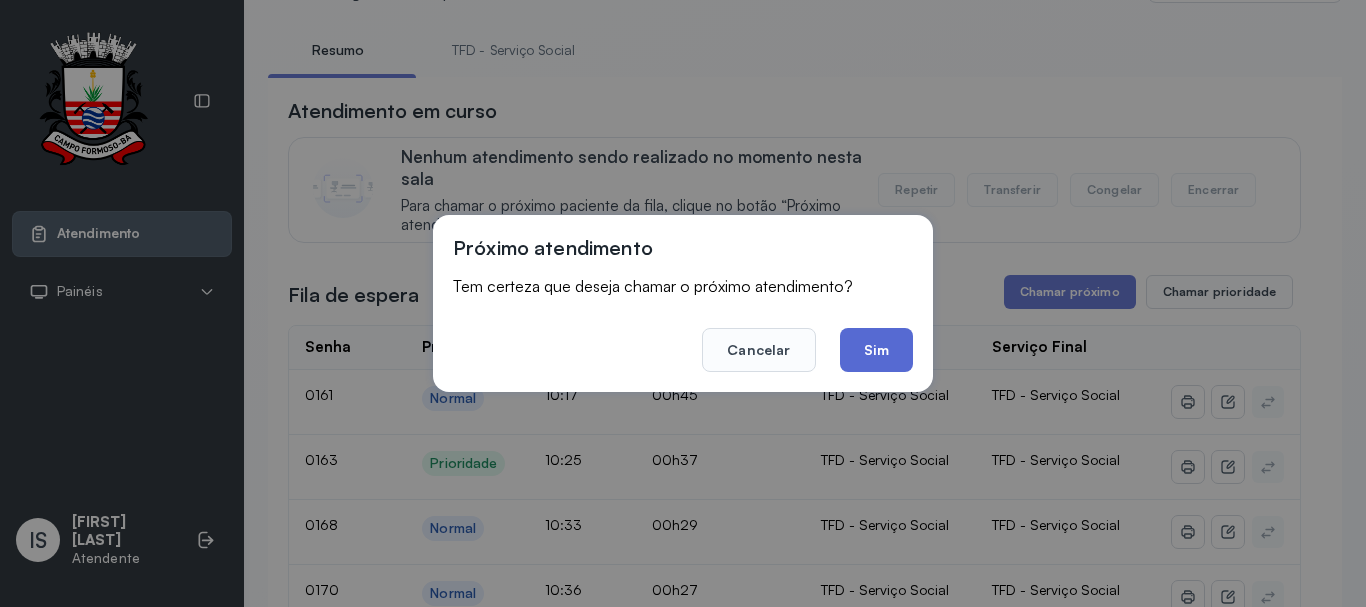 click on "Sim" 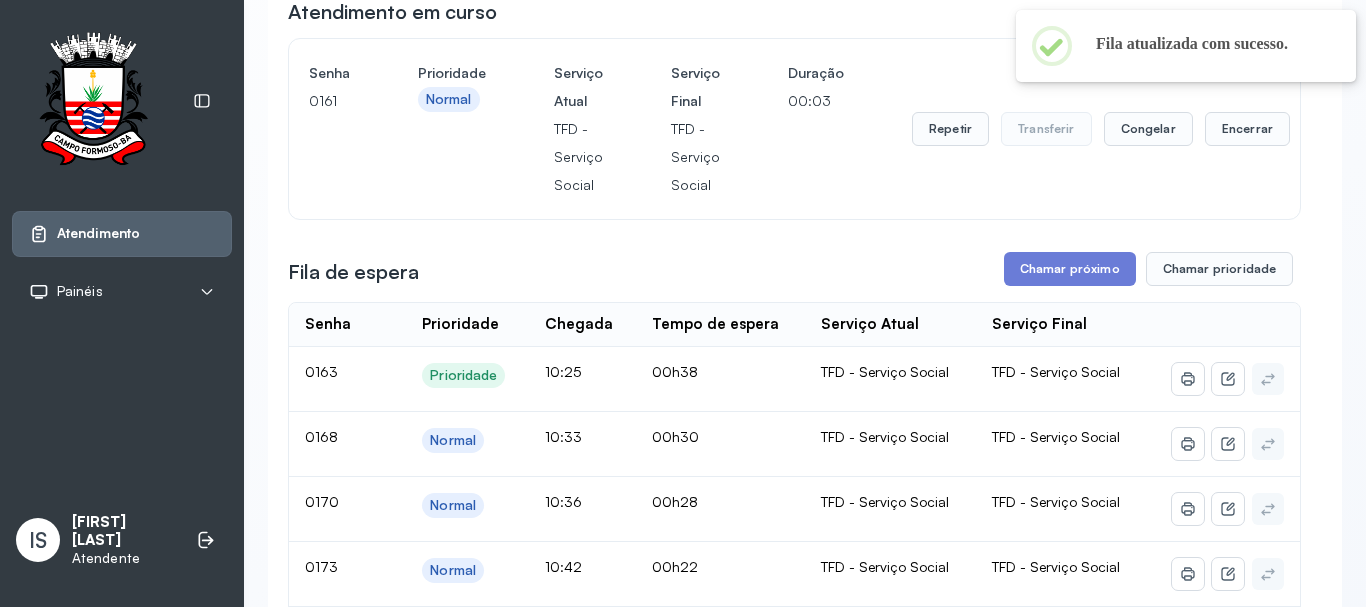 scroll, scrollTop: 100, scrollLeft: 0, axis: vertical 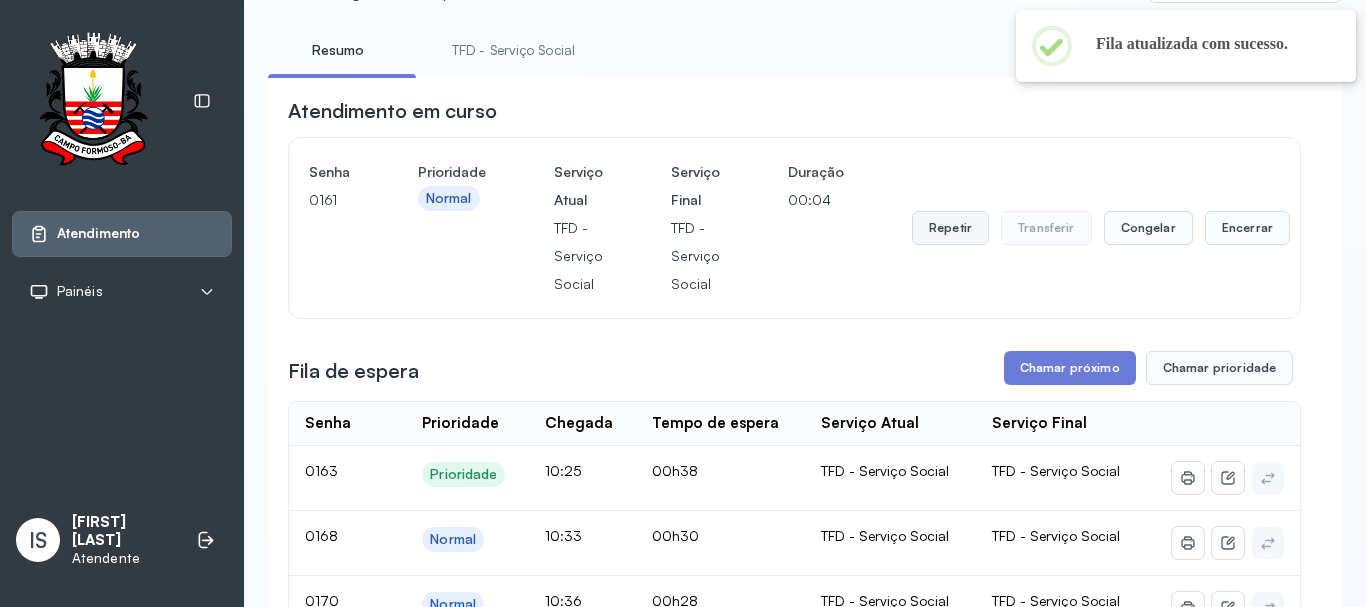 click on "Repetir" at bounding box center (950, 228) 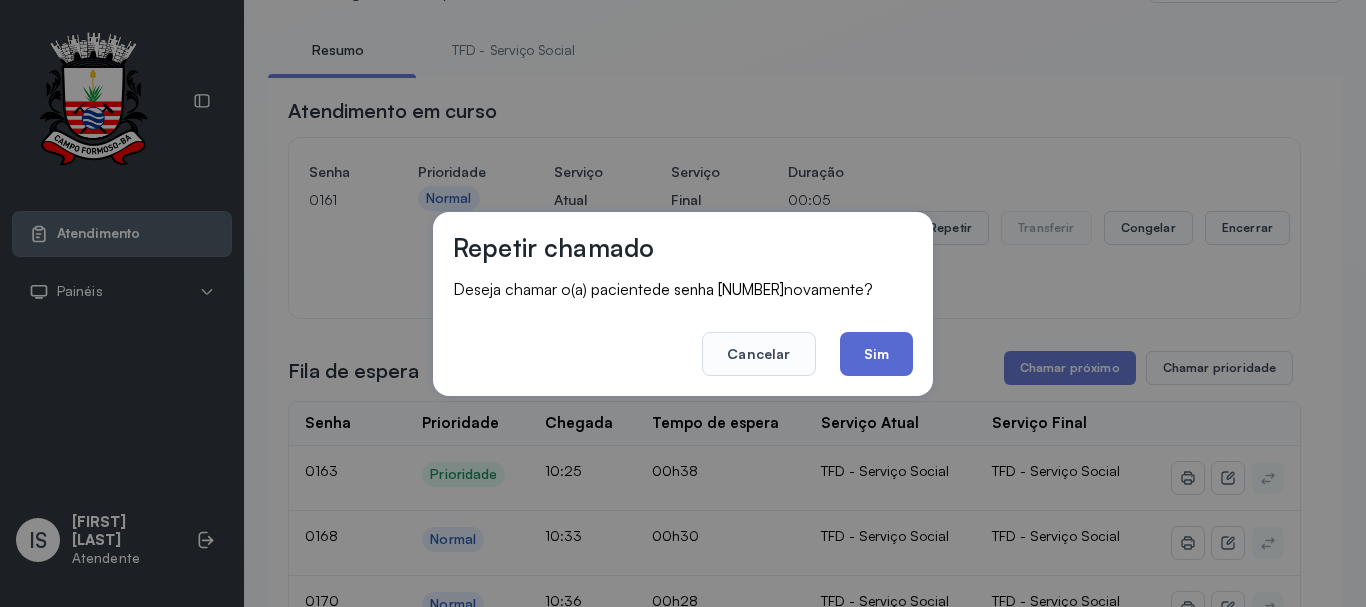 click on "Sim" 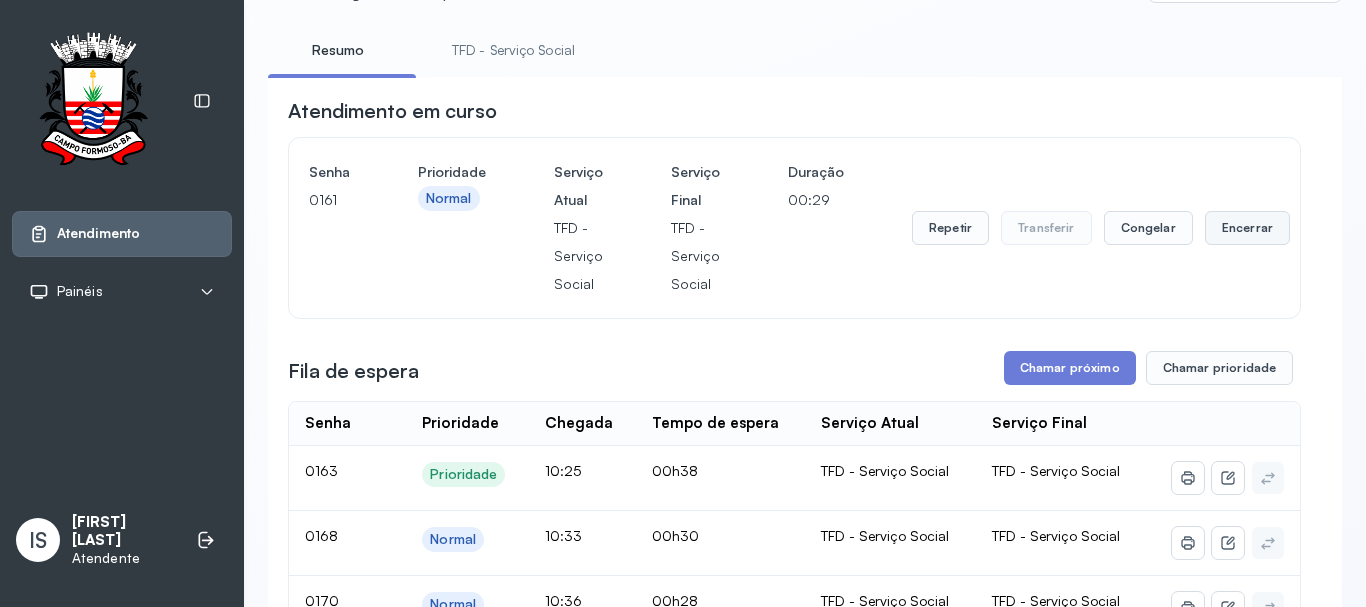 click on "Encerrar" at bounding box center (1247, 228) 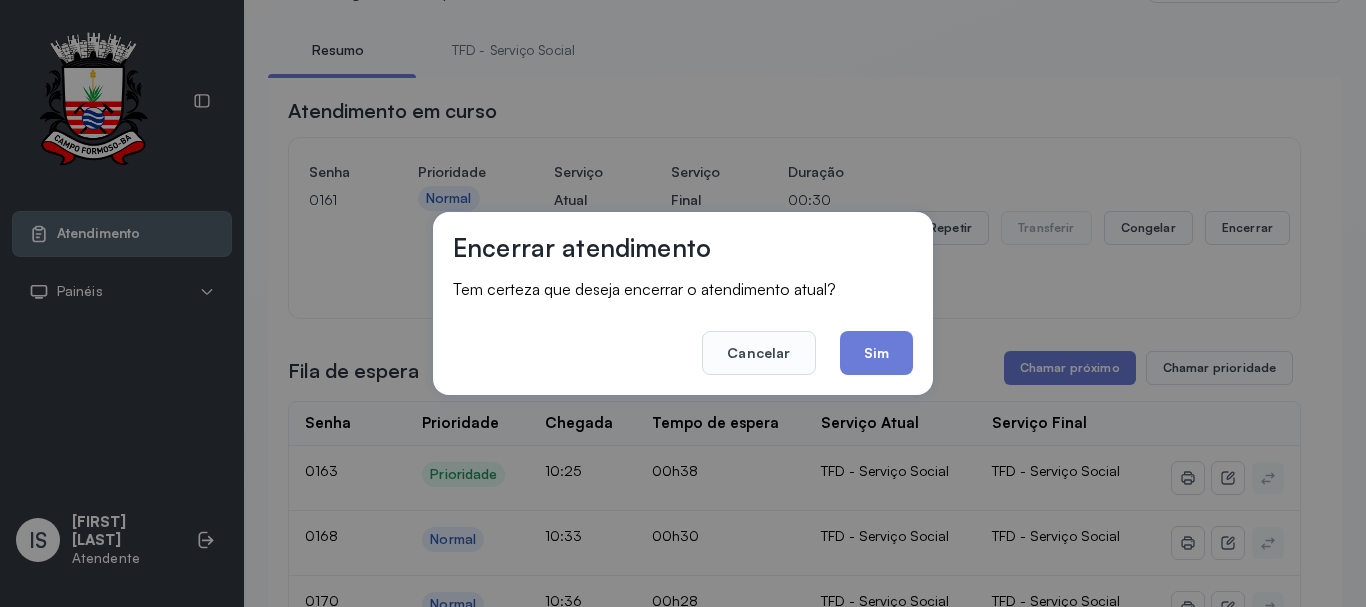 click on "Encerrar atendimento  Tem certeza que deseja encerrar o atendimento atual?  Cancelar Sim" at bounding box center [683, 303] 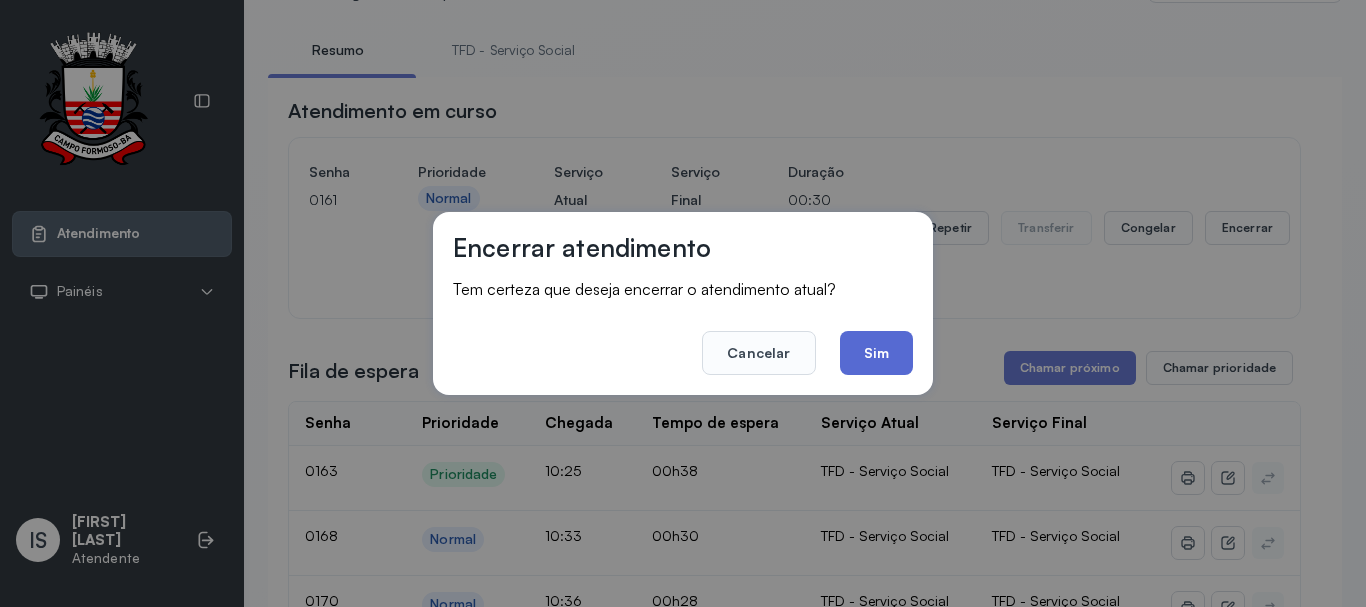click on "Sim" 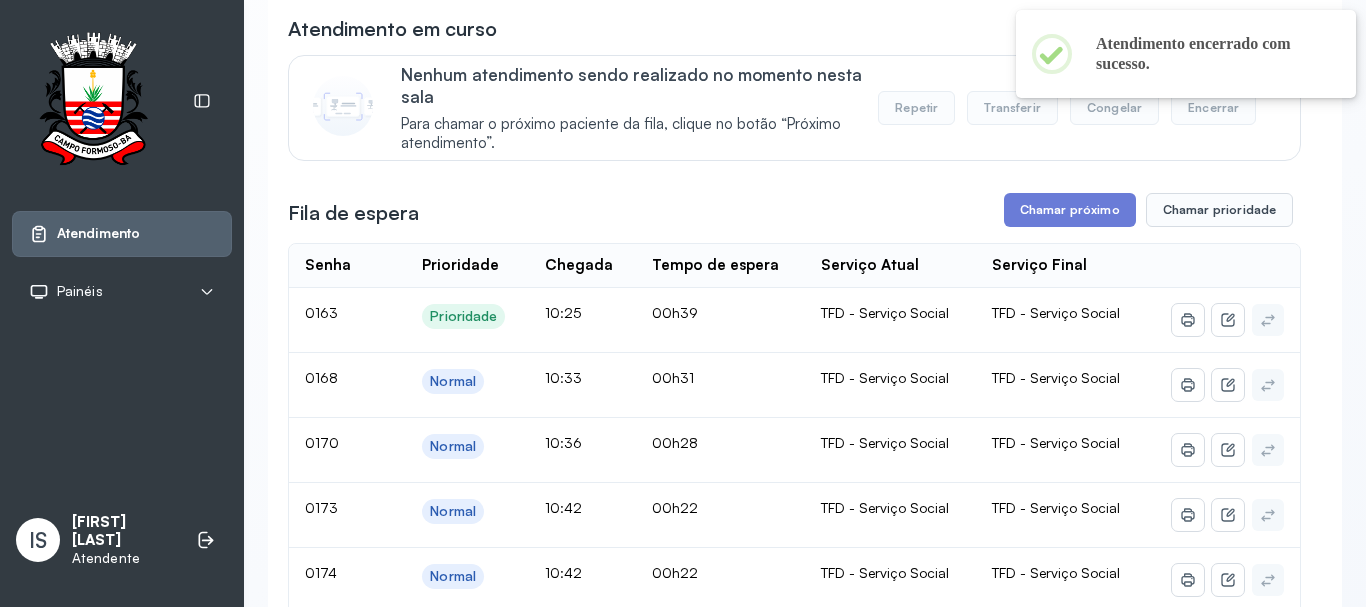 scroll, scrollTop: 300, scrollLeft: 0, axis: vertical 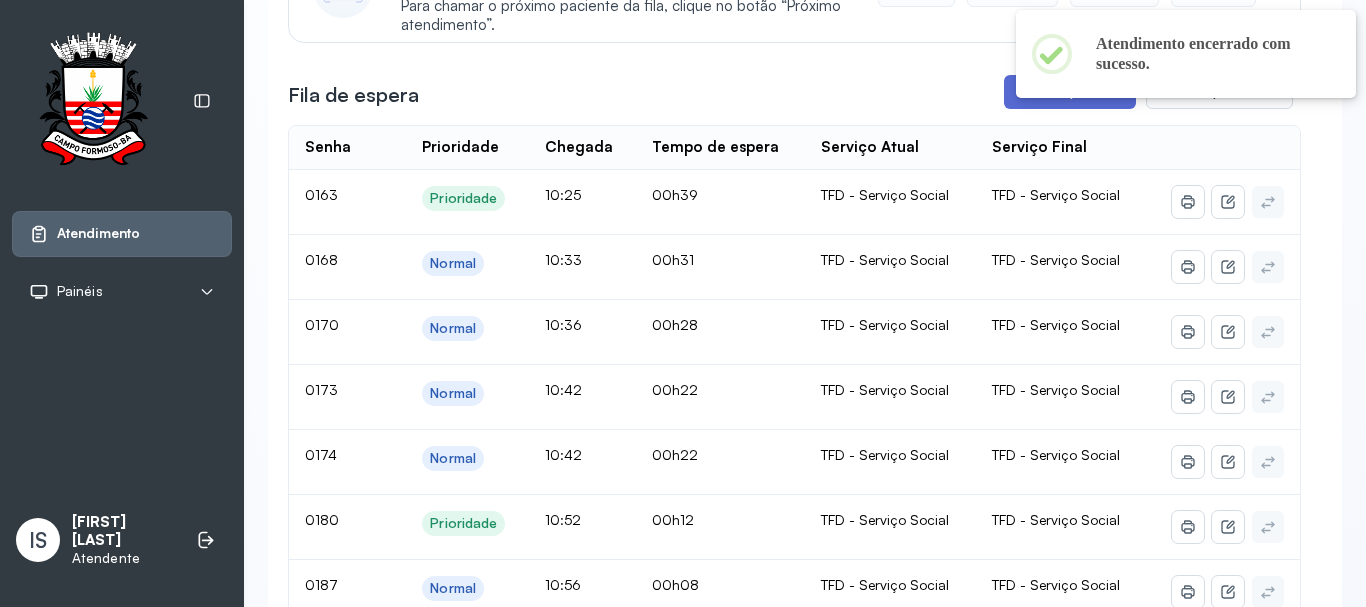 click on "Chamar próximo" at bounding box center [1070, 92] 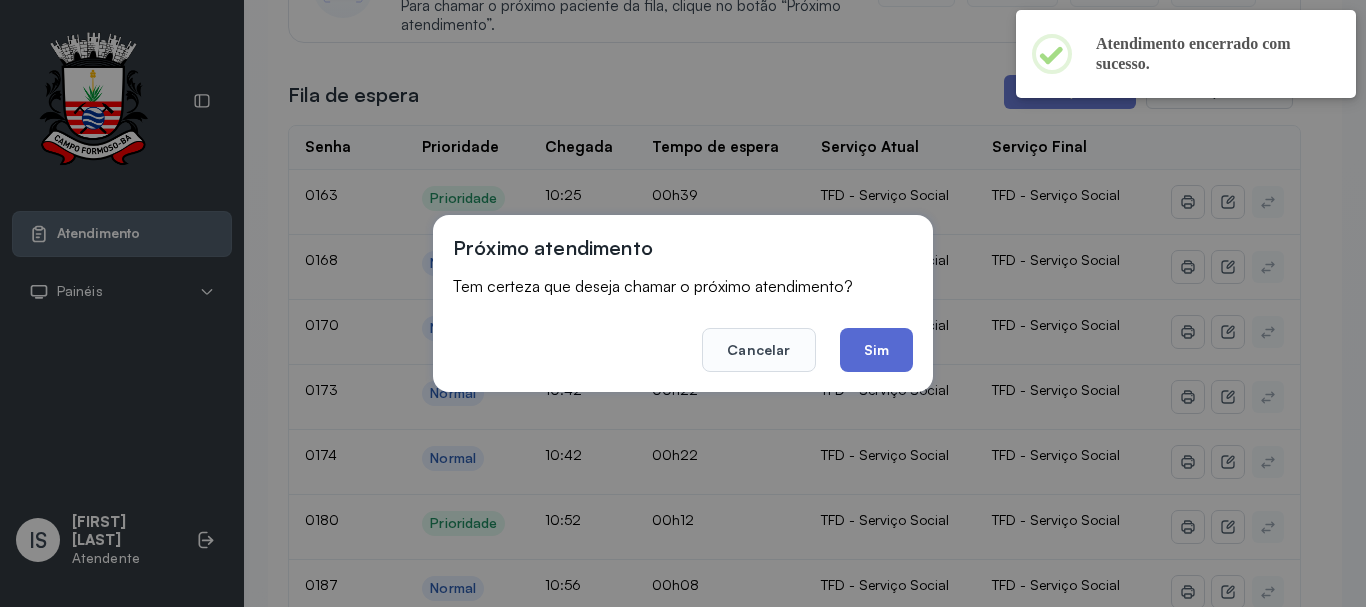 click on "Sim" 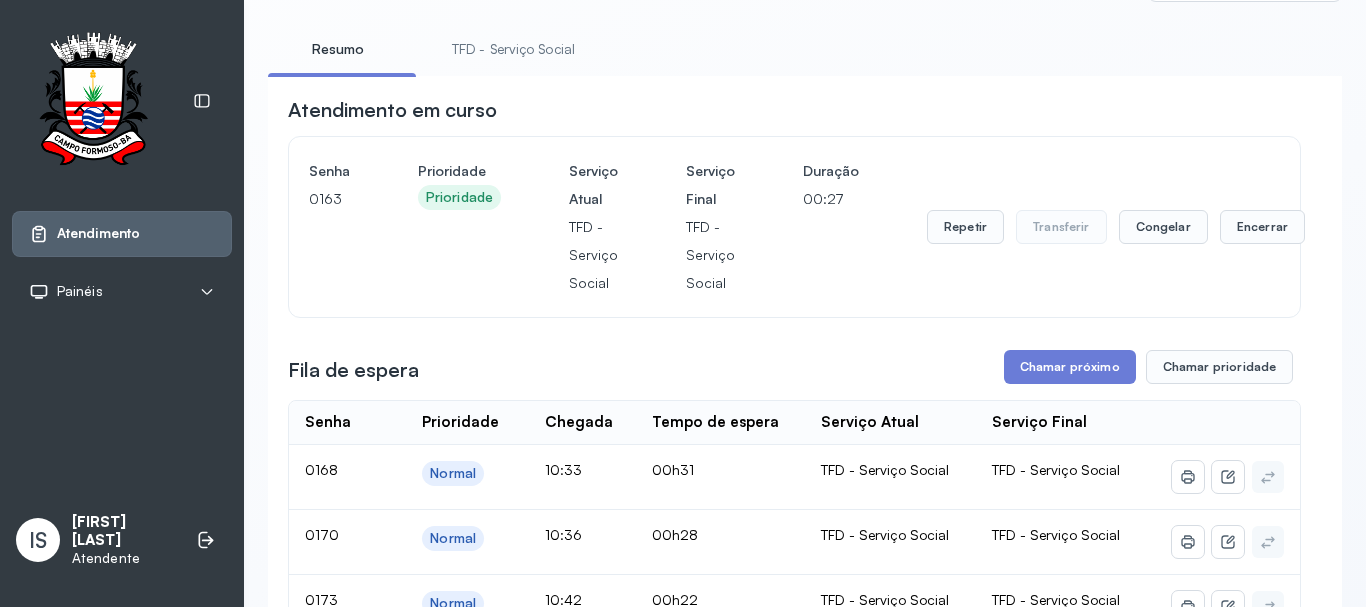 scroll, scrollTop: 100, scrollLeft: 0, axis: vertical 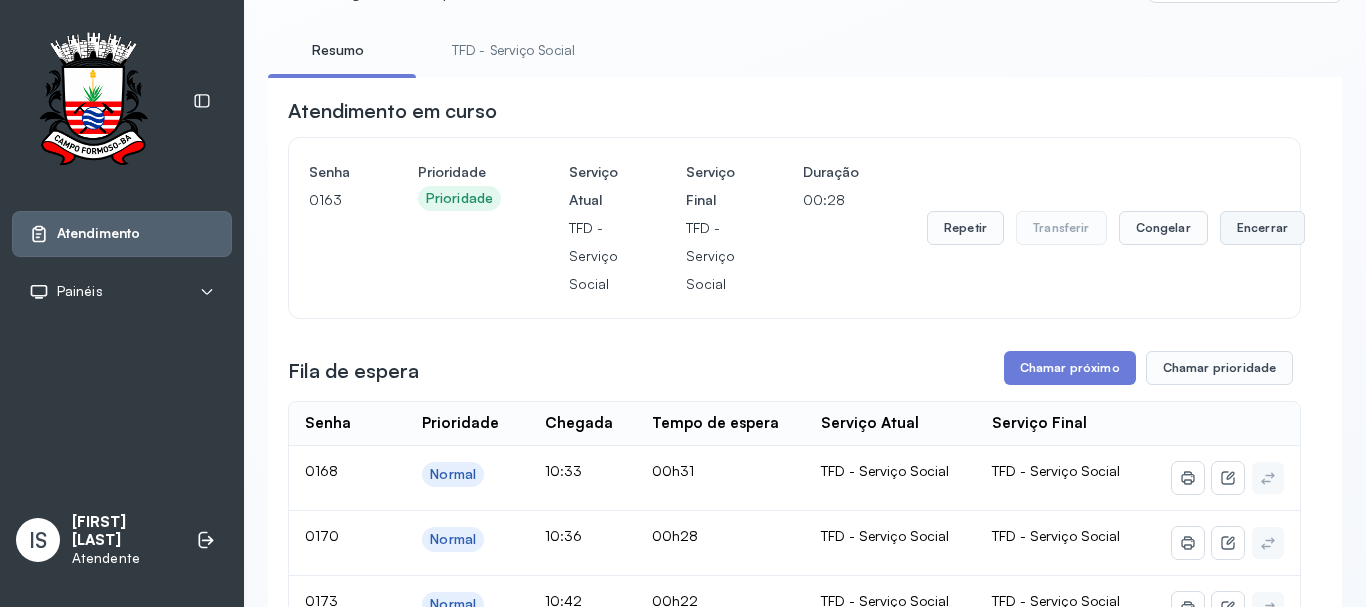 click on "Encerrar" at bounding box center [1262, 228] 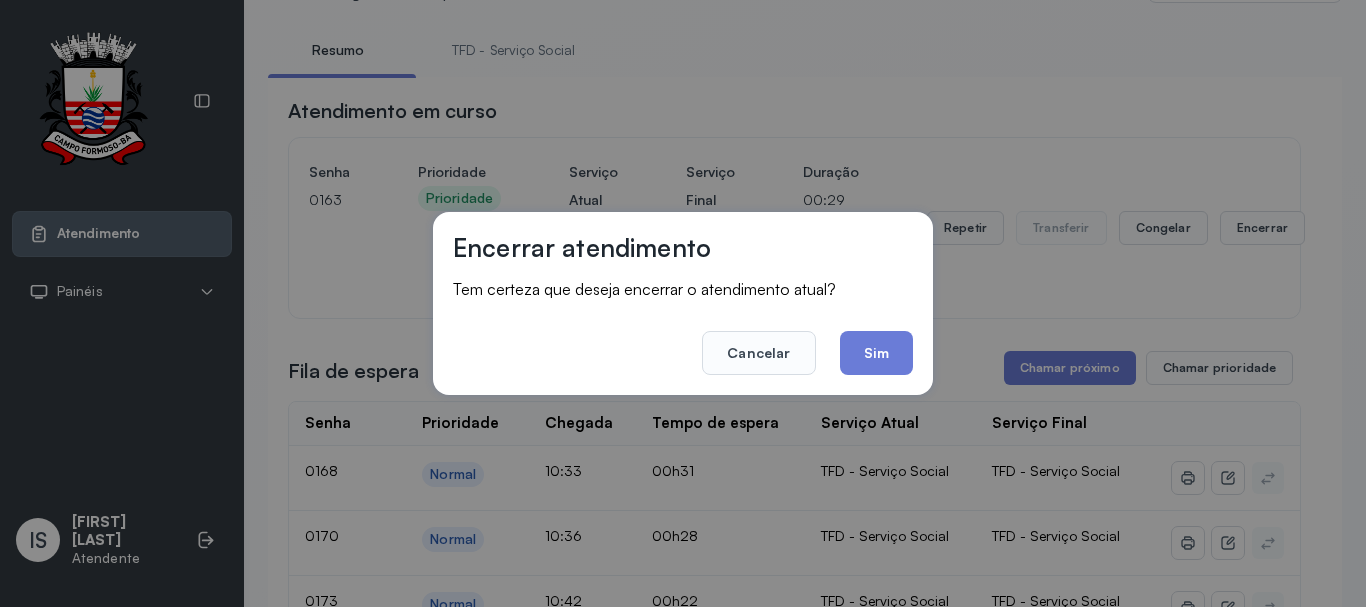 click on "Cancelar Sim" at bounding box center (683, 339) 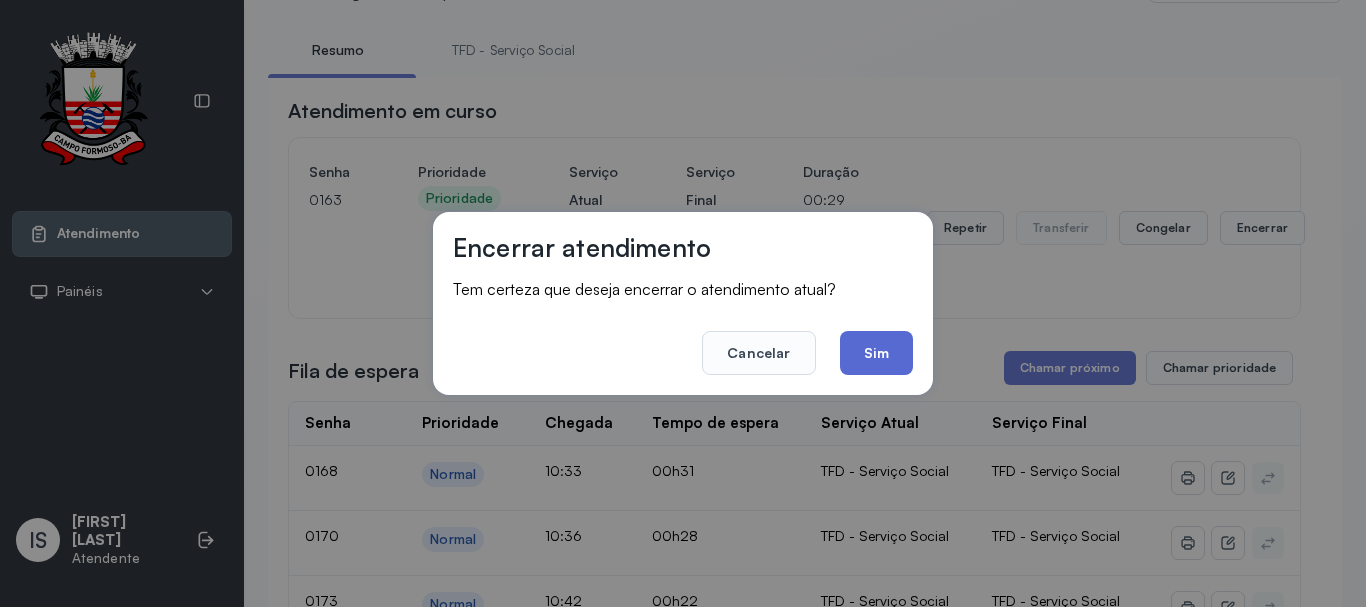 click on "Sim" 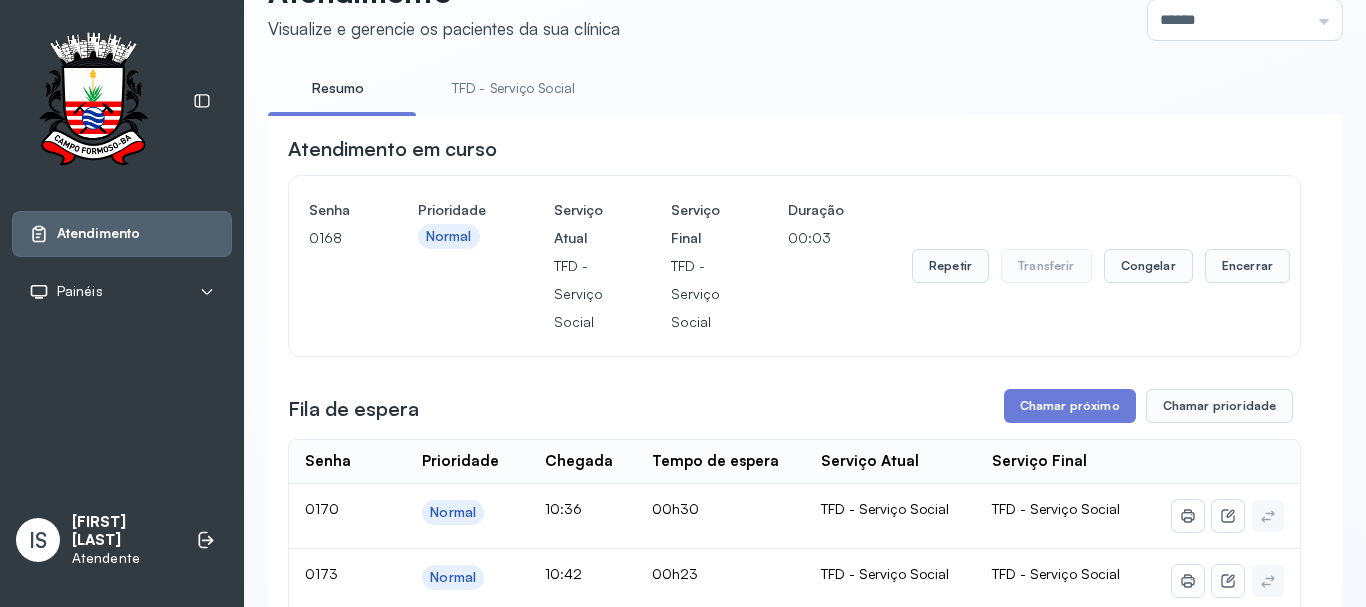 scroll, scrollTop: 300, scrollLeft: 0, axis: vertical 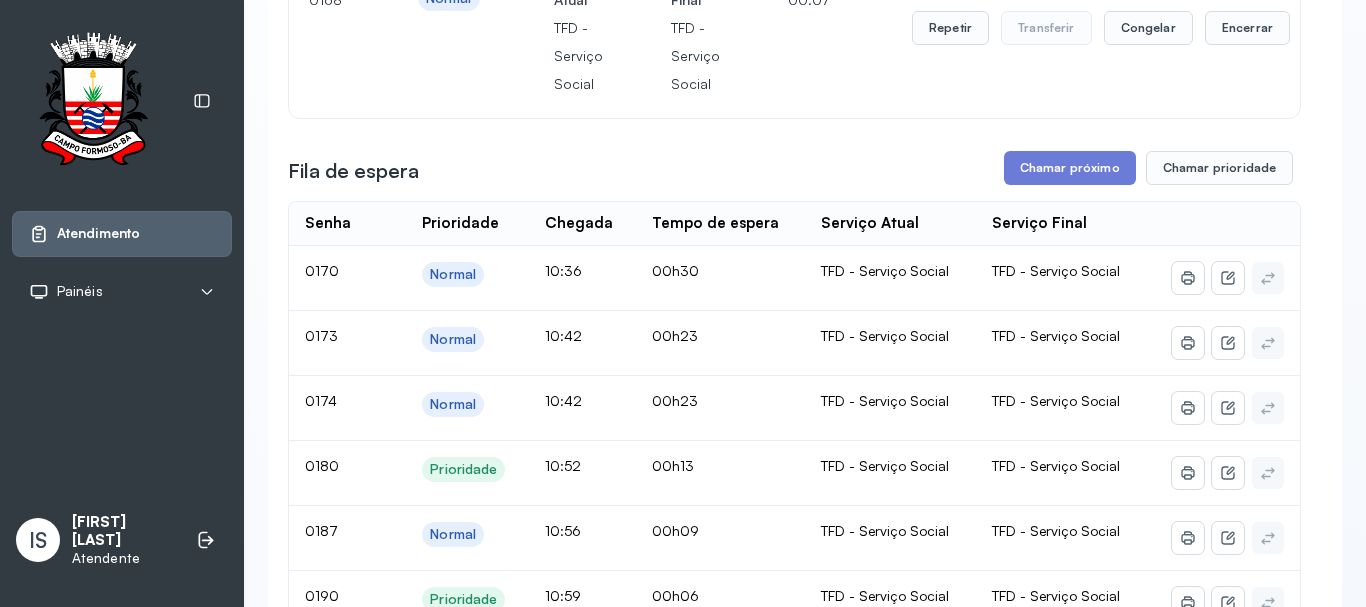 click on "Atendimento em curso Senha 0168 Prioridade Normal Serviço Atual TFD - Serviço Social Serviço Final TFD - Serviço Social Duração 00:07 Repetir Transferir Congelar Encerrar Fila de espera Chamar próximo Chamar prioridade Senha    Prioridade  Chegada  Tempo de espera  Serviço Atual  Serviço Final    0170 Normal 10:36 00h30 TFD - Serviço Social TFD - Serviço Social 0173 Normal 10:42 00h23 TFD - Serviço Social TFD - Serviço Social 0174 Normal 10:42 00h23 TFD - Serviço Social TFD - Serviço Social 0180 Prioridade 10:52 00h13 TFD - Serviço Social TFD - Serviço Social 0187 Normal 10:56 00h09 TFD - Serviço Social TFD - Serviço Social 0190 Prioridade 10:59 00h06 TFD - Serviço Social TFD - Serviço Social 0193 Prioridade 11:01 00h04 TFD - Serviço Social TFD - Serviço Social Atendimentos congelados Nenhum atendimento congelado Você pode congelar um atendimento escolhendo a opção correspondente para um paciente em andamento. Atendimentos concluídos  Atendidos: 32  |  Prioritários: 32  | Data:" at bounding box center (794, 1370) 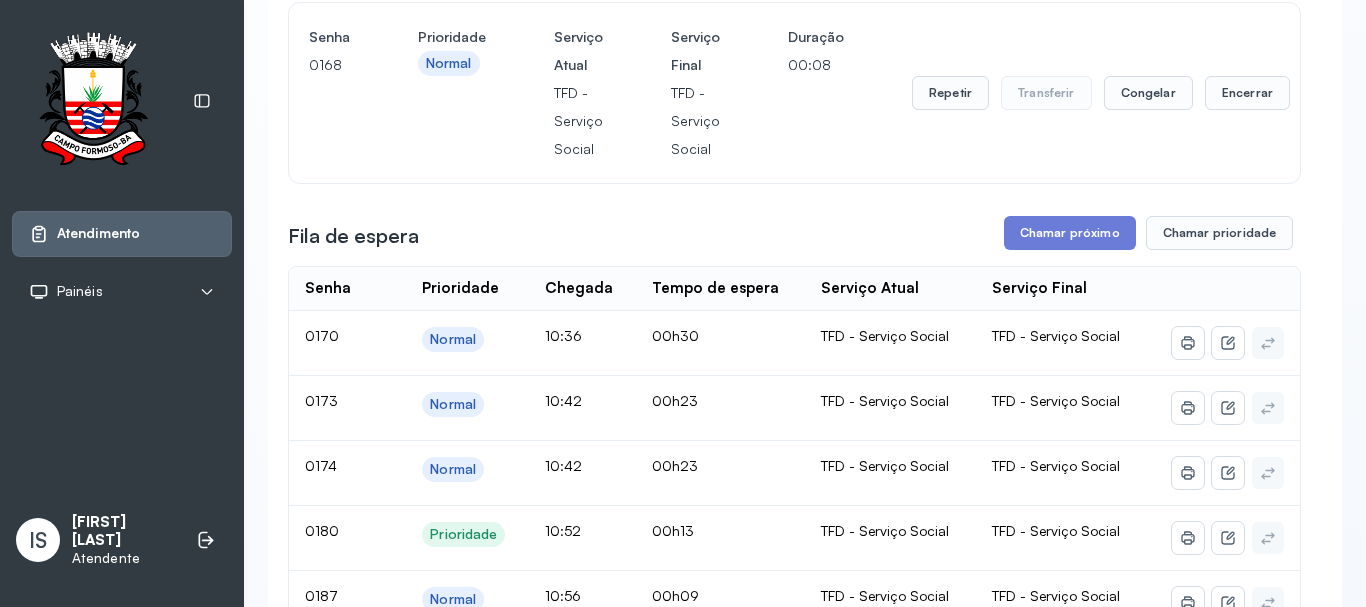 scroll, scrollTop: 200, scrollLeft: 0, axis: vertical 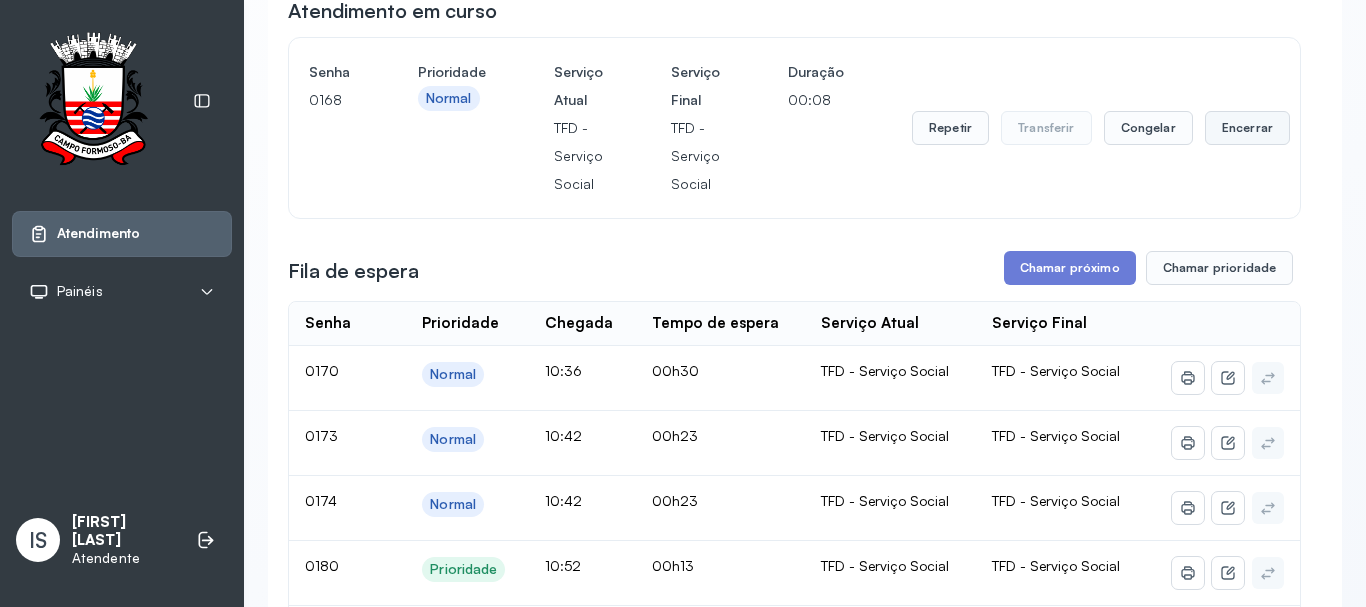 click on "Encerrar" at bounding box center [1247, 128] 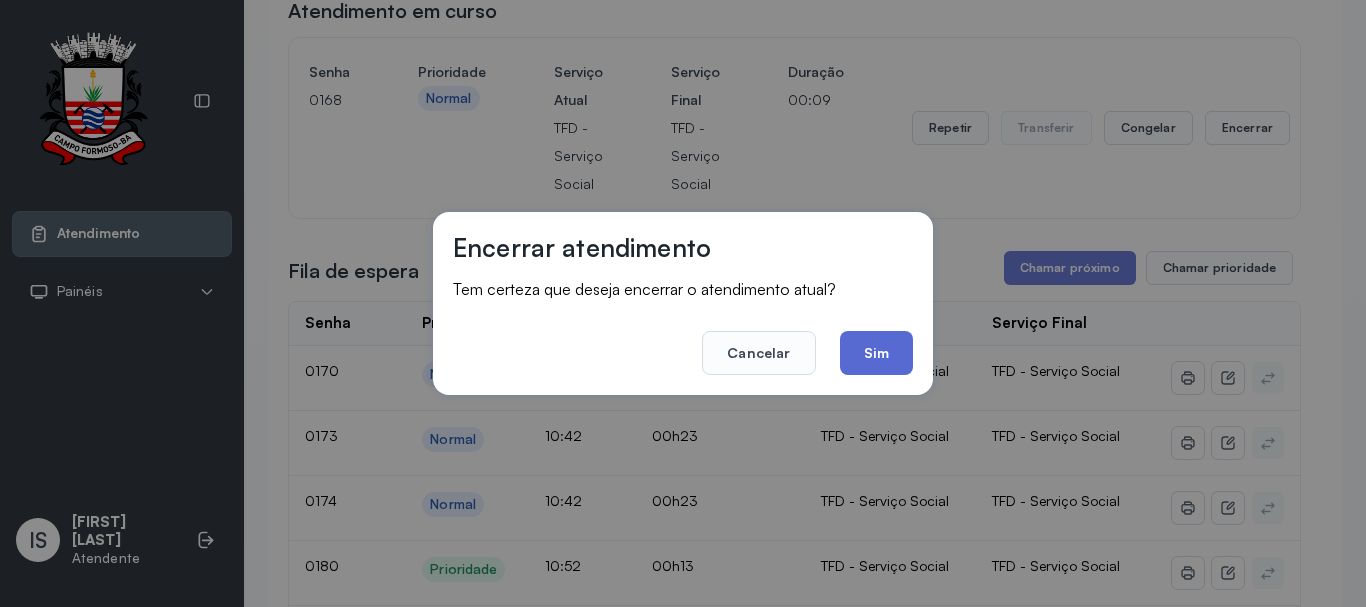 click on "Sim" 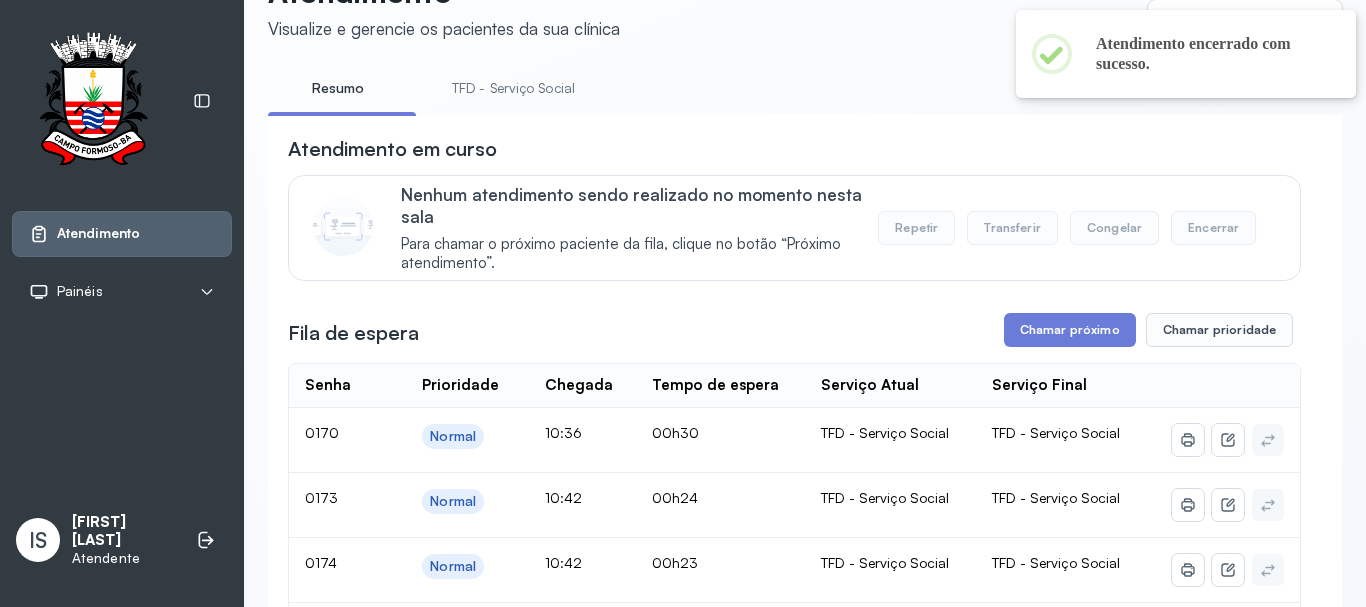 scroll, scrollTop: 200, scrollLeft: 0, axis: vertical 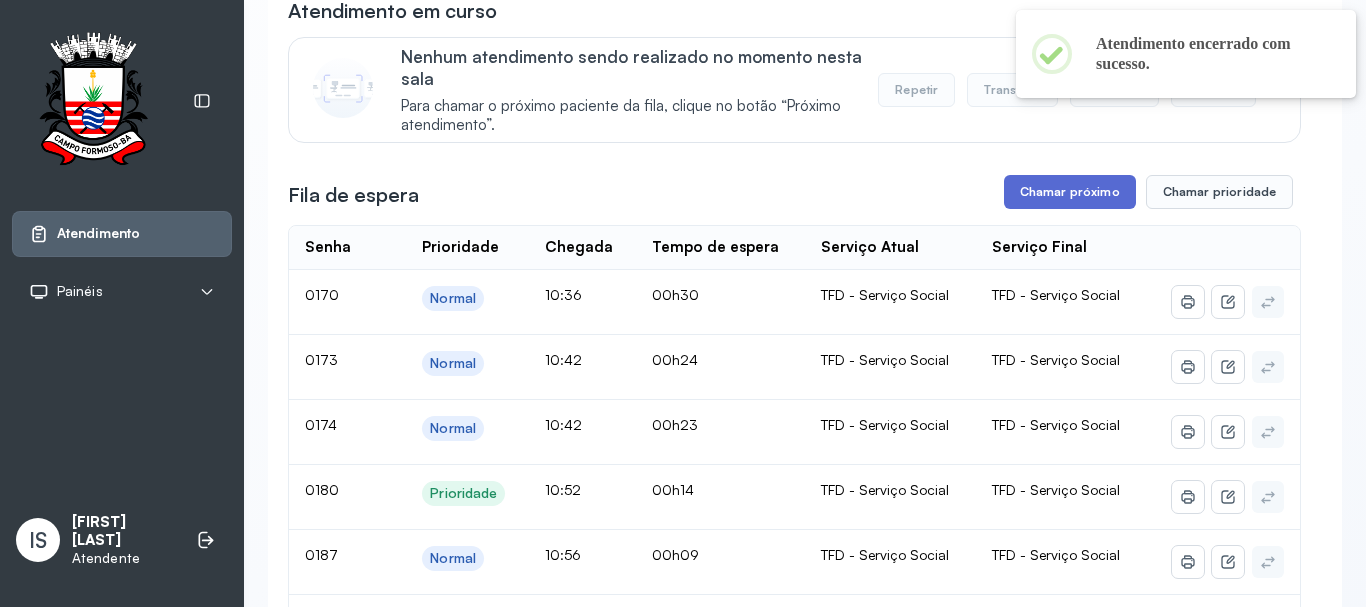 click on "Chamar próximo" at bounding box center (1070, 192) 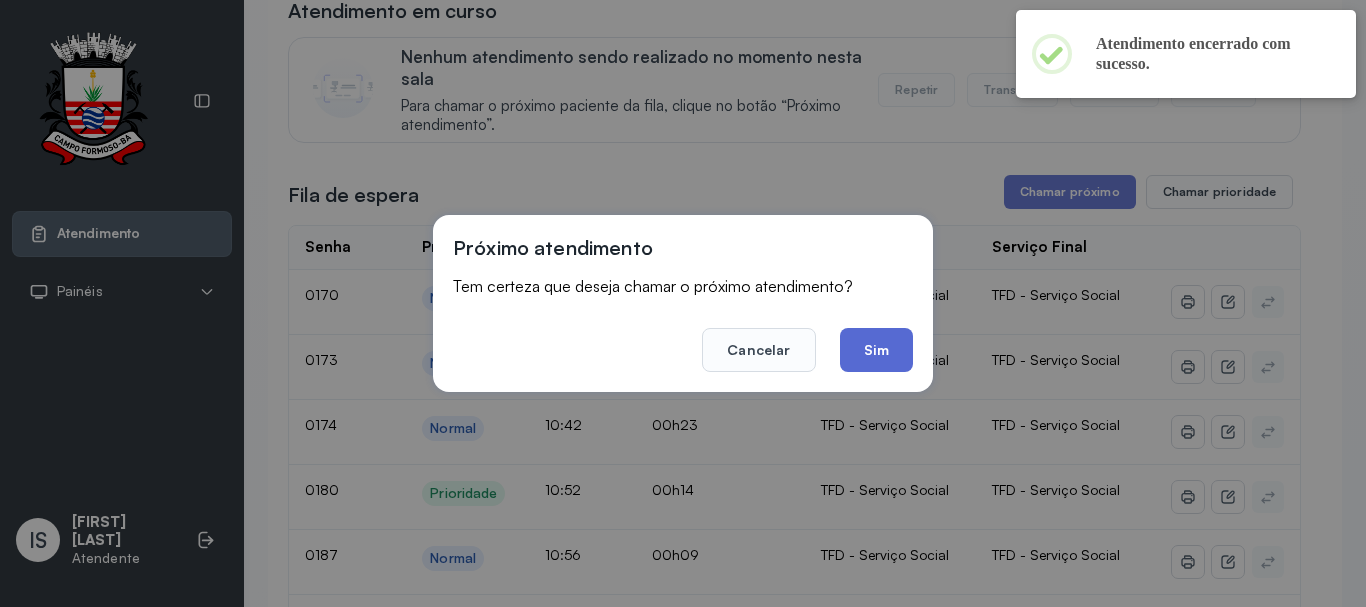 click on "Sim" 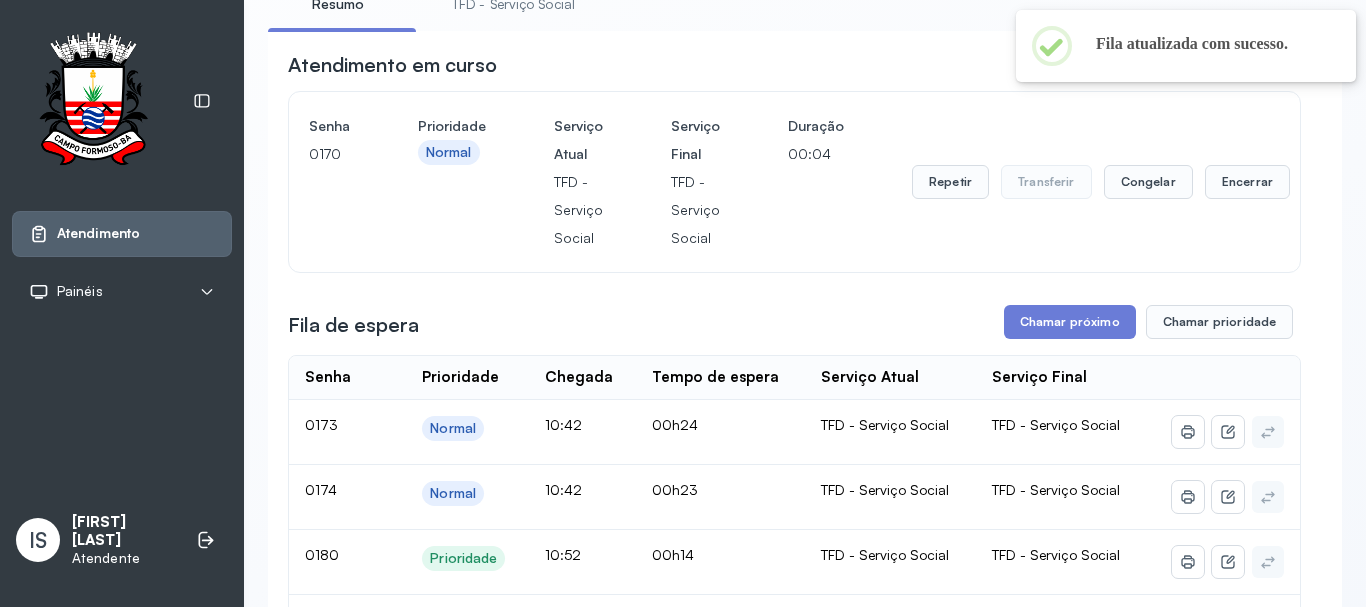 scroll, scrollTop: 100, scrollLeft: 0, axis: vertical 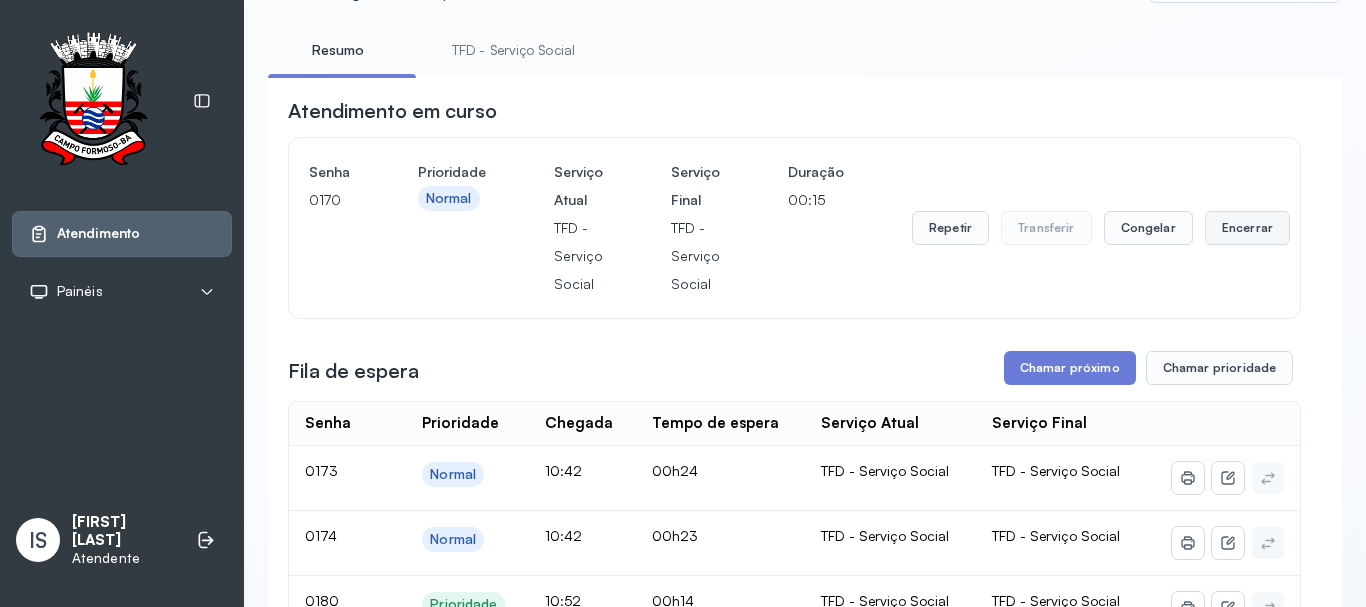 click on "Encerrar" at bounding box center [1247, 228] 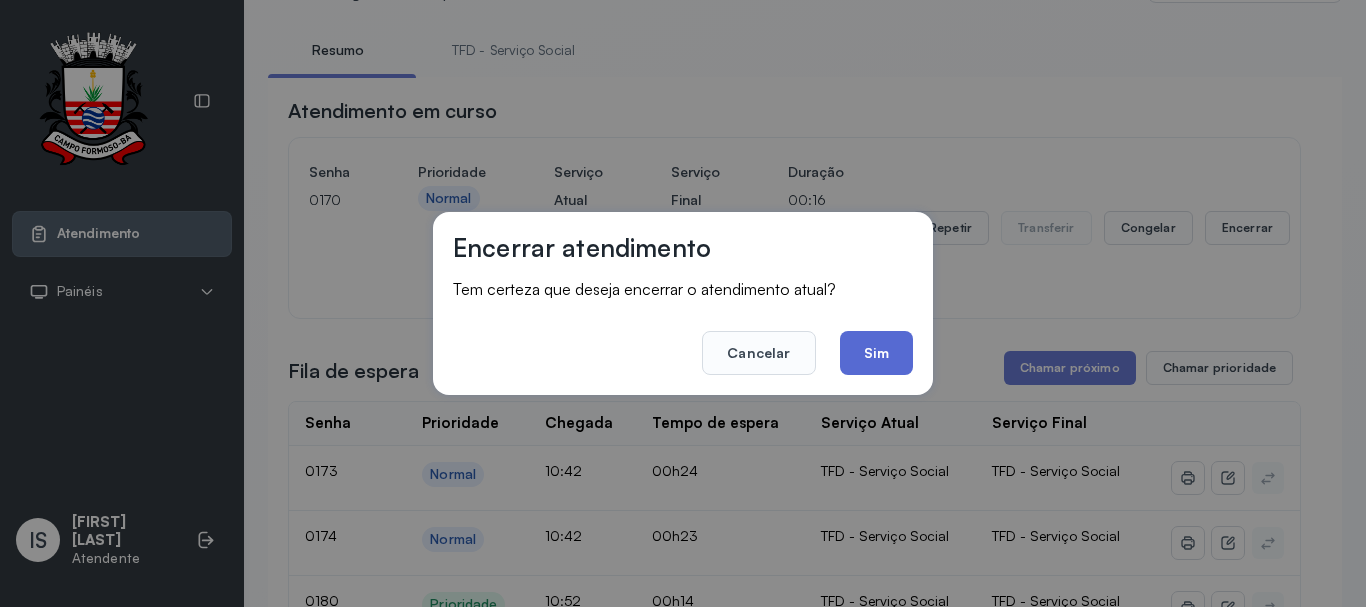 click on "Sim" 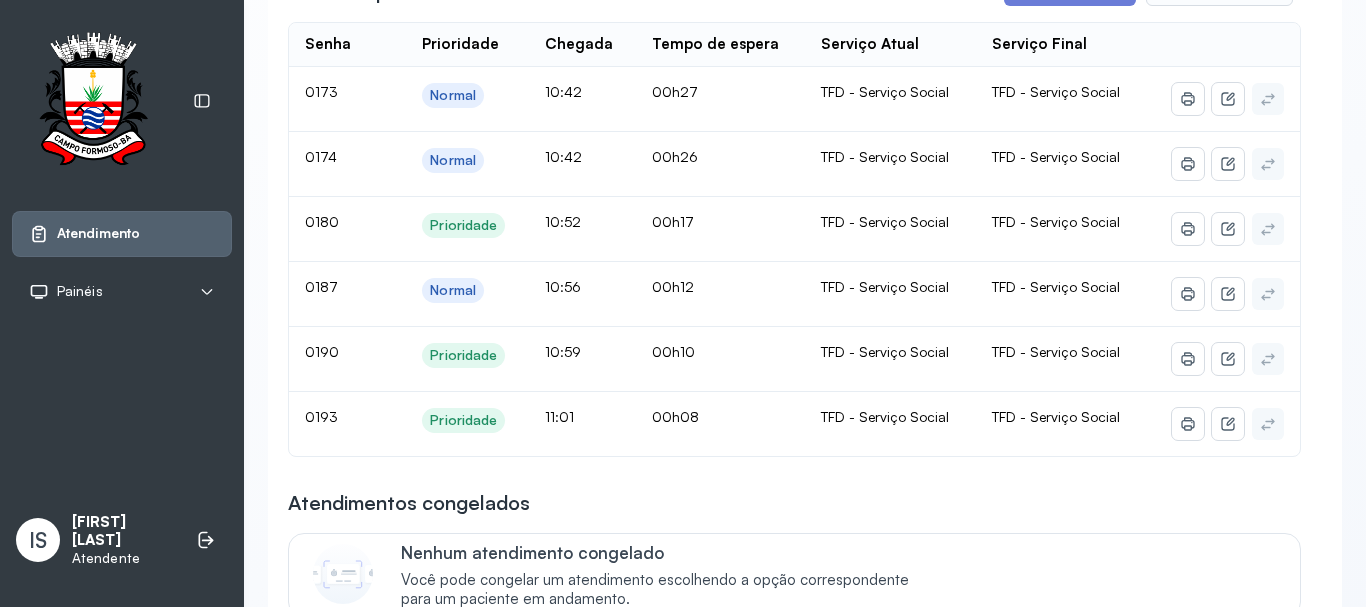 scroll, scrollTop: 500, scrollLeft: 0, axis: vertical 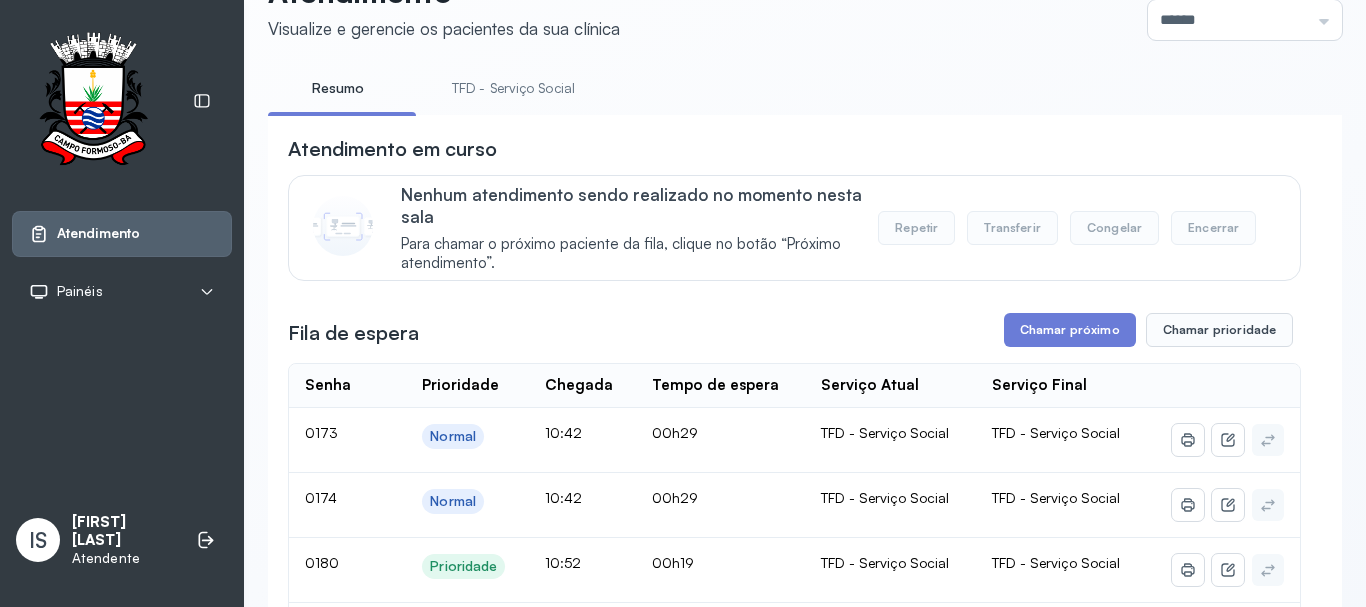 click on "TFD - Serviço Social" at bounding box center (513, 88) 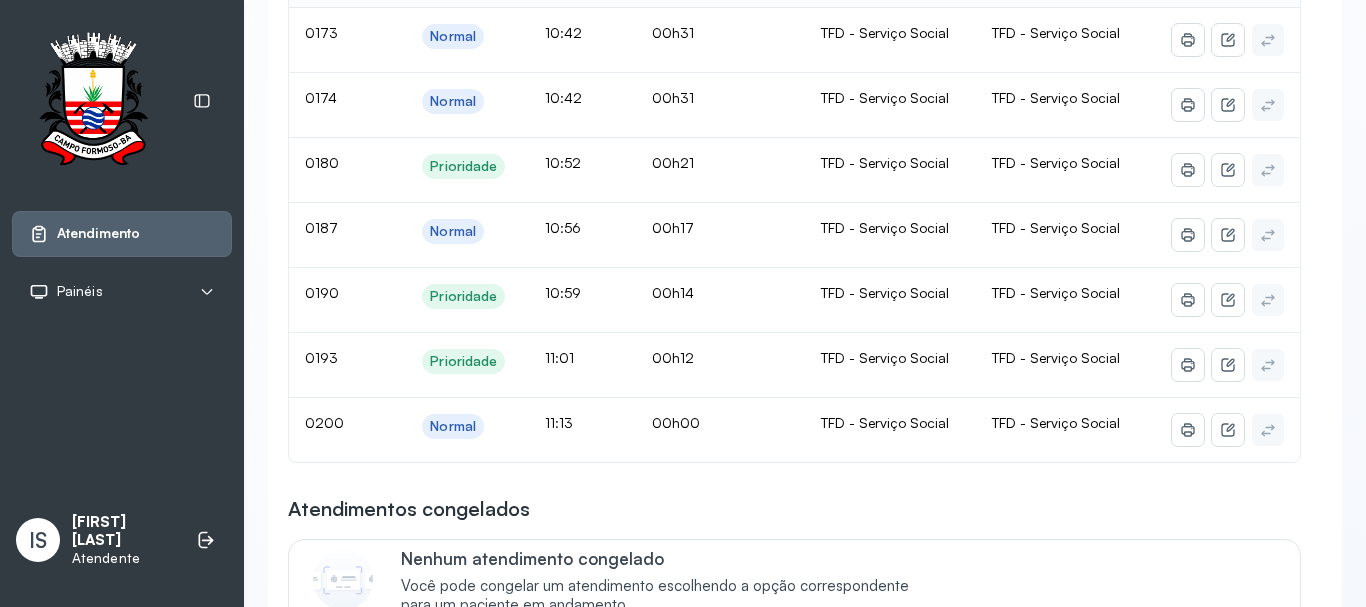 scroll, scrollTop: 362, scrollLeft: 0, axis: vertical 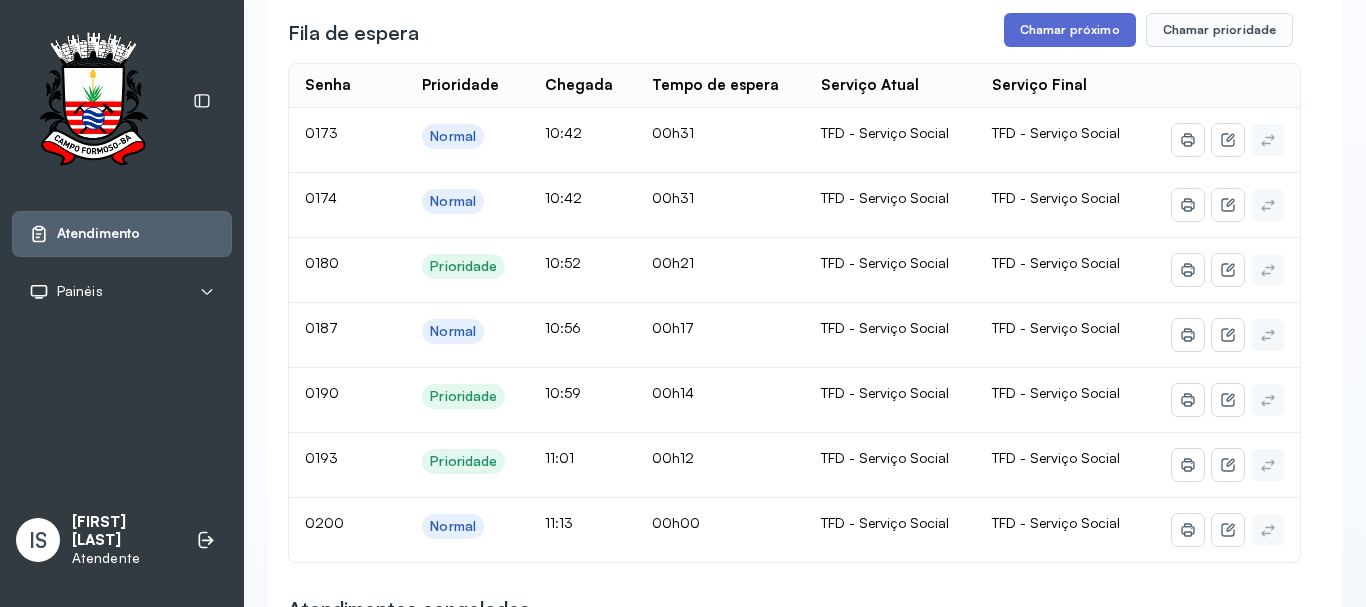 click on "Chamar próximo" at bounding box center (1070, 30) 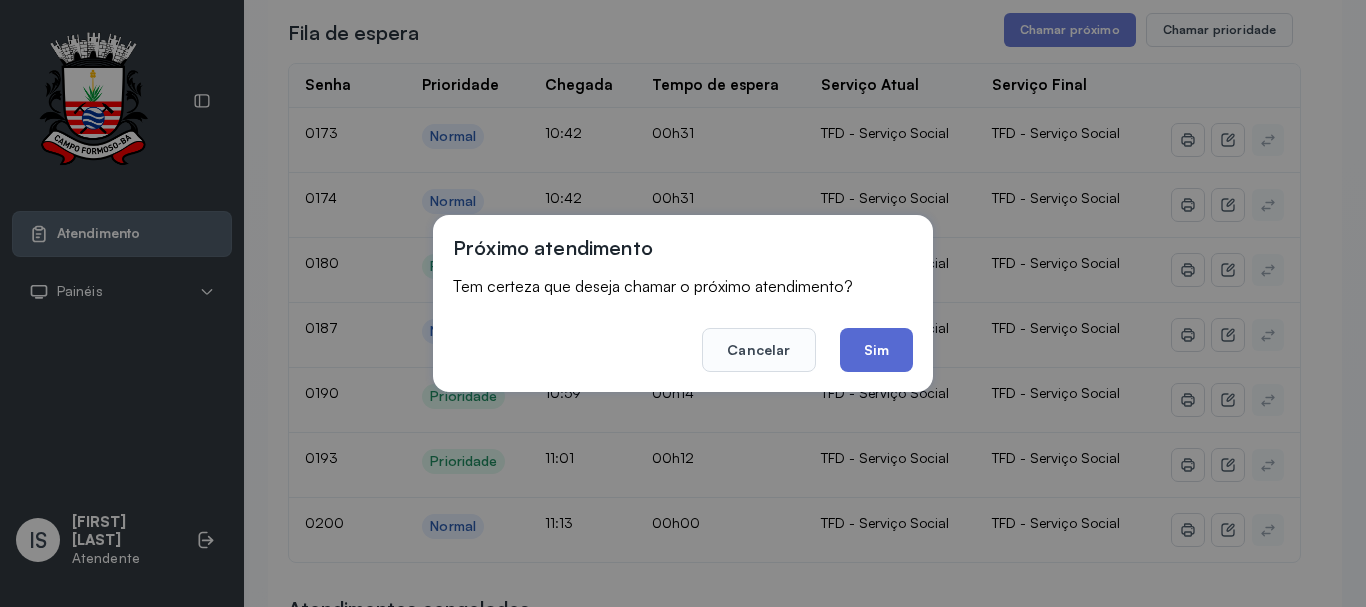 click on "Sim" 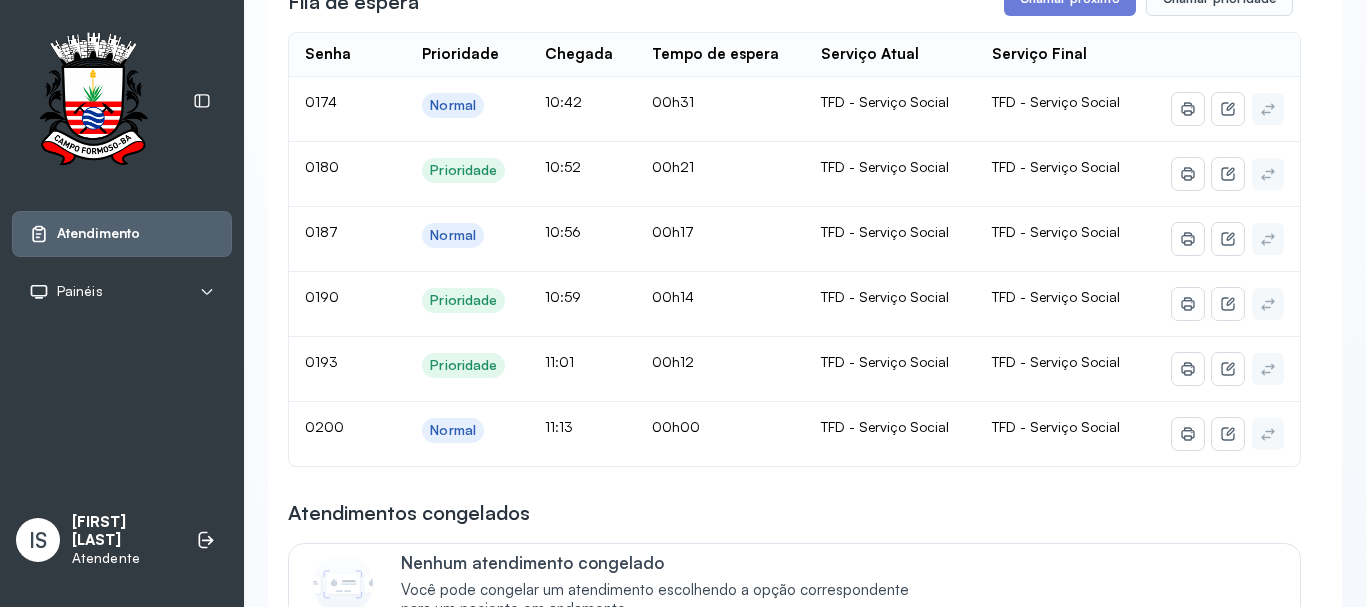 scroll, scrollTop: 362, scrollLeft: 0, axis: vertical 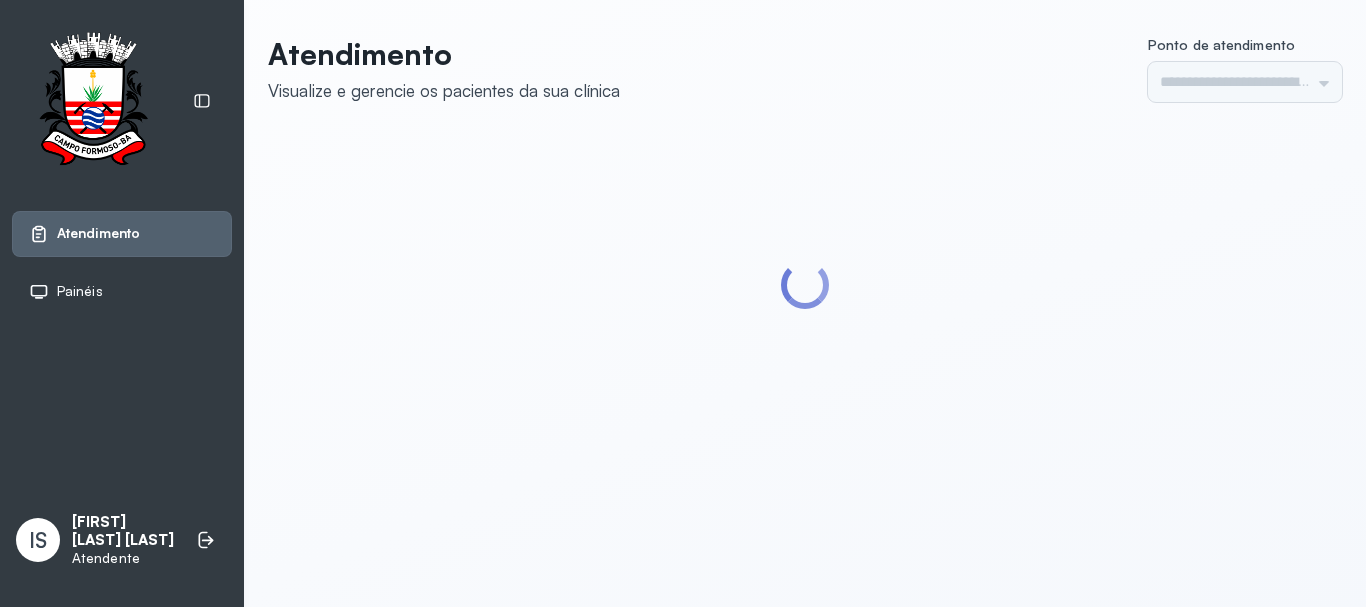 type on "******" 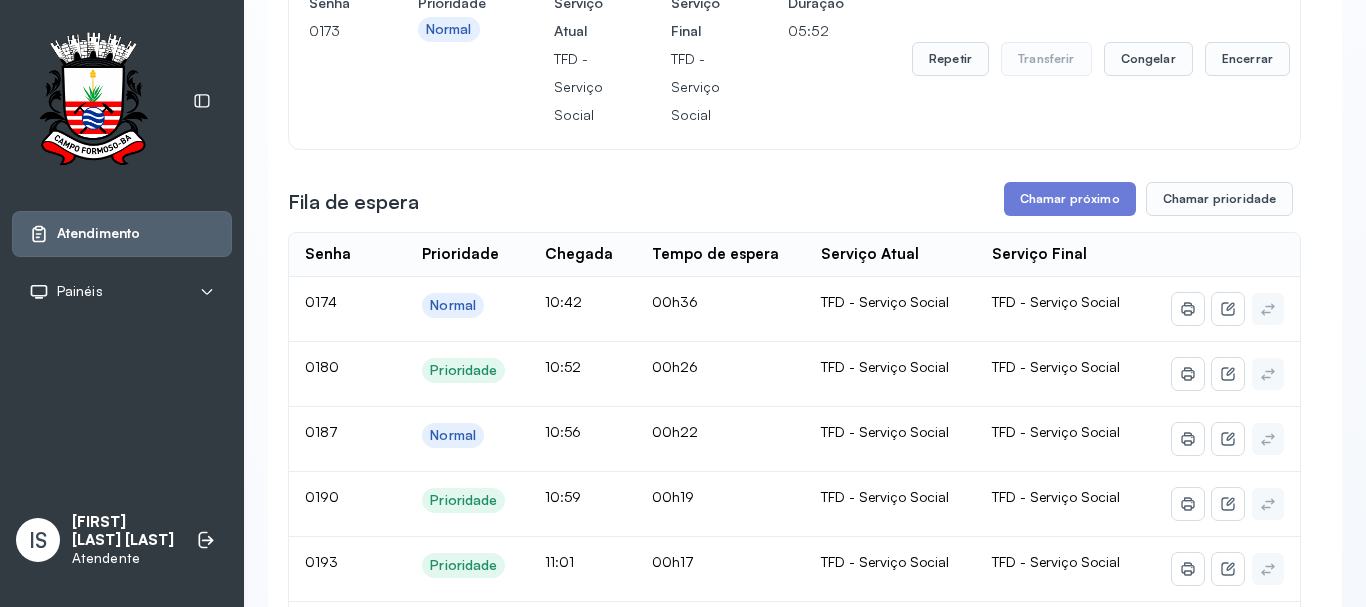 scroll, scrollTop: 262, scrollLeft: 0, axis: vertical 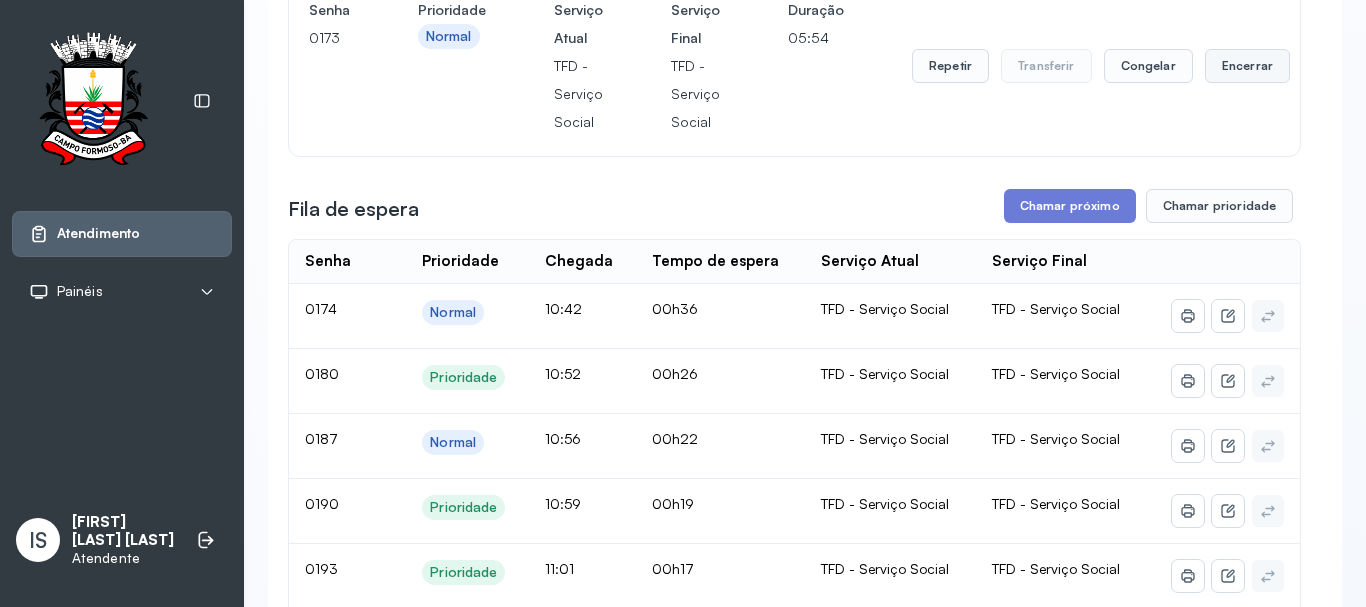 click on "Encerrar" at bounding box center [1247, 66] 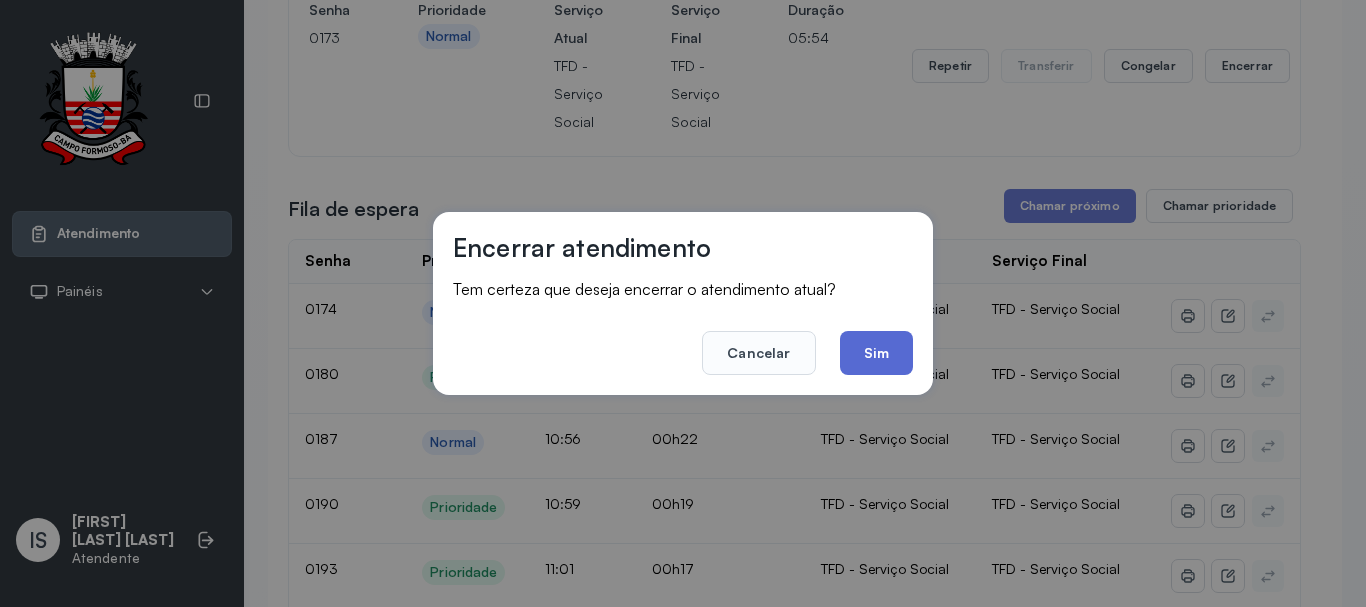 click on "Sim" 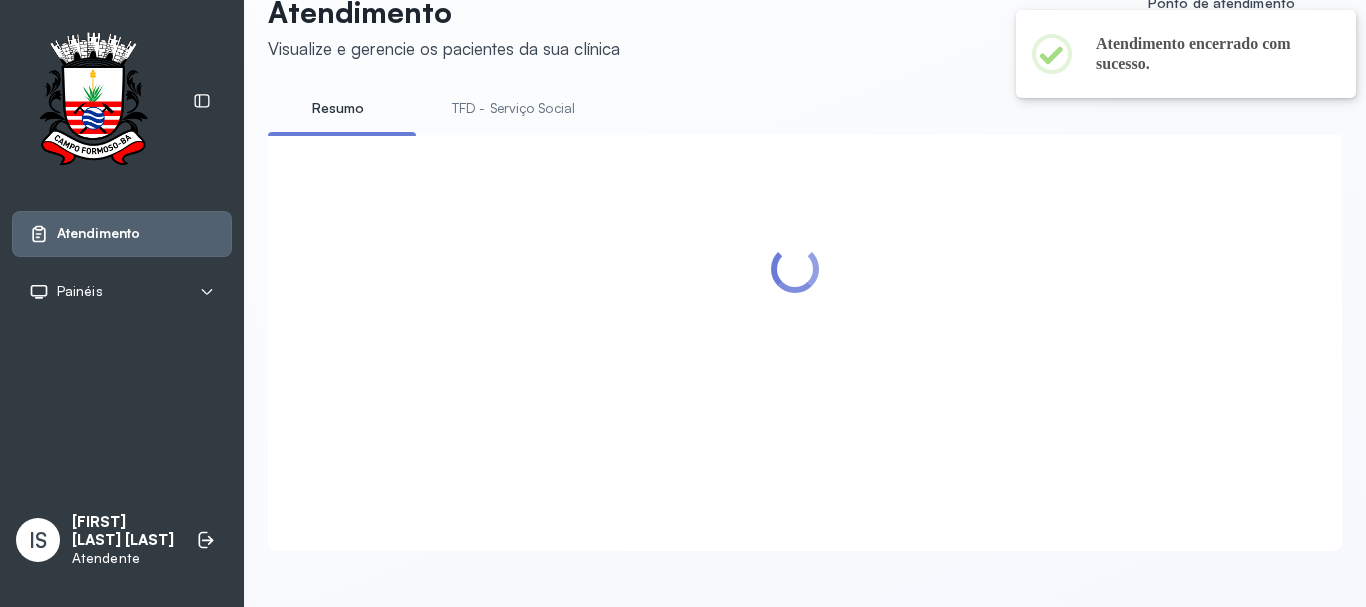 scroll, scrollTop: 362, scrollLeft: 0, axis: vertical 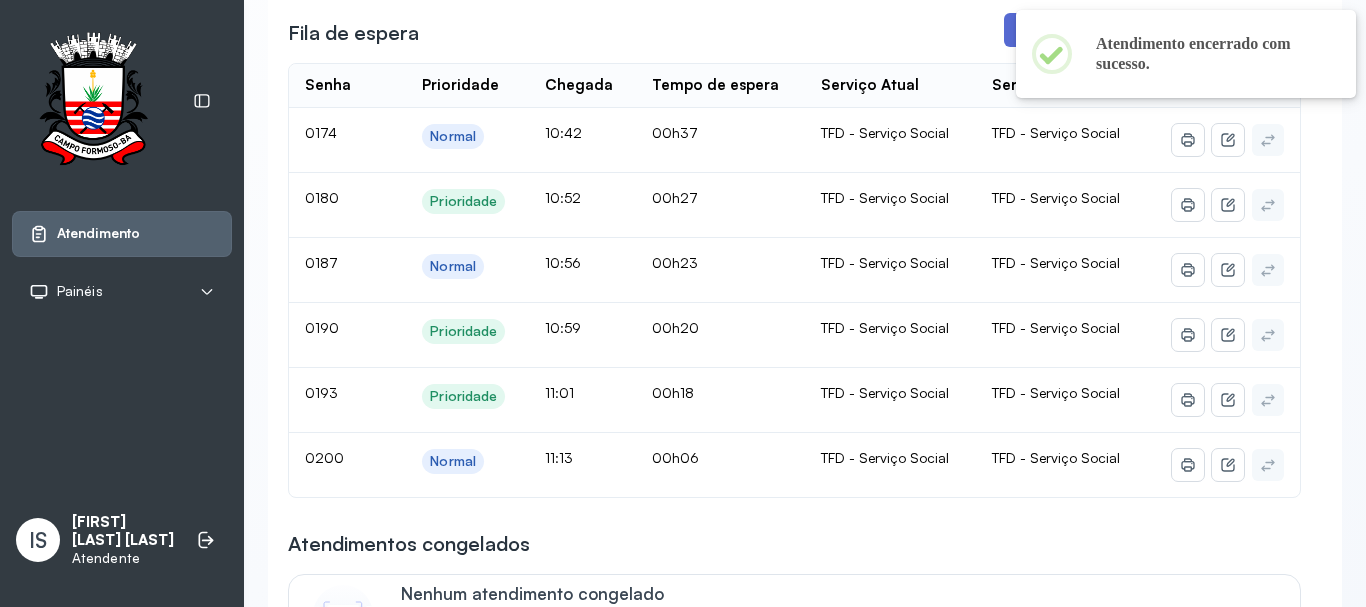 click on "Chamar próximo" at bounding box center (1070, 30) 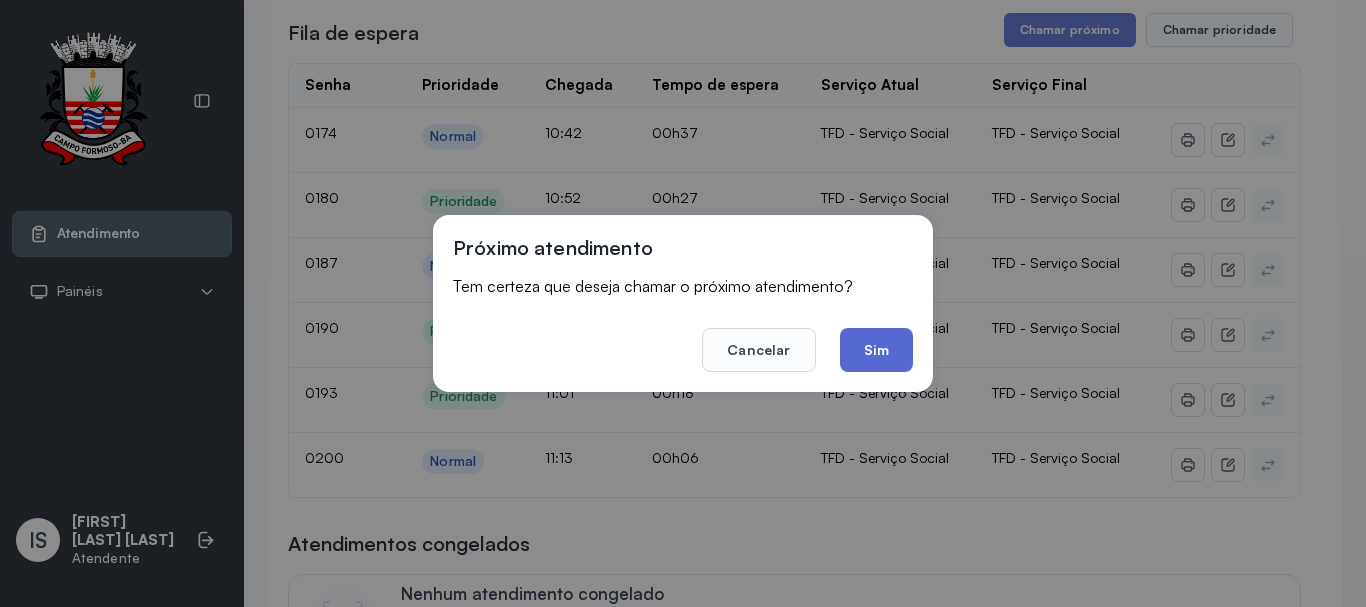click on "Sim" 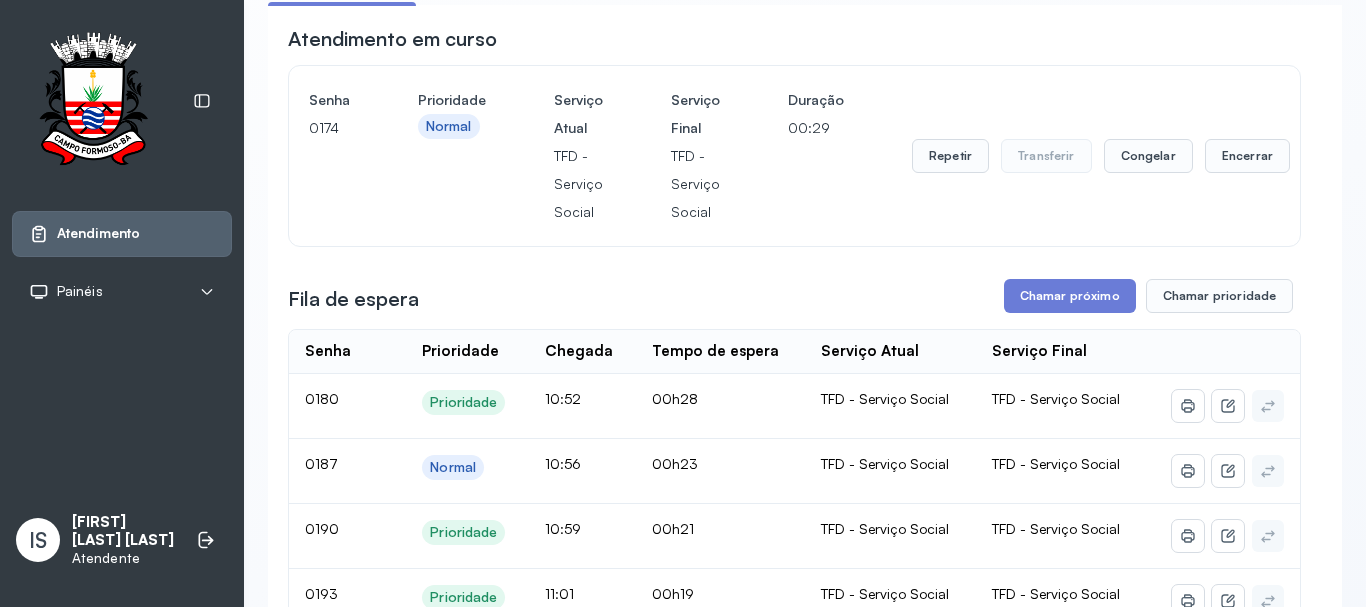 scroll, scrollTop: 162, scrollLeft: 0, axis: vertical 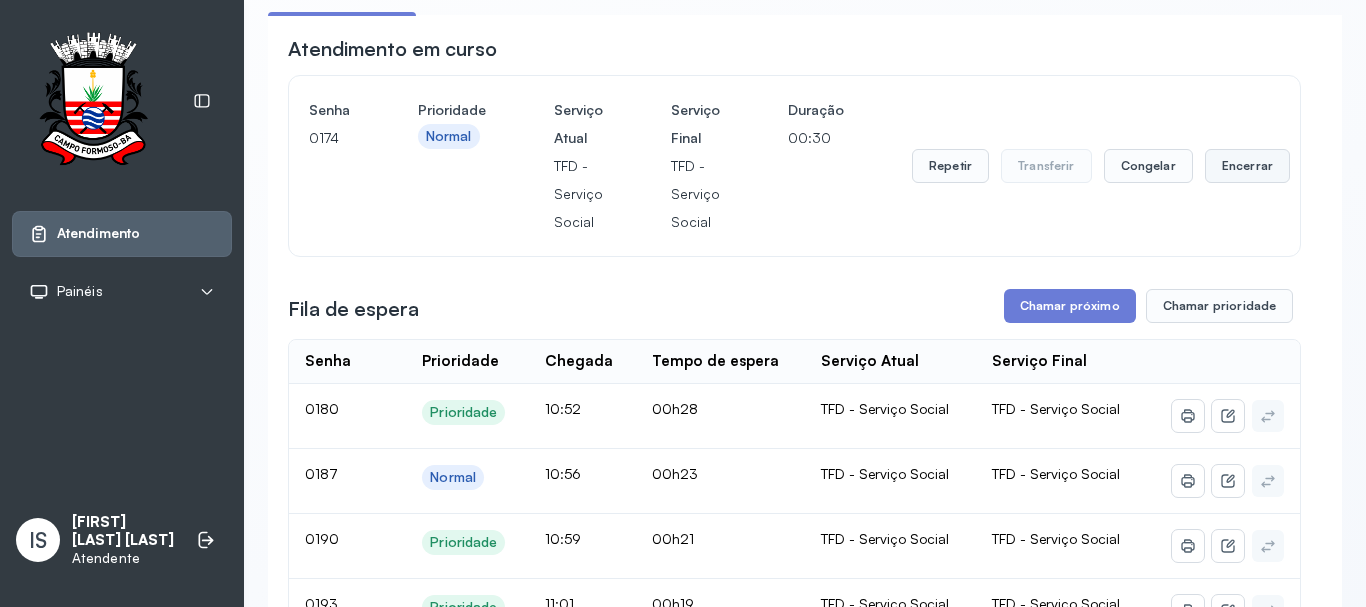 click on "Encerrar" at bounding box center [1247, 166] 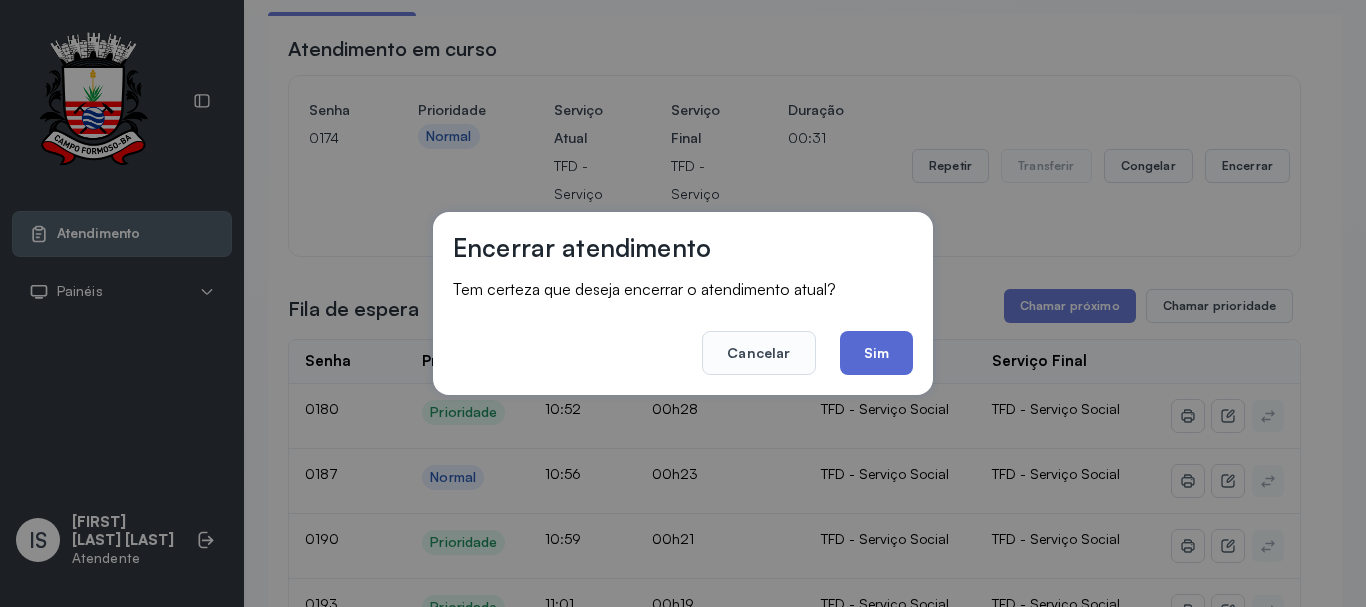 click on "Sim" 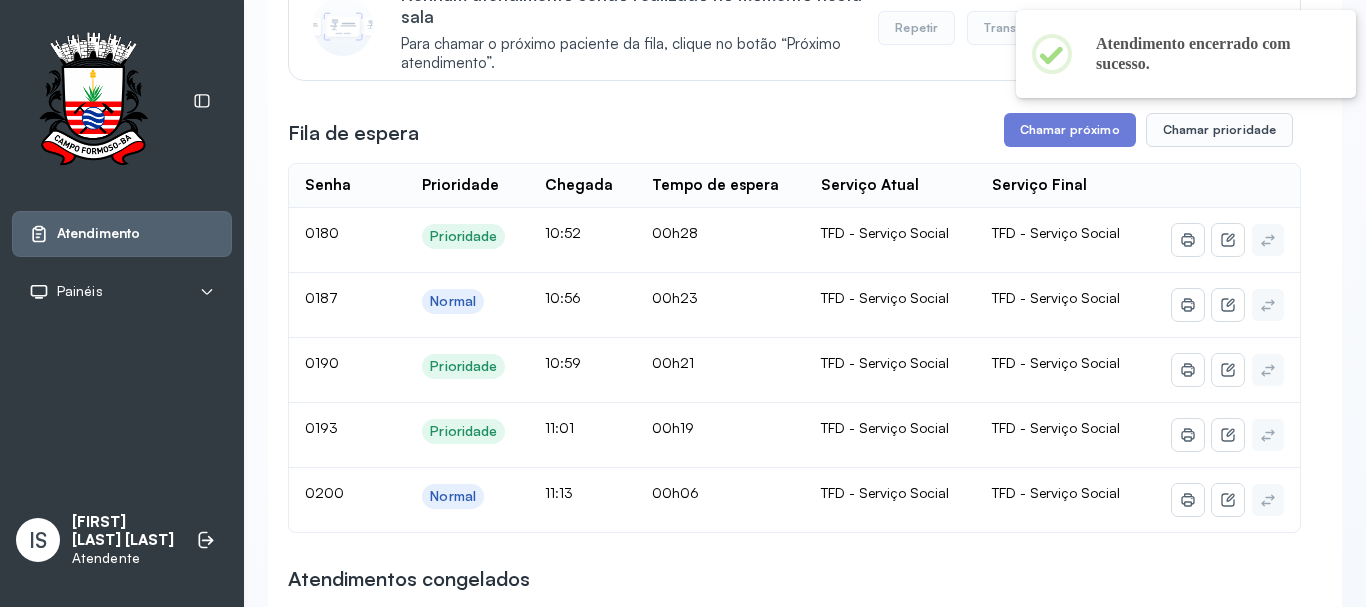 scroll, scrollTop: 362, scrollLeft: 0, axis: vertical 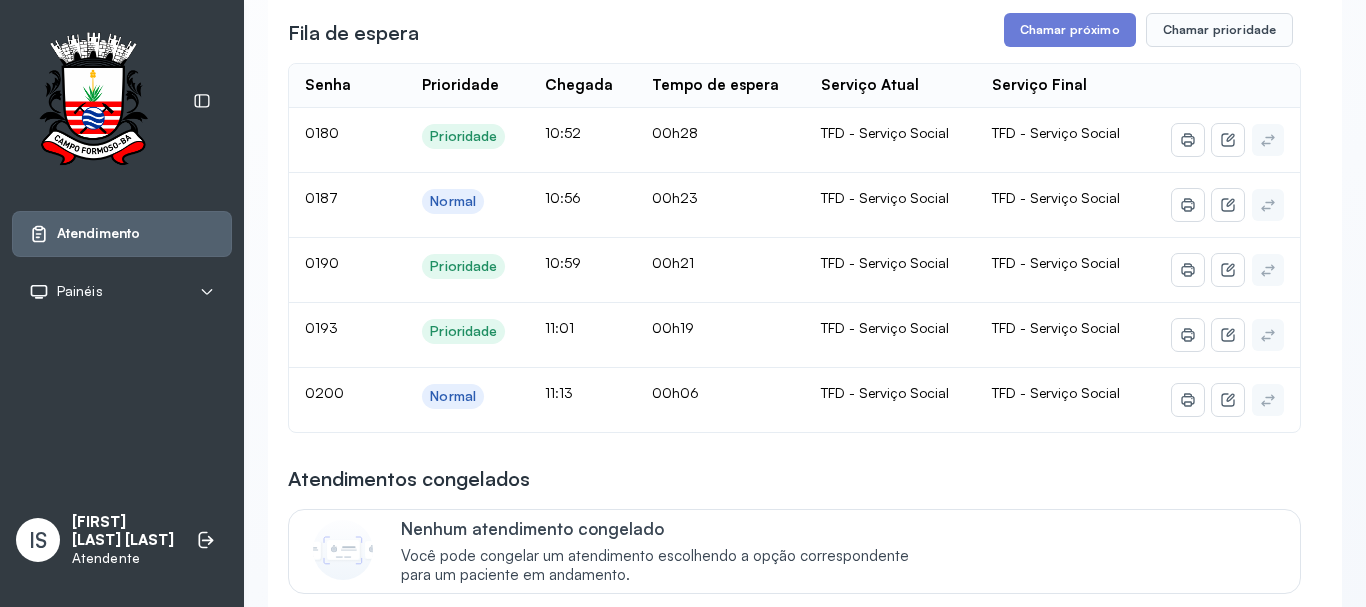 click on "Atendimentos congelados" at bounding box center (794, 479) 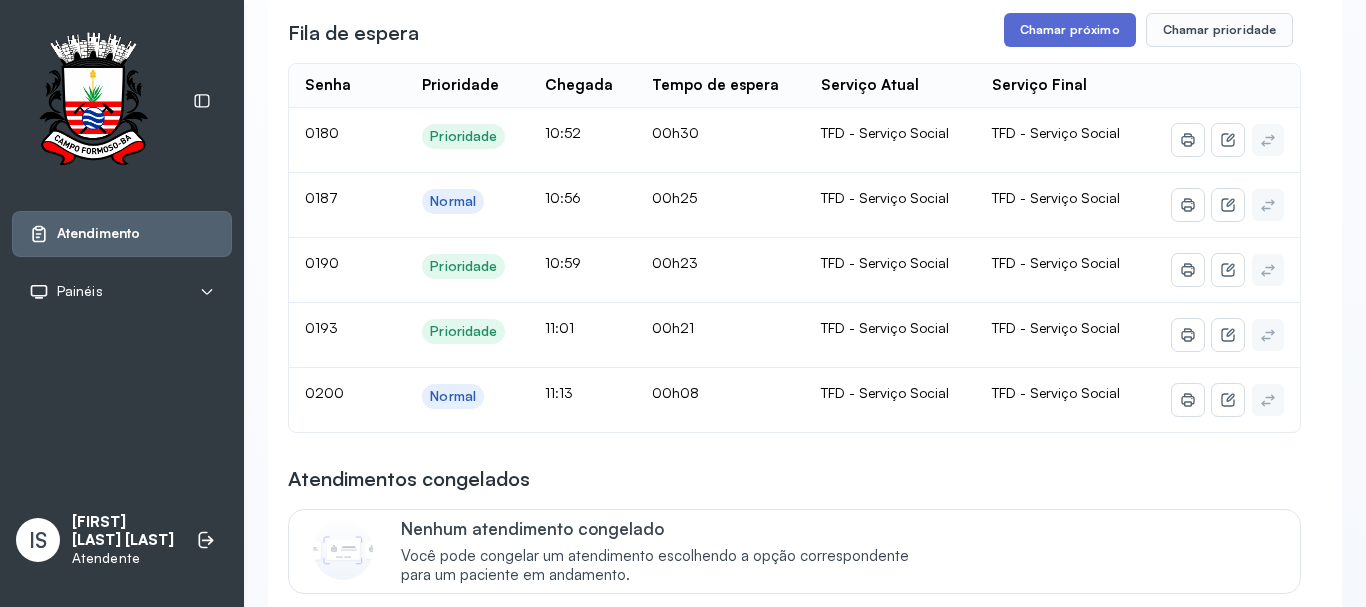 click on "Chamar próximo" at bounding box center [1070, 30] 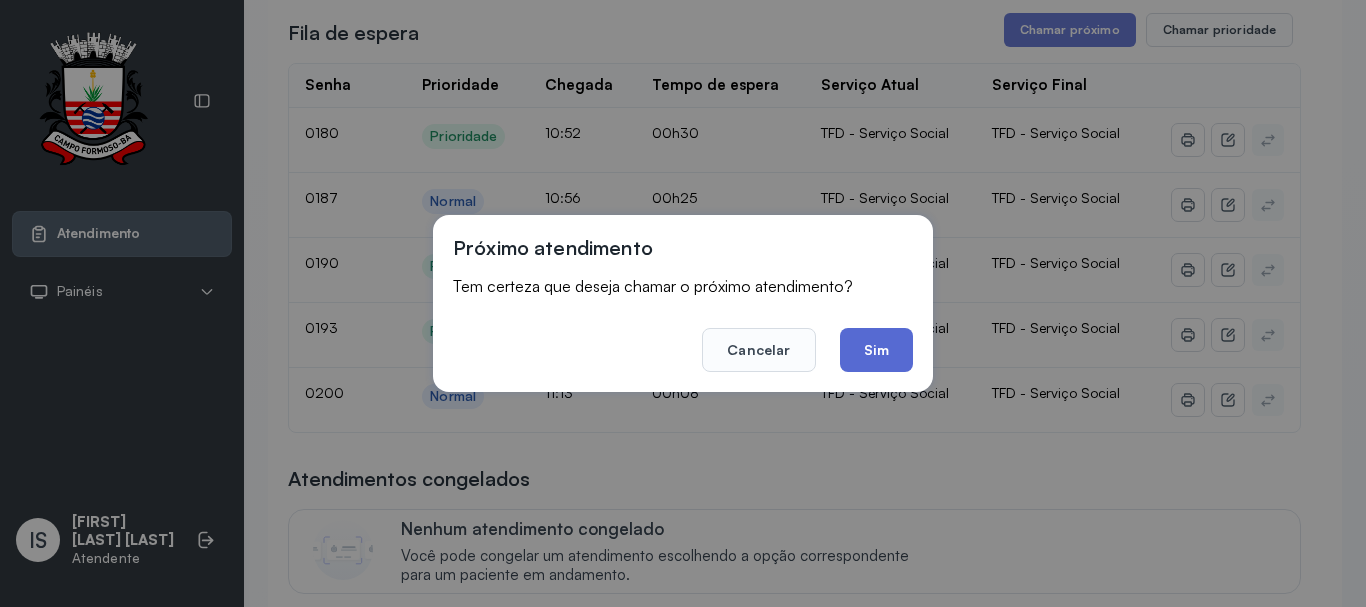 click on "Sim" 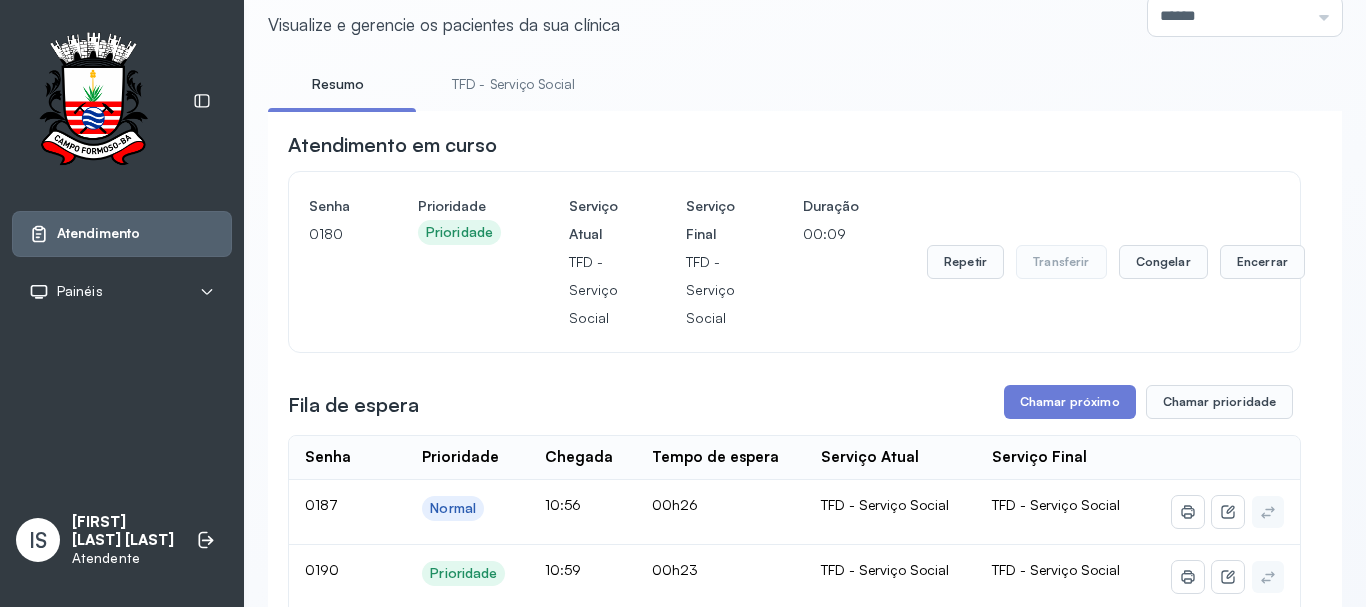 scroll, scrollTop: 62, scrollLeft: 0, axis: vertical 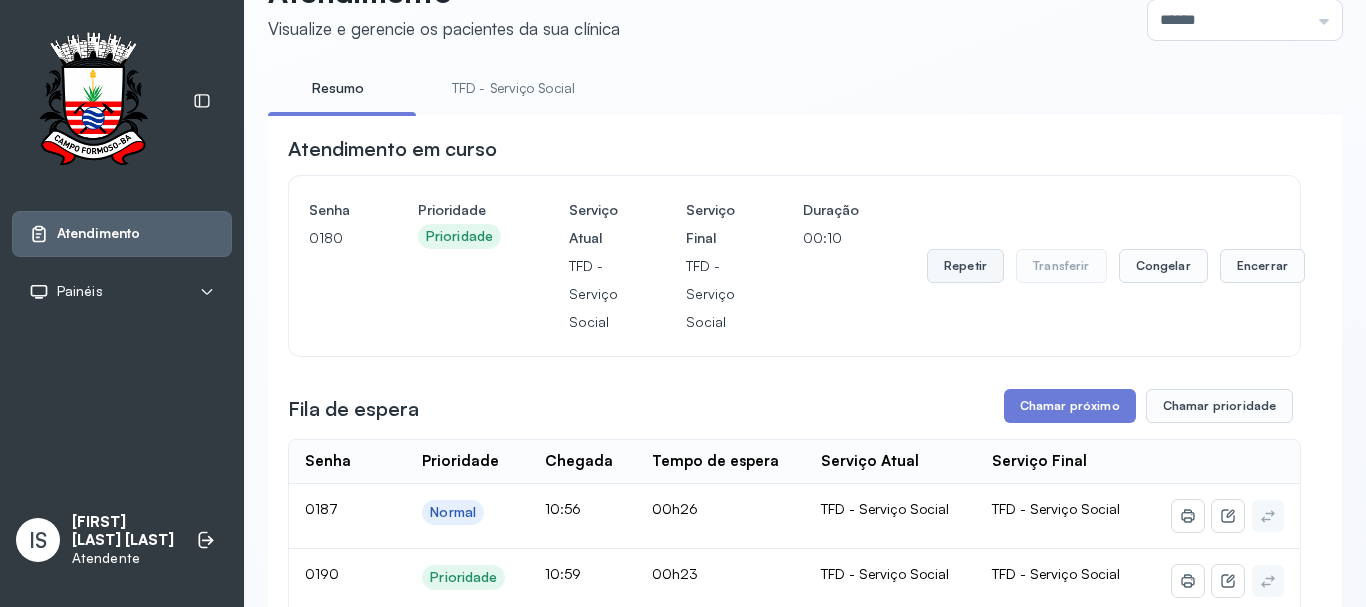 click on "Repetir" at bounding box center (965, 266) 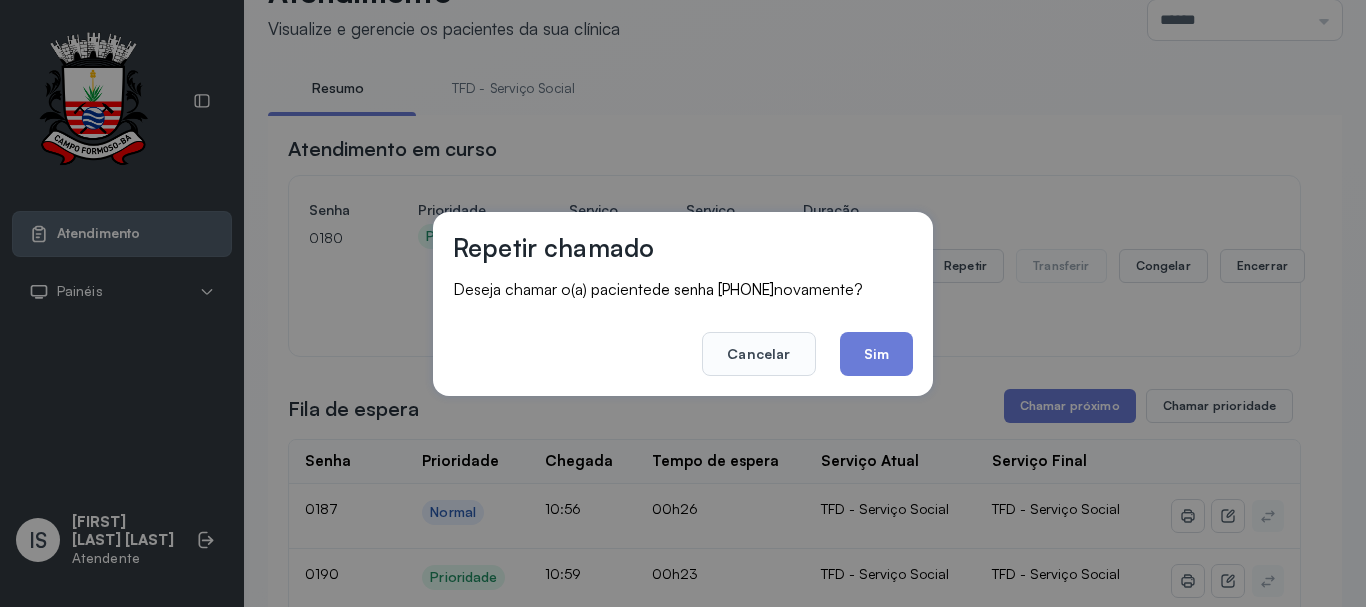 drag, startPoint x: 893, startPoint y: 351, endPoint x: 885, endPoint y: 320, distance: 32.01562 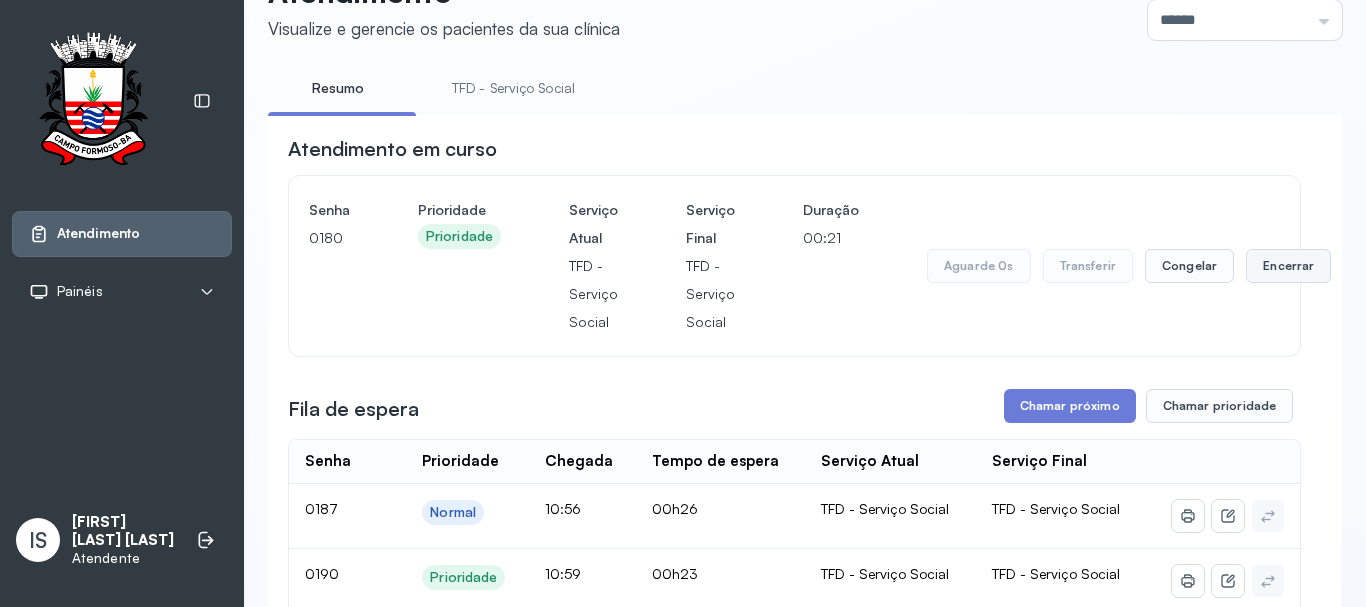 click on "Encerrar" at bounding box center [1288, 266] 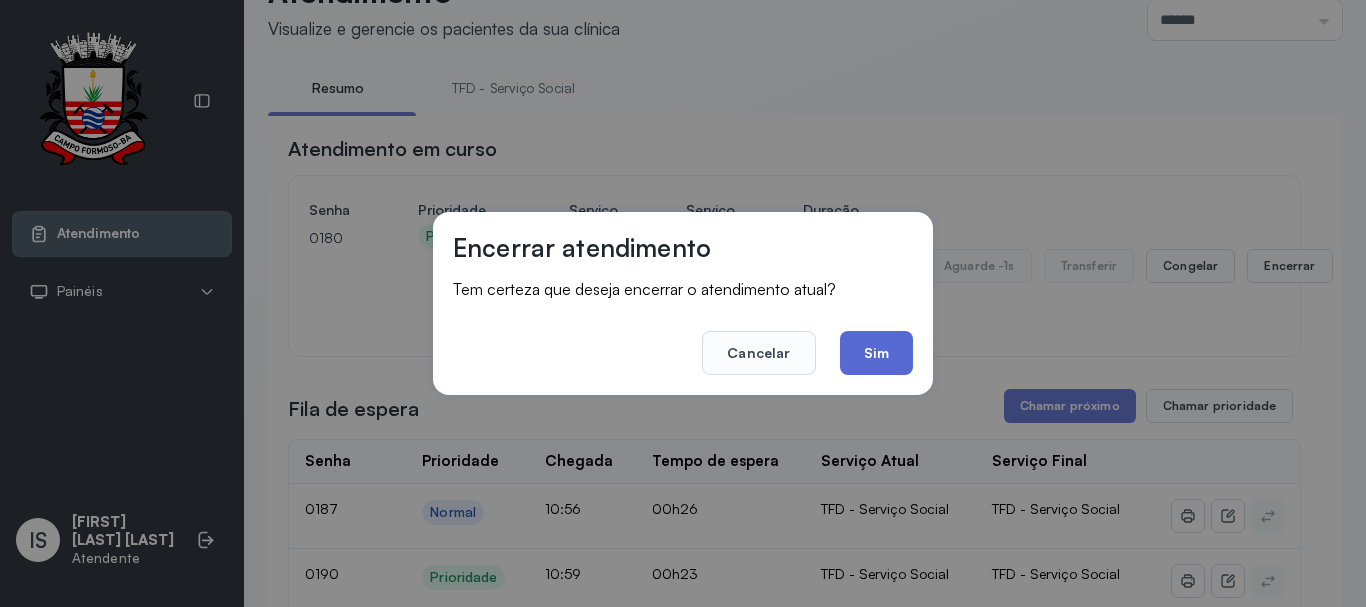 click on "Sim" 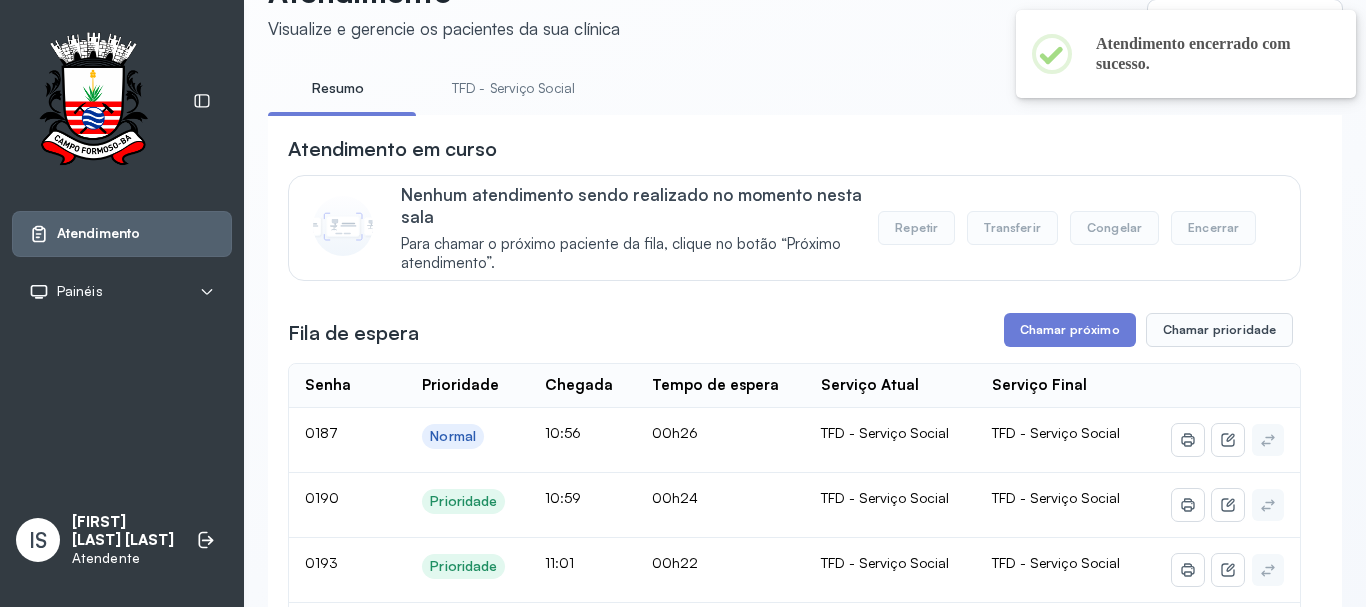 scroll, scrollTop: 262, scrollLeft: 0, axis: vertical 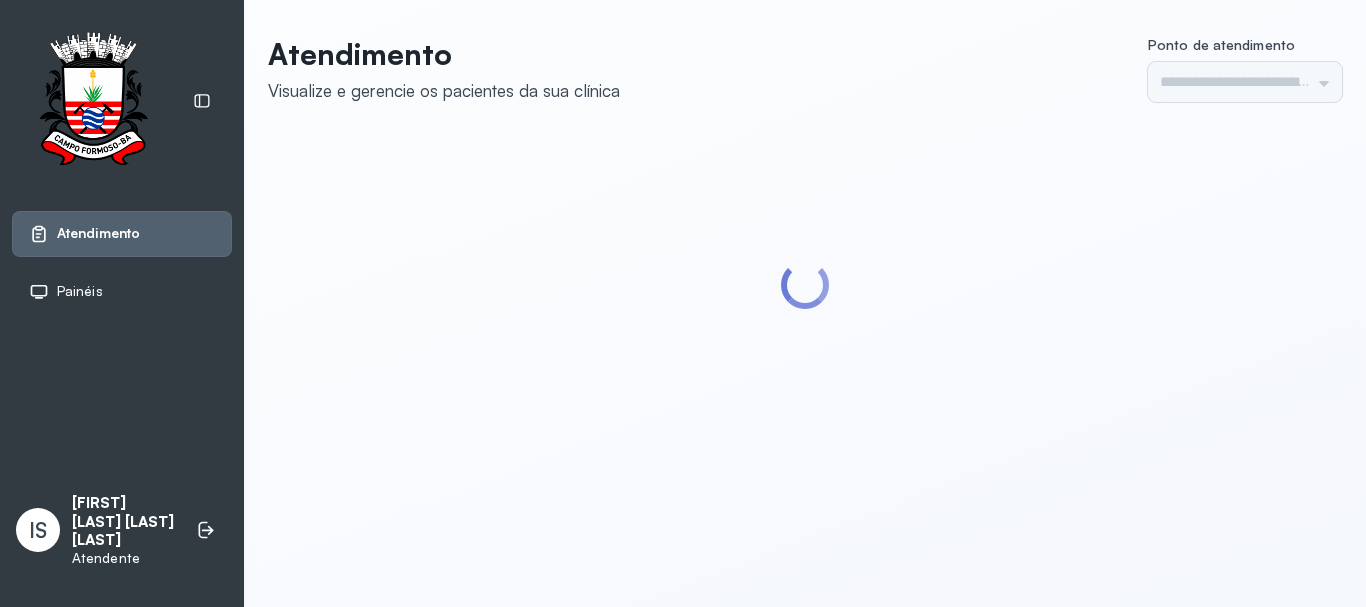 type on "******" 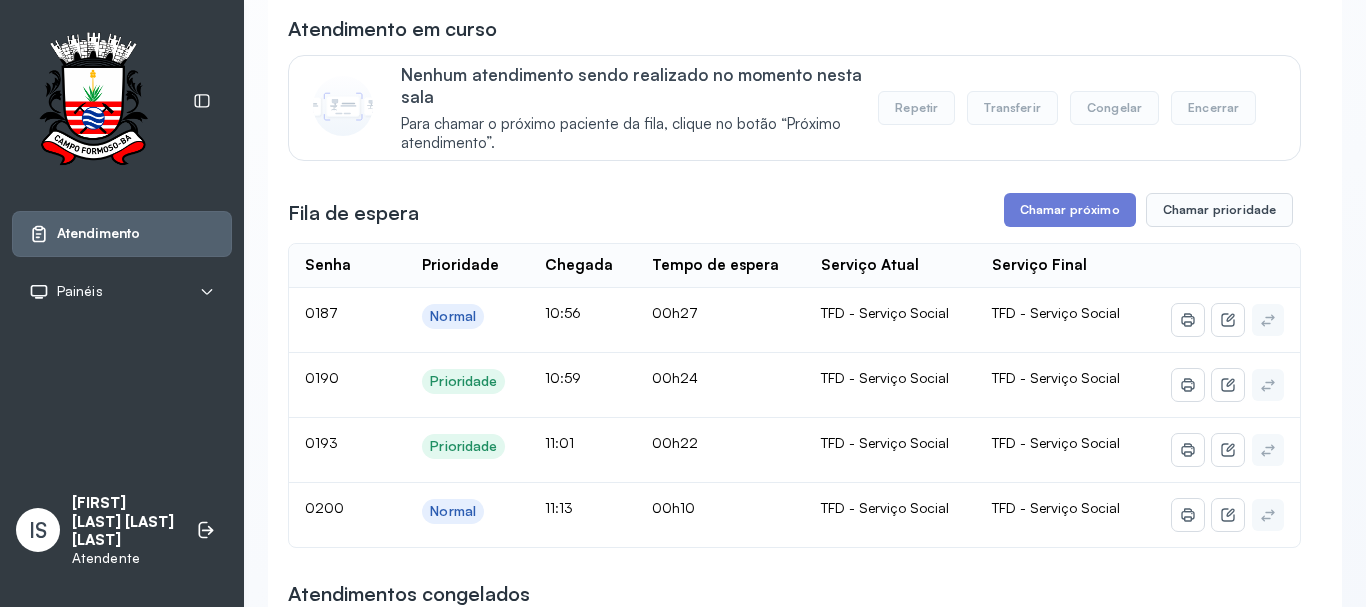 scroll, scrollTop: 200, scrollLeft: 0, axis: vertical 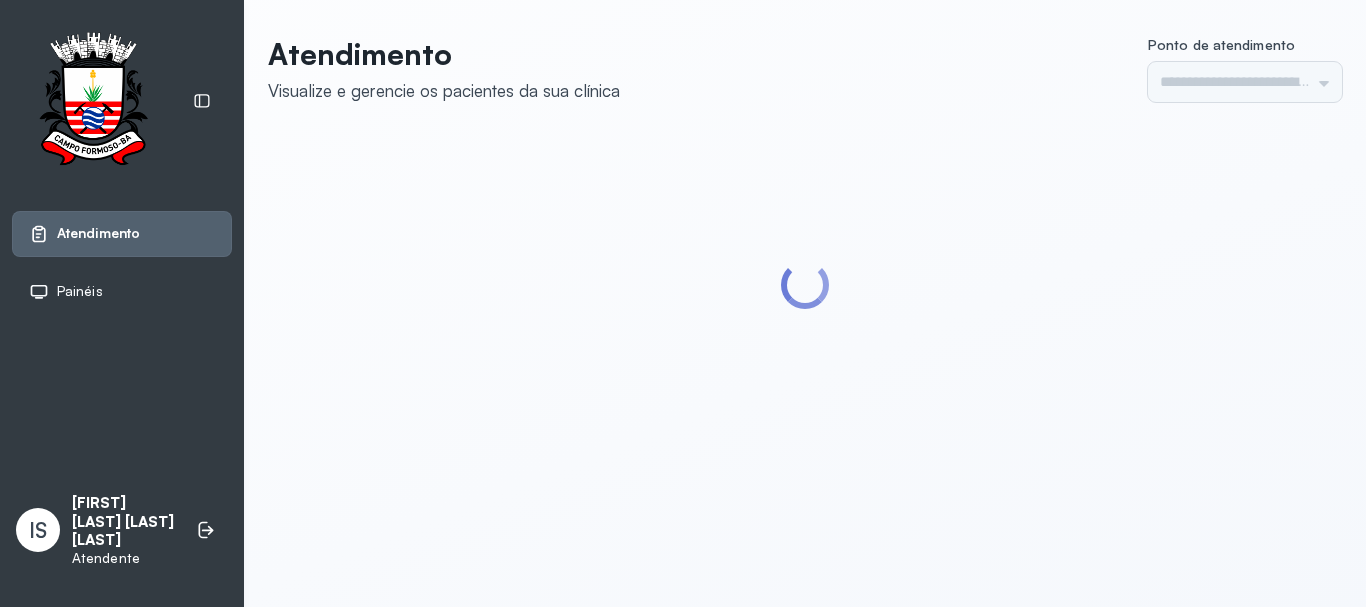 type on "******" 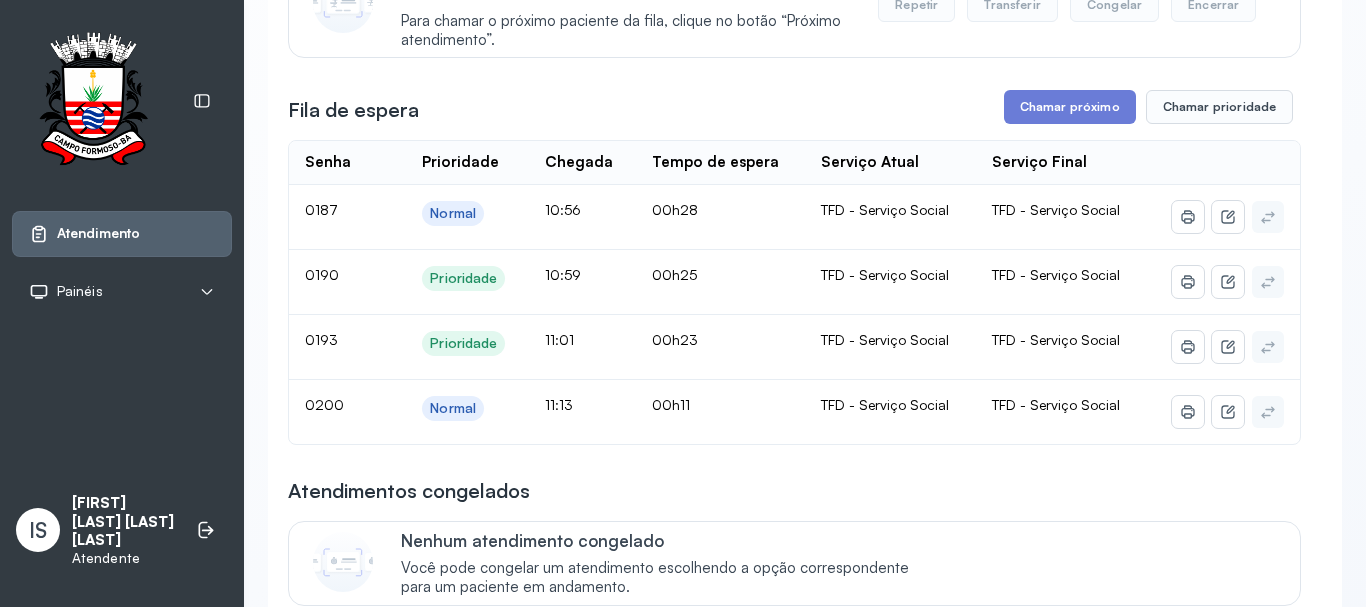 scroll, scrollTop: 300, scrollLeft: 0, axis: vertical 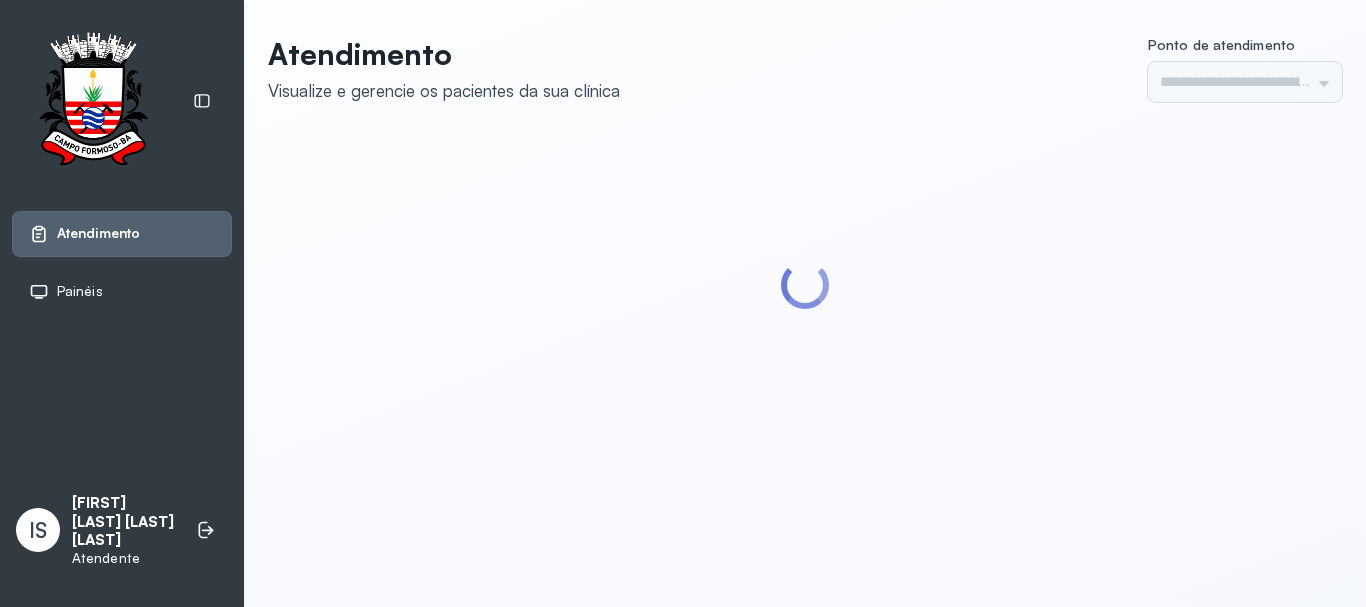 type on "******" 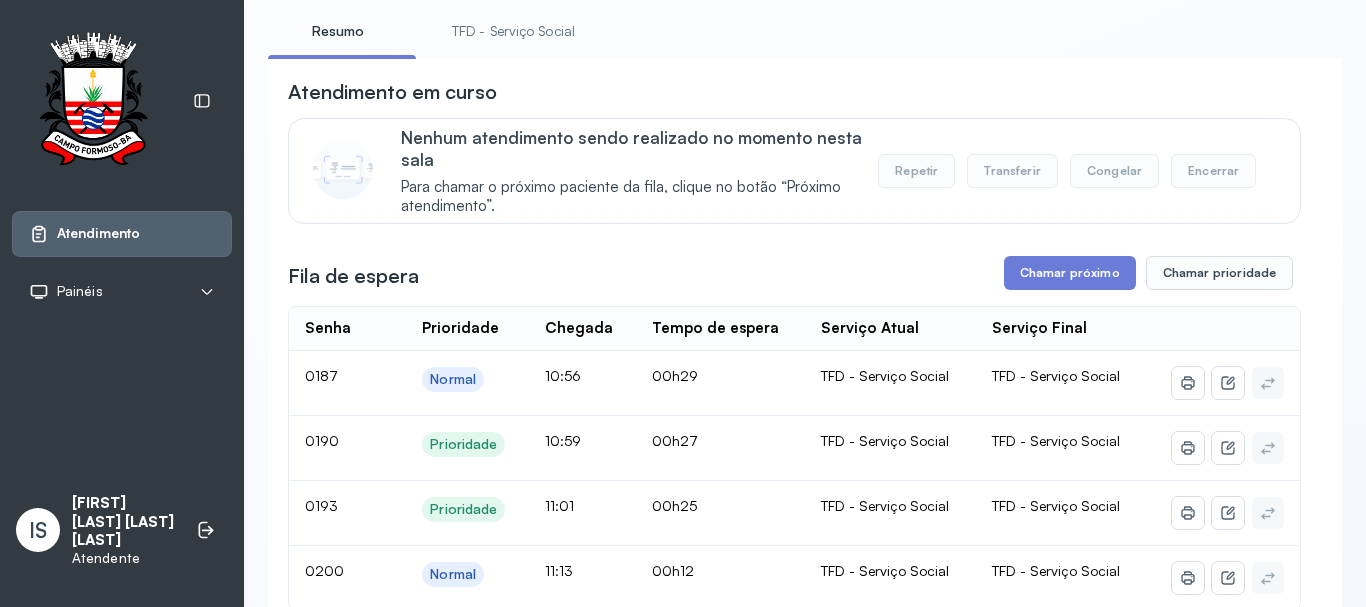 scroll, scrollTop: 100, scrollLeft: 0, axis: vertical 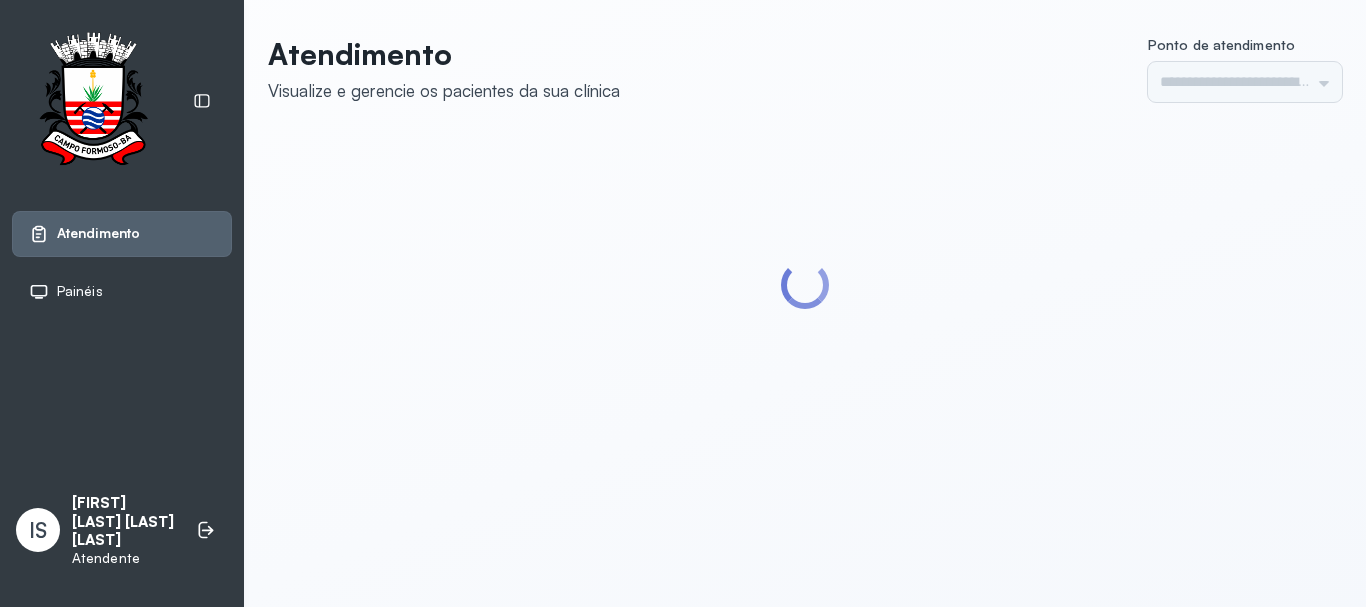 type on "******" 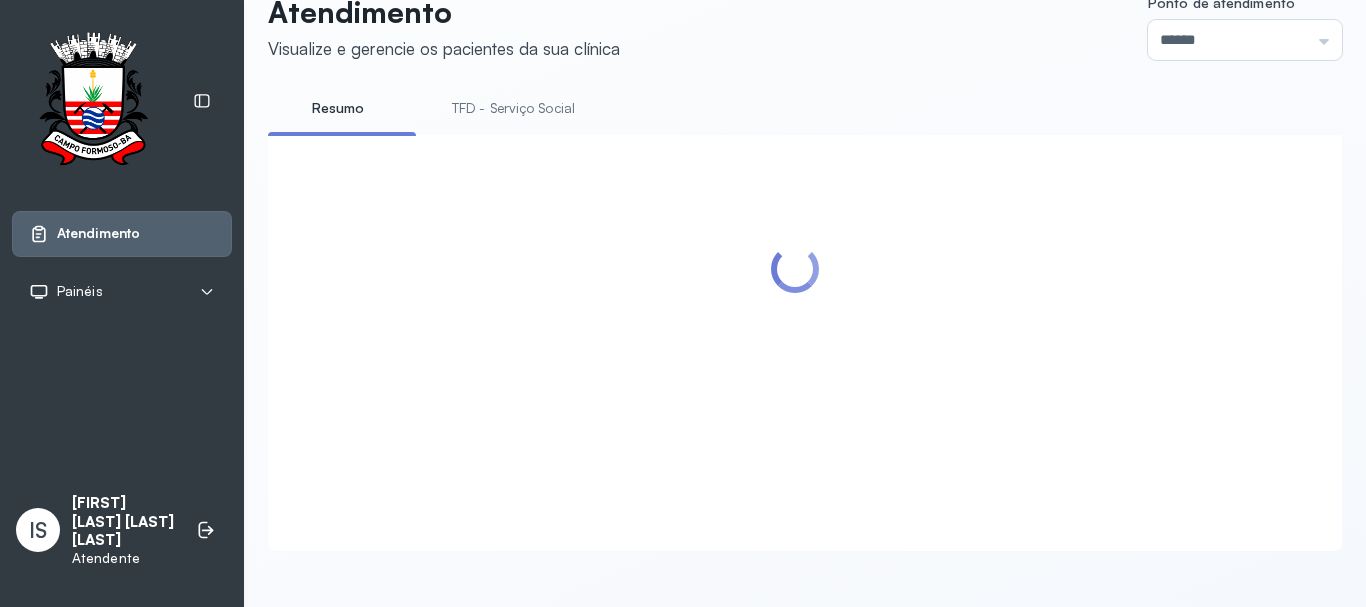 scroll, scrollTop: 300, scrollLeft: 0, axis: vertical 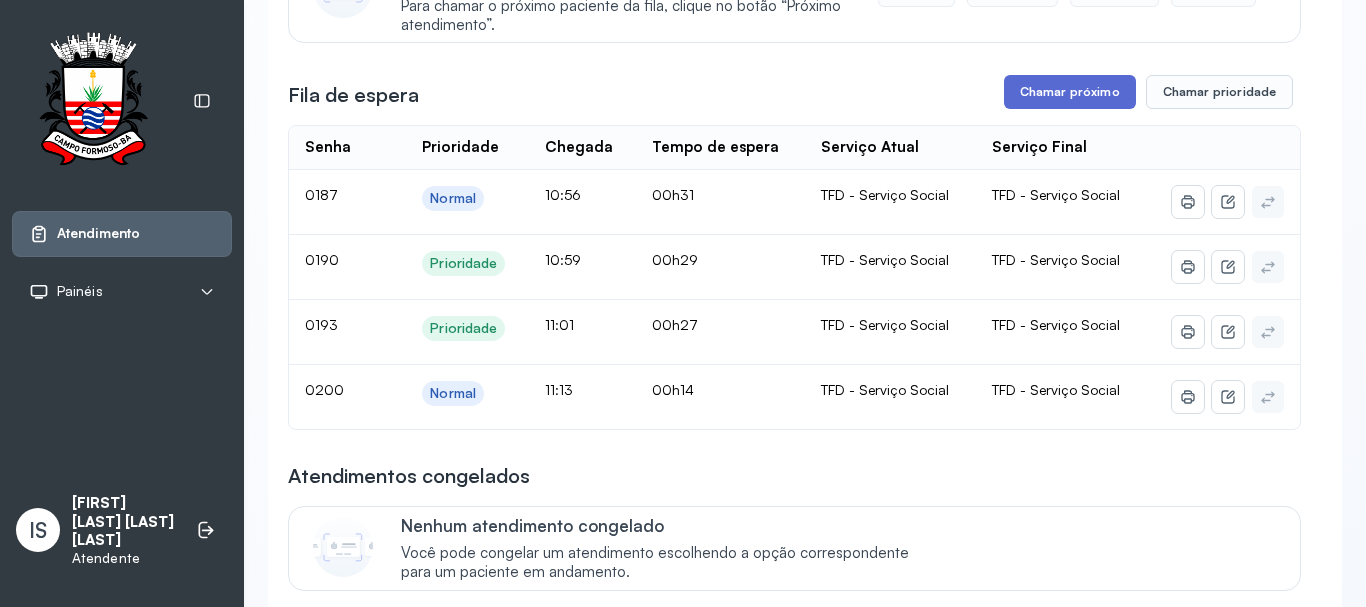 click on "Chamar próximo" at bounding box center [1070, 92] 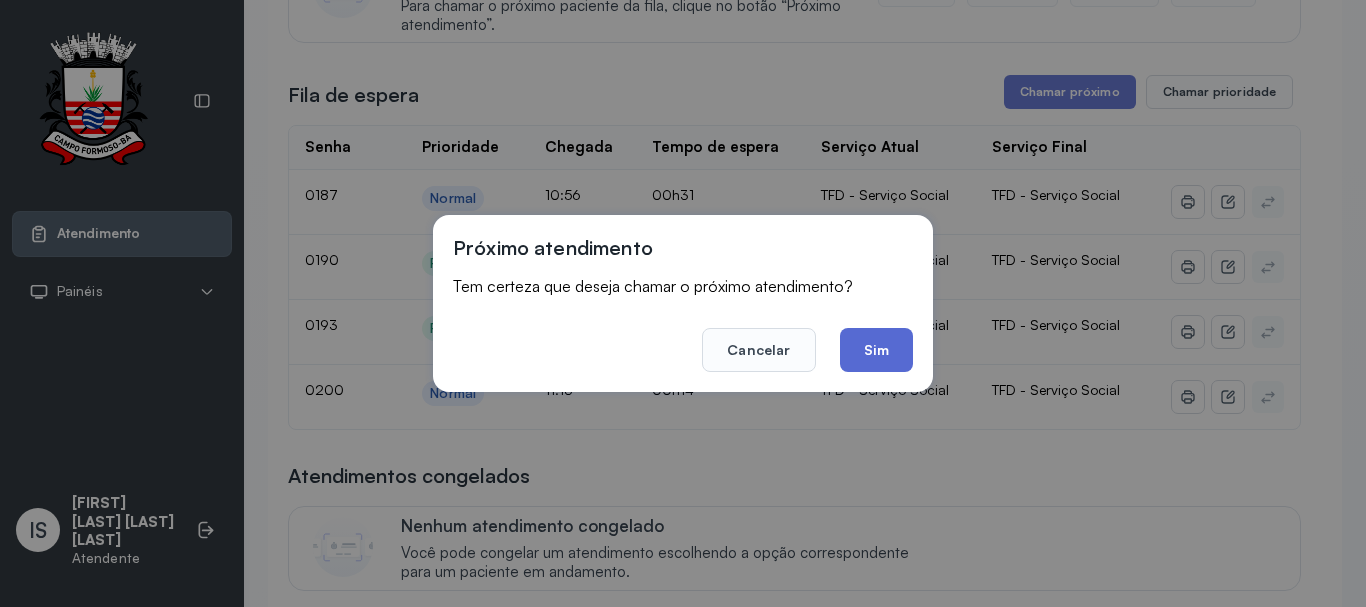 click on "Sim" 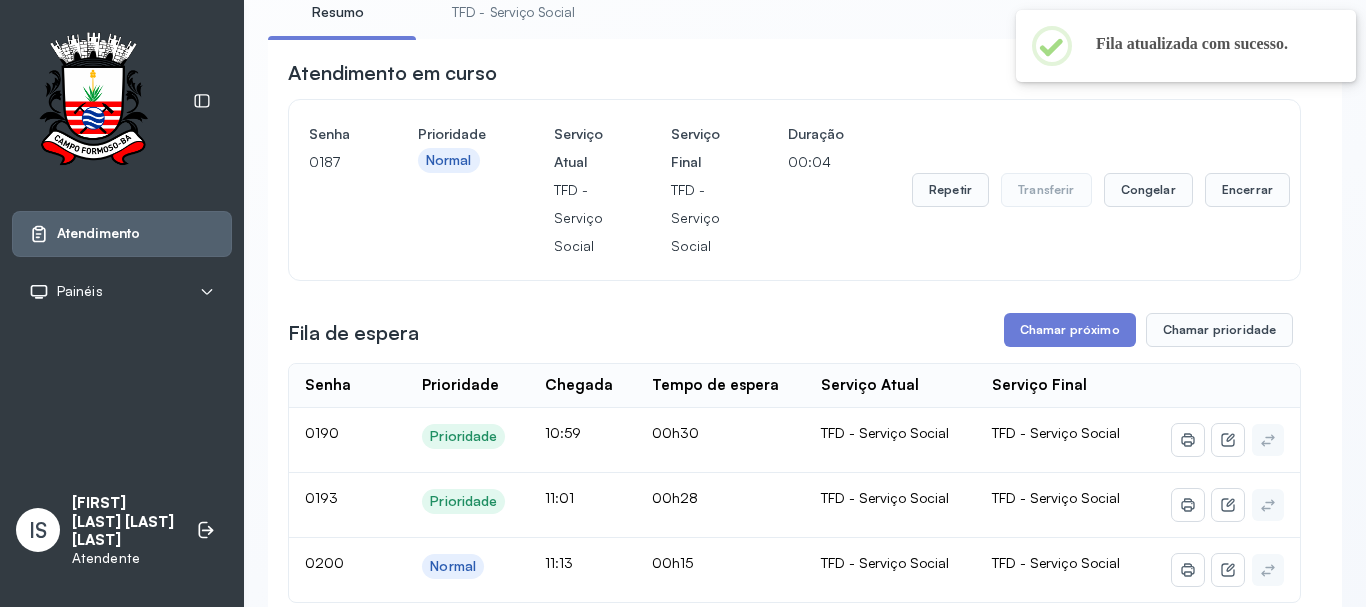 scroll, scrollTop: 100, scrollLeft: 0, axis: vertical 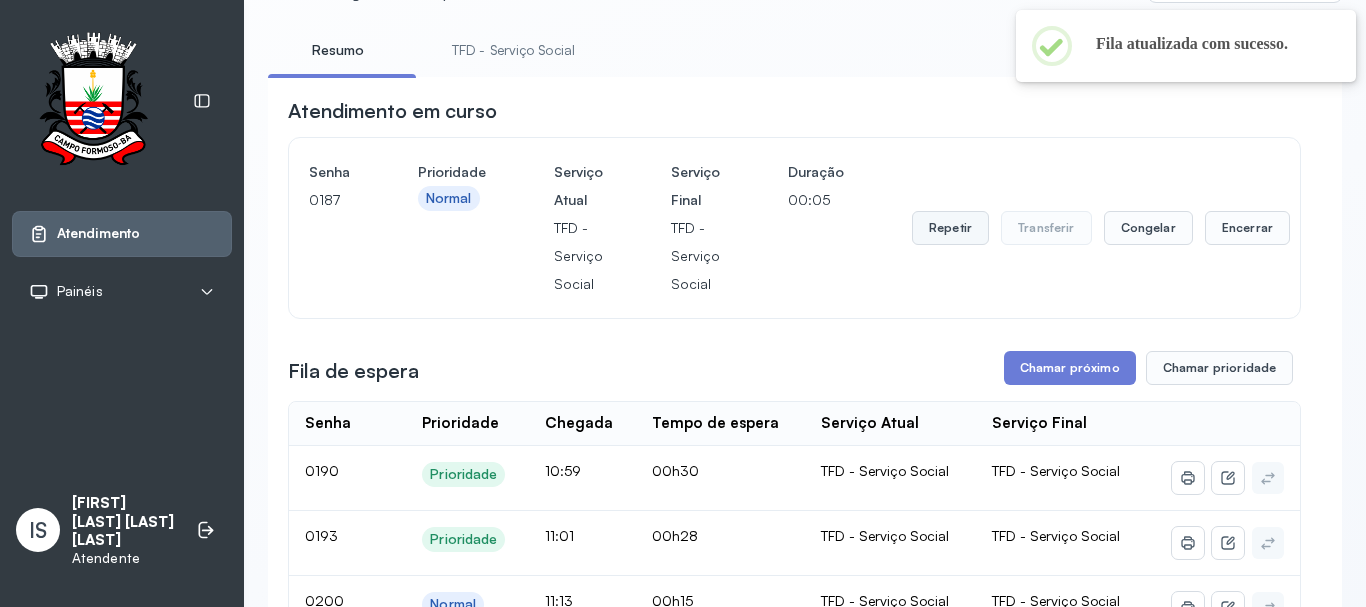 click on "Repetir" at bounding box center (950, 228) 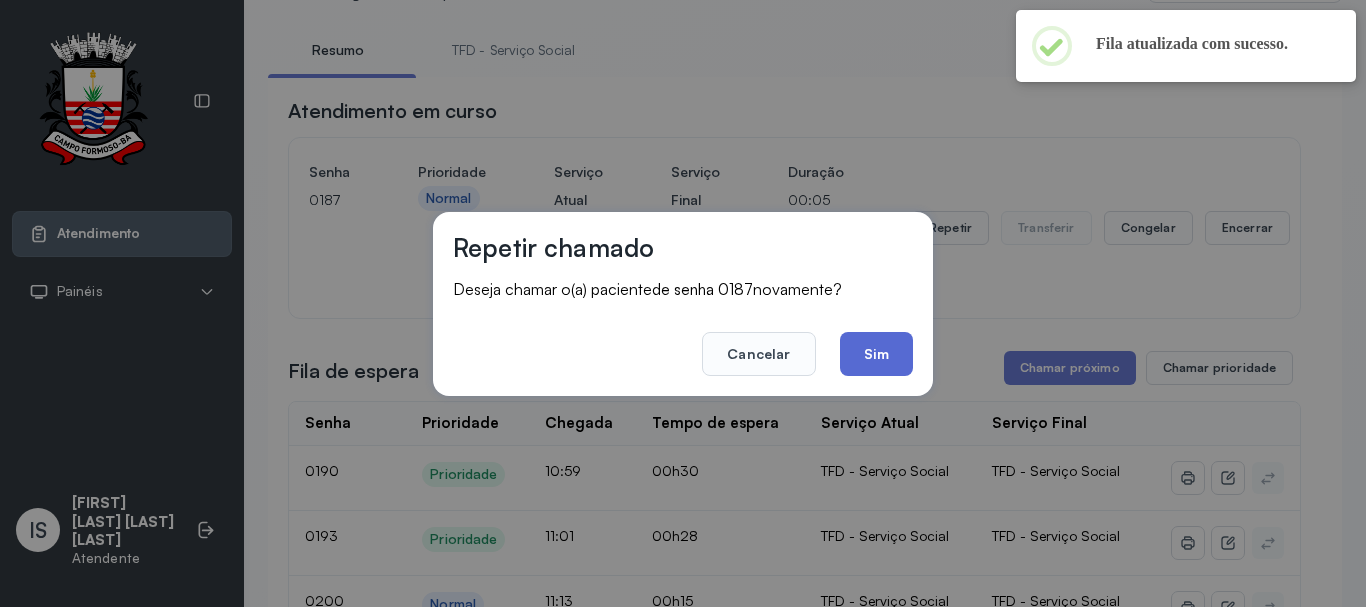 click on "Sim" 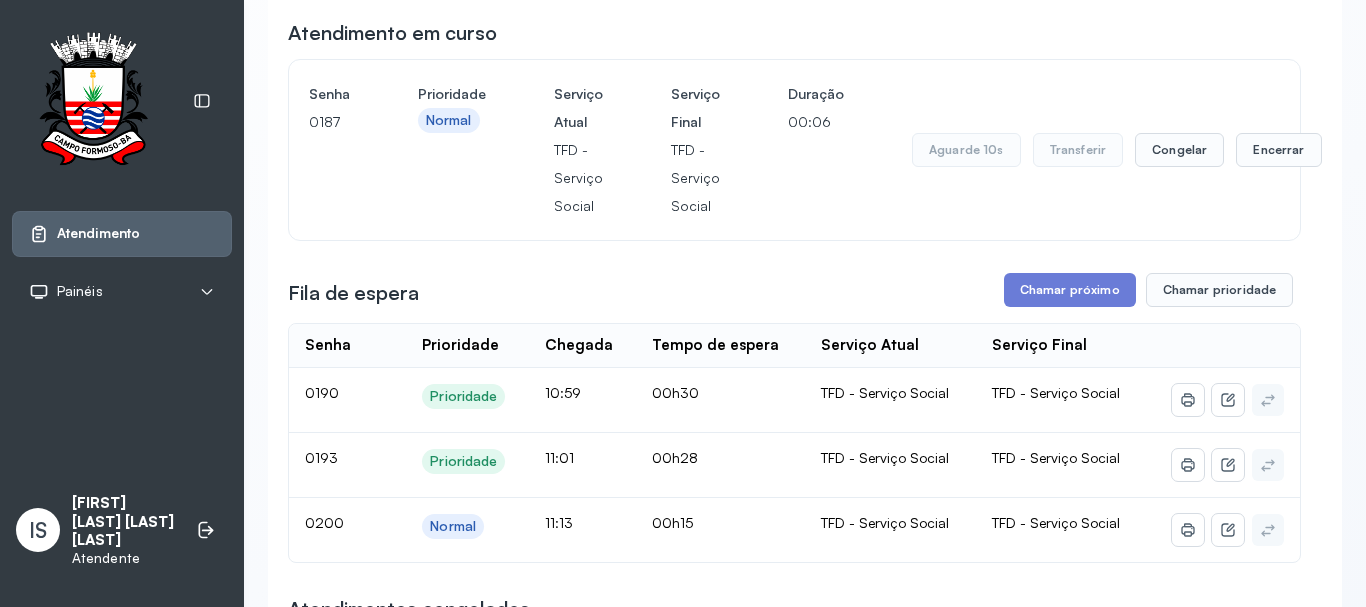 scroll, scrollTop: 200, scrollLeft: 0, axis: vertical 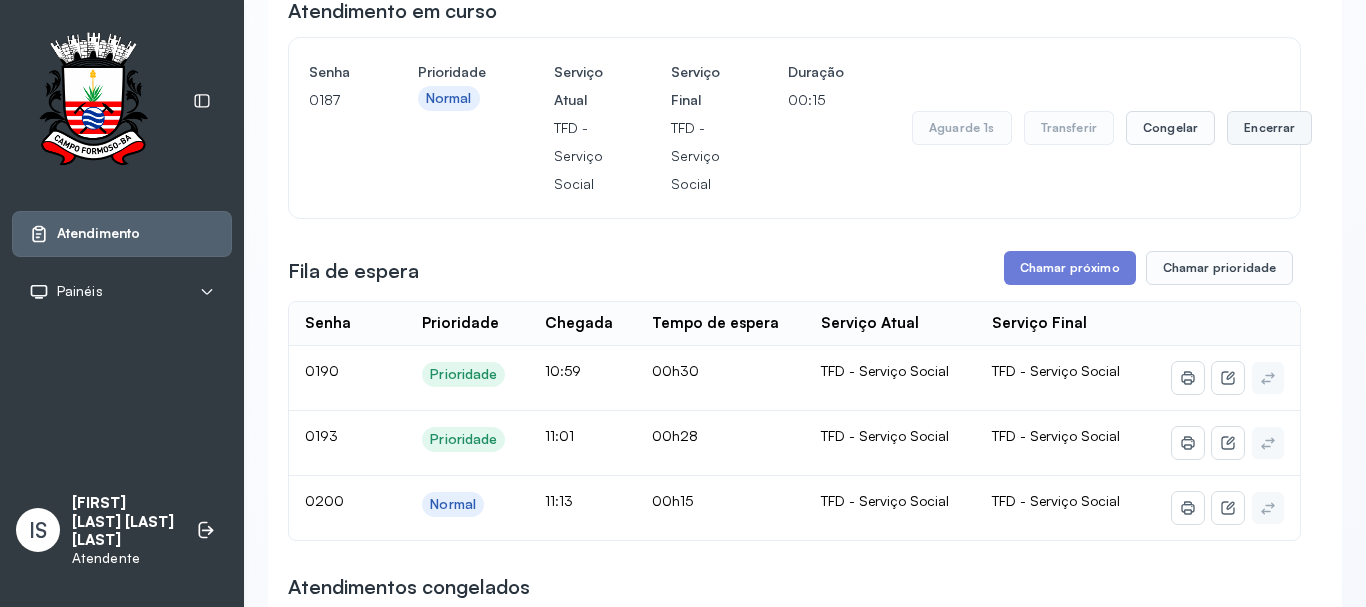 click on "Encerrar" at bounding box center [1269, 128] 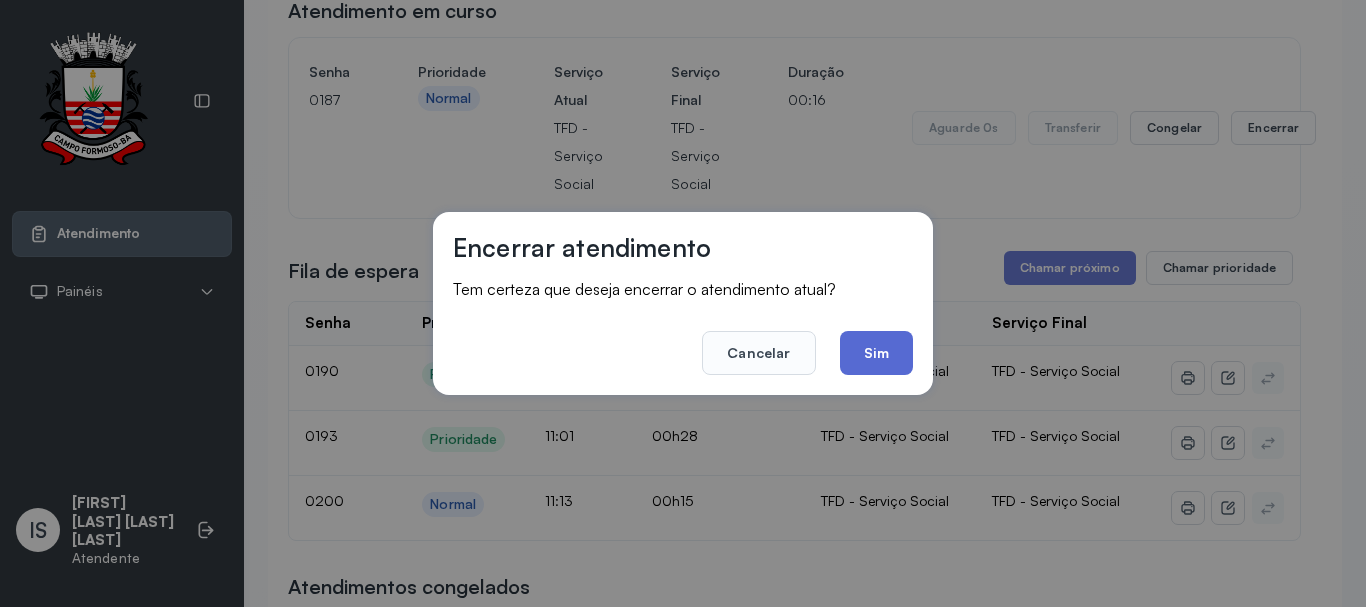 click on "Sim" 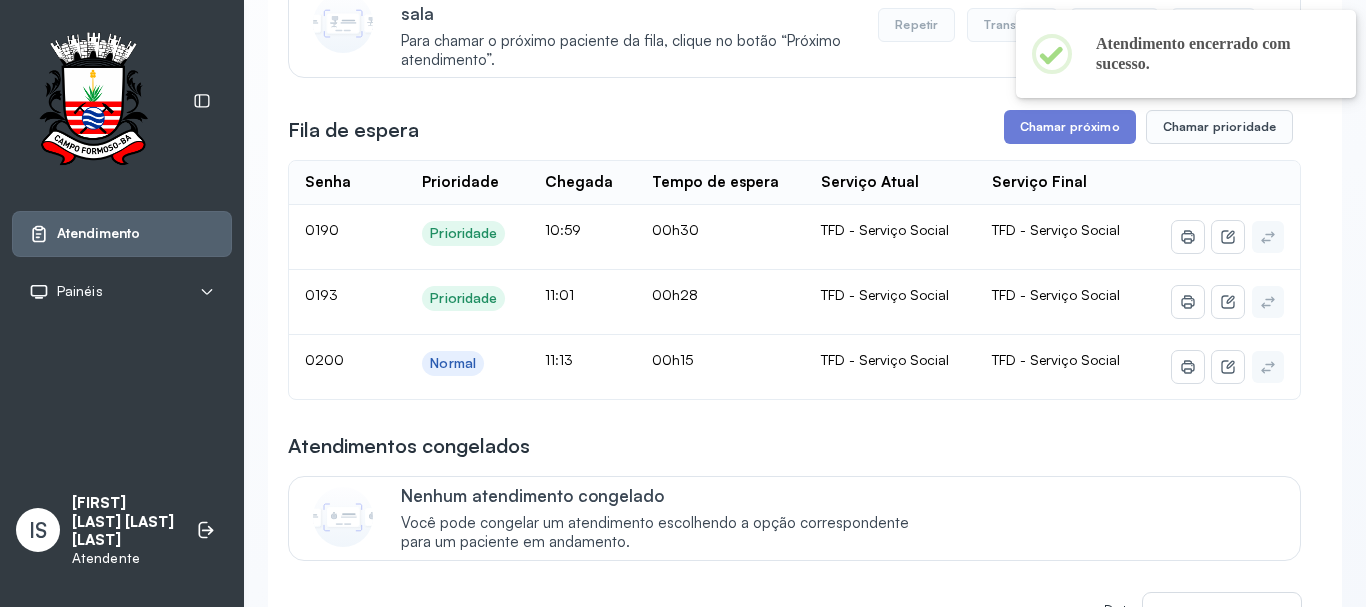 scroll, scrollTop: 300, scrollLeft: 0, axis: vertical 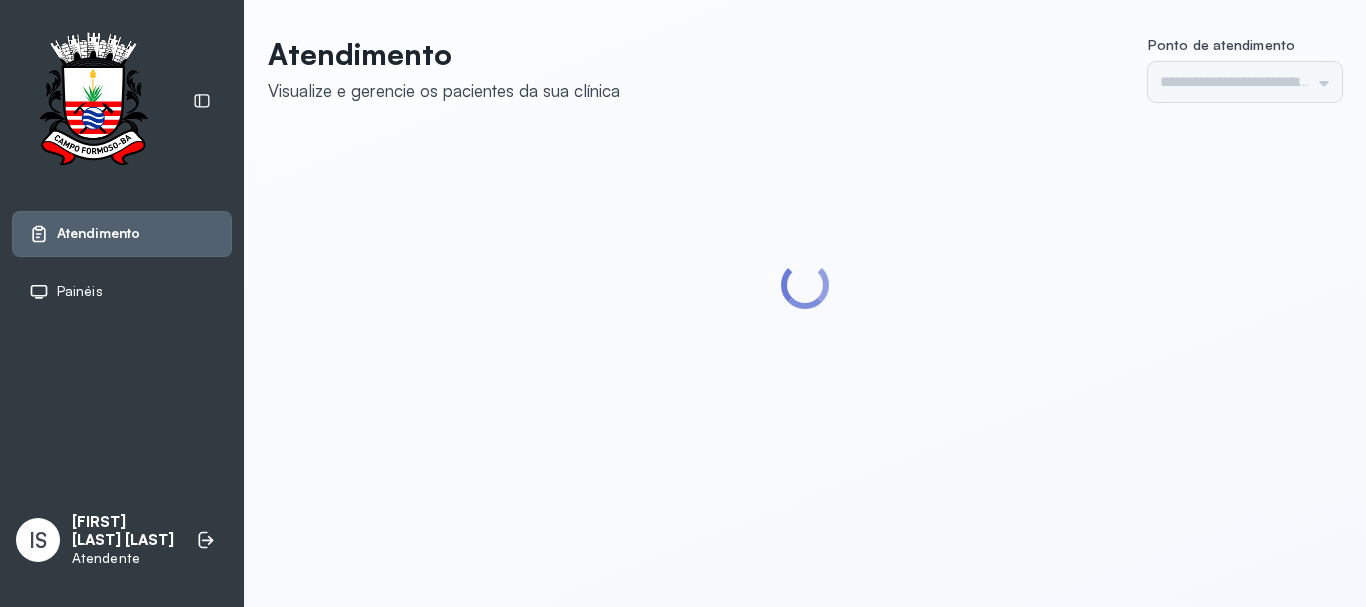 type on "******" 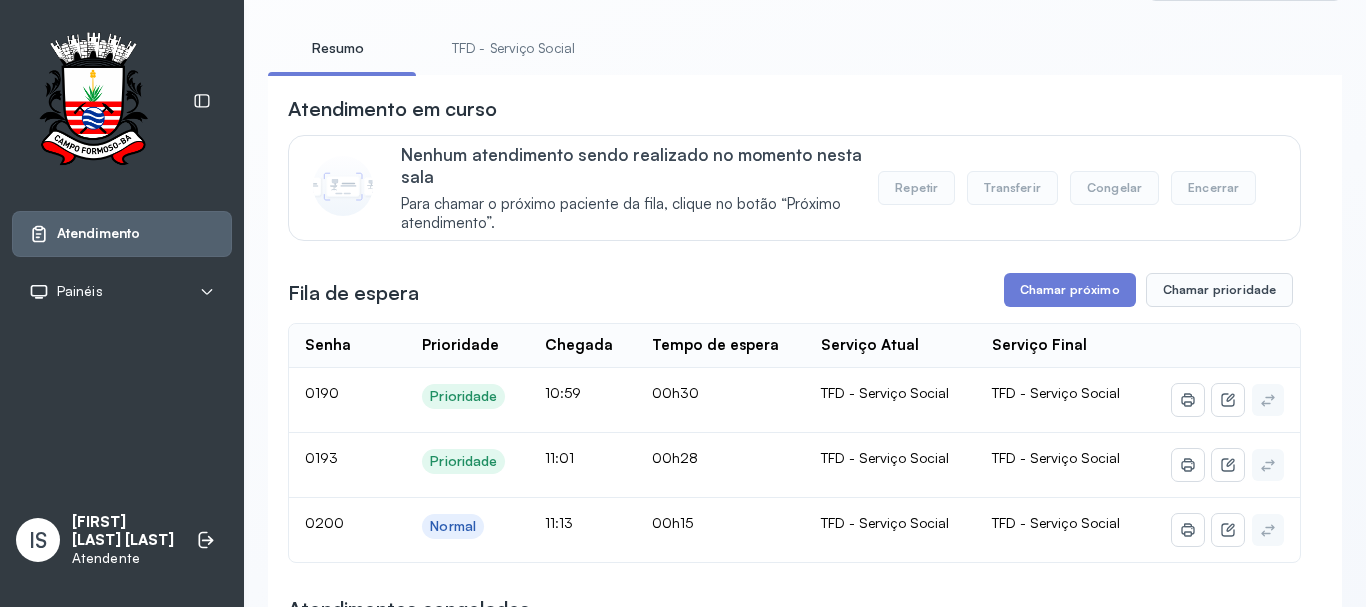 scroll, scrollTop: 200, scrollLeft: 0, axis: vertical 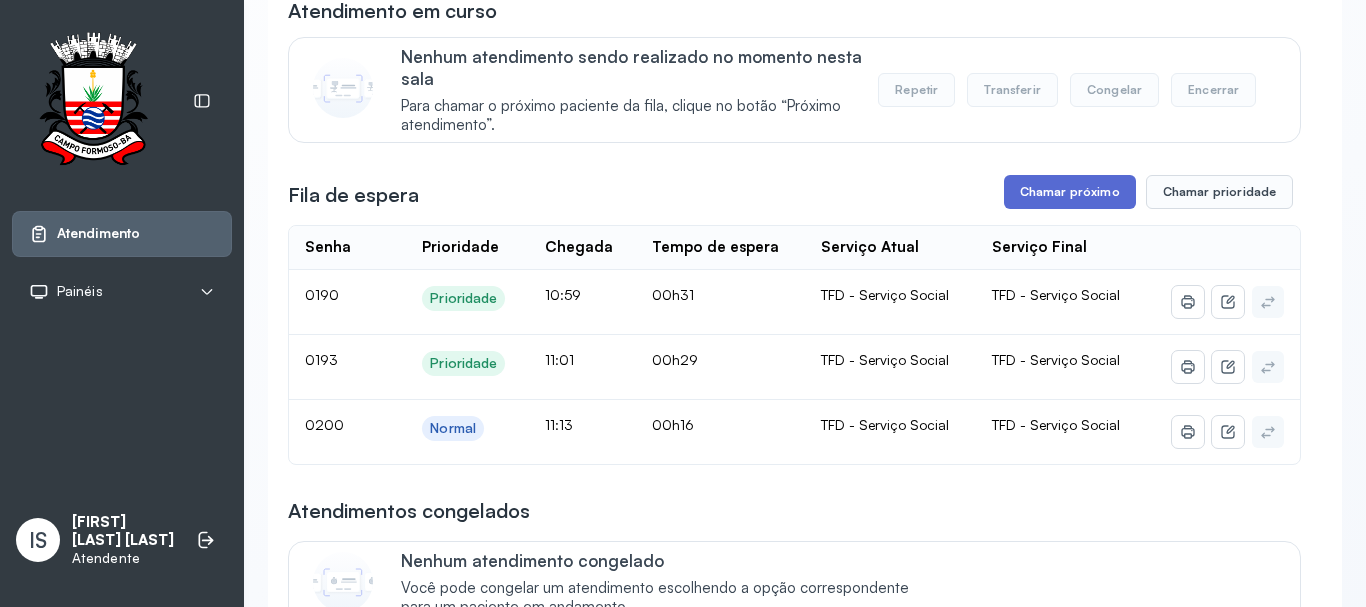 click on "Chamar próximo" at bounding box center (1070, 192) 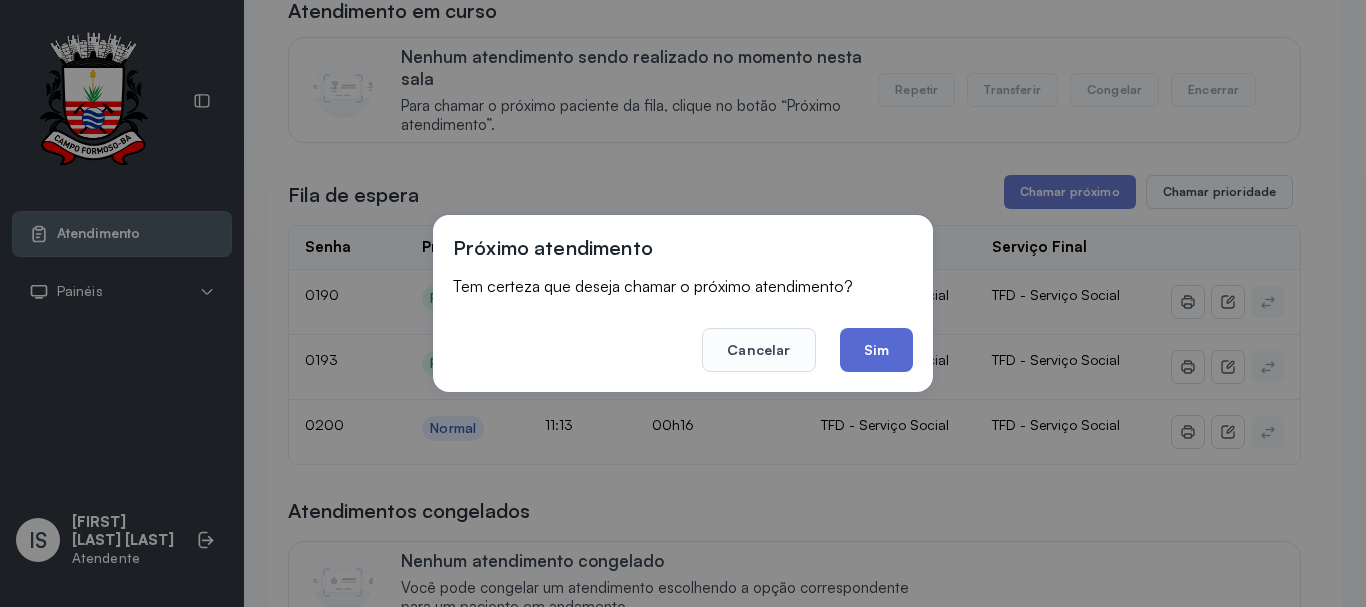 click on "Sim" 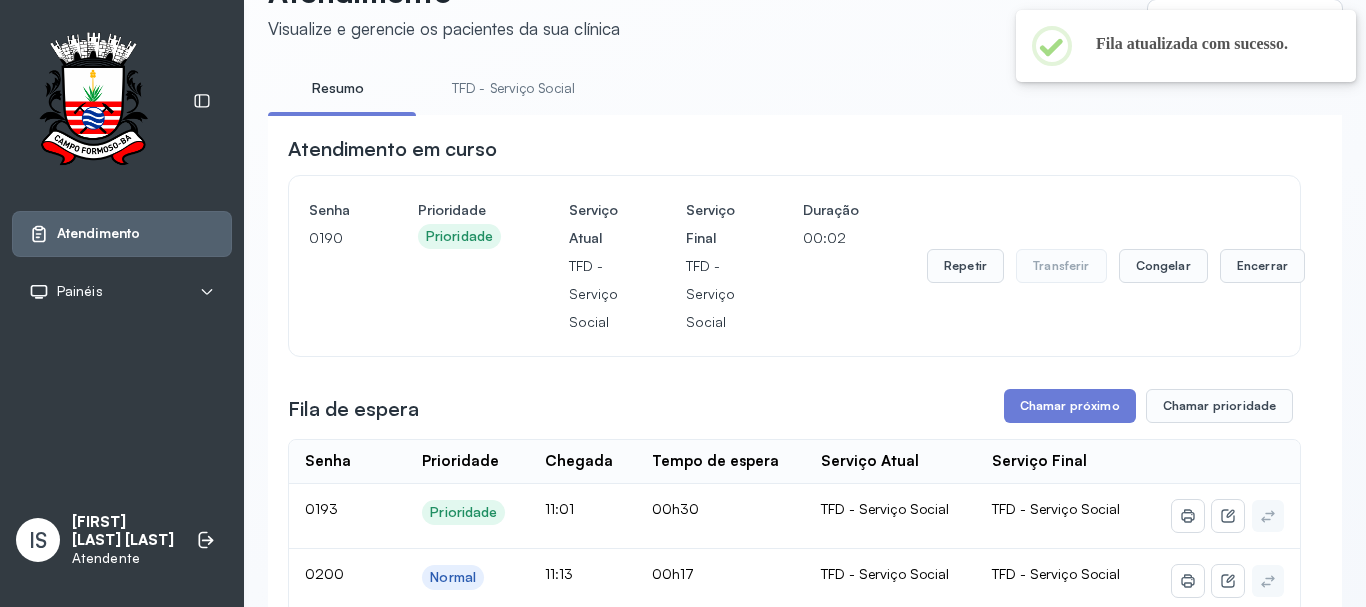 scroll, scrollTop: 200, scrollLeft: 0, axis: vertical 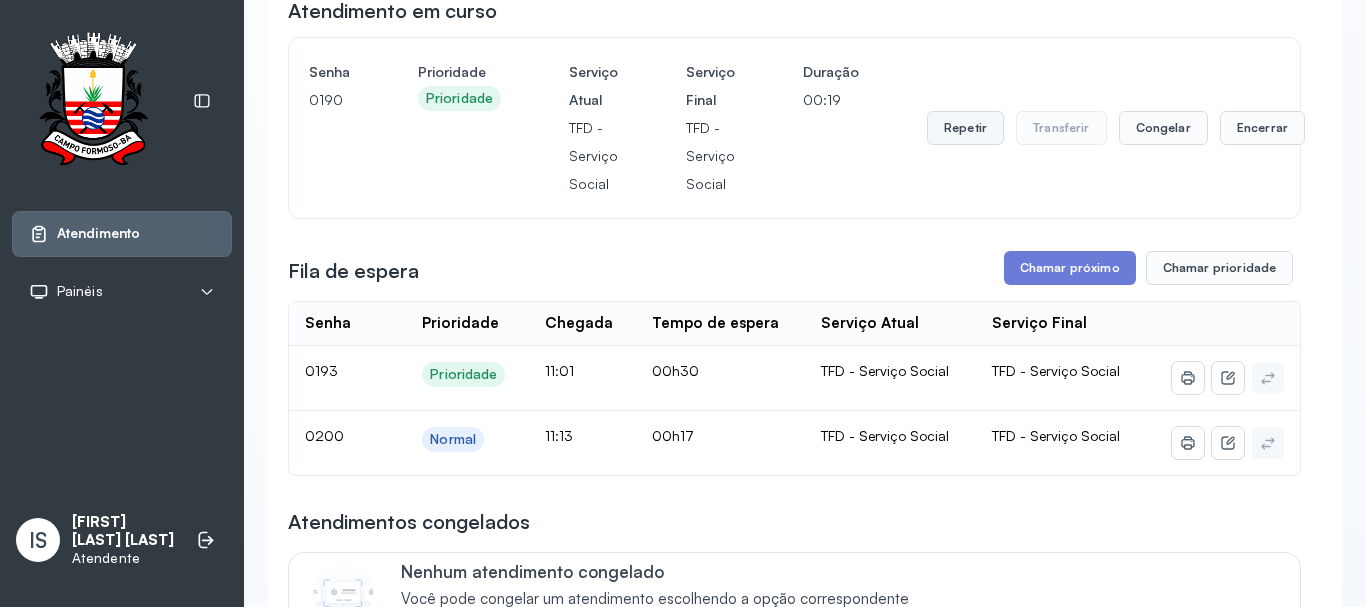 click on "Repetir" at bounding box center [965, 128] 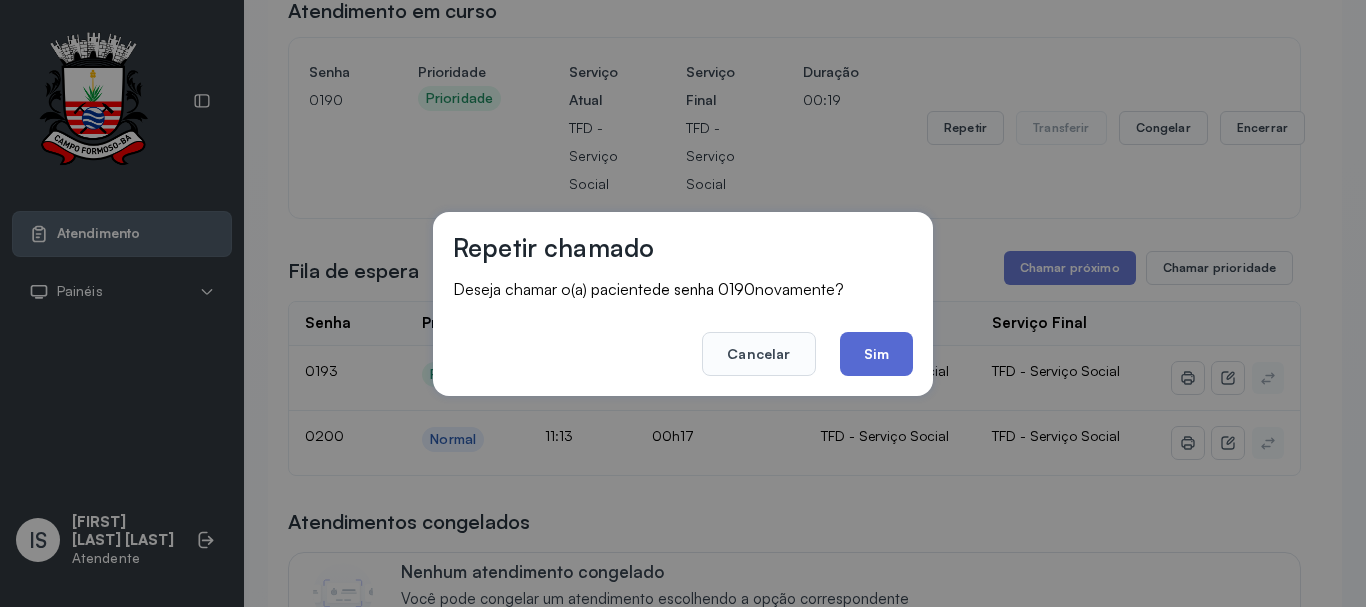 click on "Sim" 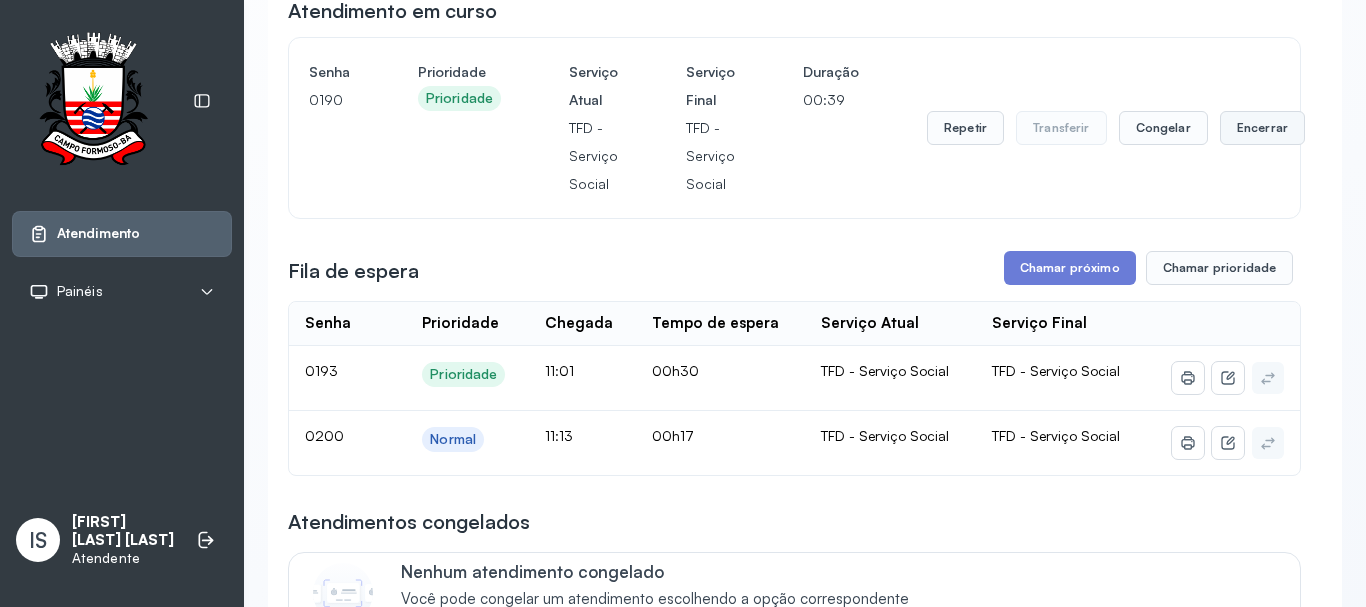 click on "Encerrar" at bounding box center (1262, 128) 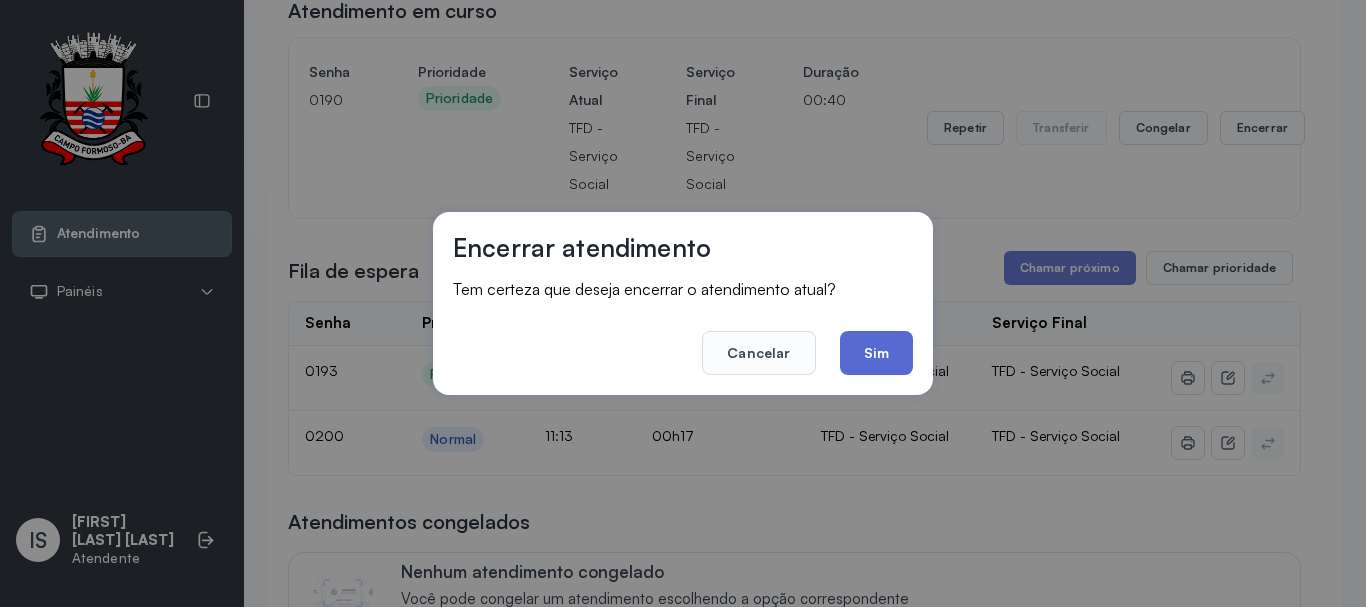 click on "Sim" 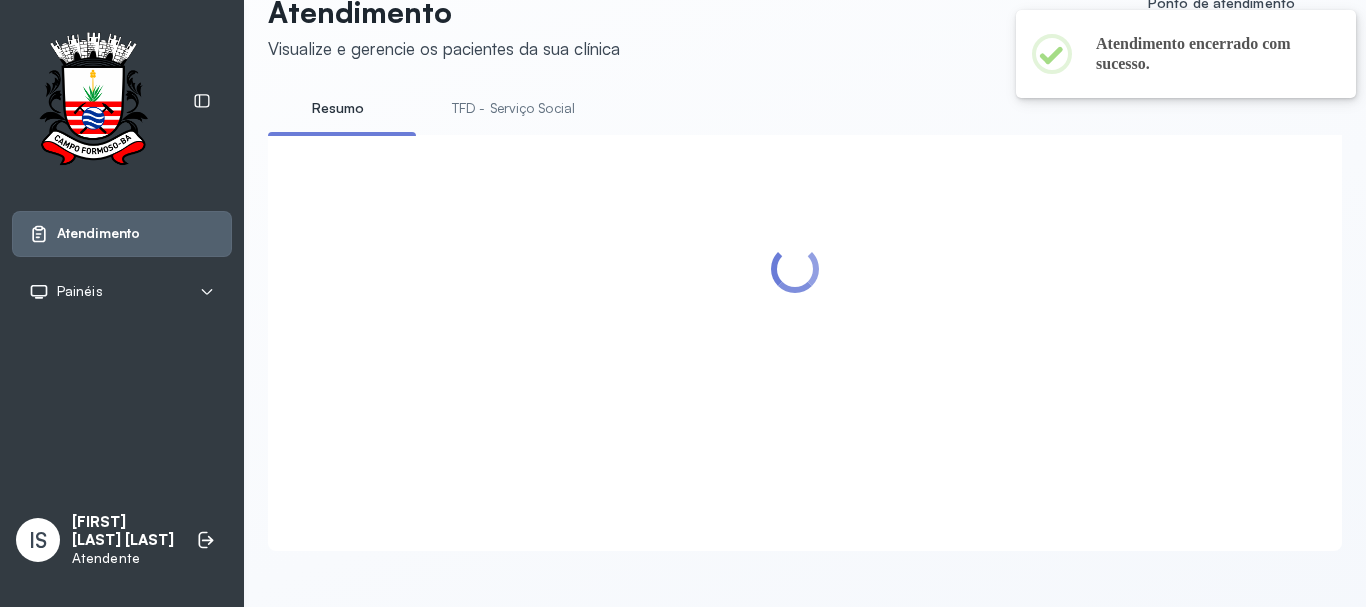 scroll, scrollTop: 200, scrollLeft: 0, axis: vertical 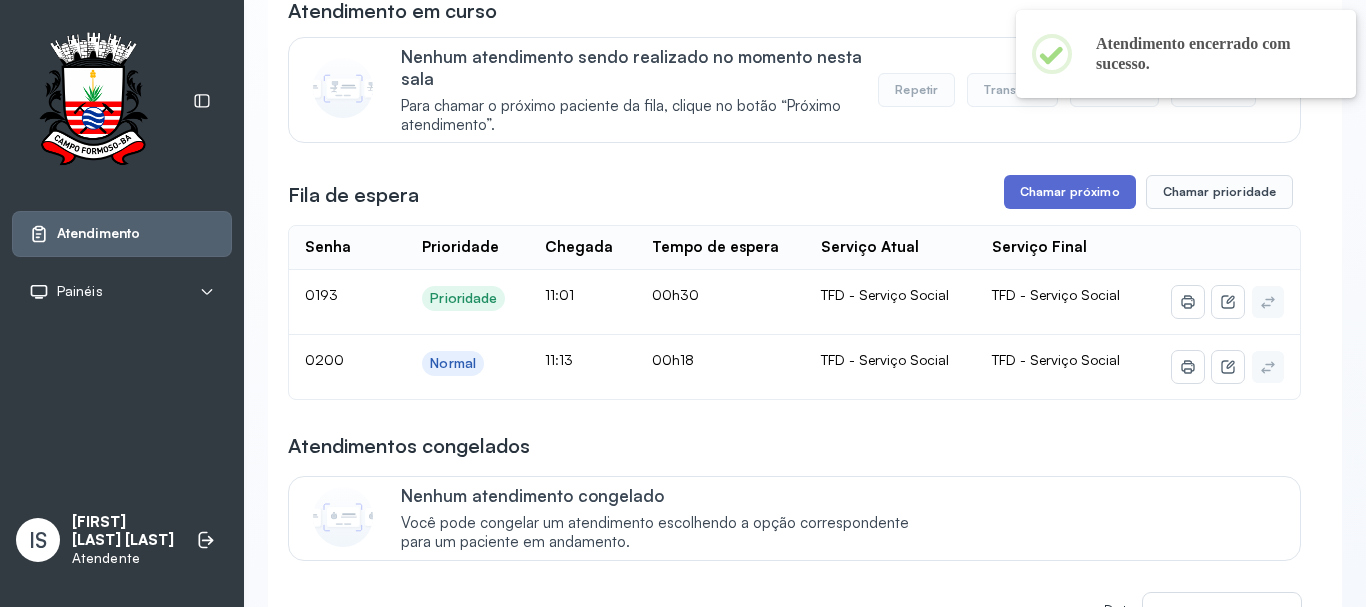 click on "Chamar próximo" at bounding box center (1070, 192) 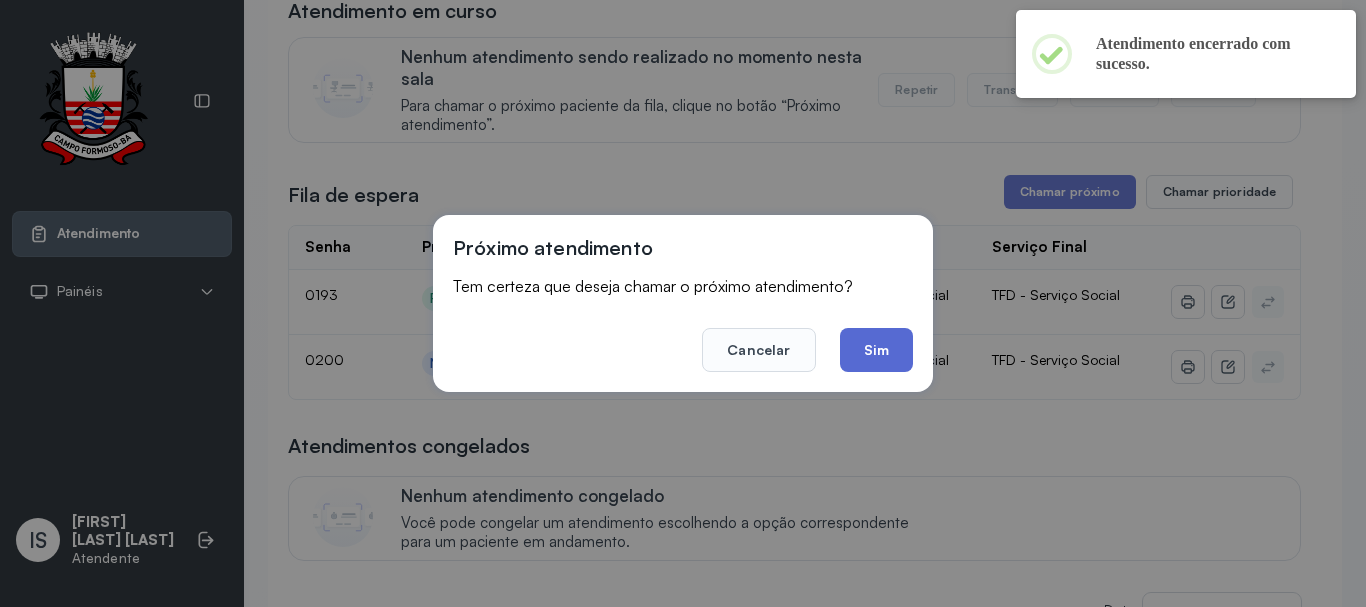 click on "Sim" 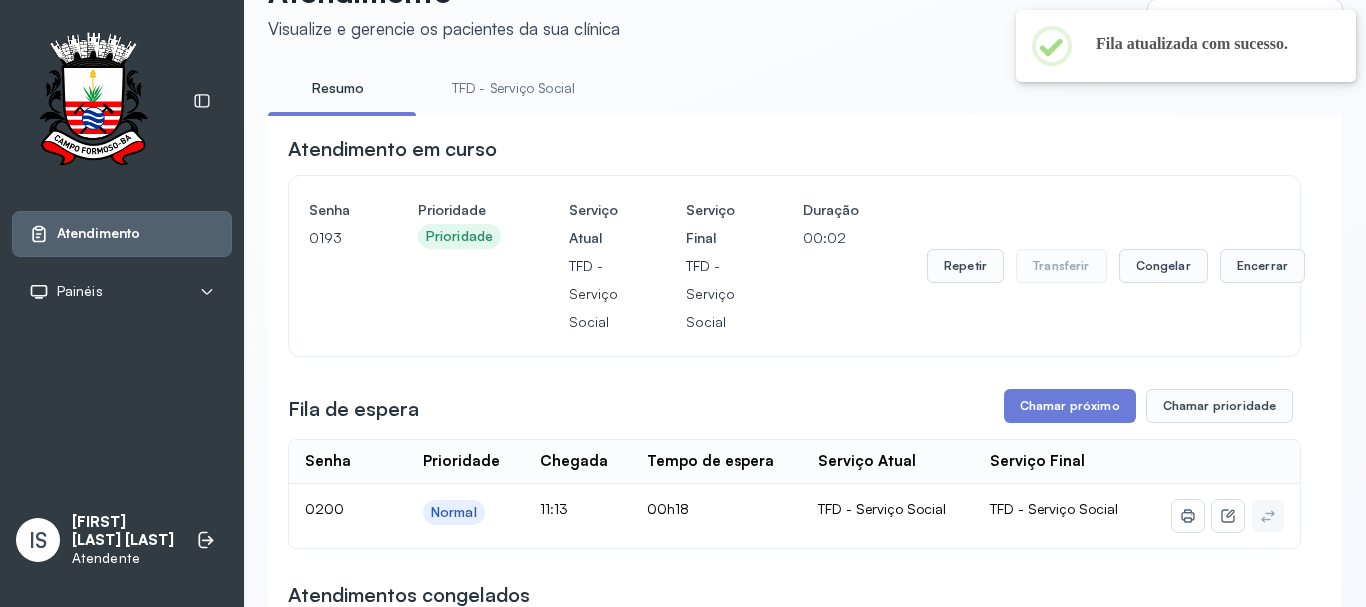 scroll, scrollTop: 200, scrollLeft: 0, axis: vertical 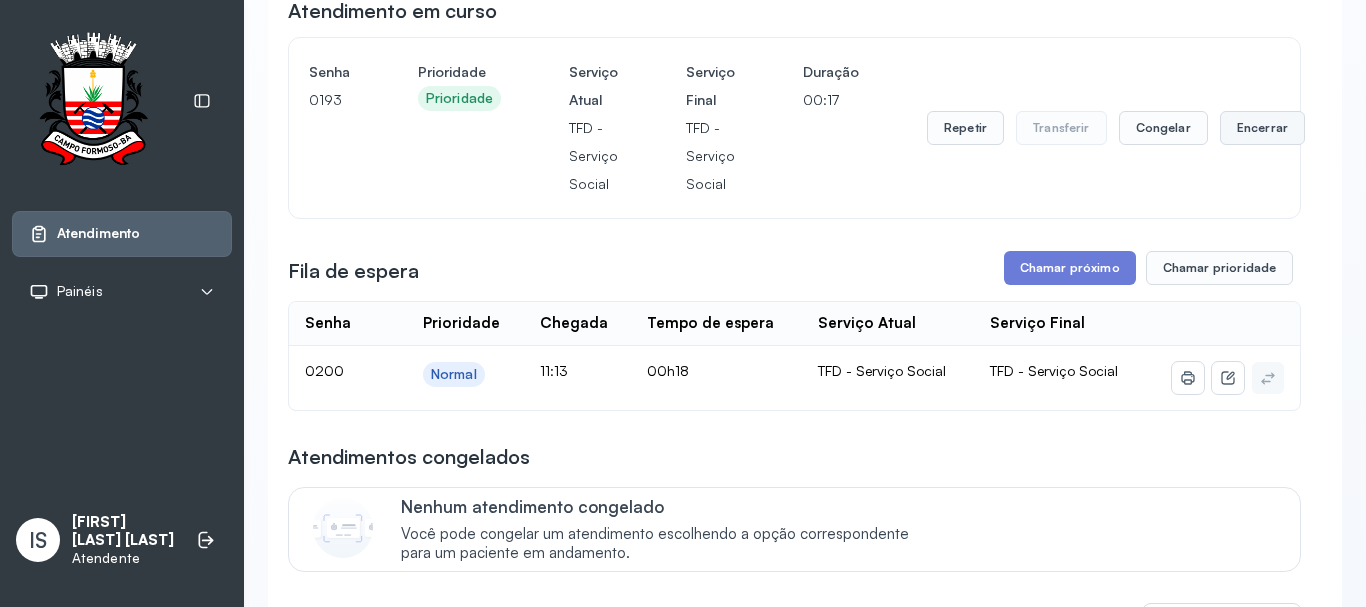 click on "Encerrar" at bounding box center [1262, 128] 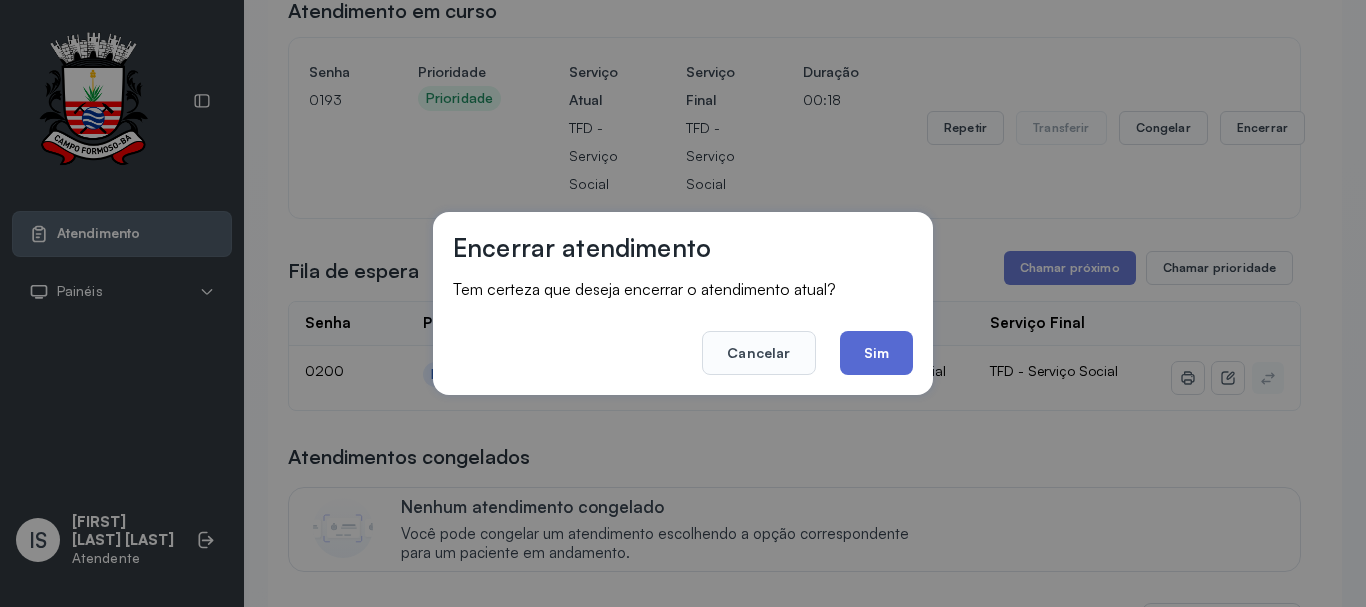click on "Sim" 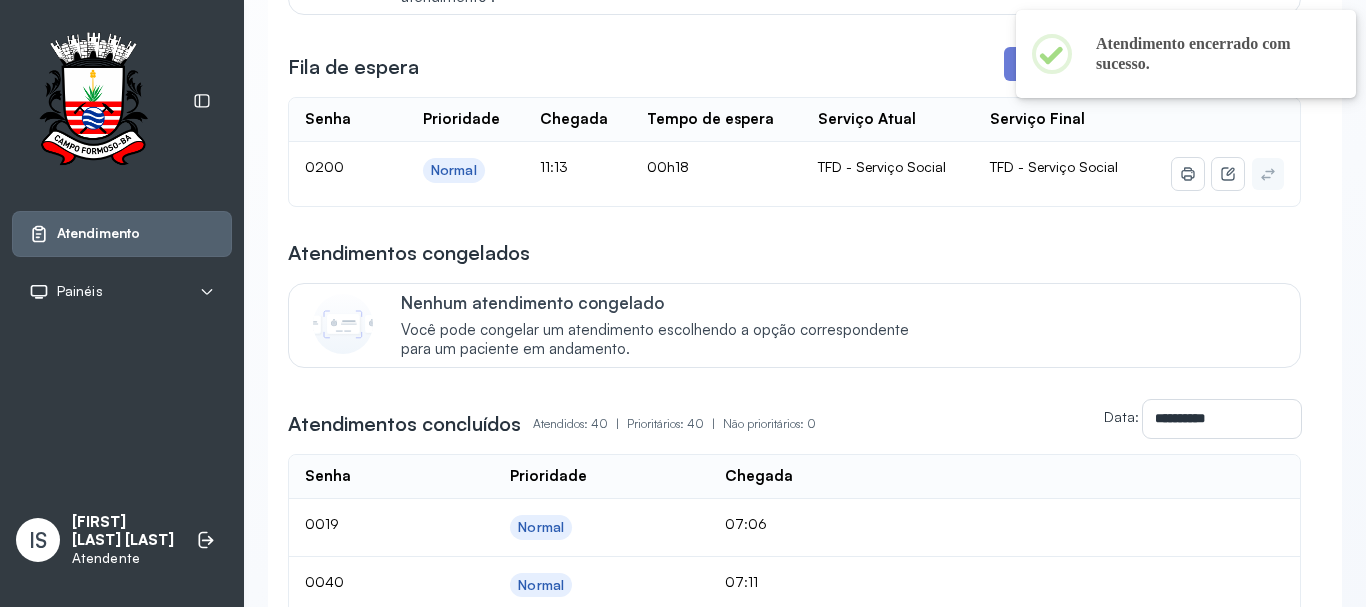 scroll, scrollTop: 0, scrollLeft: 0, axis: both 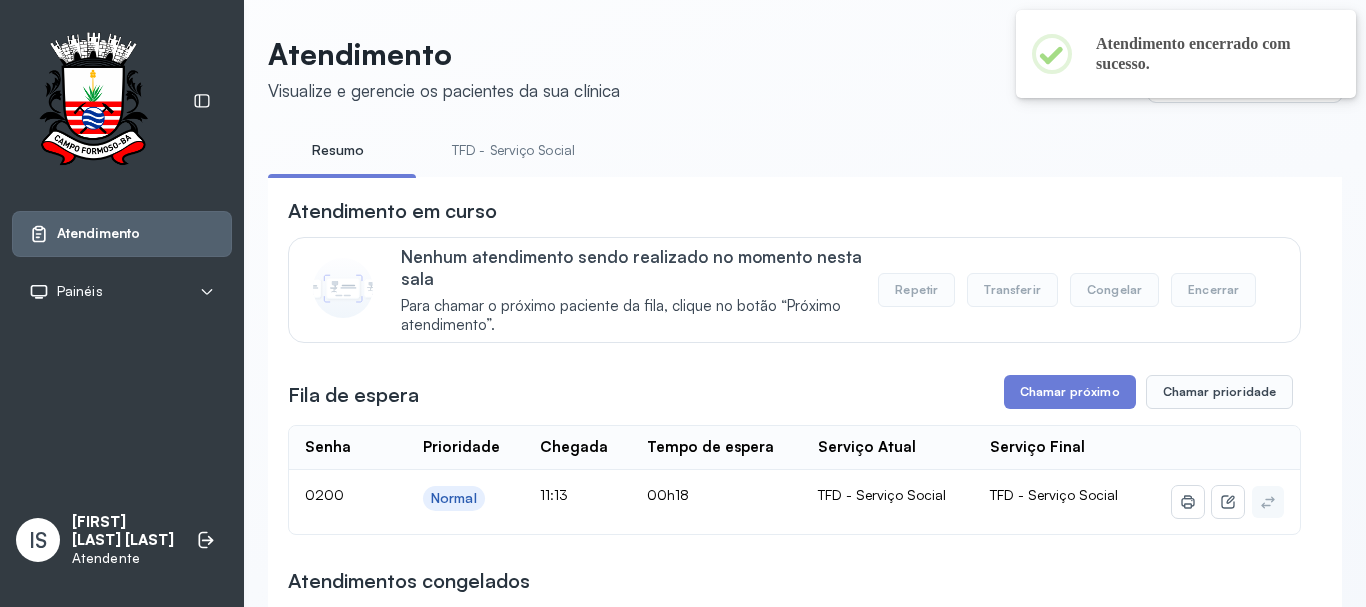 click on "TFD - Serviço Social" at bounding box center (513, 150) 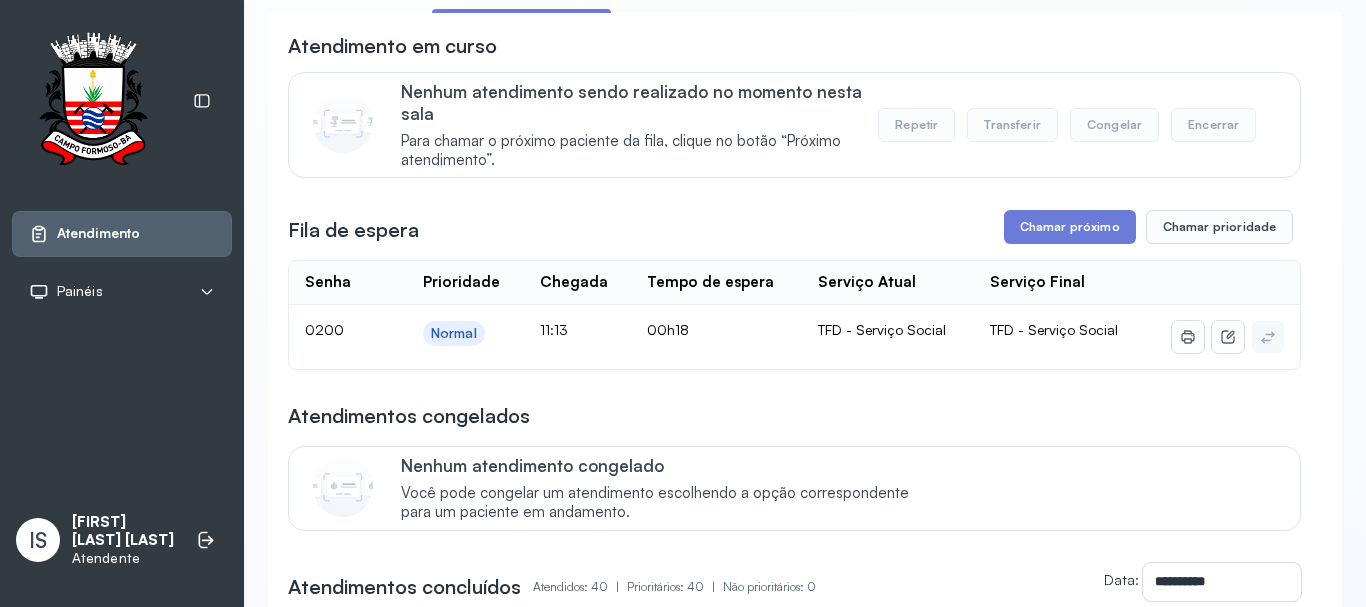 scroll, scrollTop: 200, scrollLeft: 0, axis: vertical 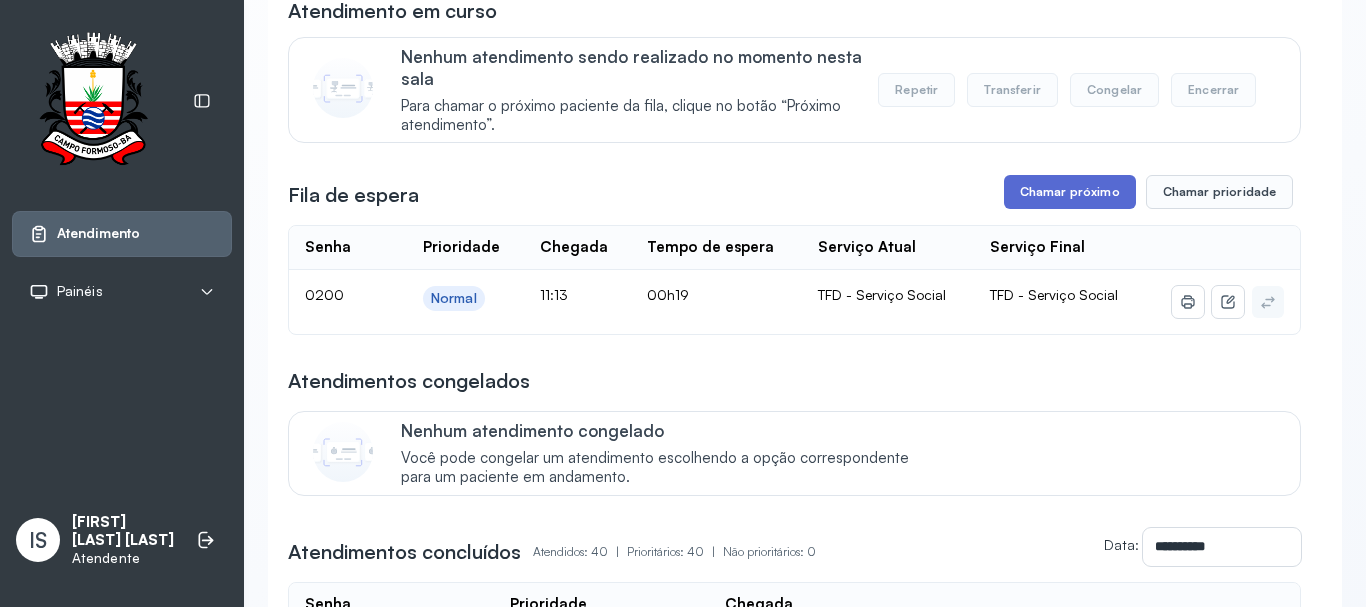 click on "Chamar próximo" at bounding box center [1070, 192] 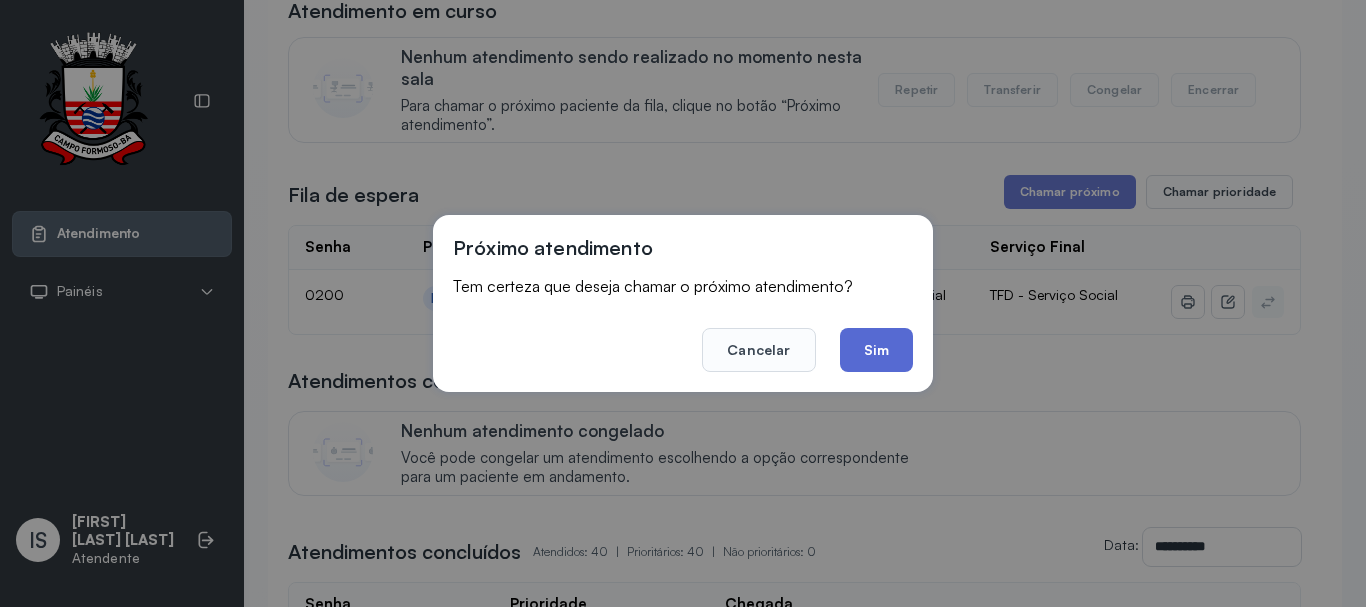 click on "Sim" 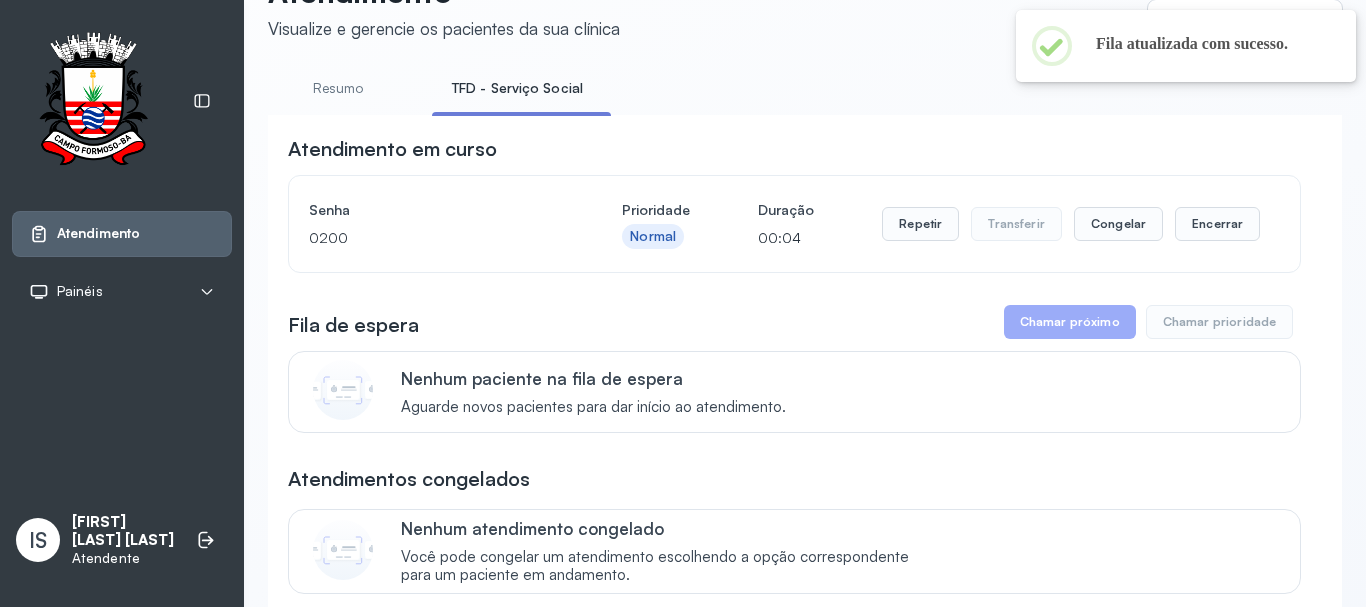 scroll, scrollTop: 200, scrollLeft: 0, axis: vertical 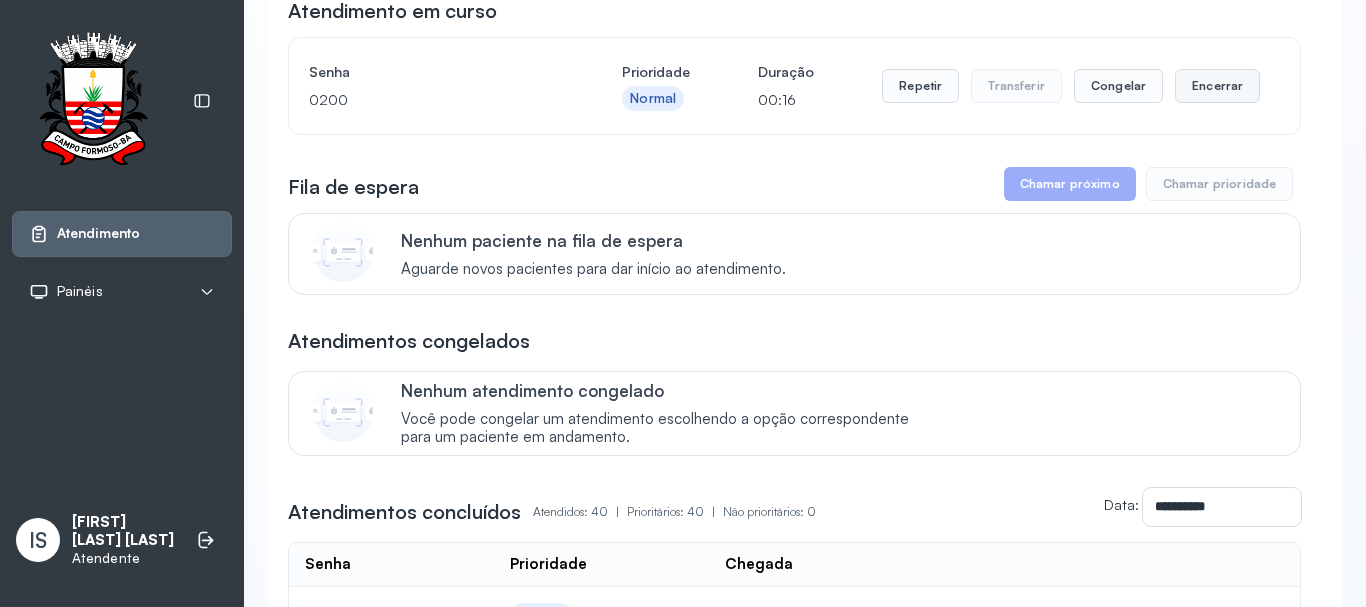 click on "Encerrar" at bounding box center (1217, 86) 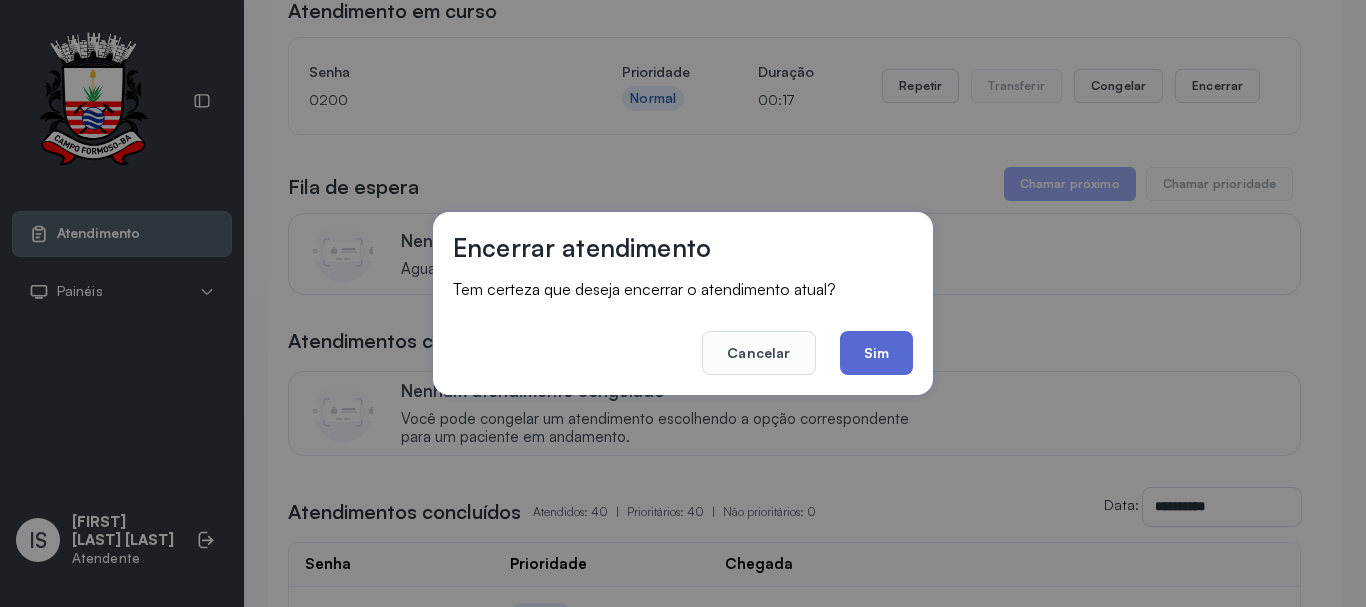 click on "Sim" 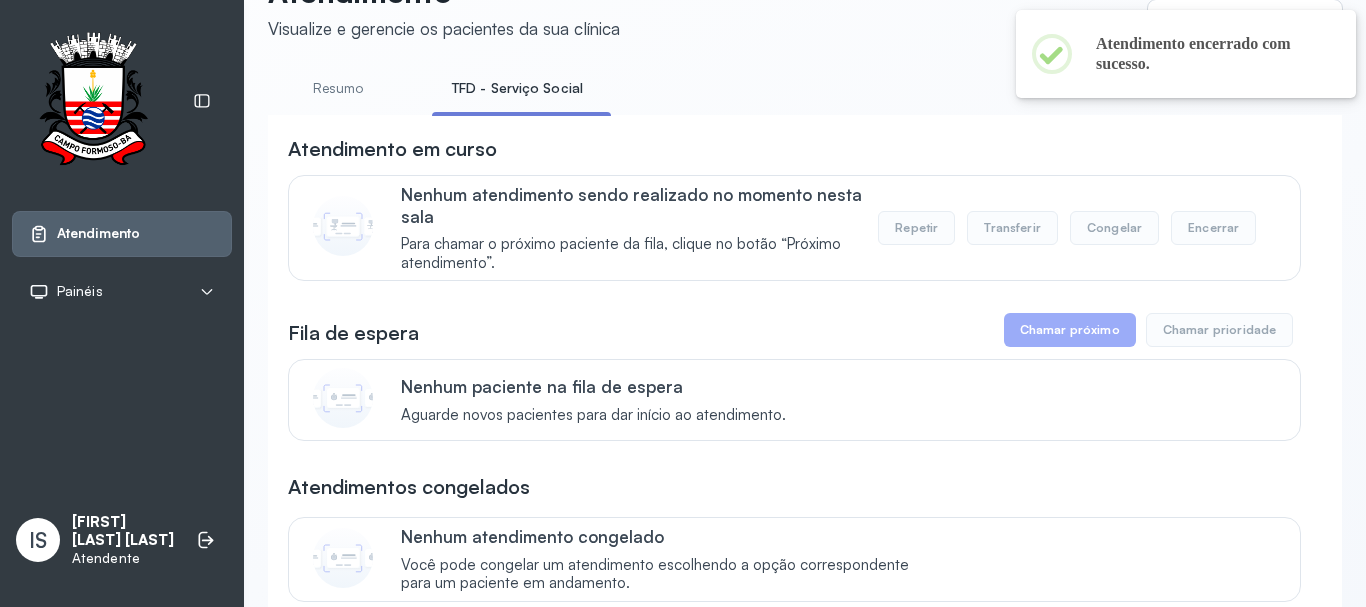 scroll, scrollTop: 200, scrollLeft: 0, axis: vertical 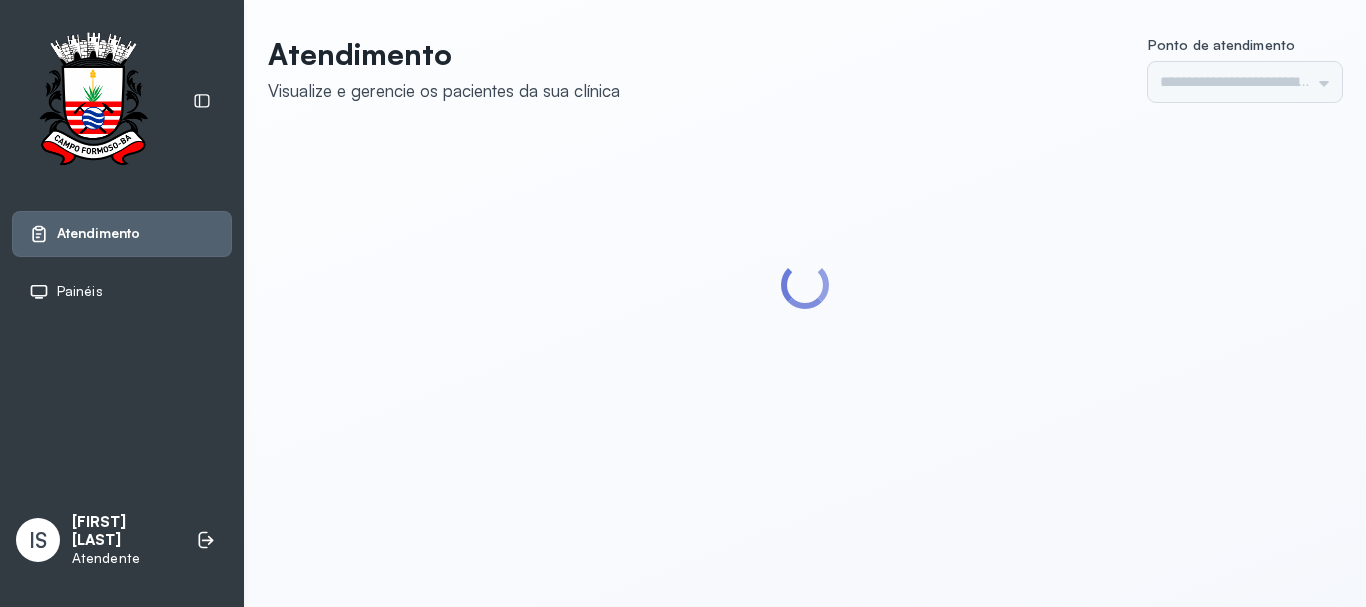 type on "******" 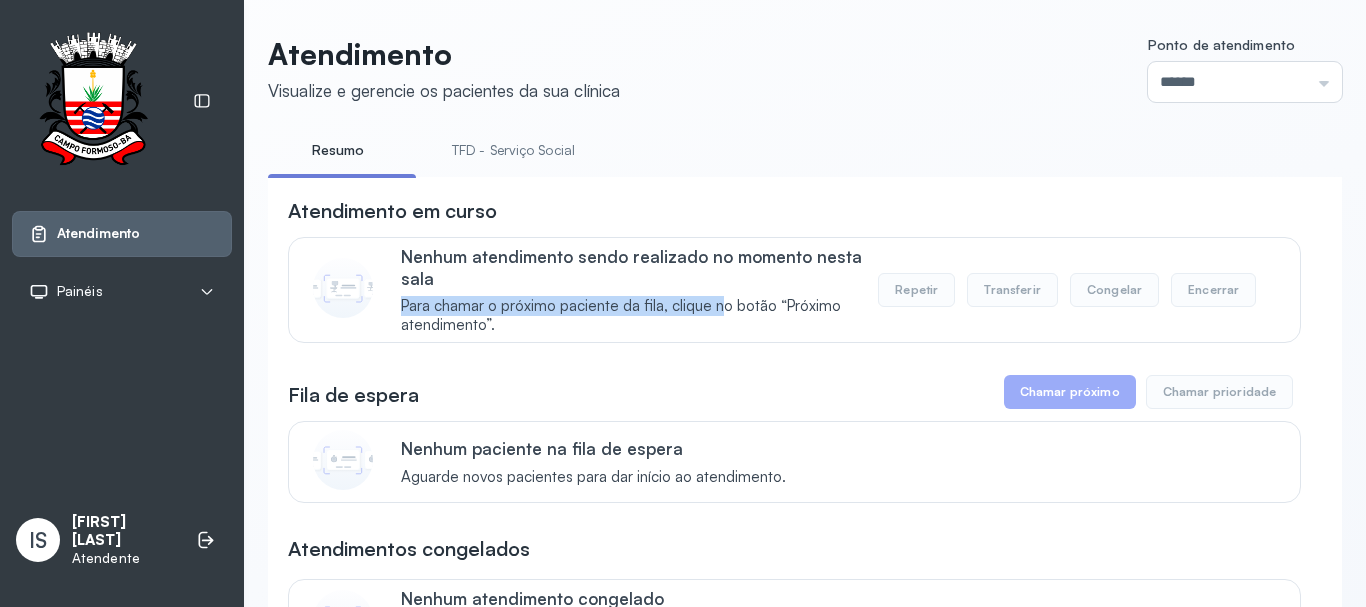drag, startPoint x: 724, startPoint y: 308, endPoint x: 558, endPoint y: 186, distance: 206.0097 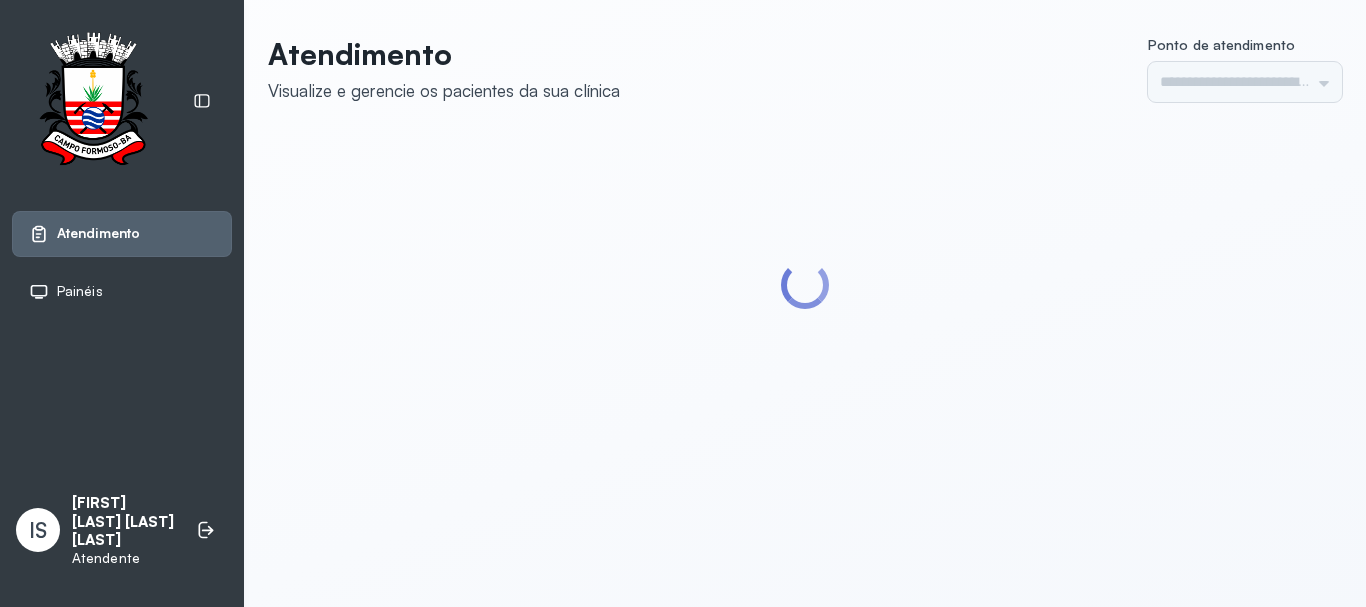 scroll, scrollTop: 0, scrollLeft: 0, axis: both 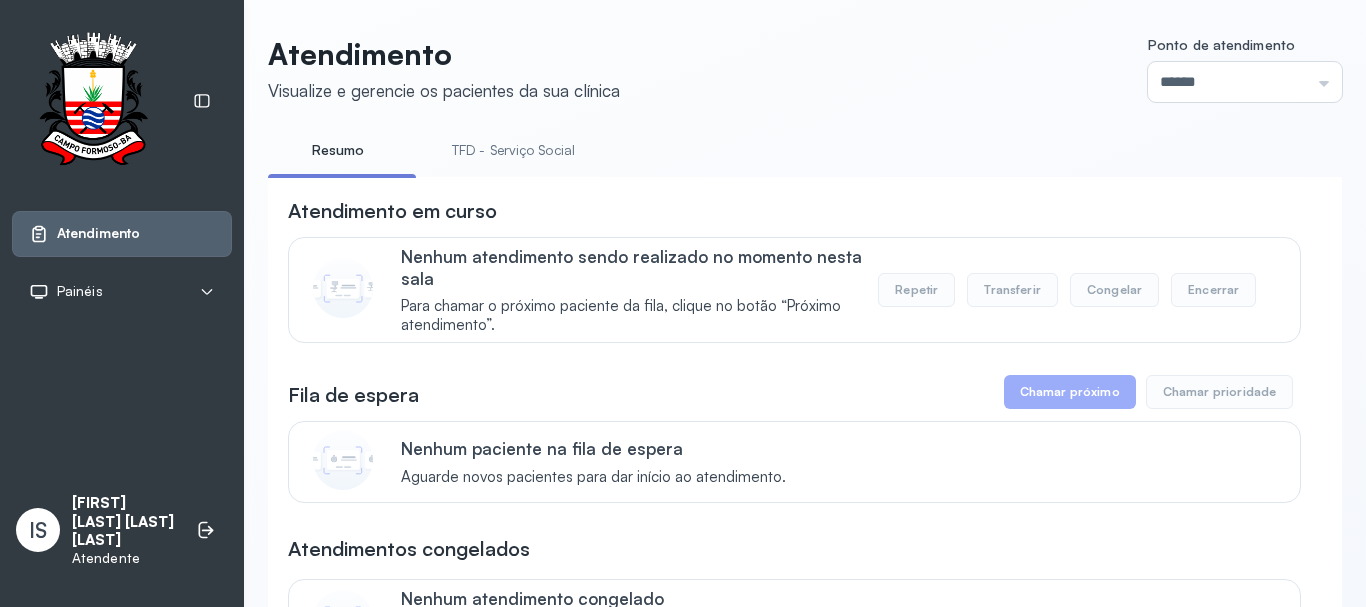 click on "TFD - Serviço Social" at bounding box center [513, 150] 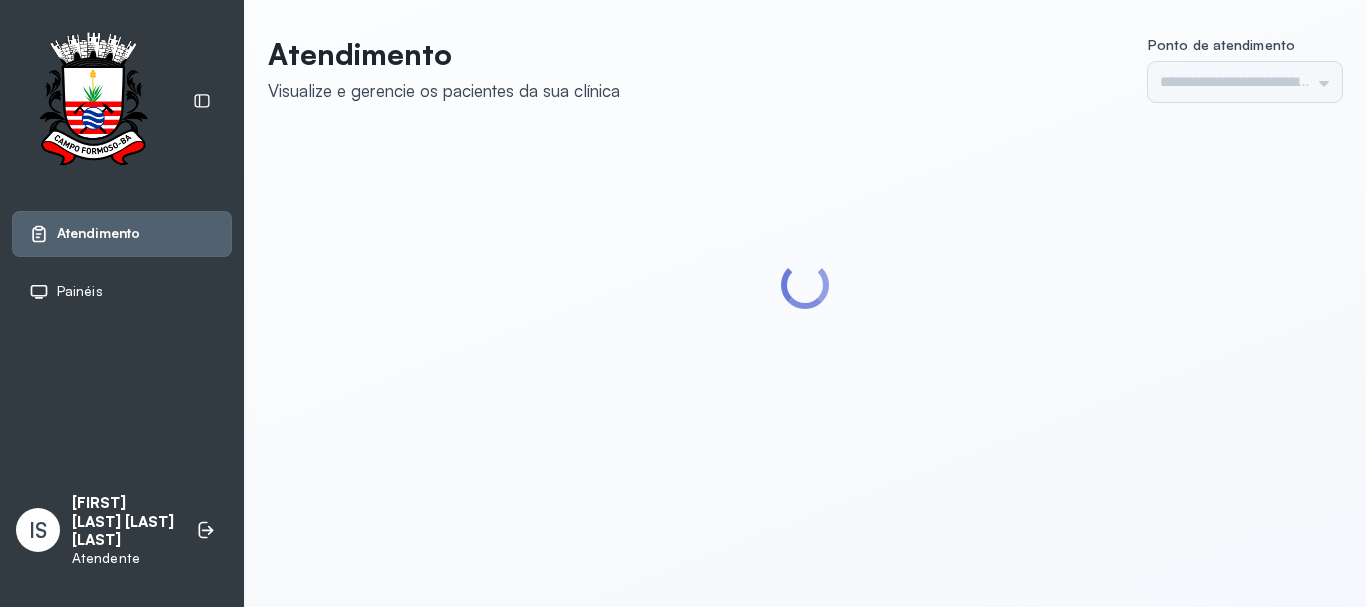 scroll, scrollTop: 0, scrollLeft: 0, axis: both 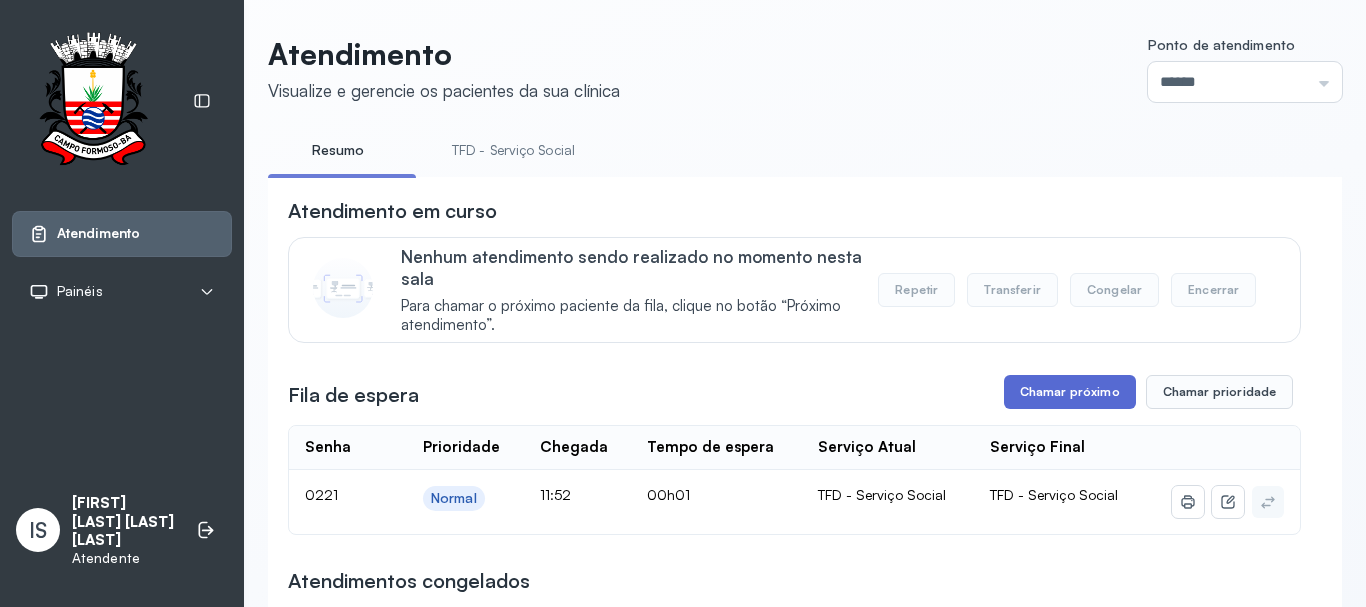 click on "Chamar próximo" at bounding box center (1070, 392) 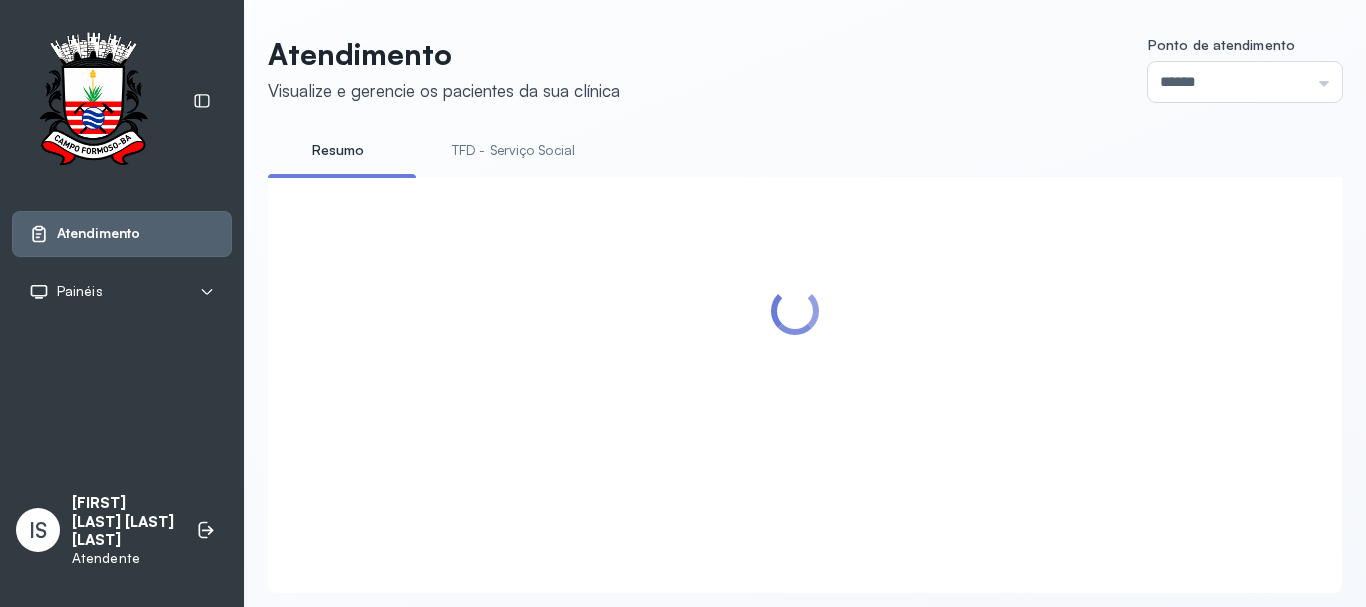click at bounding box center [794, 361] 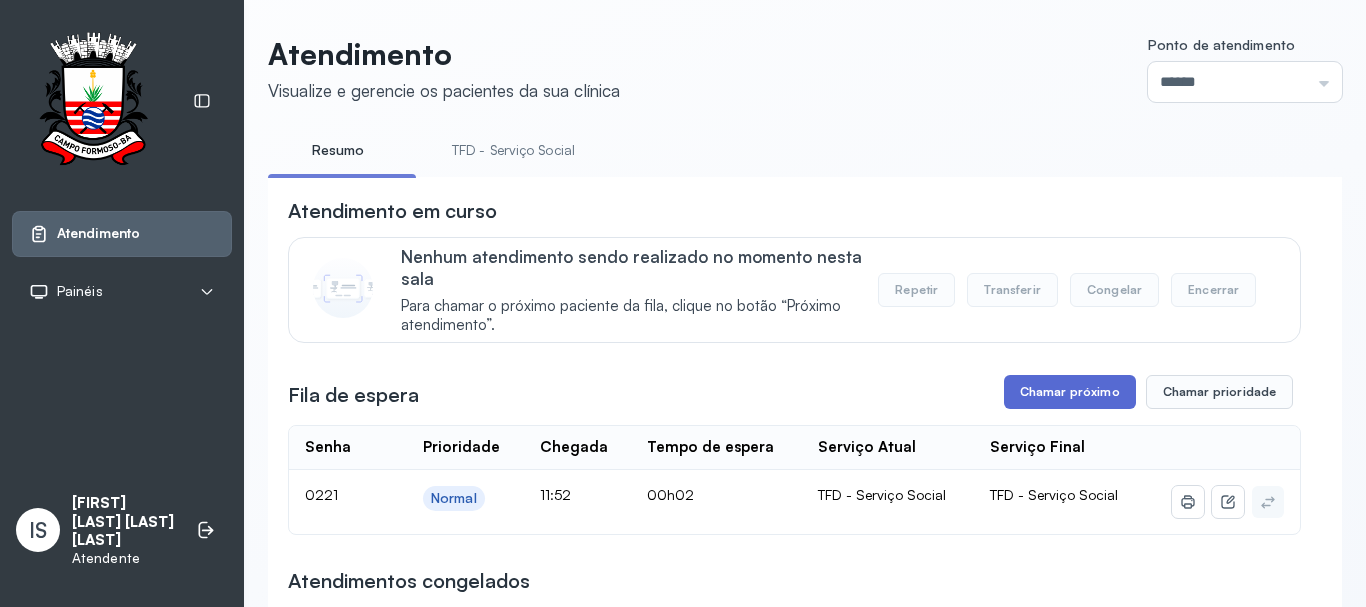 click on "Chamar próximo" at bounding box center (1070, 392) 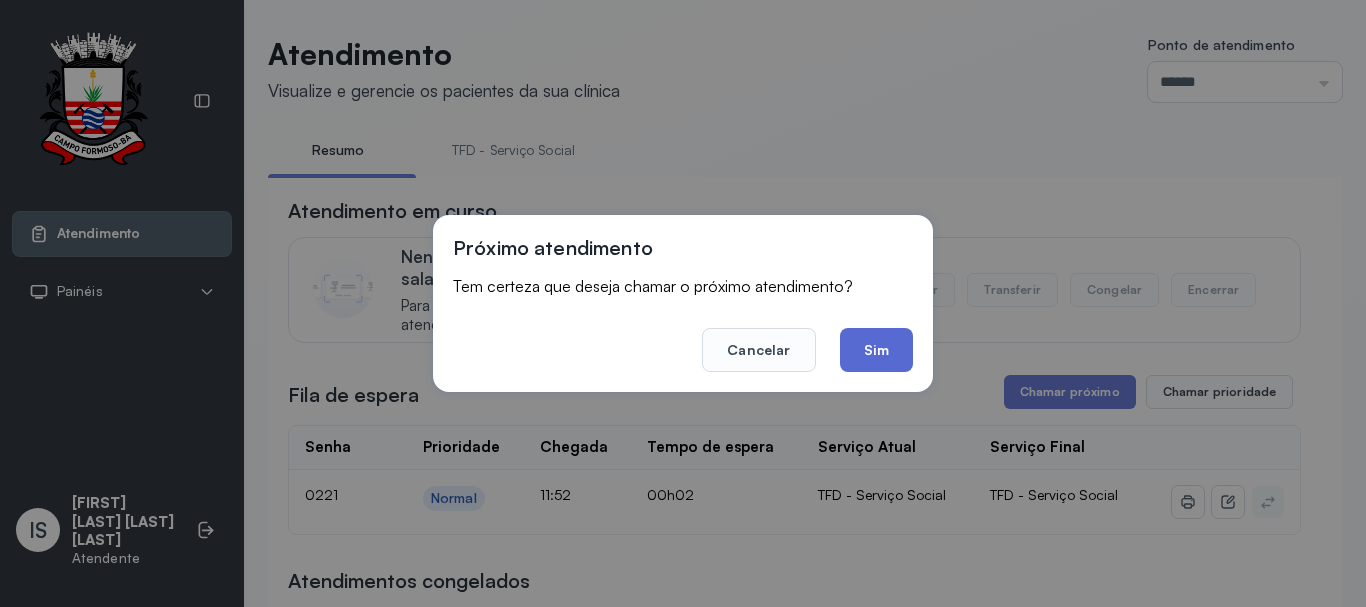 click on "Sim" 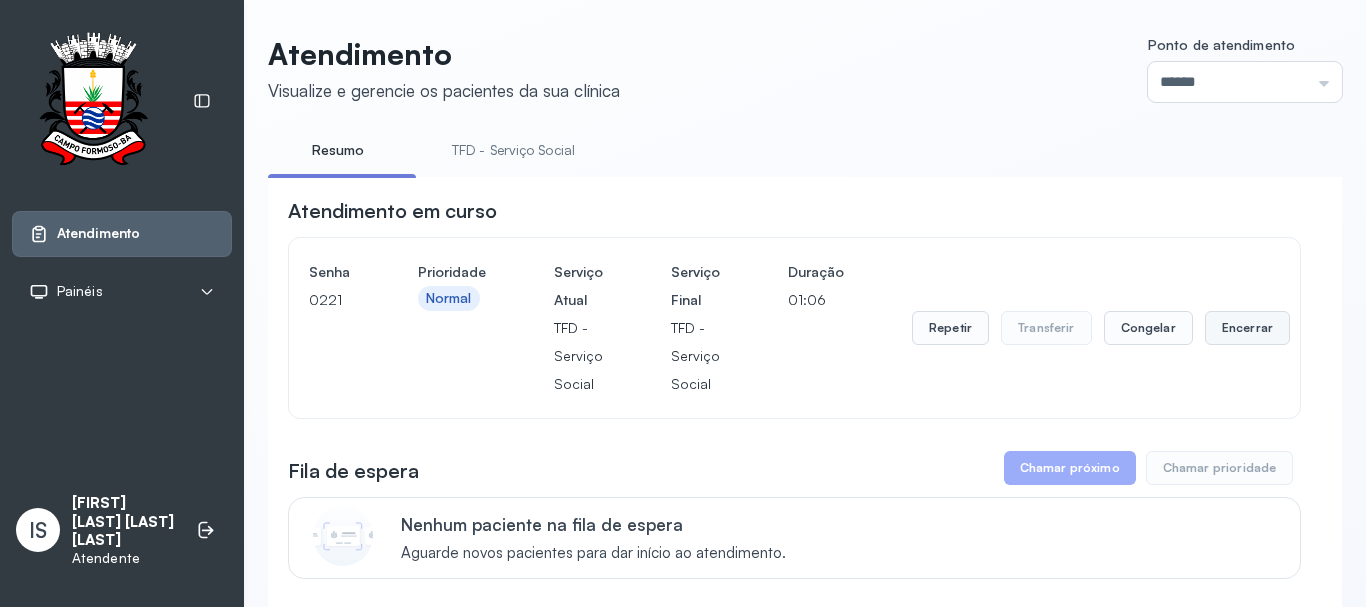 click on "Encerrar" at bounding box center [1247, 328] 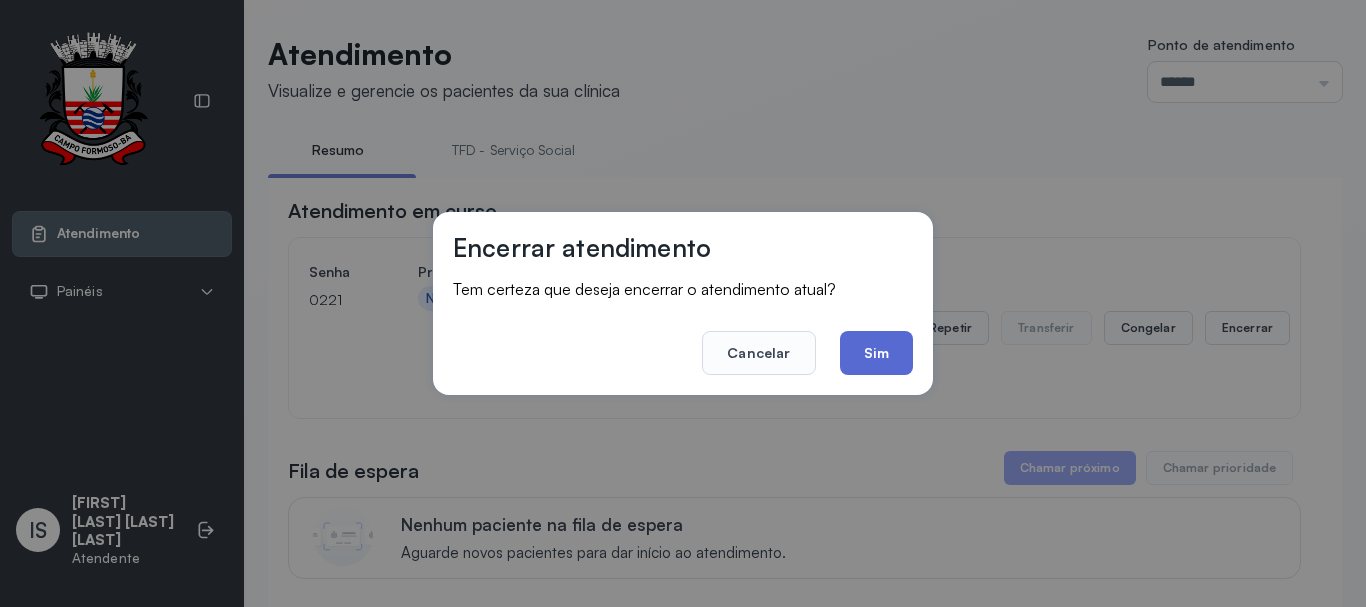 click on "Sim" 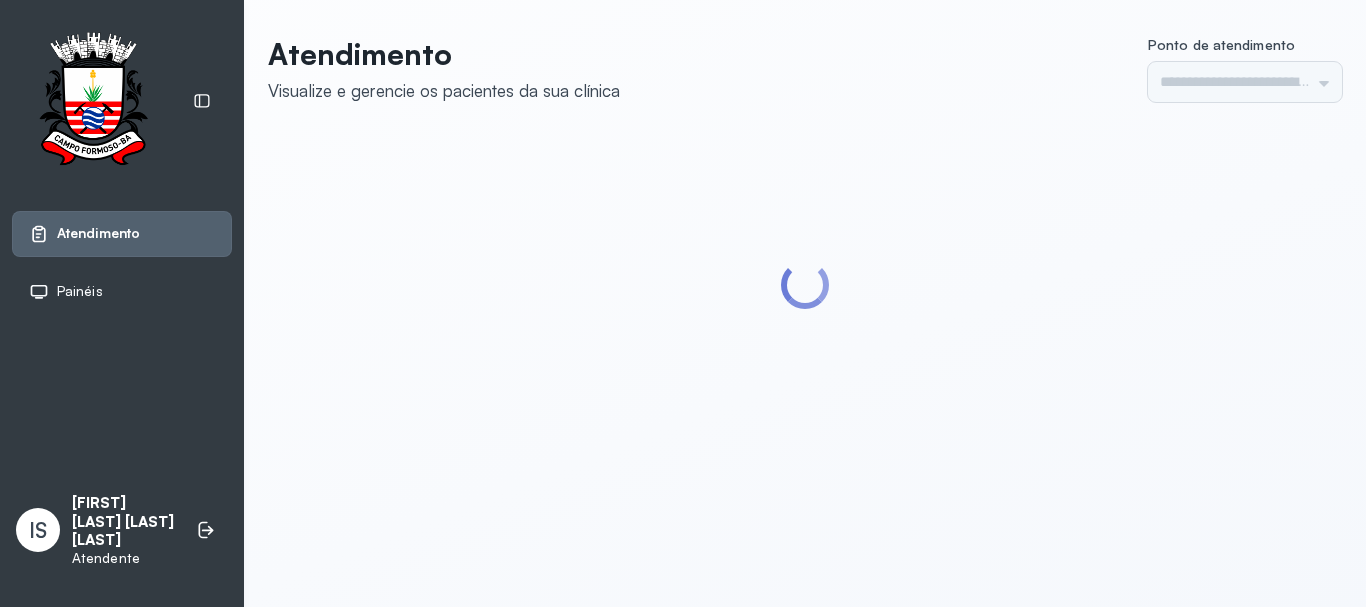 scroll, scrollTop: 0, scrollLeft: 0, axis: both 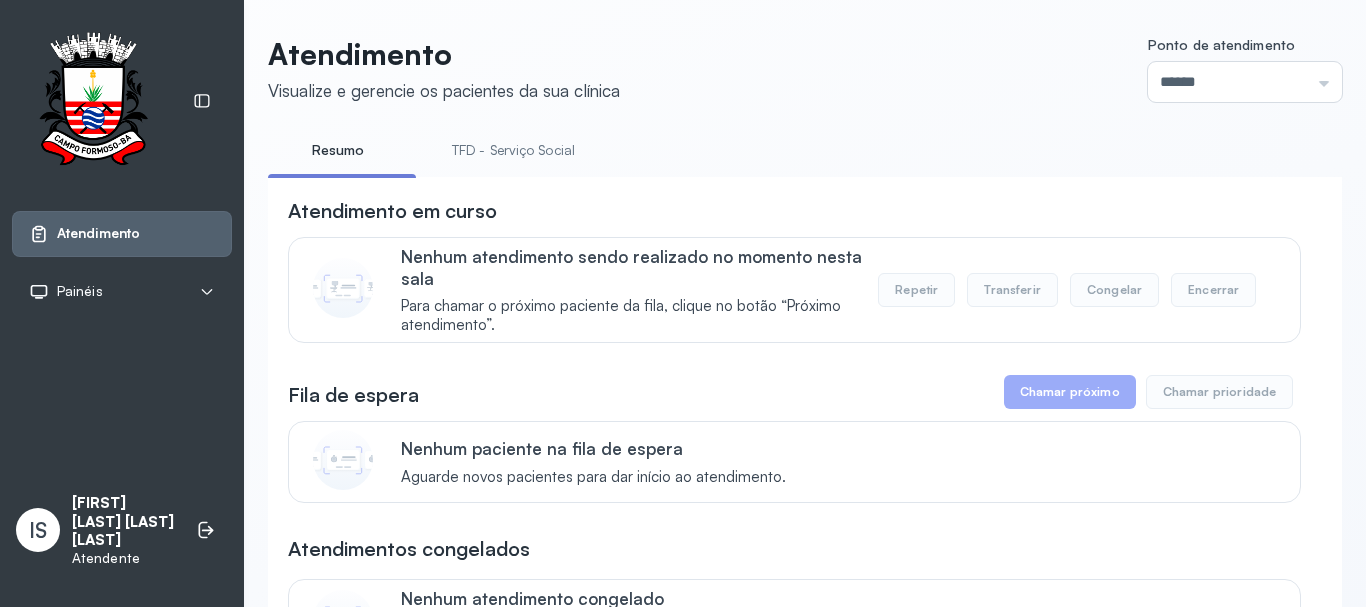 click on "TFD - Serviço Social" at bounding box center (513, 150) 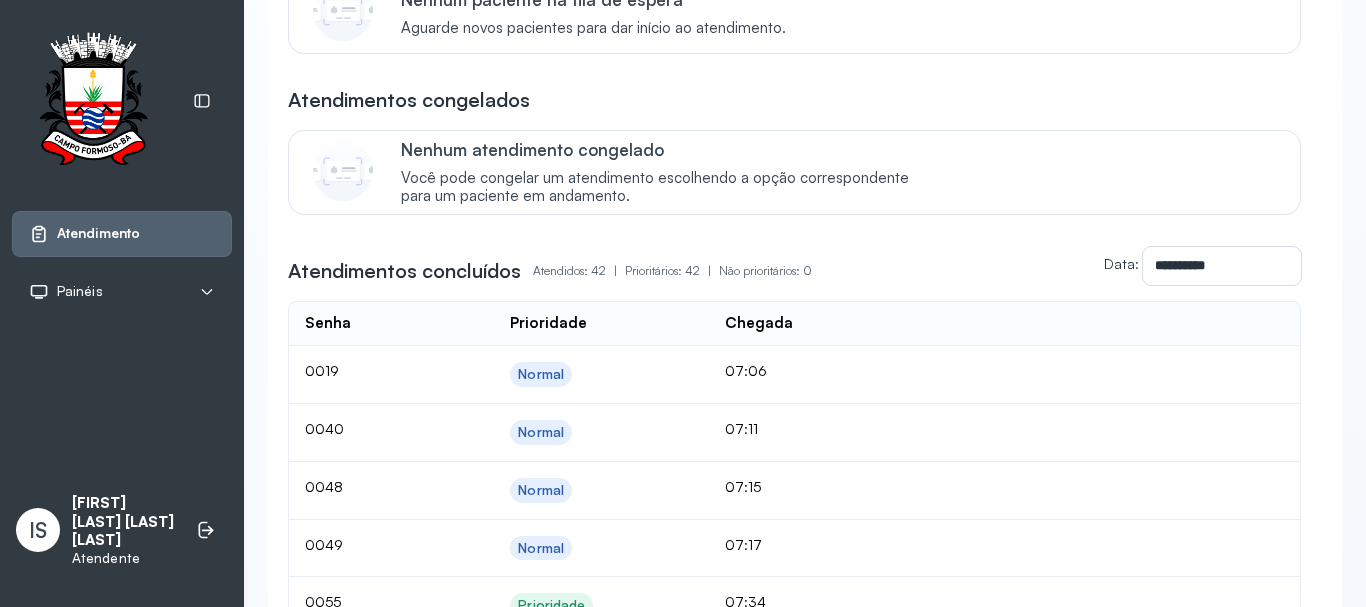 scroll, scrollTop: 518, scrollLeft: 0, axis: vertical 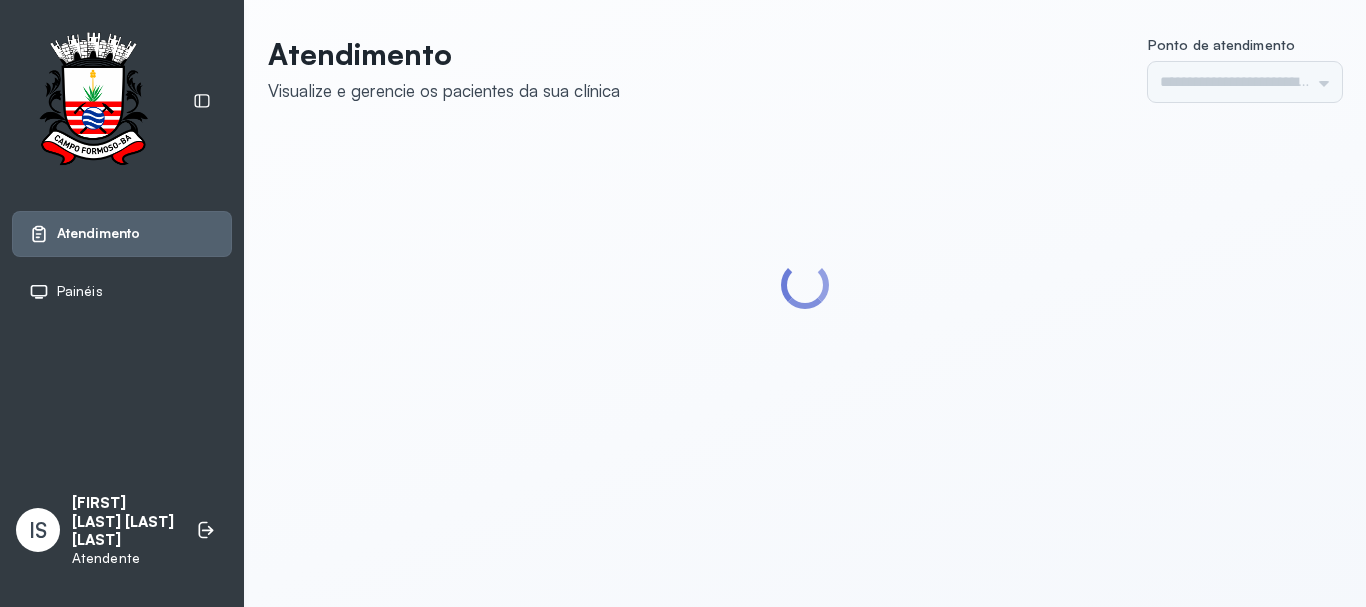 type on "******" 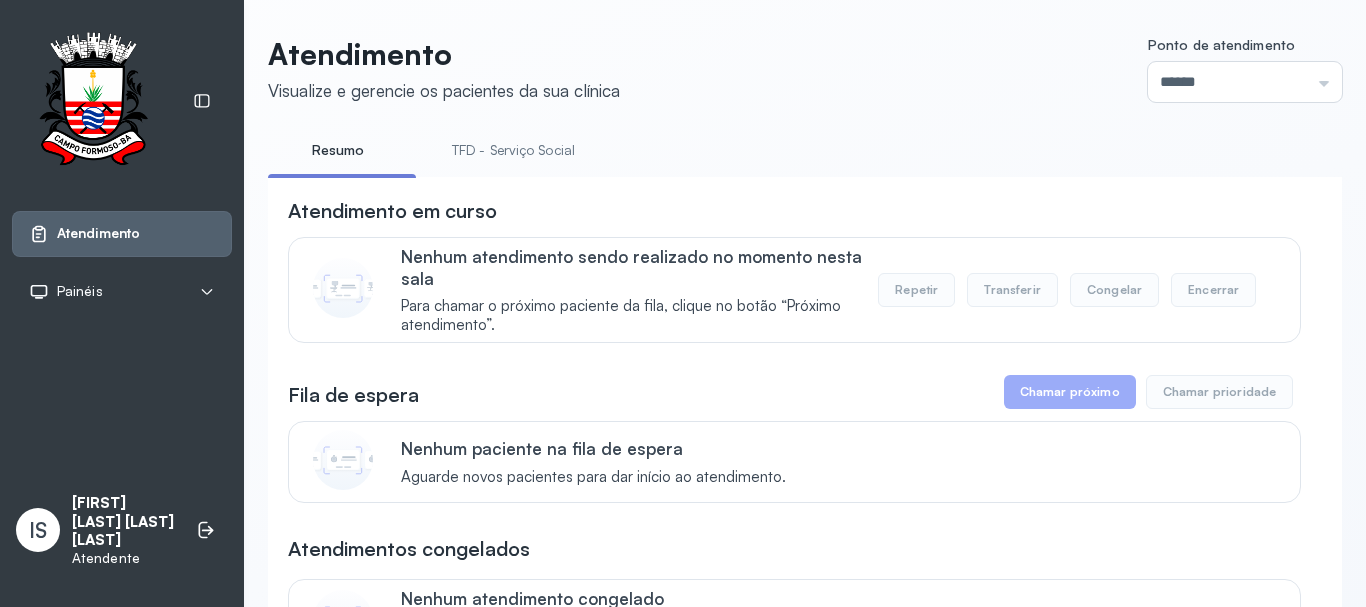 click on "TFD - Serviço Social" at bounding box center [513, 150] 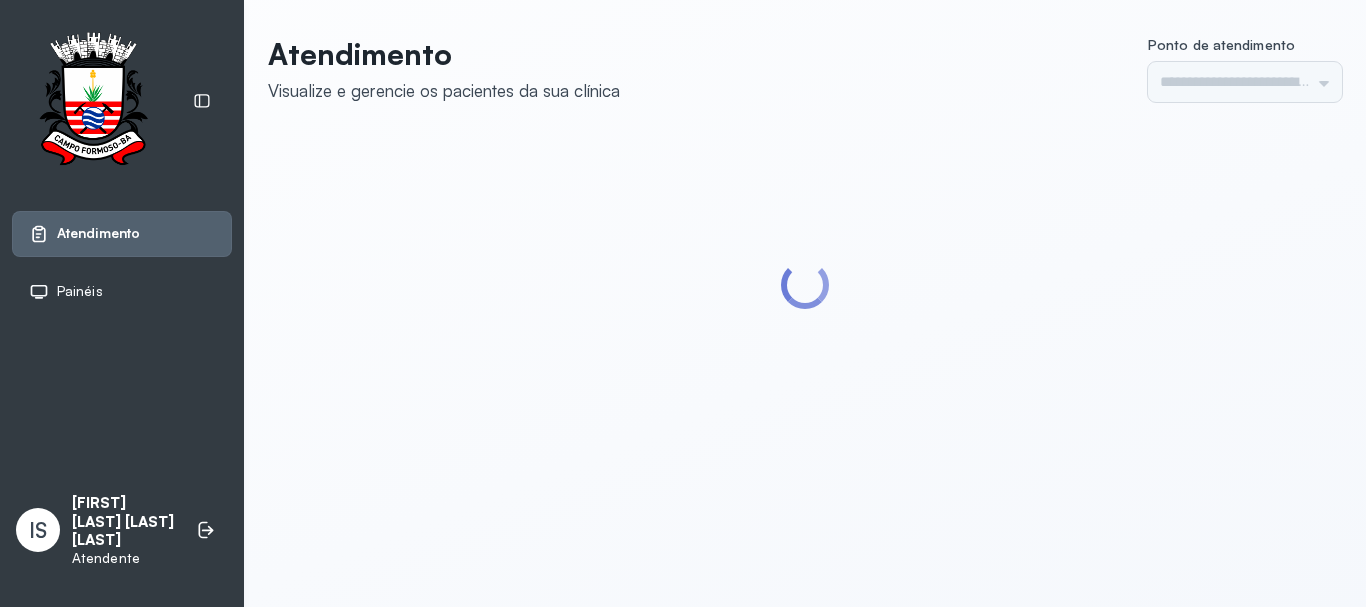 scroll, scrollTop: 0, scrollLeft: 0, axis: both 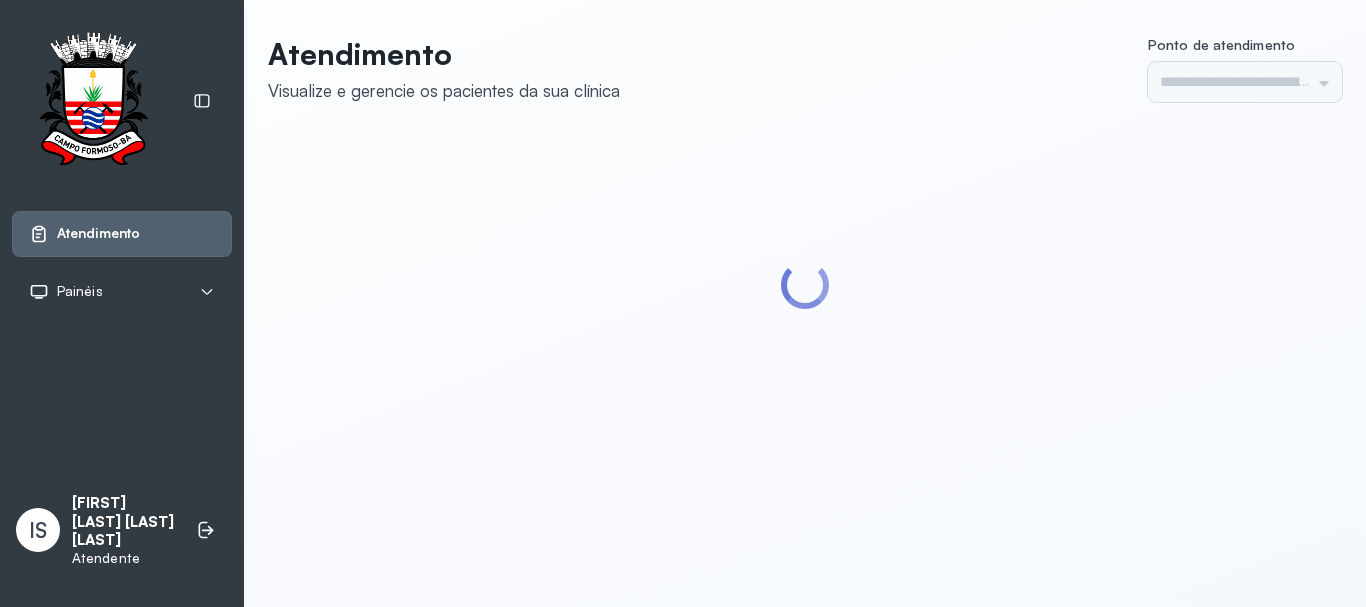 type on "******" 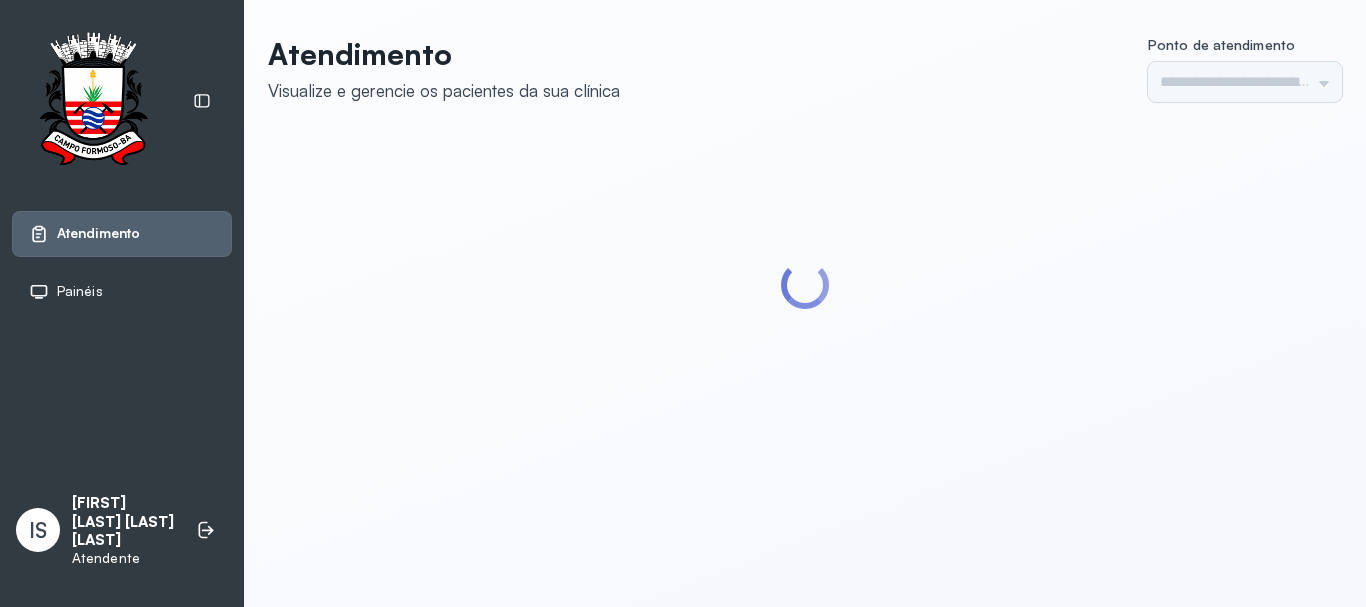 scroll, scrollTop: 0, scrollLeft: 0, axis: both 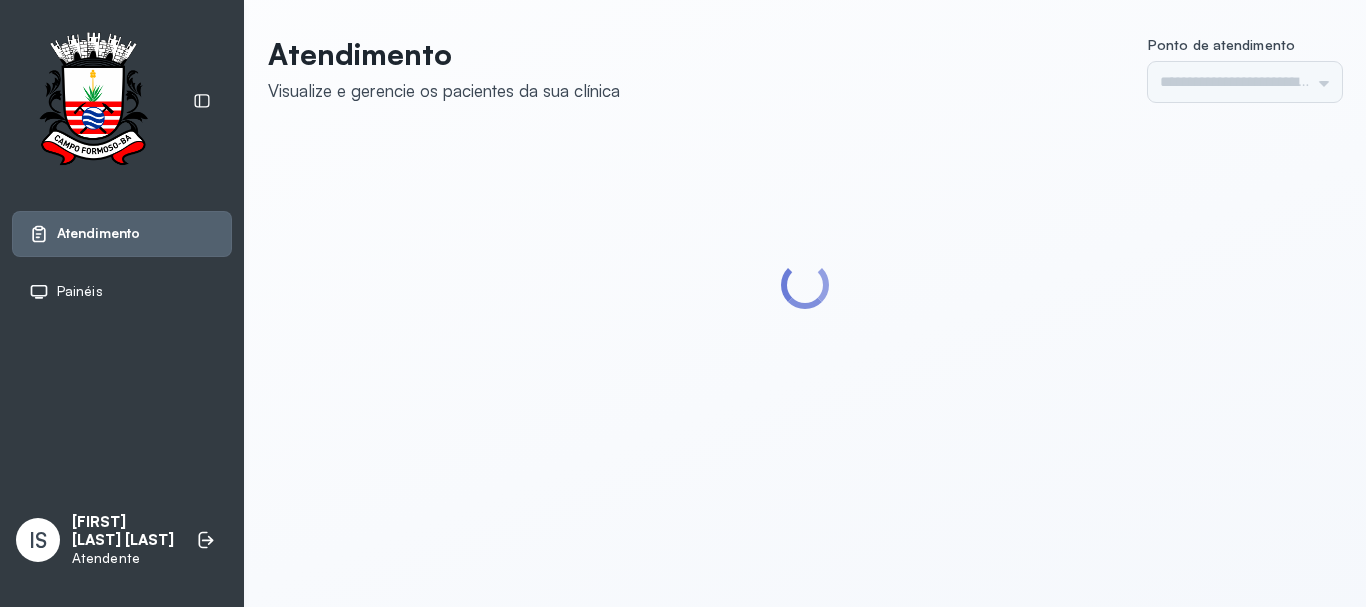 type on "******" 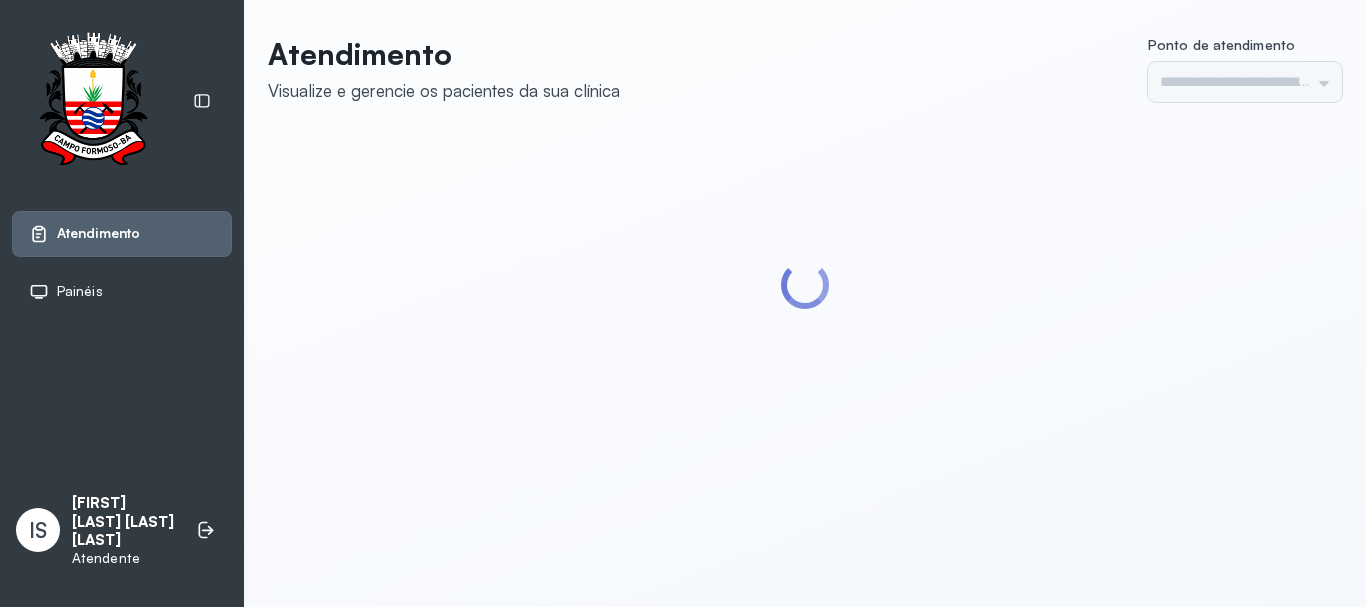 scroll, scrollTop: 0, scrollLeft: 0, axis: both 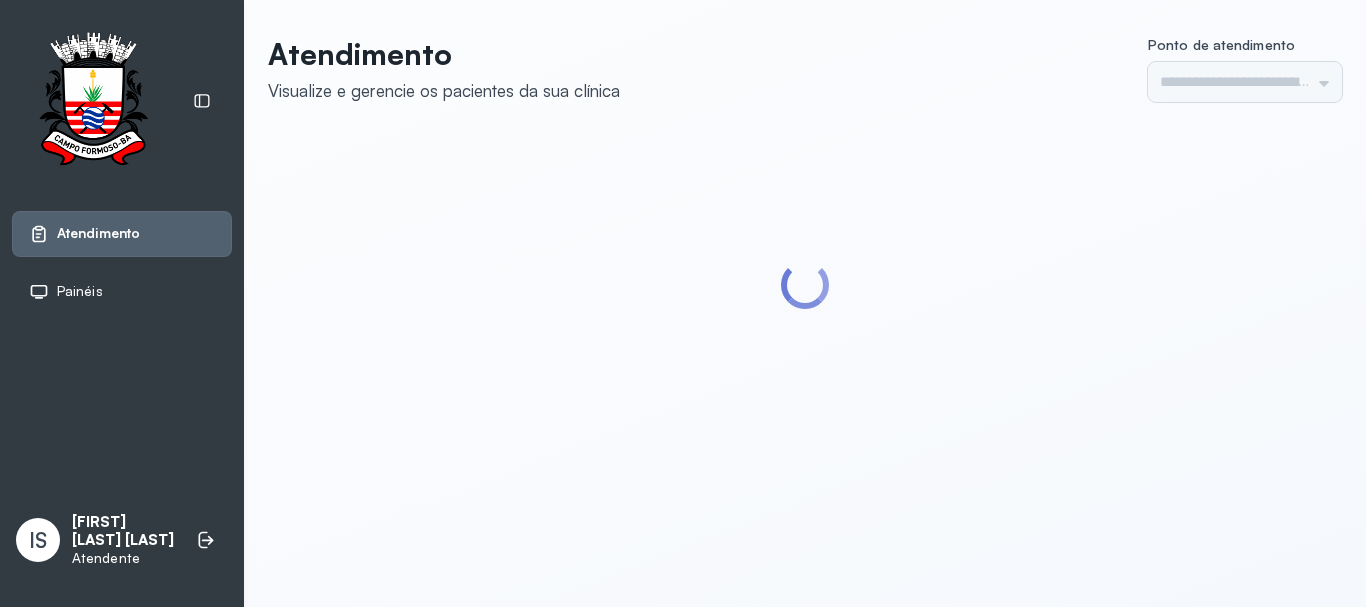 type on "******" 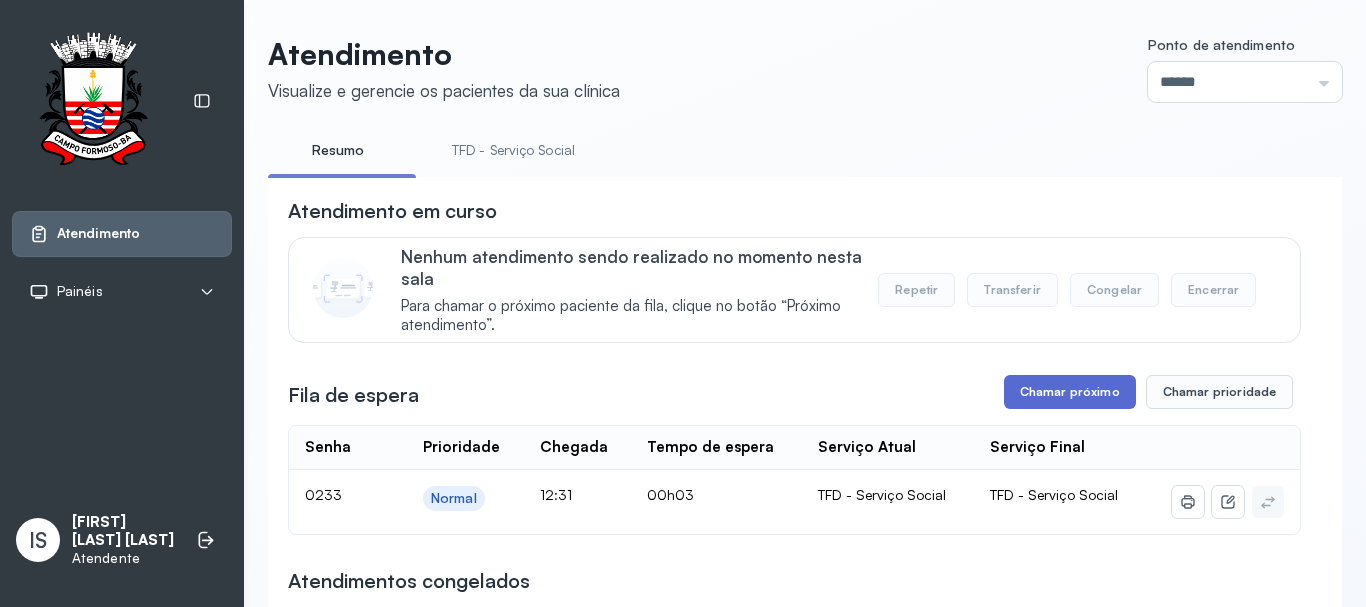 click on "Chamar próximo" at bounding box center (1070, 392) 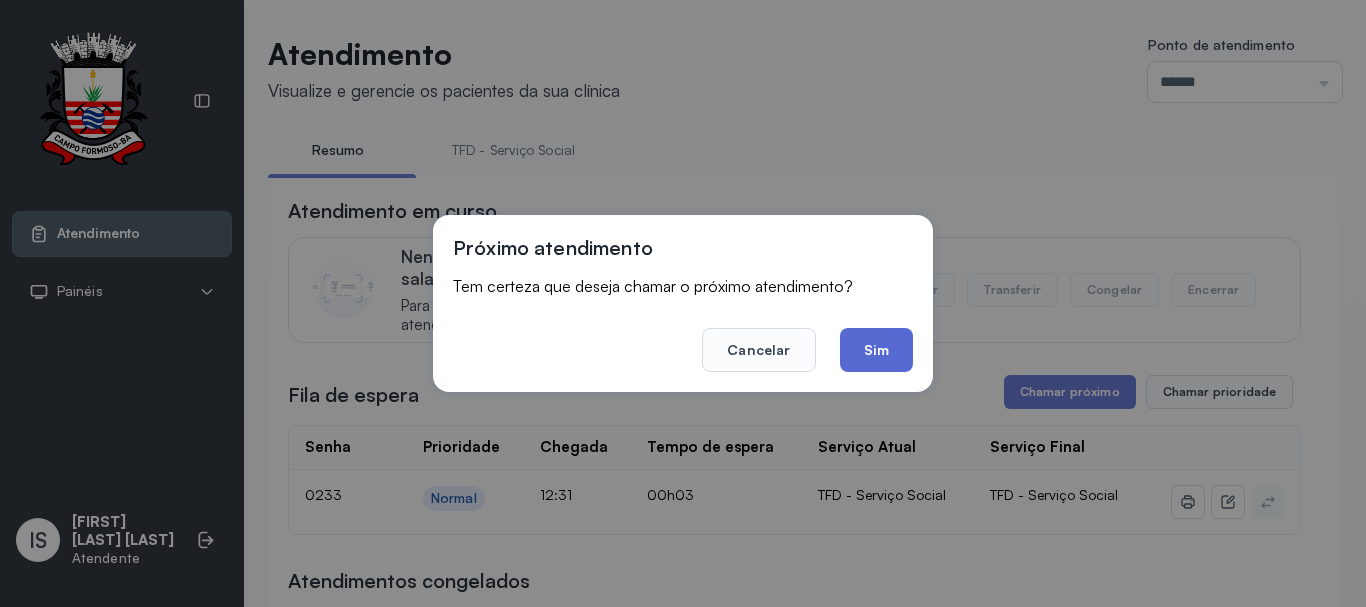 click on "Sim" 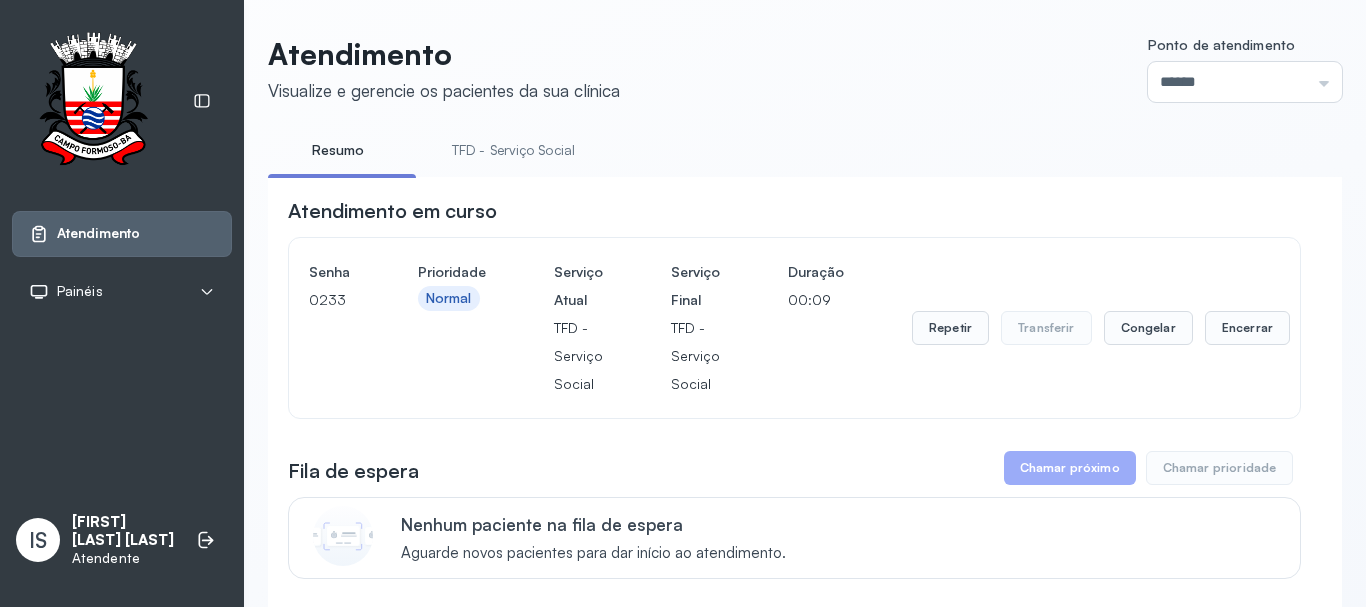click on "TFD - Serviço Social" at bounding box center (513, 150) 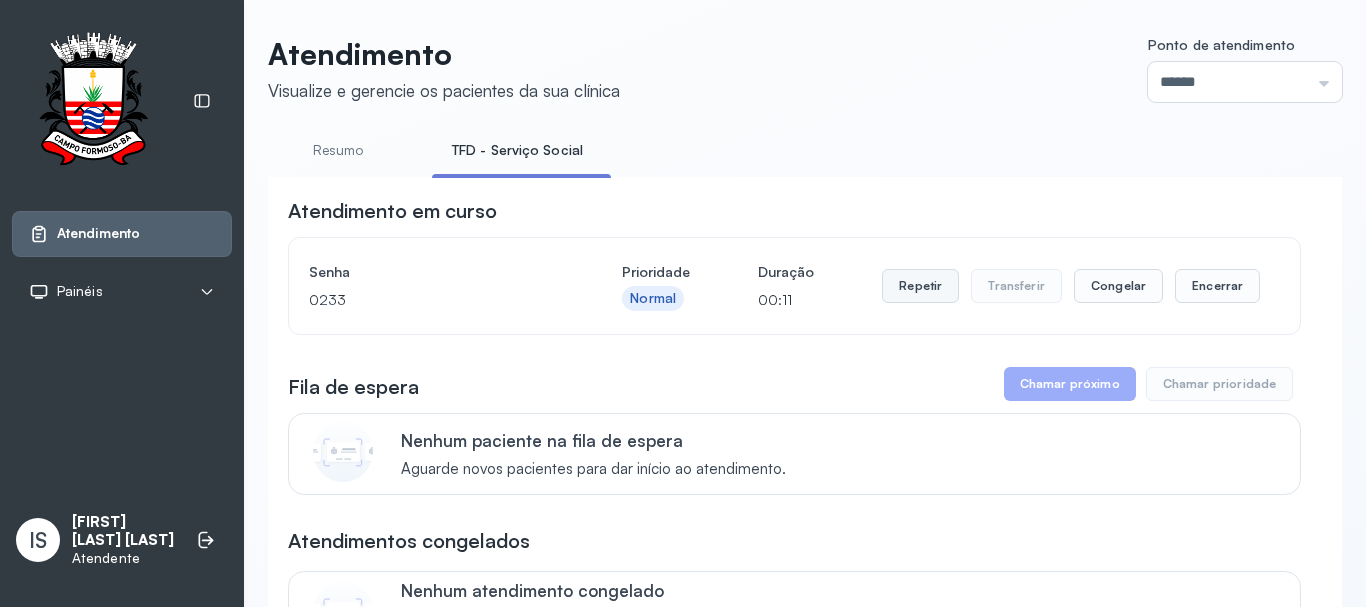 click on "Repetir" at bounding box center [920, 286] 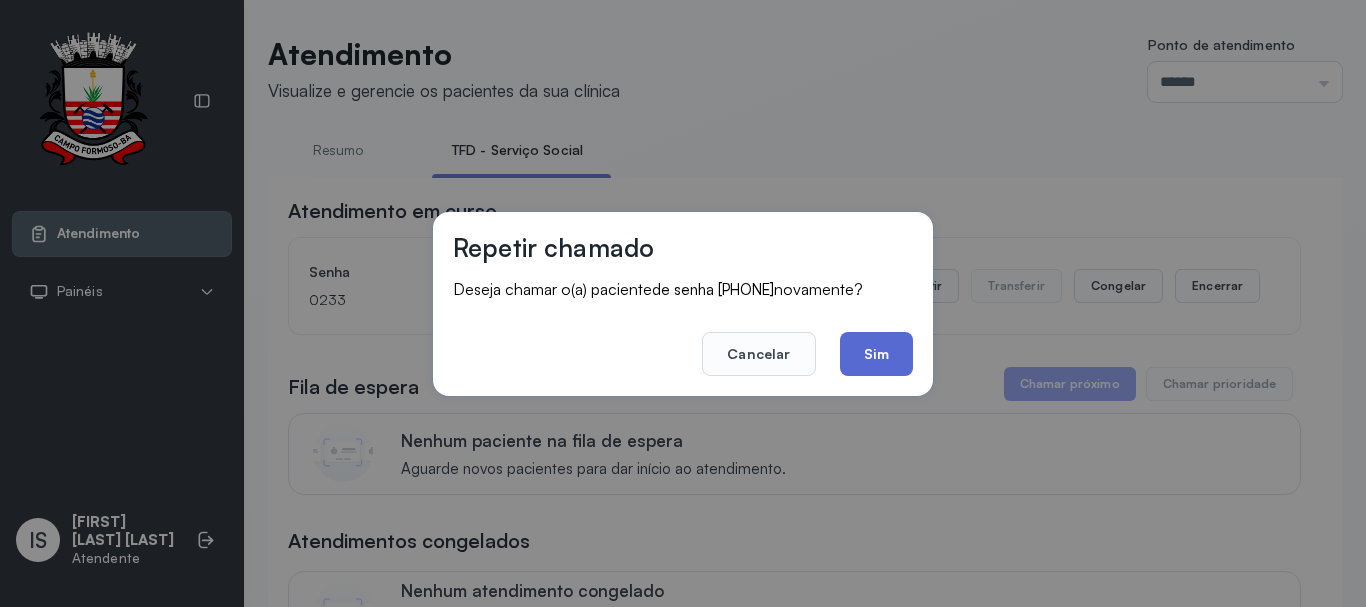 click on "Sim" 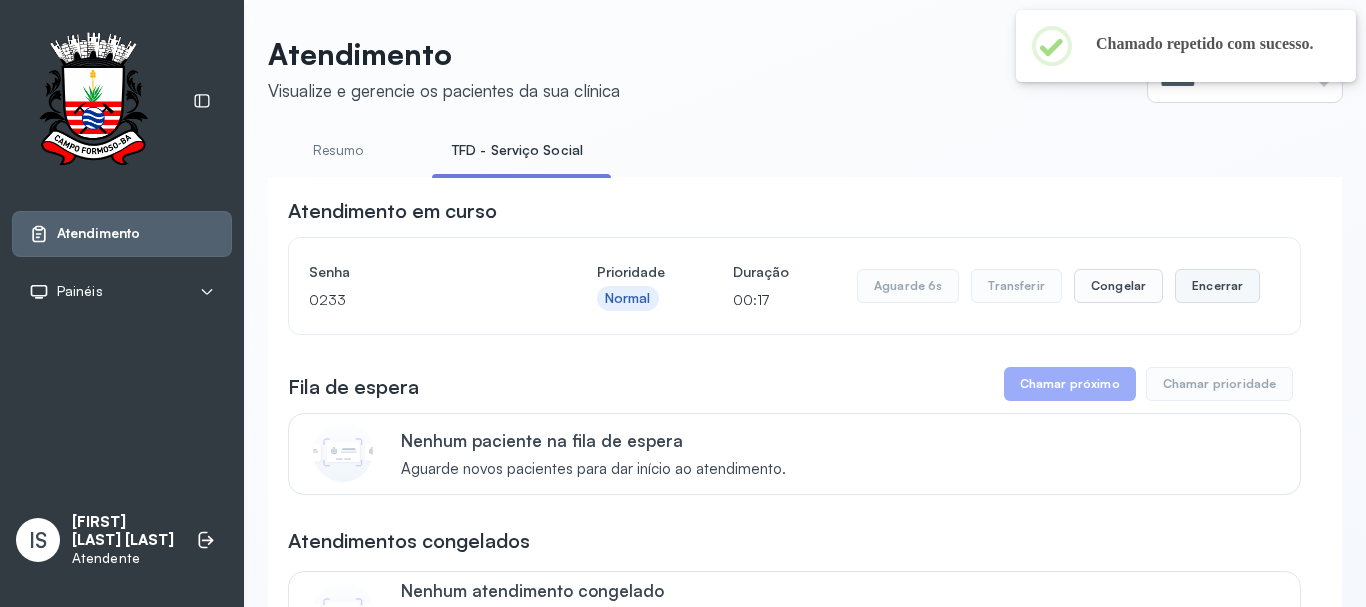 click on "Encerrar" at bounding box center [1217, 286] 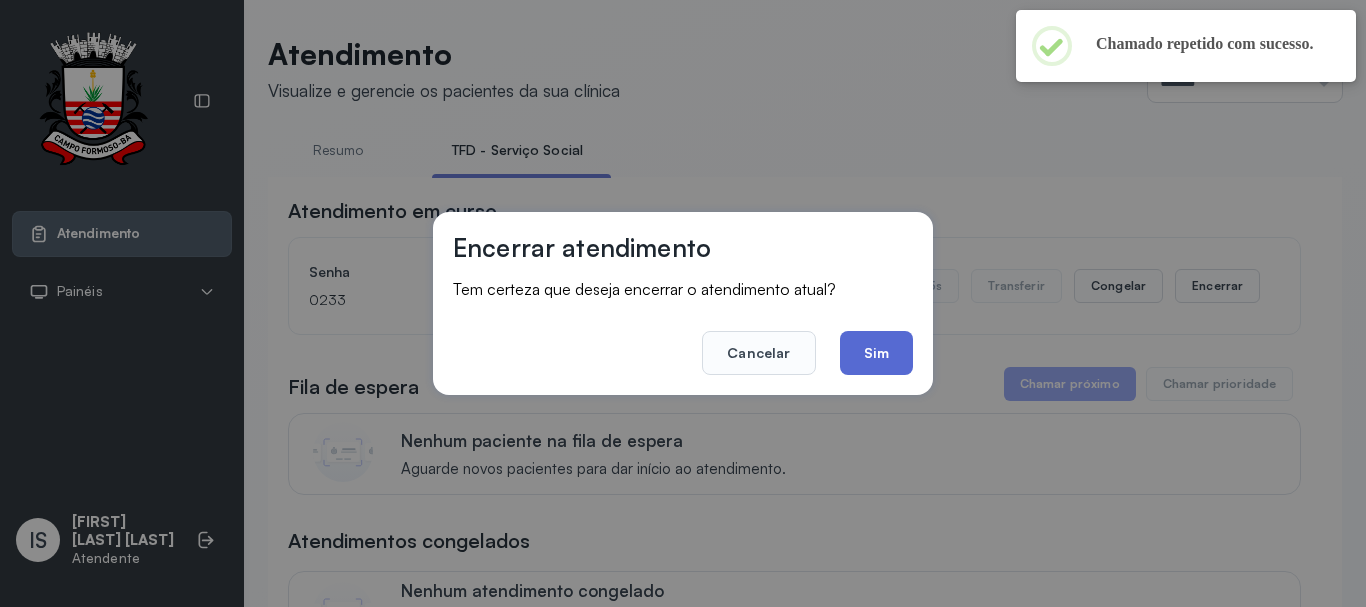 click on "Sim" 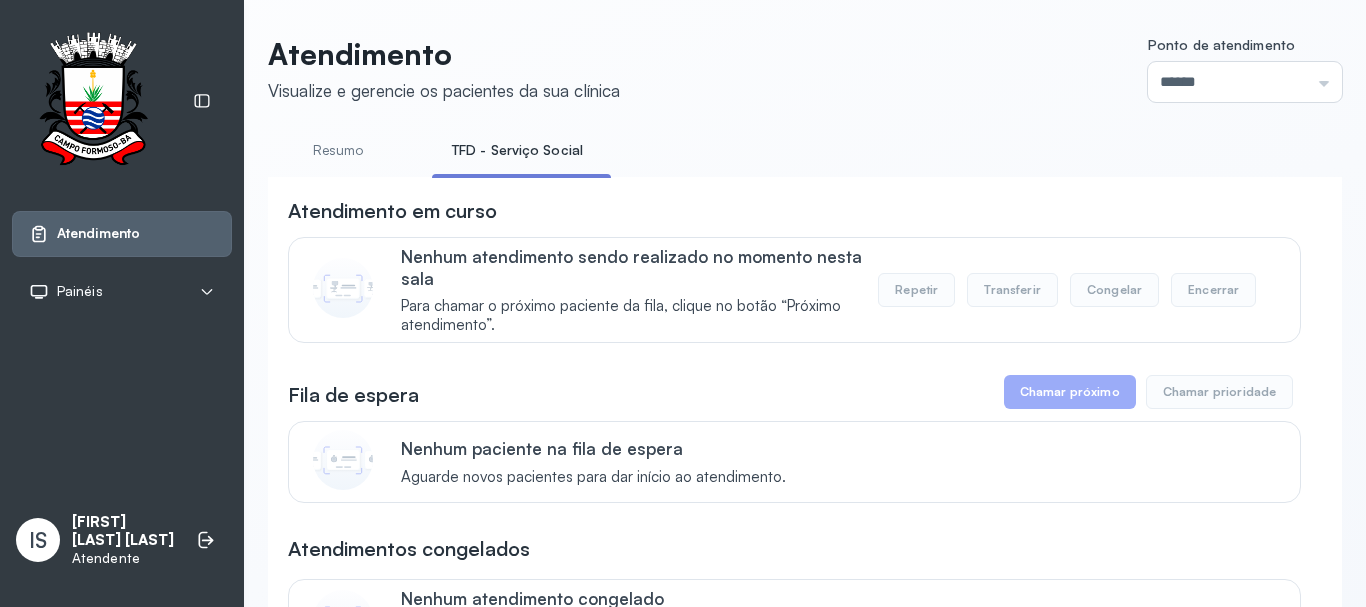 click on "TFD - Serviço Social" at bounding box center (517, 150) 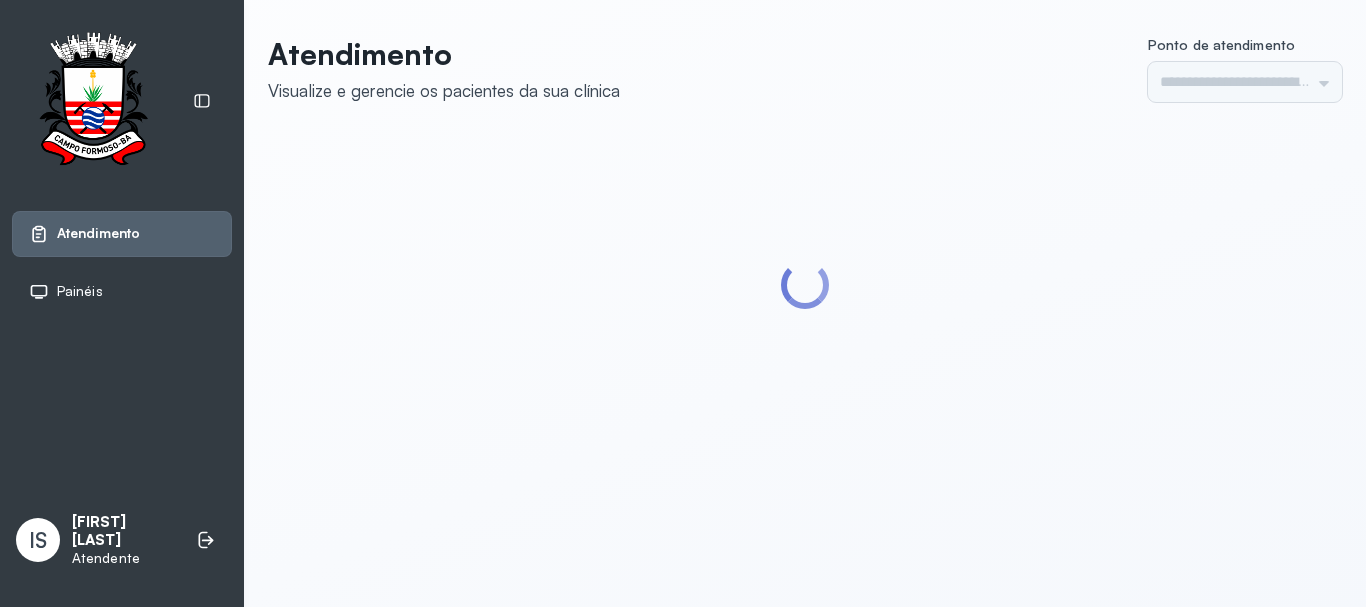 scroll, scrollTop: 0, scrollLeft: 0, axis: both 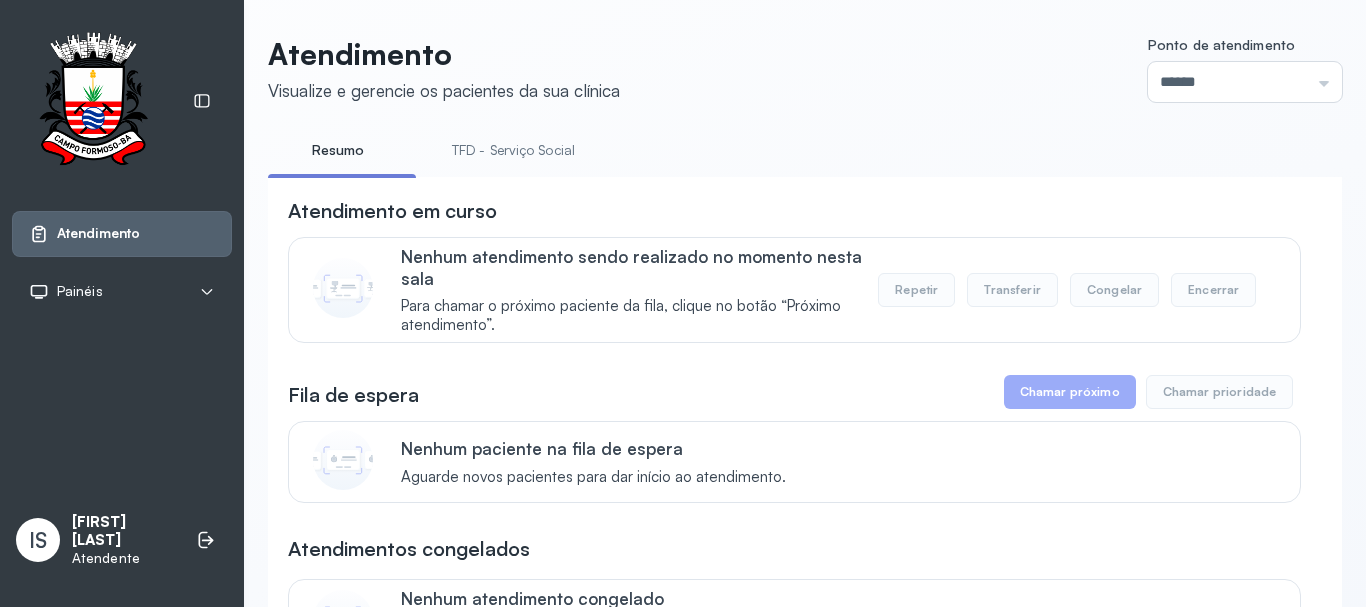 click on "Atendimento em curso Nenhum atendimento sendo realizado no momento nesta sala Para chamar o próximo paciente da fila, clique no botão “Próximo atendimento”. Repetir Transferir Congelar Encerrar" at bounding box center (794, 270) 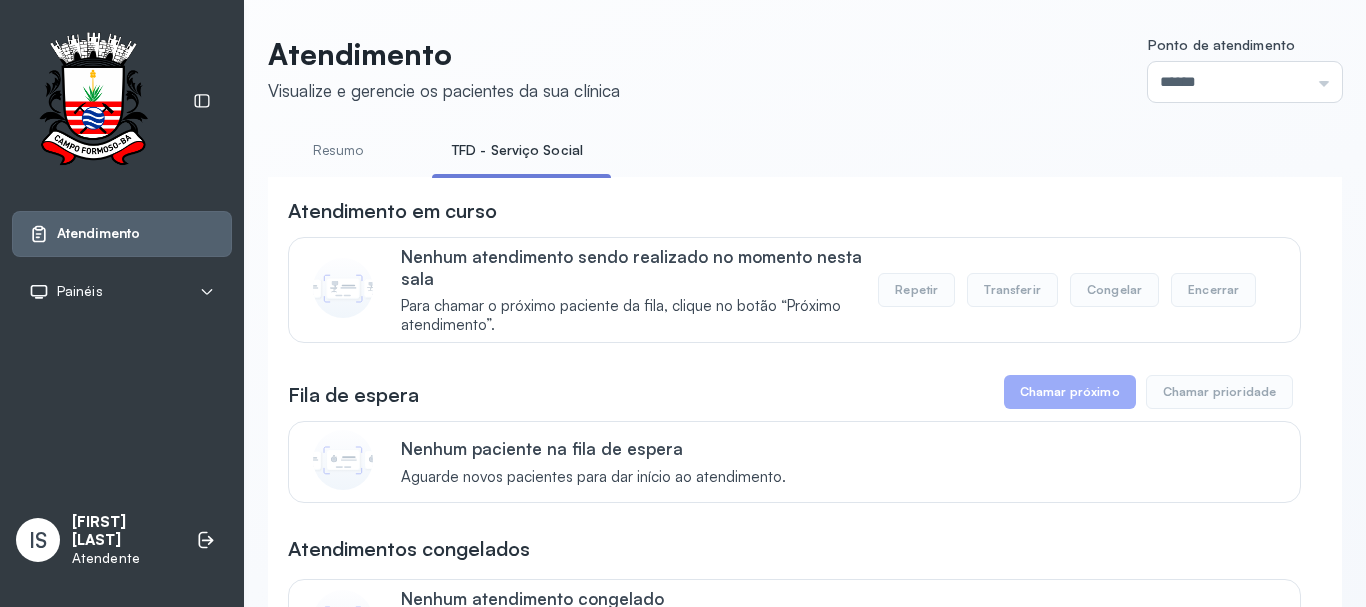 click on "Resumo" at bounding box center [338, 150] 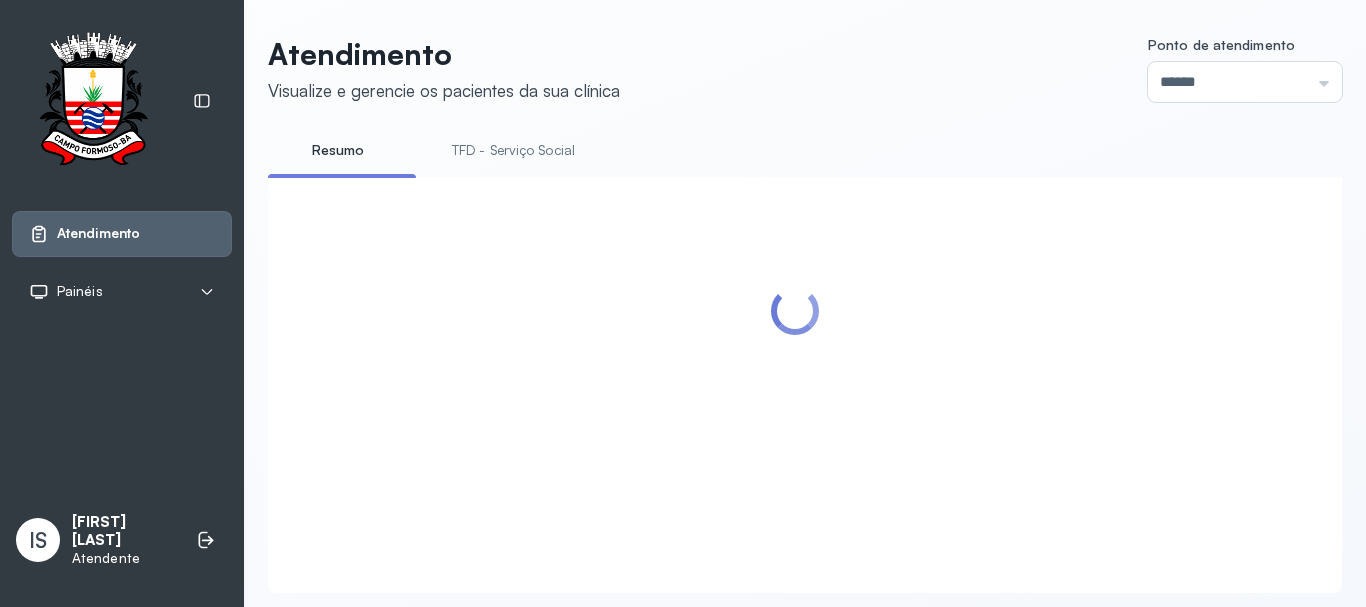 click on "TFD - Serviço Social" at bounding box center [513, 150] 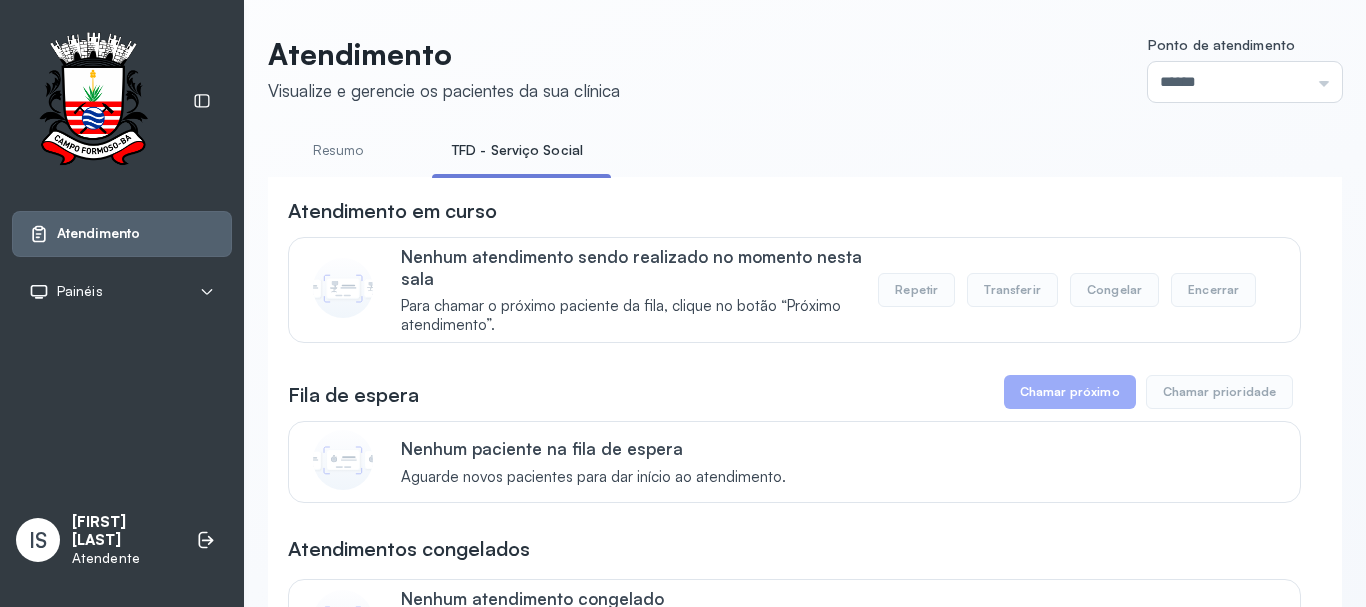 click on "**********" at bounding box center [805, 1794] 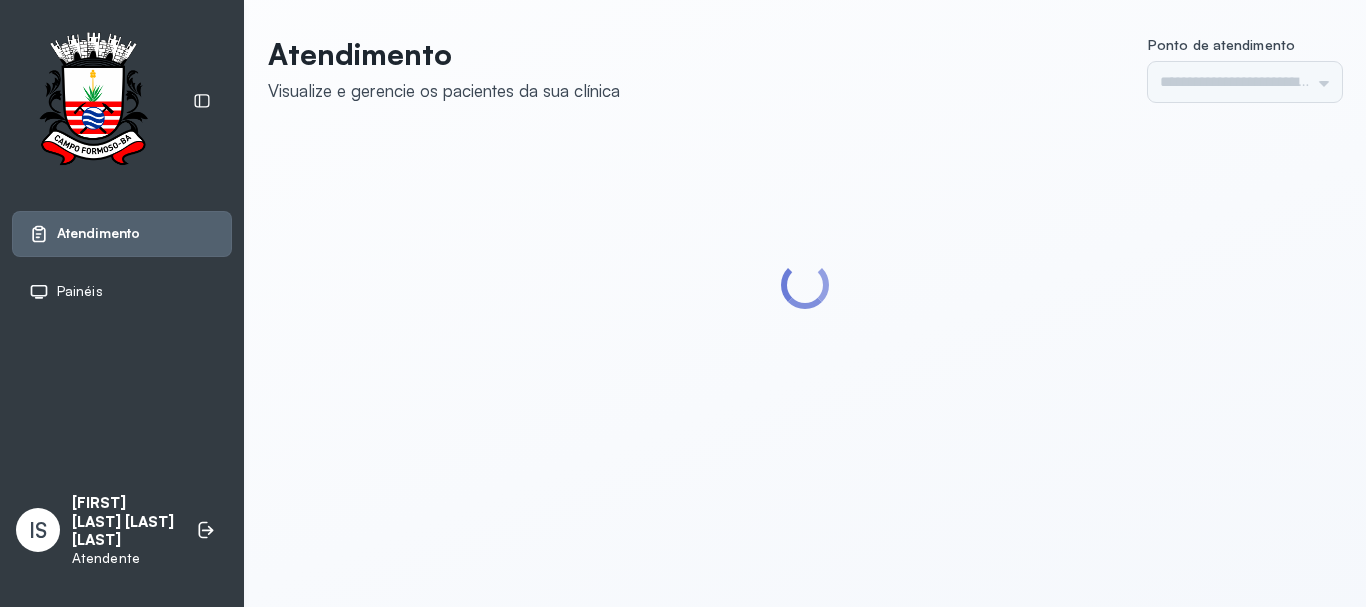scroll, scrollTop: 0, scrollLeft: 0, axis: both 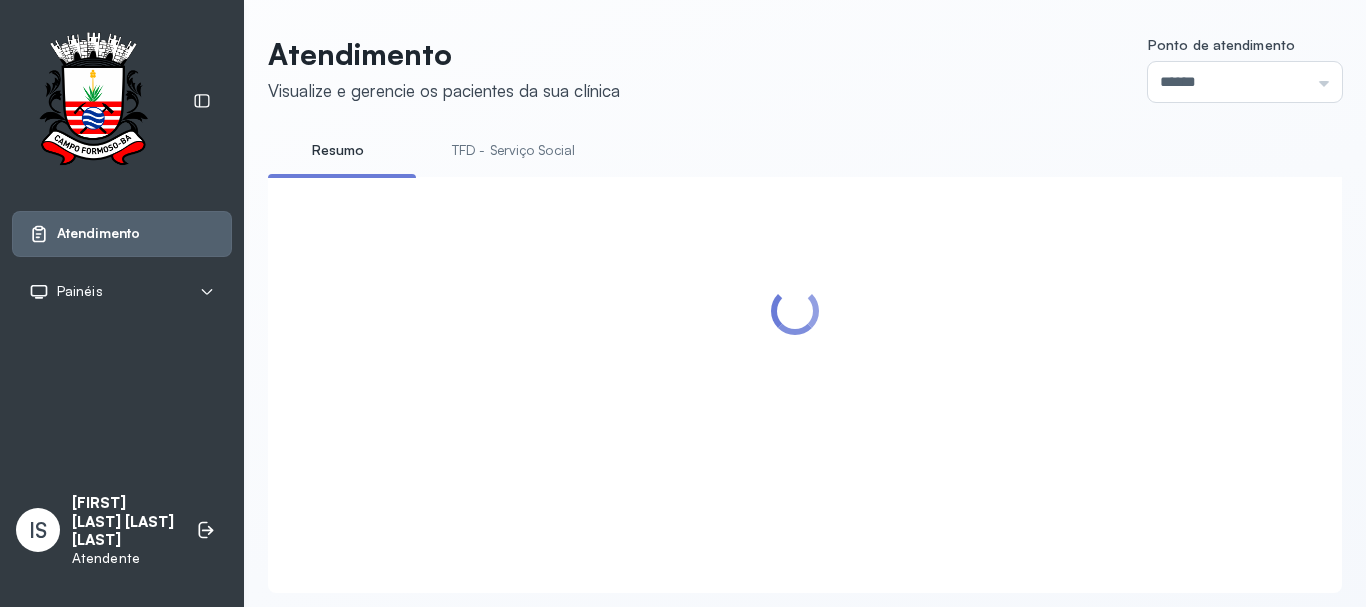 click on "TFD - Serviço Social" at bounding box center (513, 150) 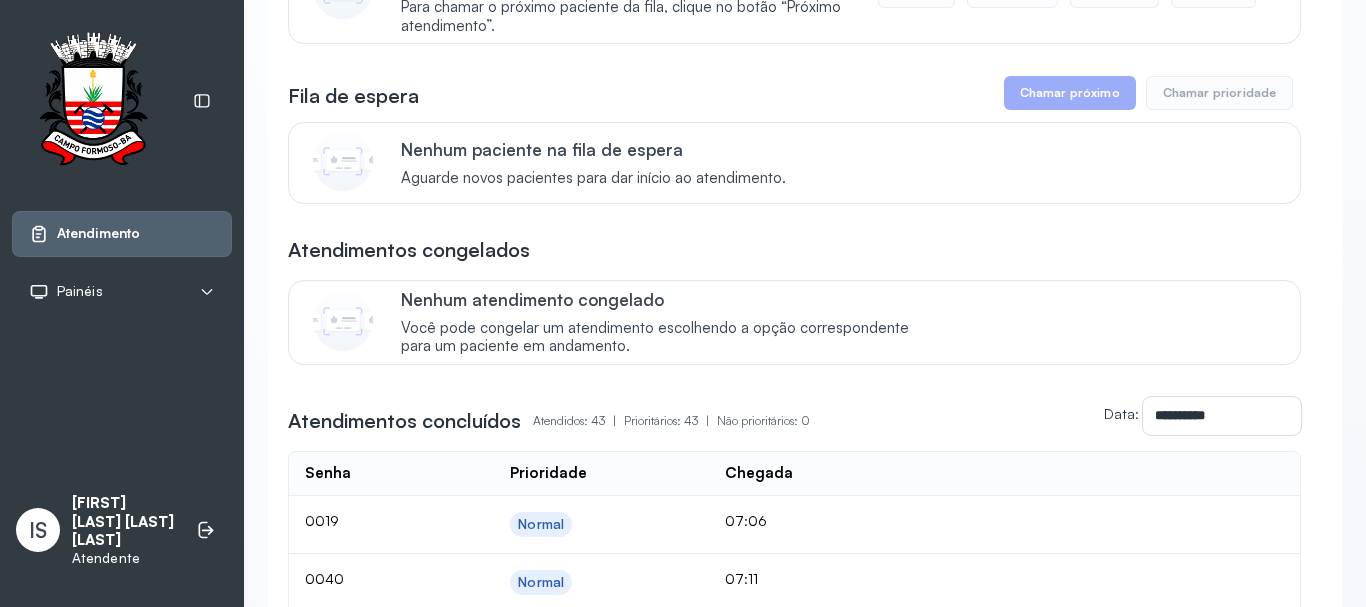 scroll, scrollTop: 0, scrollLeft: 0, axis: both 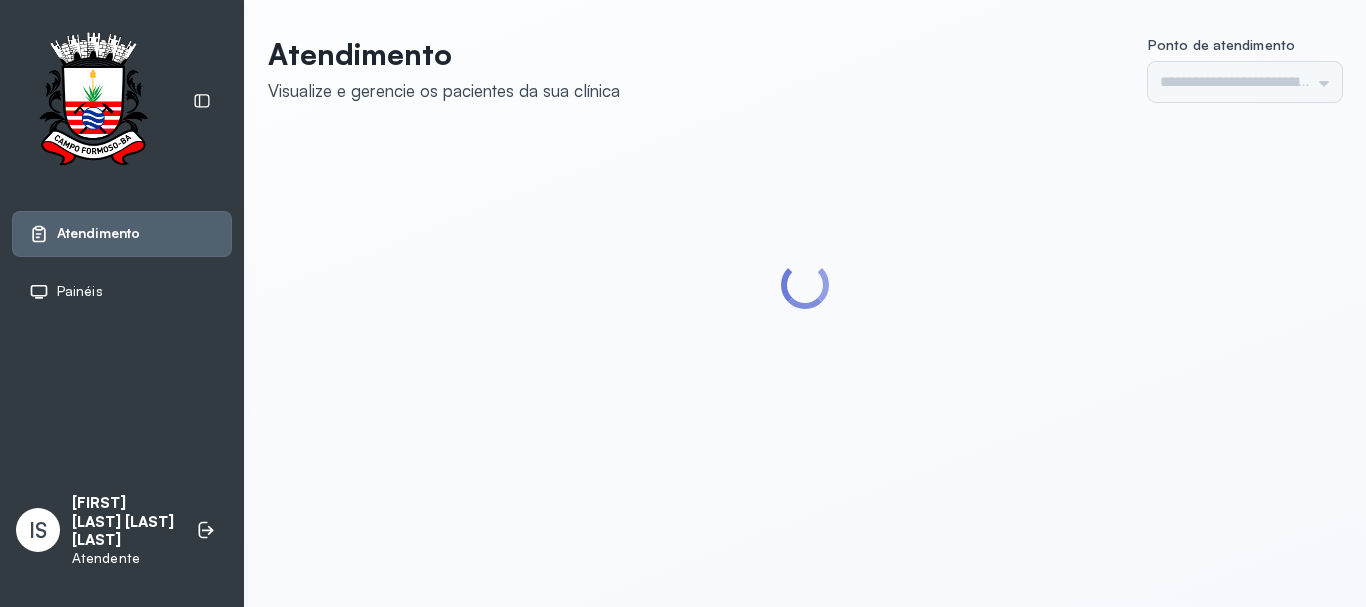 type on "******" 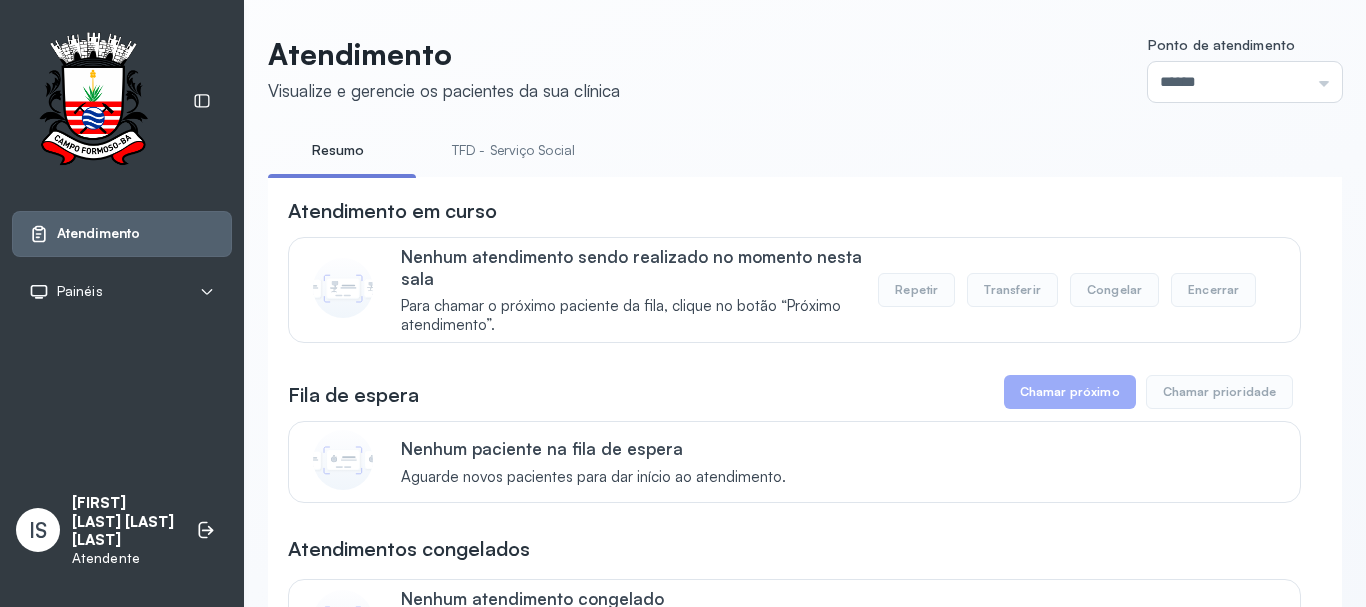 click on "TFD - Serviço Social" at bounding box center (513, 150) 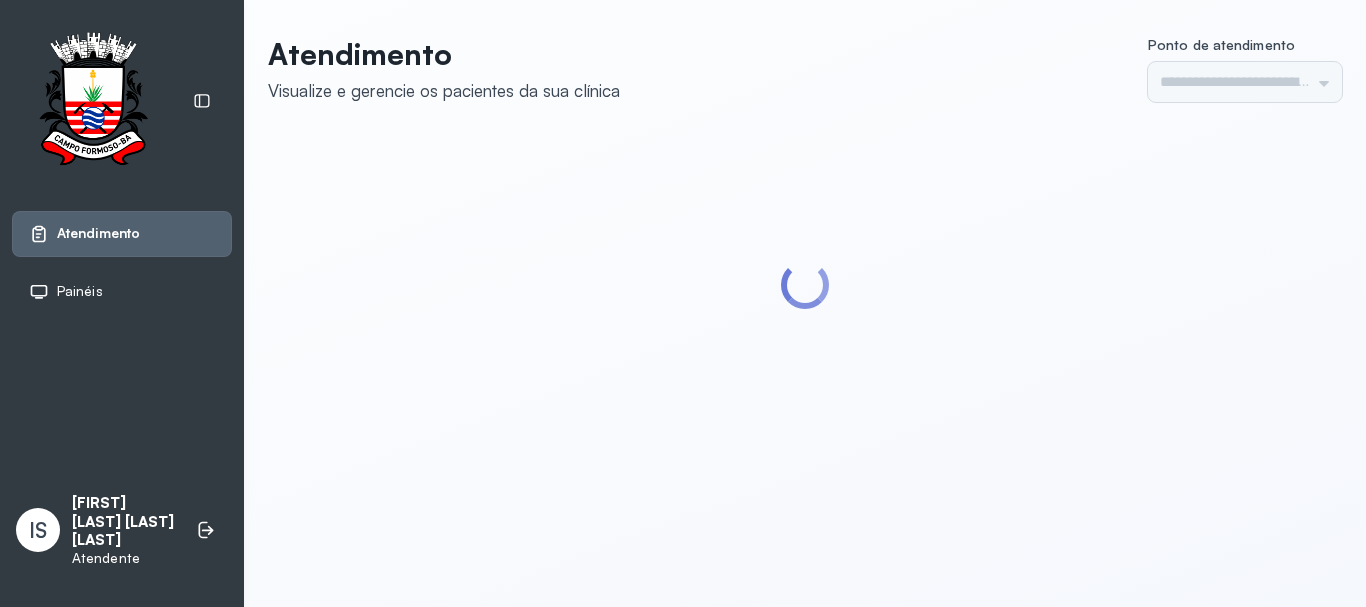 type on "******" 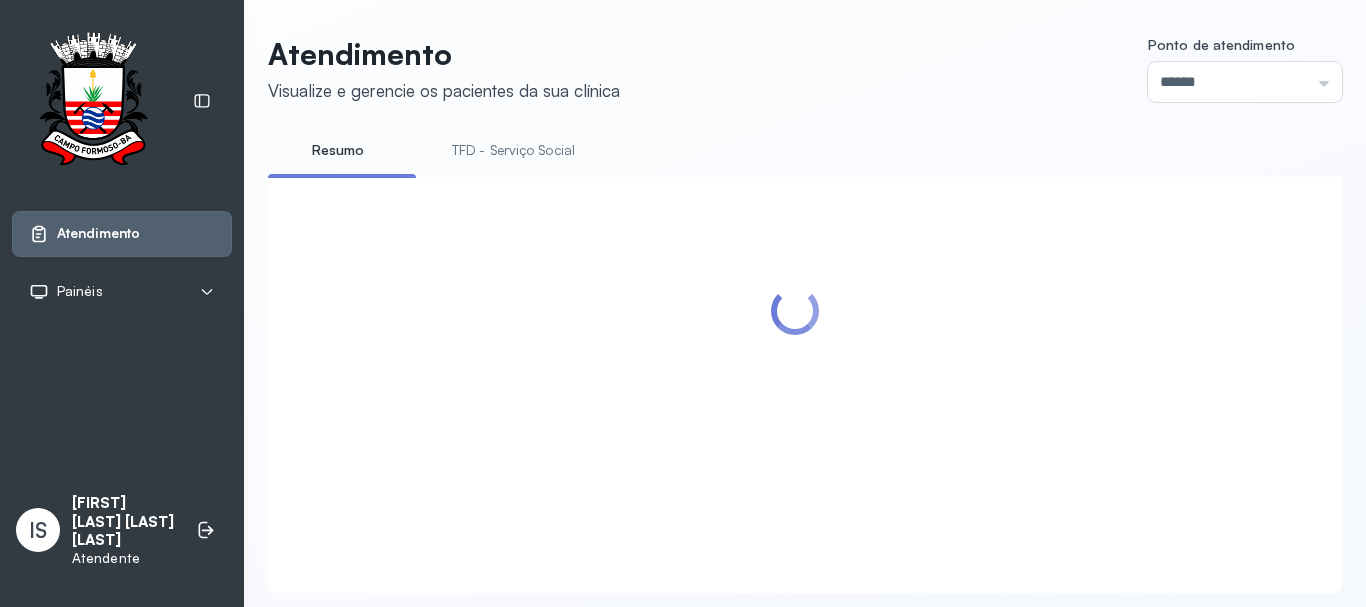 scroll, scrollTop: 0, scrollLeft: 0, axis: both 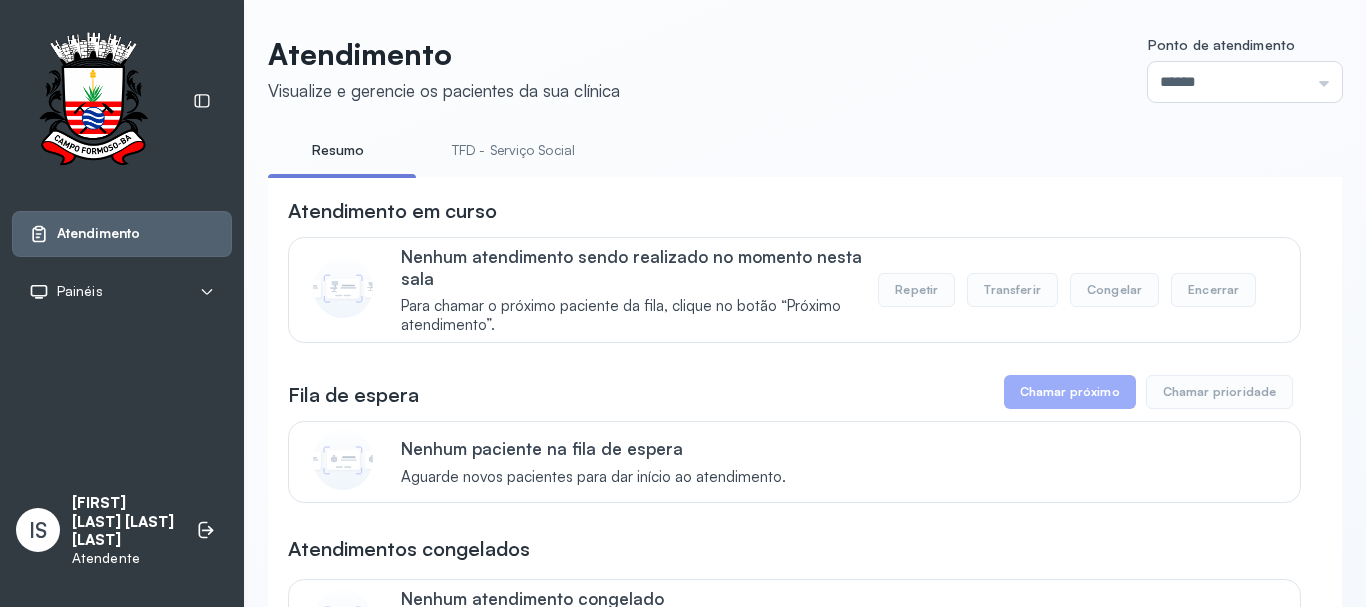 click on "TFD - Serviço Social" at bounding box center (513, 150) 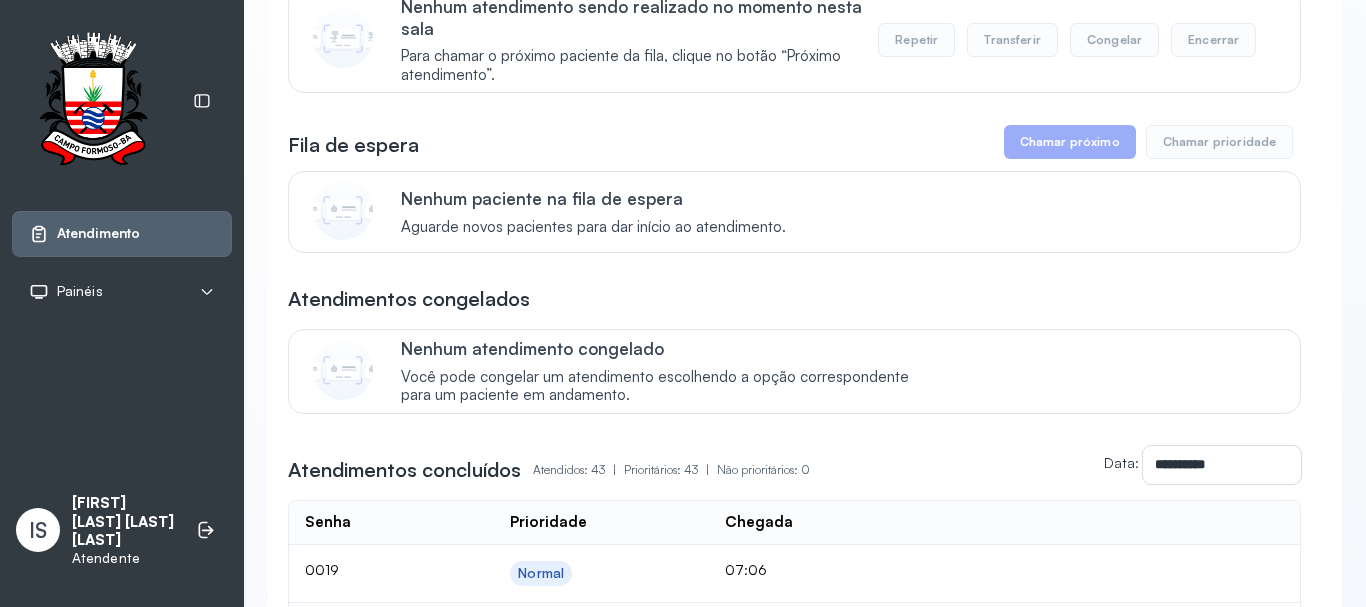 scroll, scrollTop: 0, scrollLeft: 0, axis: both 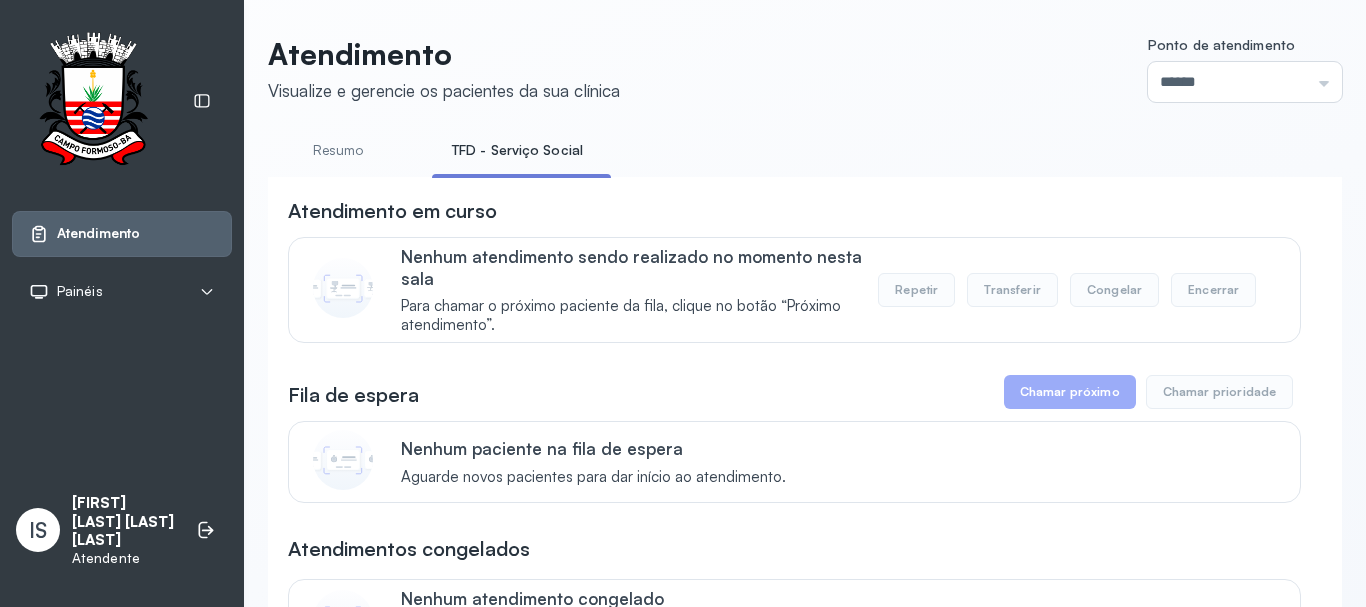 click on "Resumo" at bounding box center [338, 150] 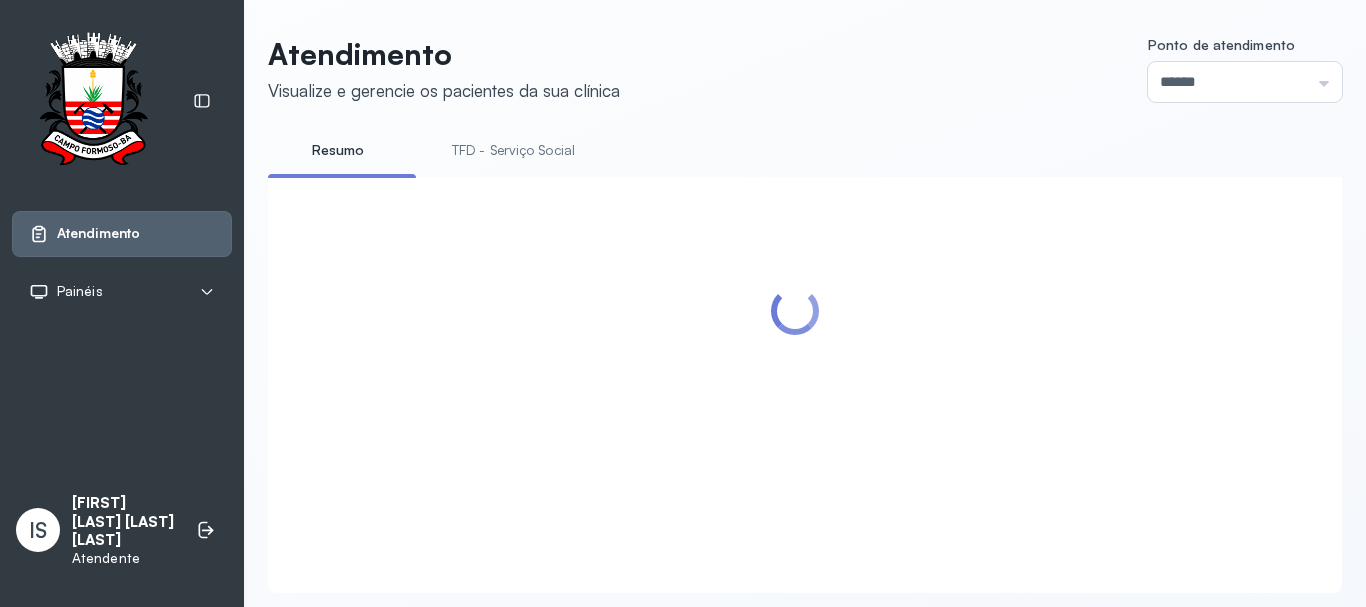 click on "TFD - Serviço Social" at bounding box center (513, 150) 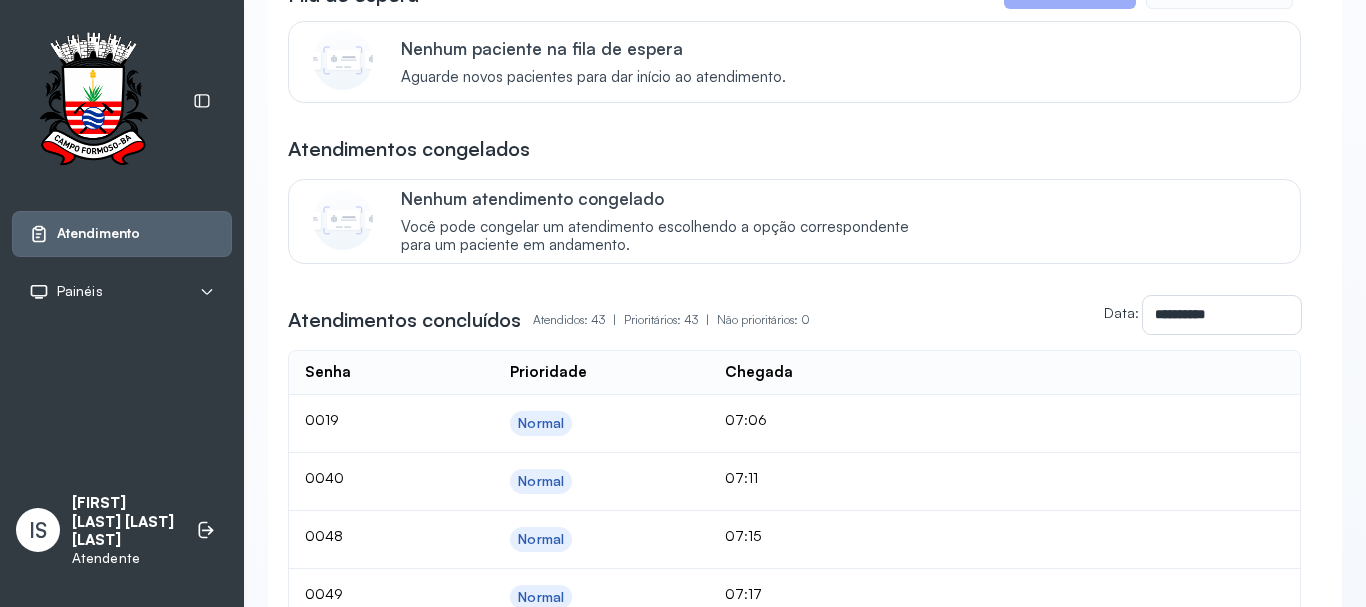 scroll, scrollTop: 0, scrollLeft: 0, axis: both 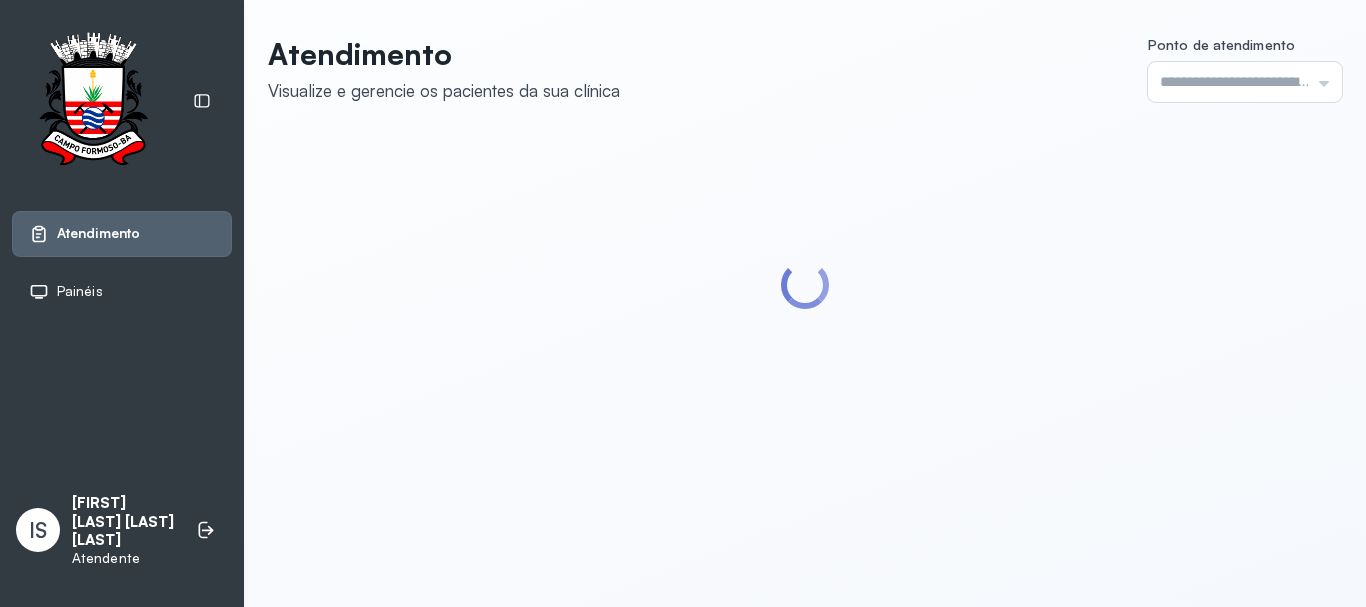 type on "******" 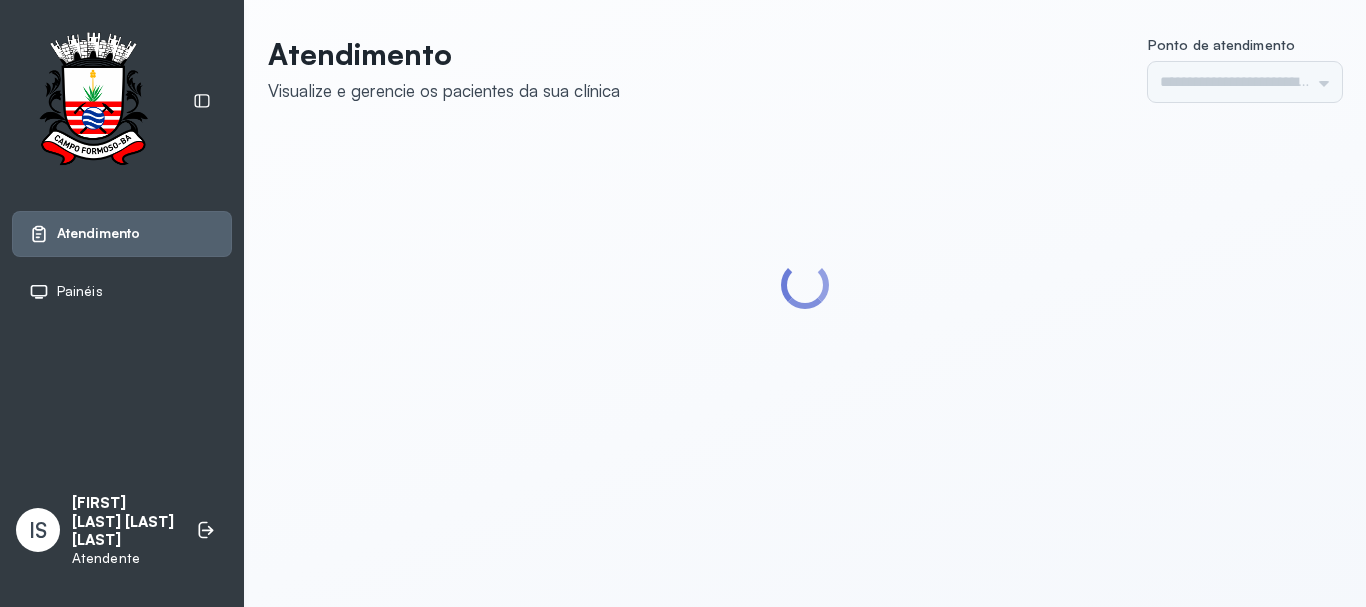 scroll, scrollTop: 0, scrollLeft: 0, axis: both 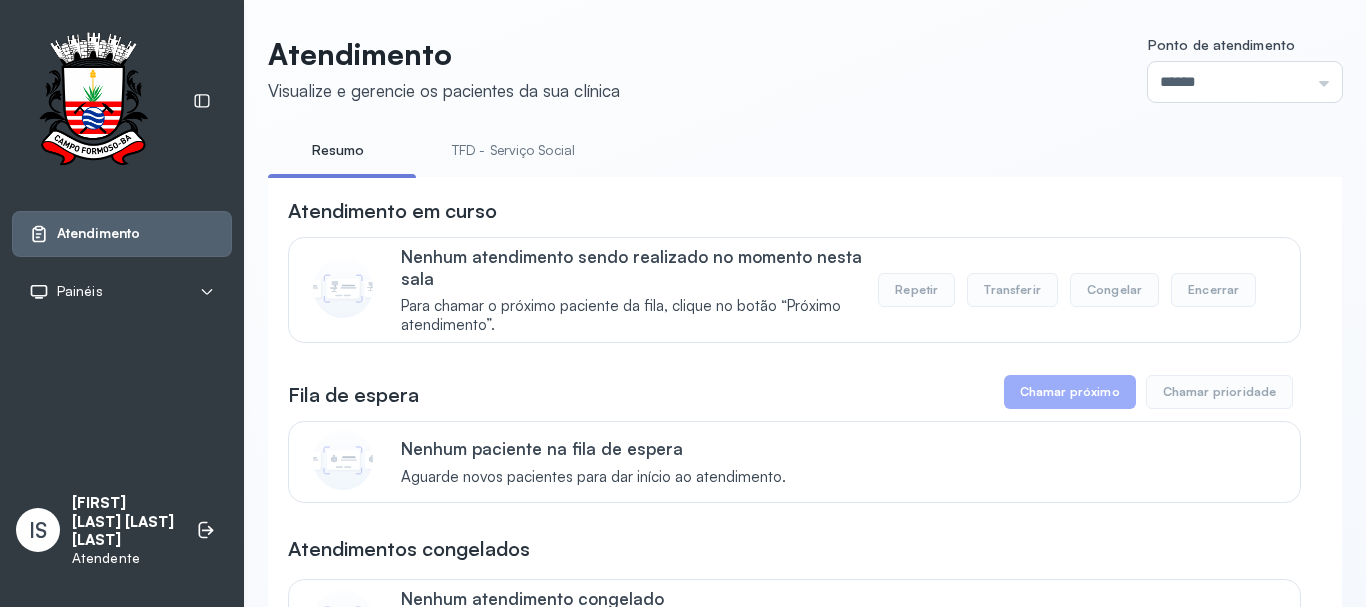 click on "TFD - Serviço Social" at bounding box center (513, 150) 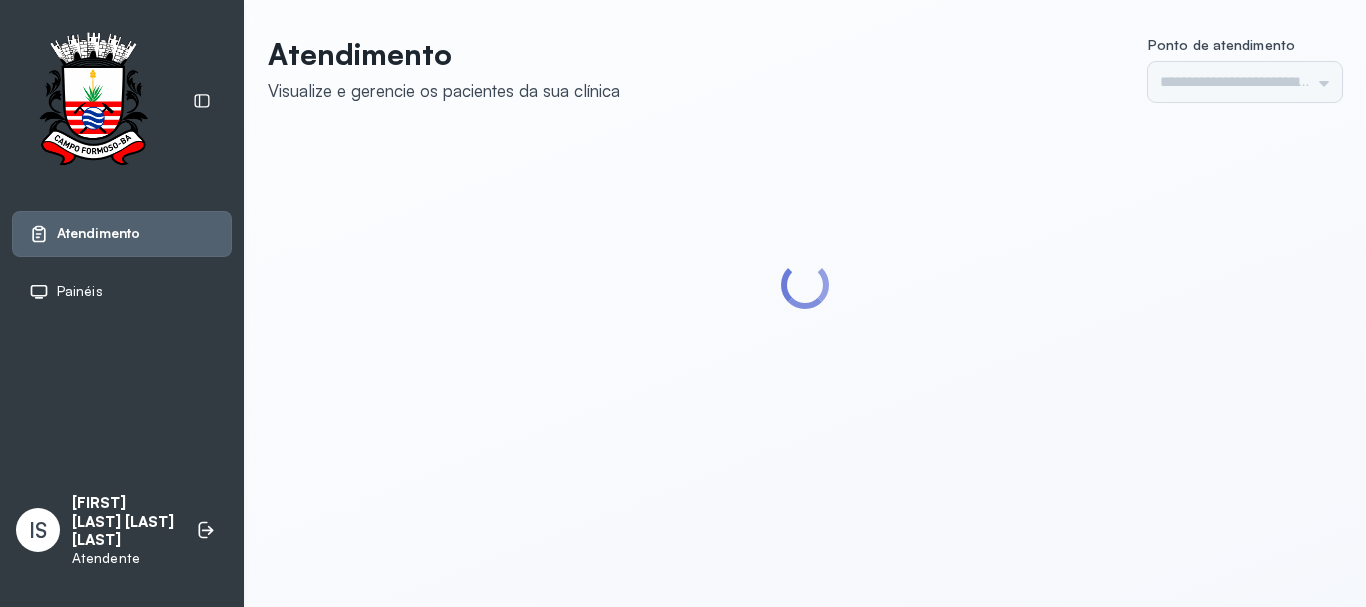 scroll, scrollTop: 0, scrollLeft: 0, axis: both 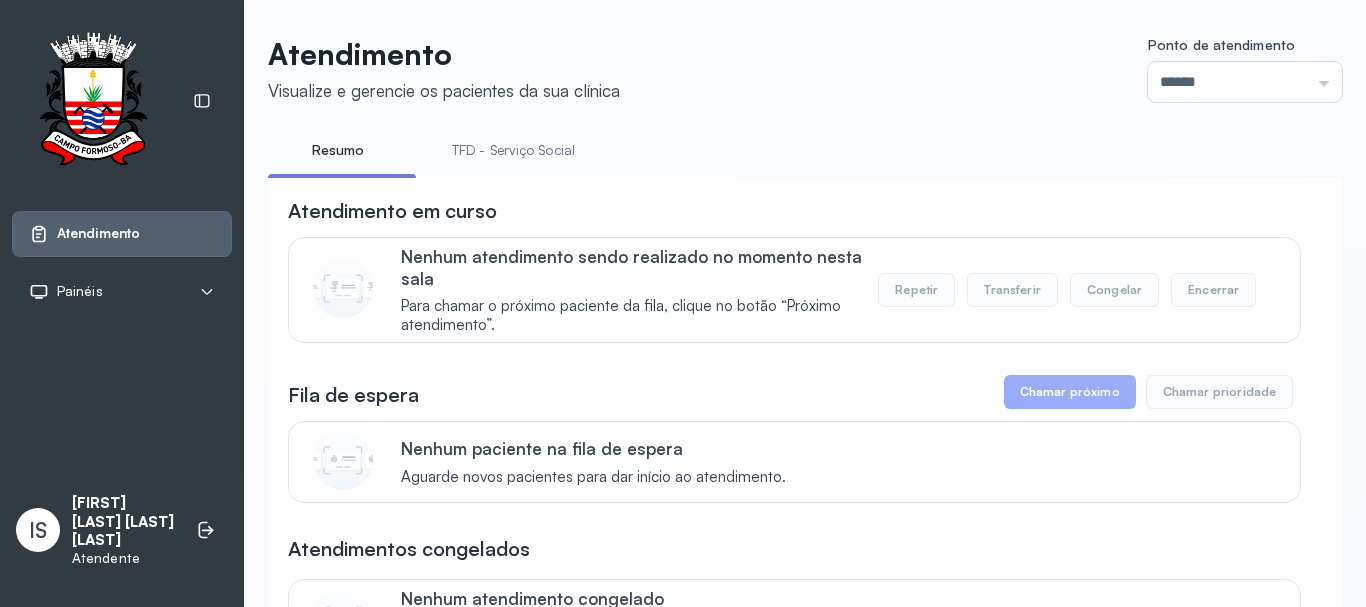 click on "Resumo" 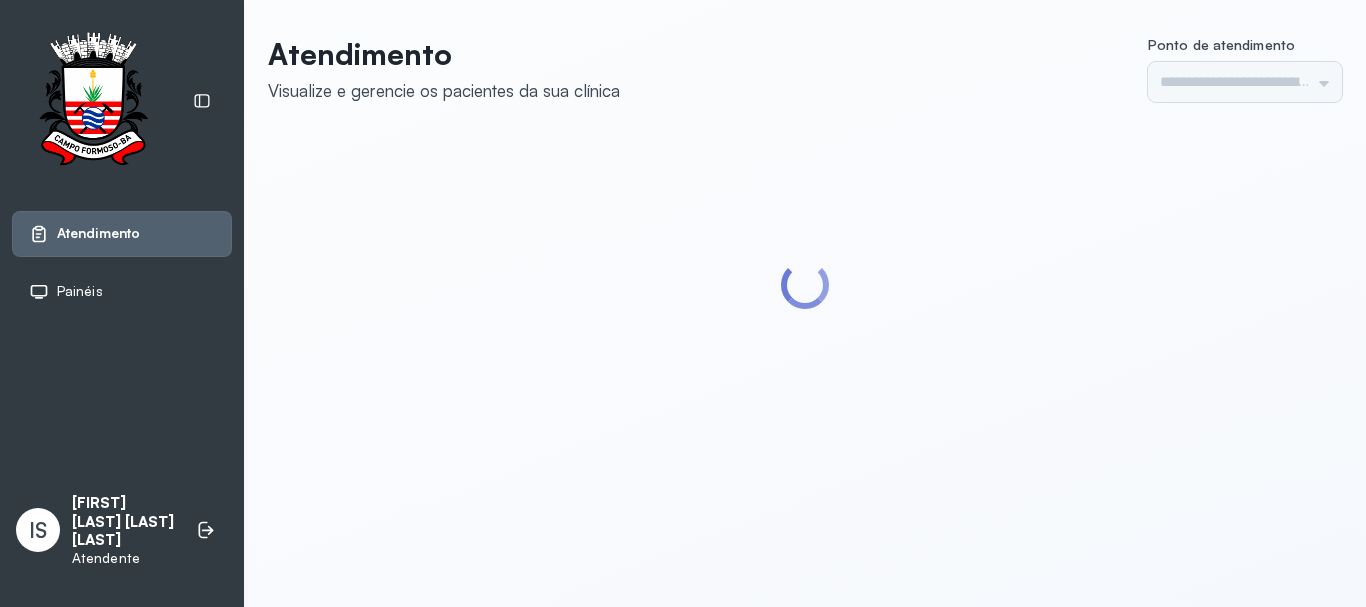 scroll, scrollTop: 0, scrollLeft: 0, axis: both 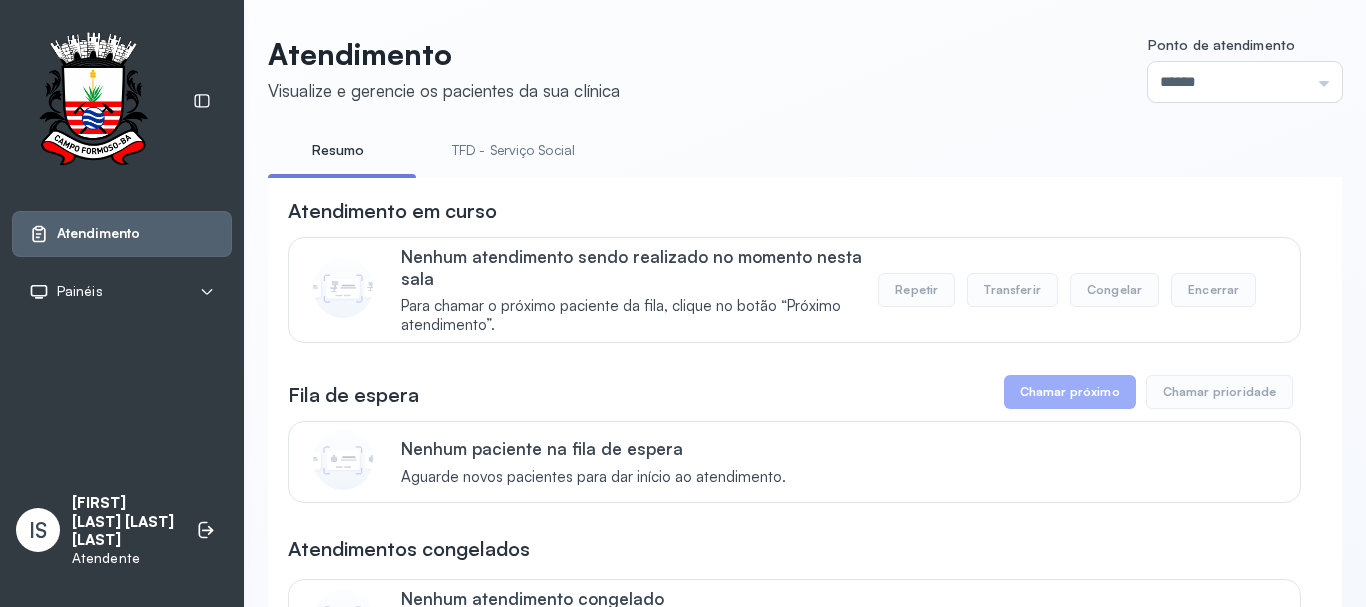 click on "TFD - Serviço Social" at bounding box center [513, 150] 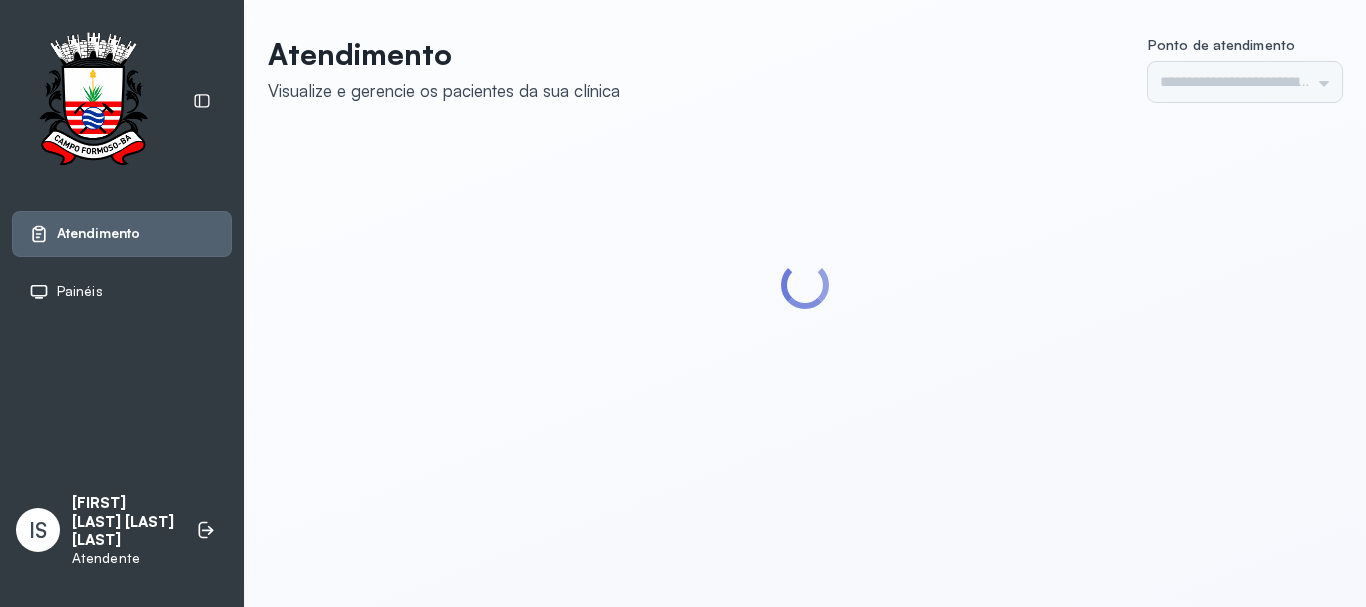 scroll, scrollTop: 0, scrollLeft: 0, axis: both 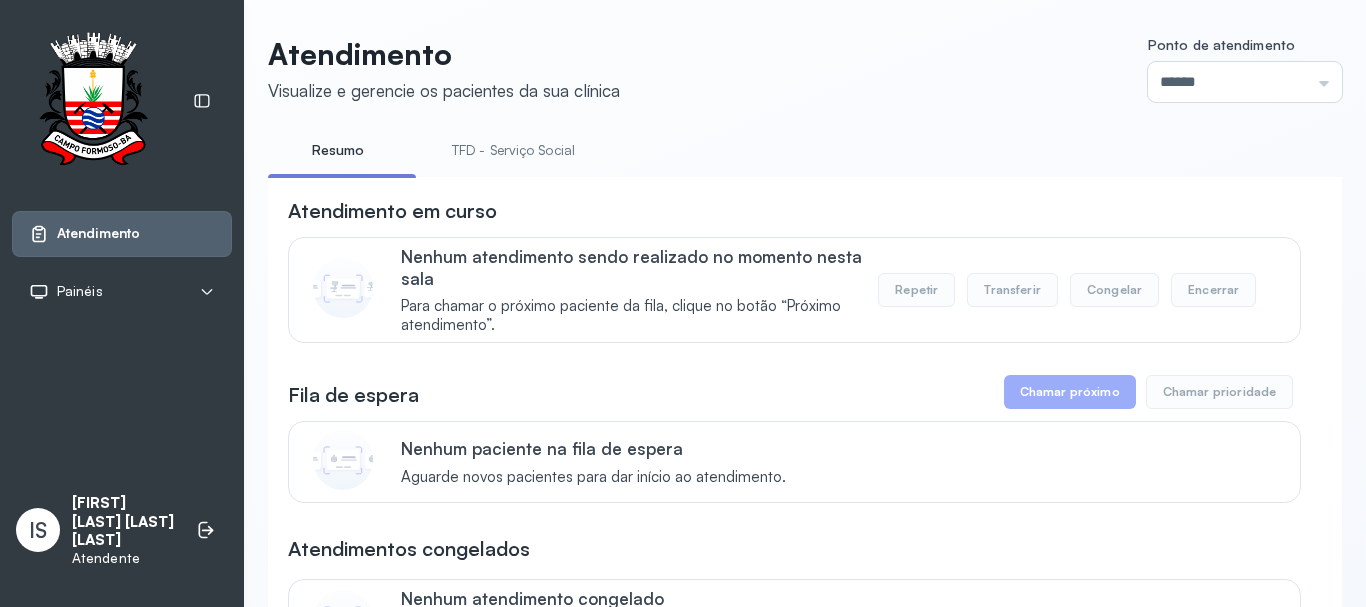 click on "Resumo TFD - Serviço Social" at bounding box center [805, 156] 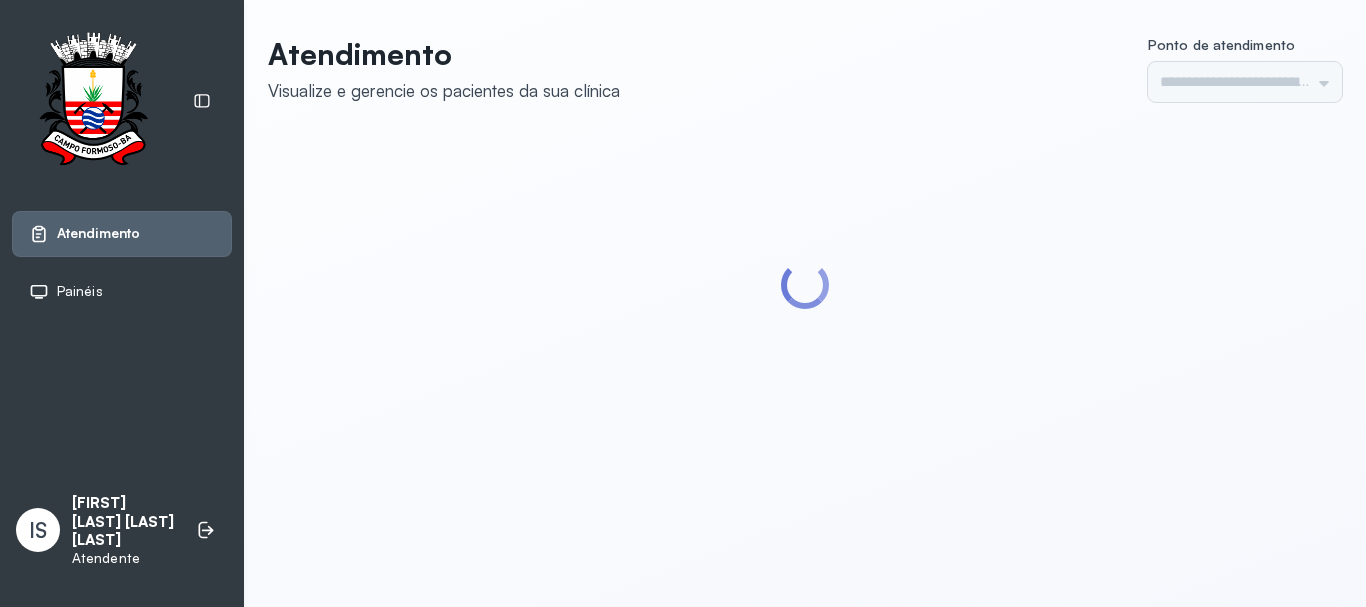 scroll, scrollTop: 0, scrollLeft: 0, axis: both 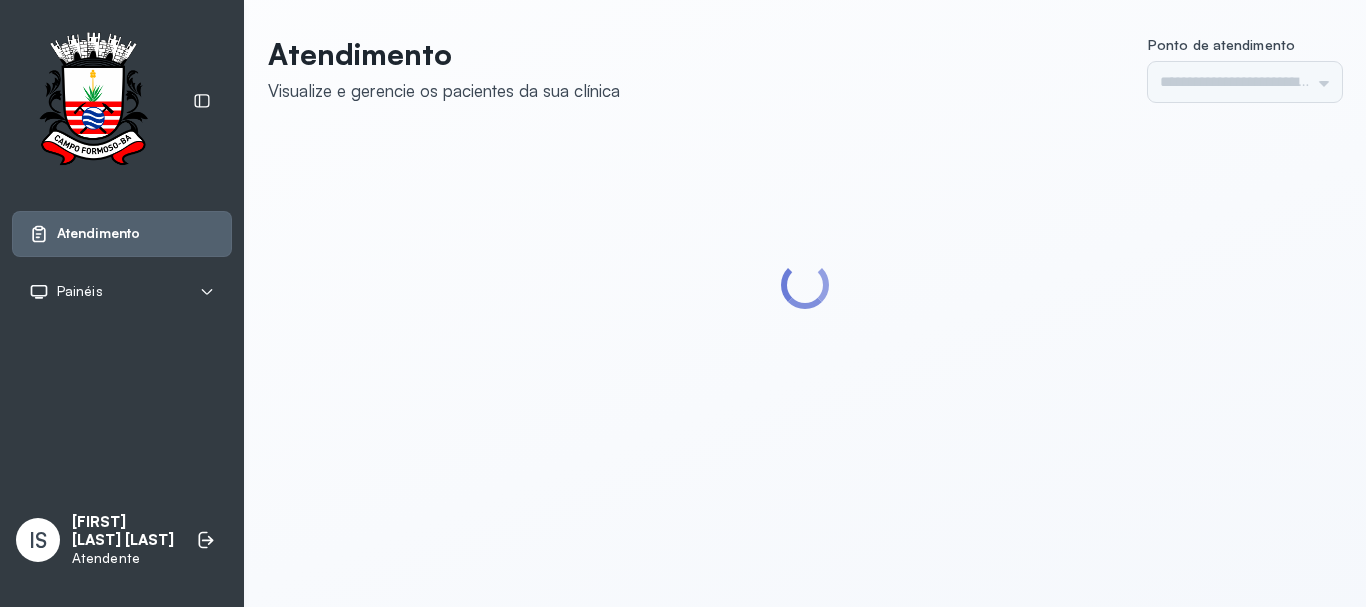 type on "******" 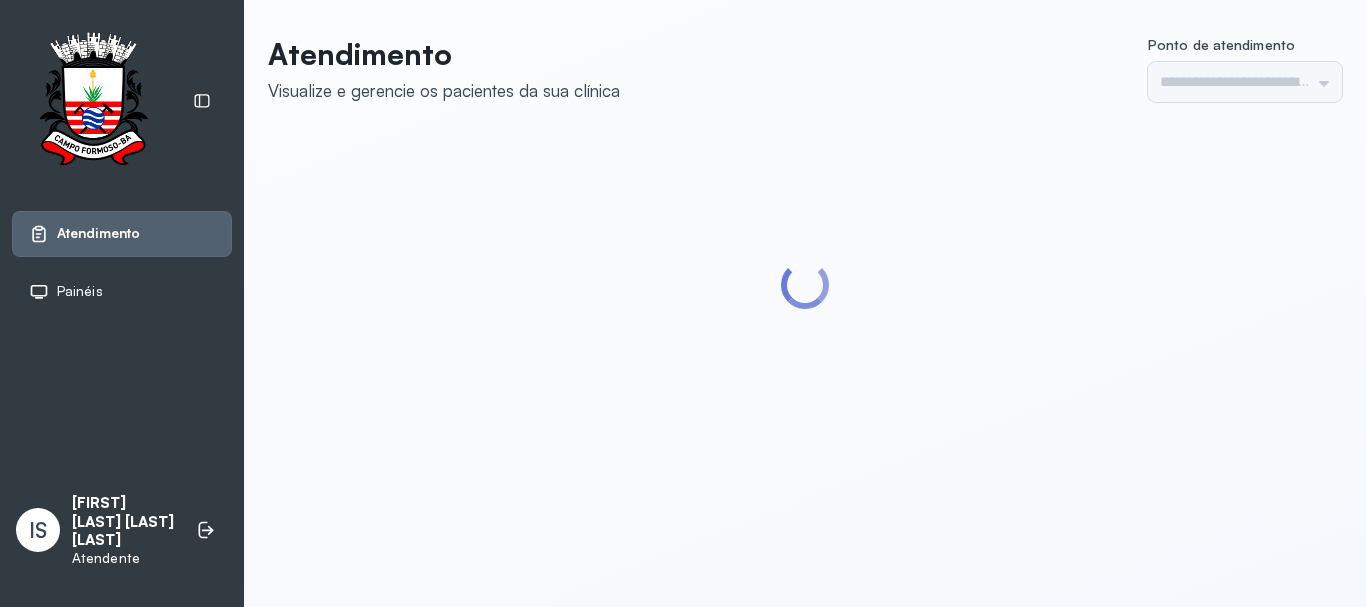 scroll, scrollTop: 0, scrollLeft: 0, axis: both 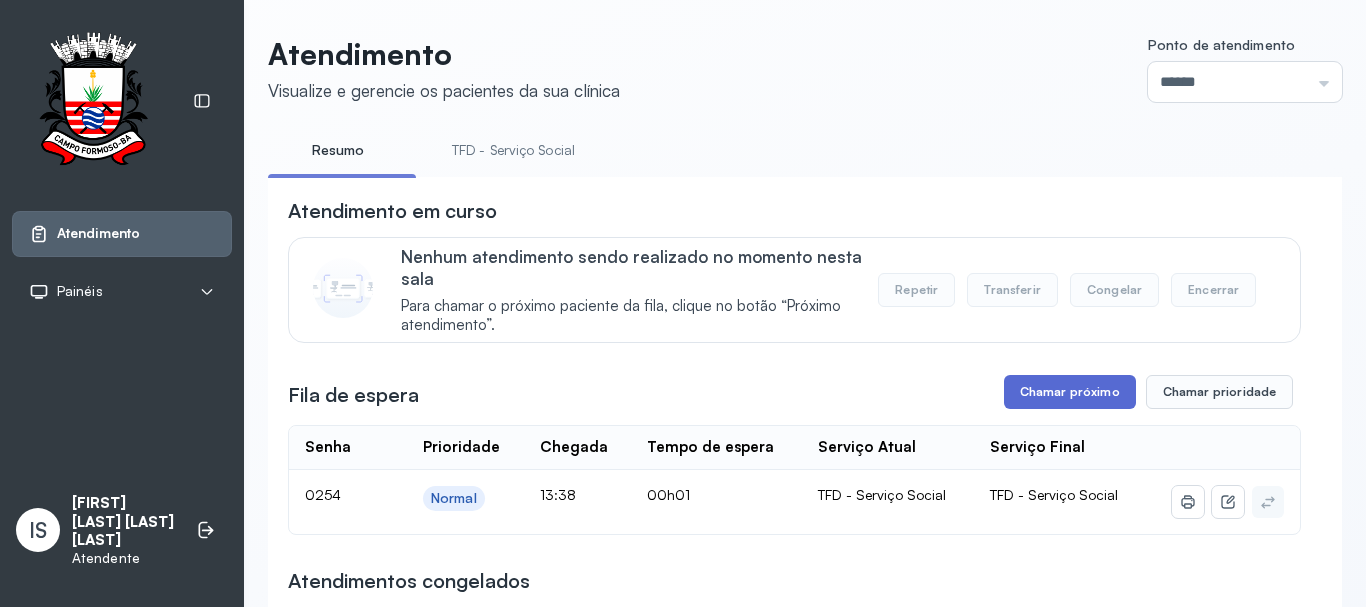 click on "Chamar próximo" at bounding box center (1070, 392) 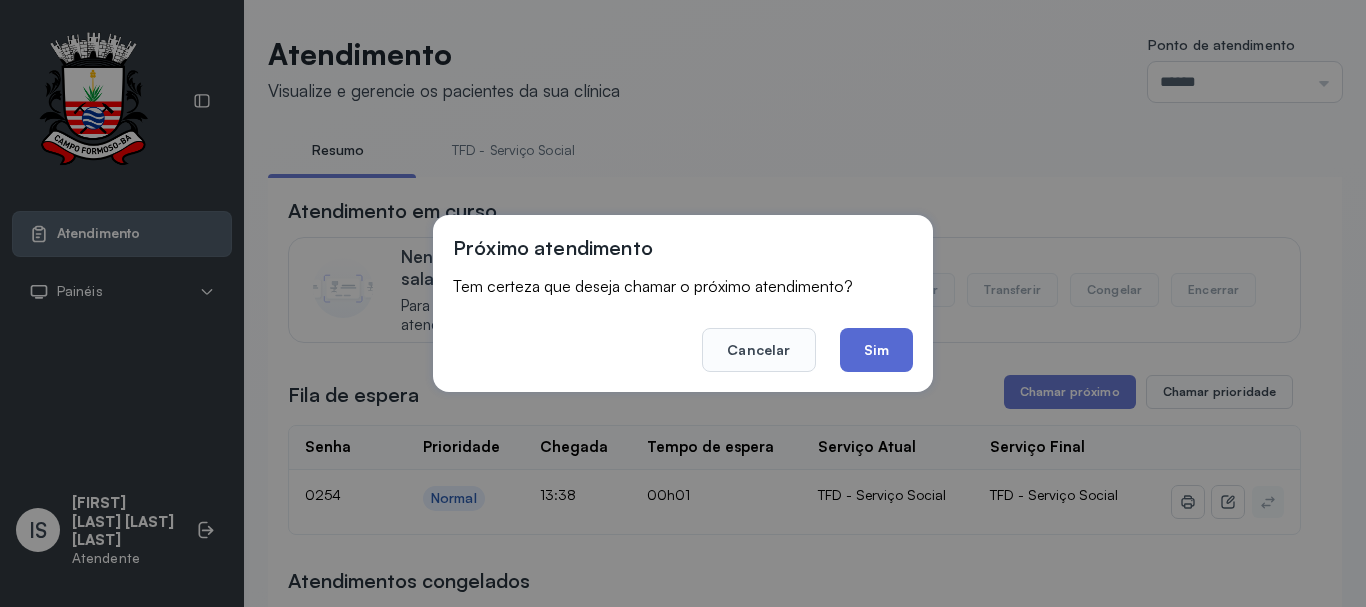 click on "Sim" 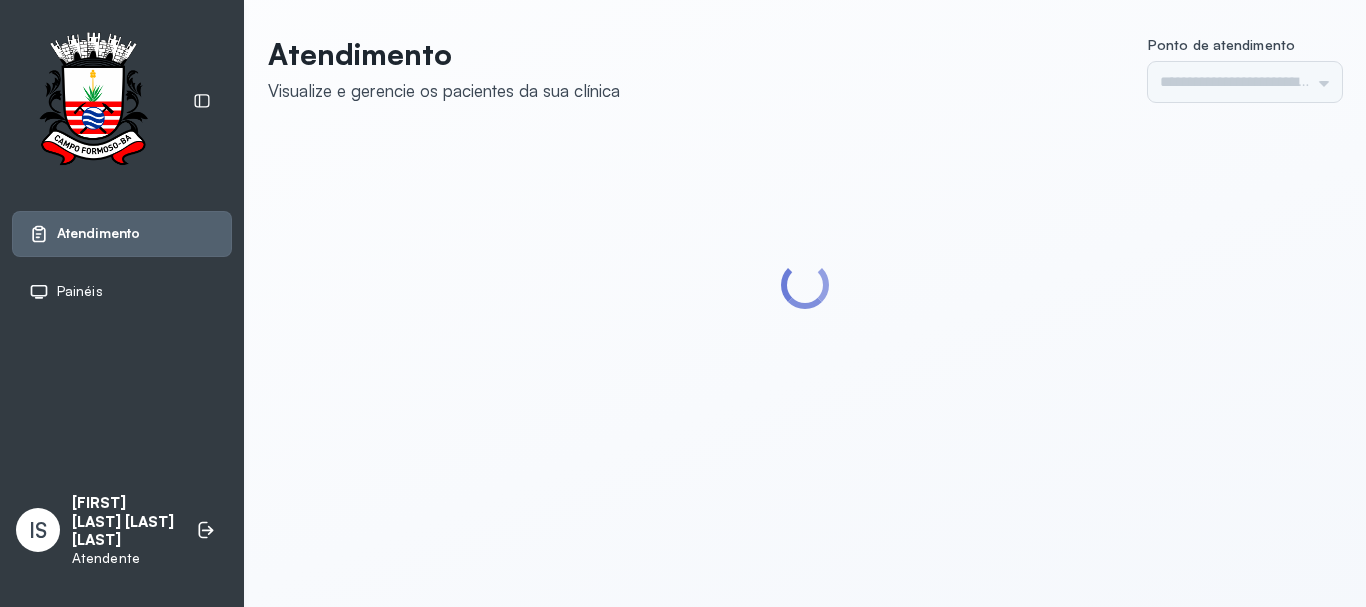 scroll, scrollTop: 0, scrollLeft: 0, axis: both 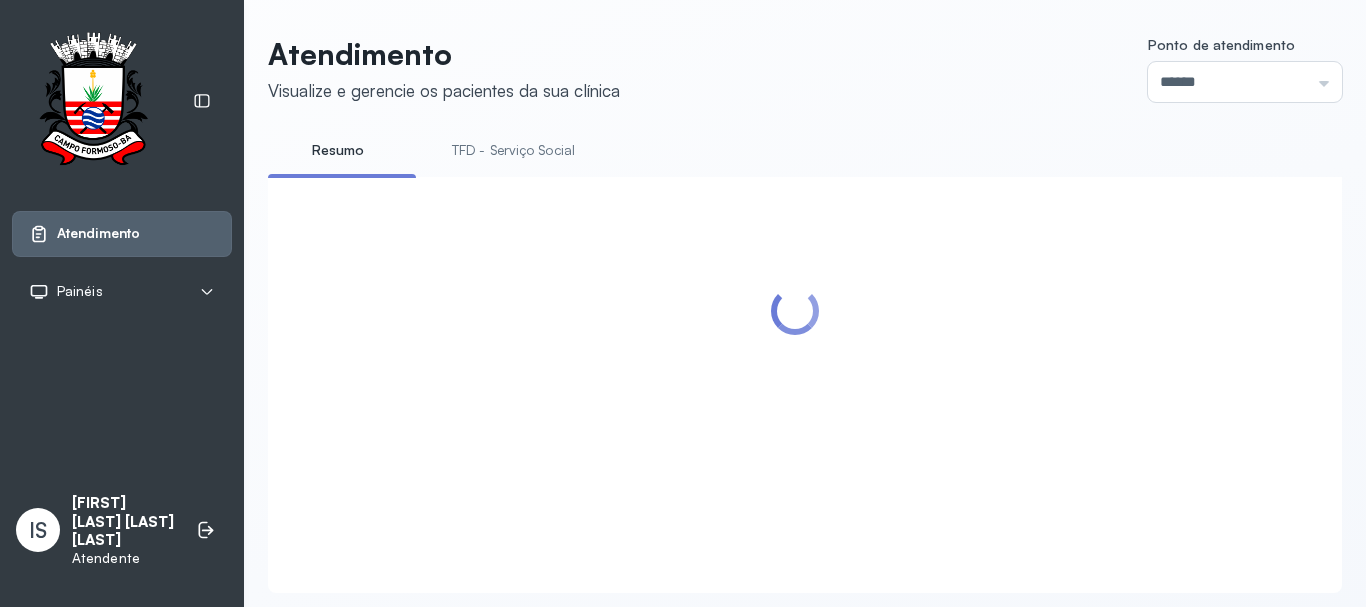 click on "TFD - Serviço Social" at bounding box center (513, 150) 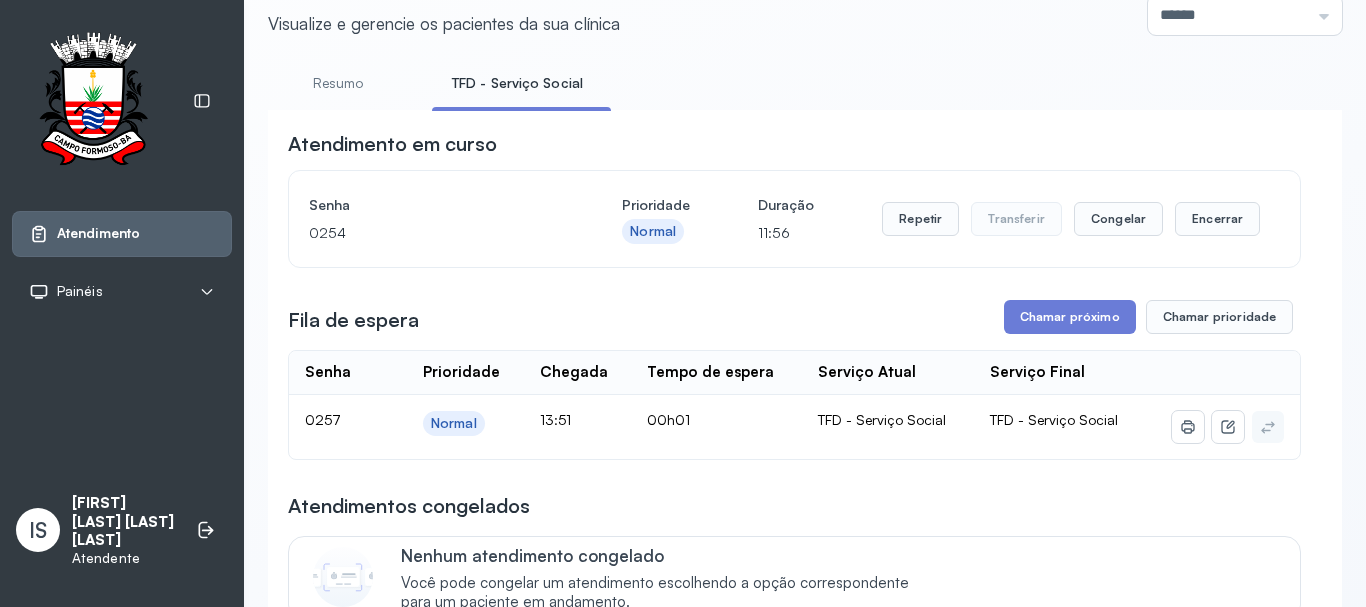 scroll, scrollTop: 200, scrollLeft: 0, axis: vertical 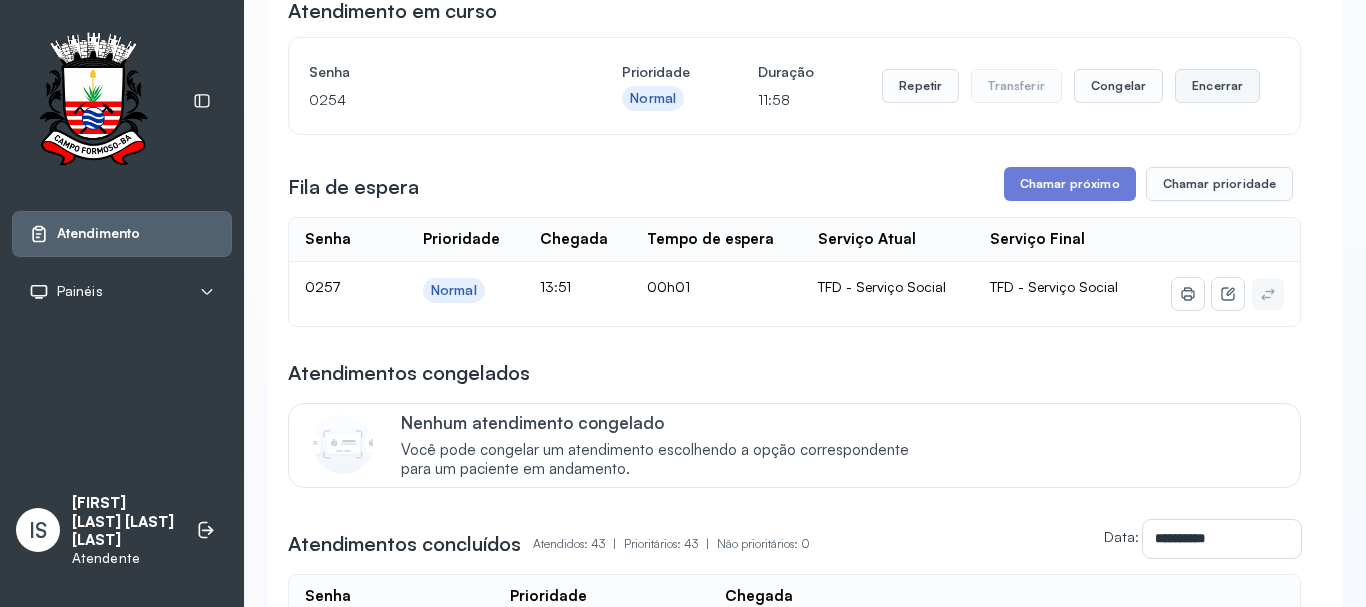 click on "Encerrar" at bounding box center [1217, 86] 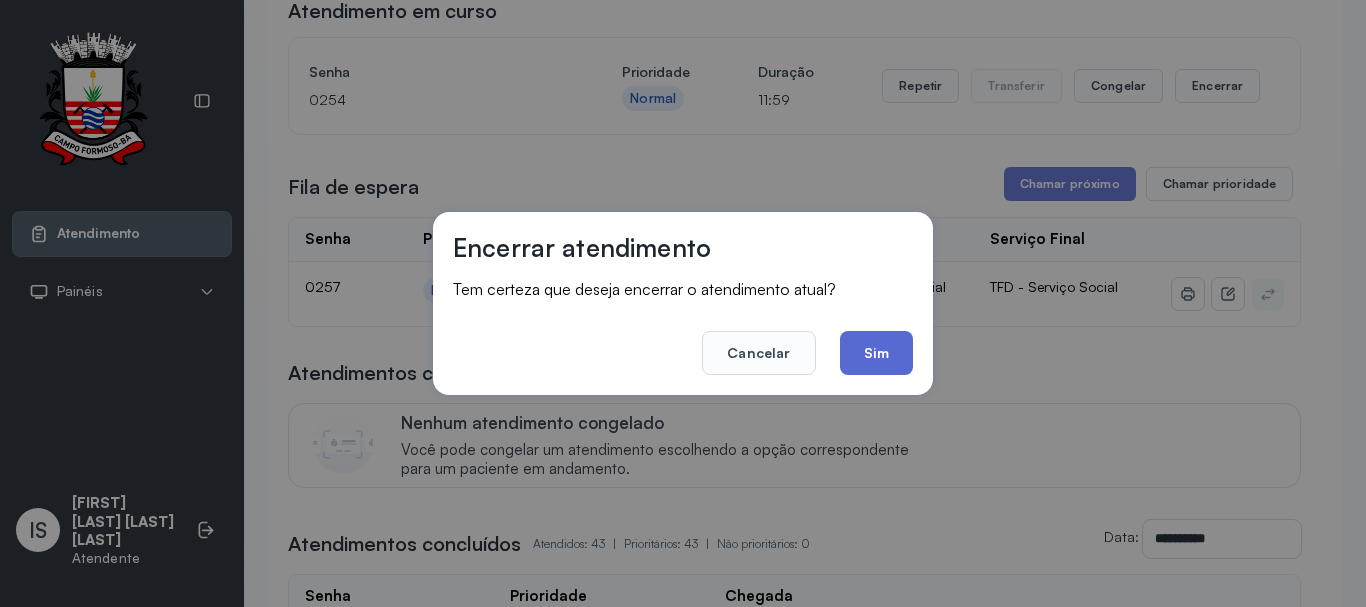 click on "Sim" 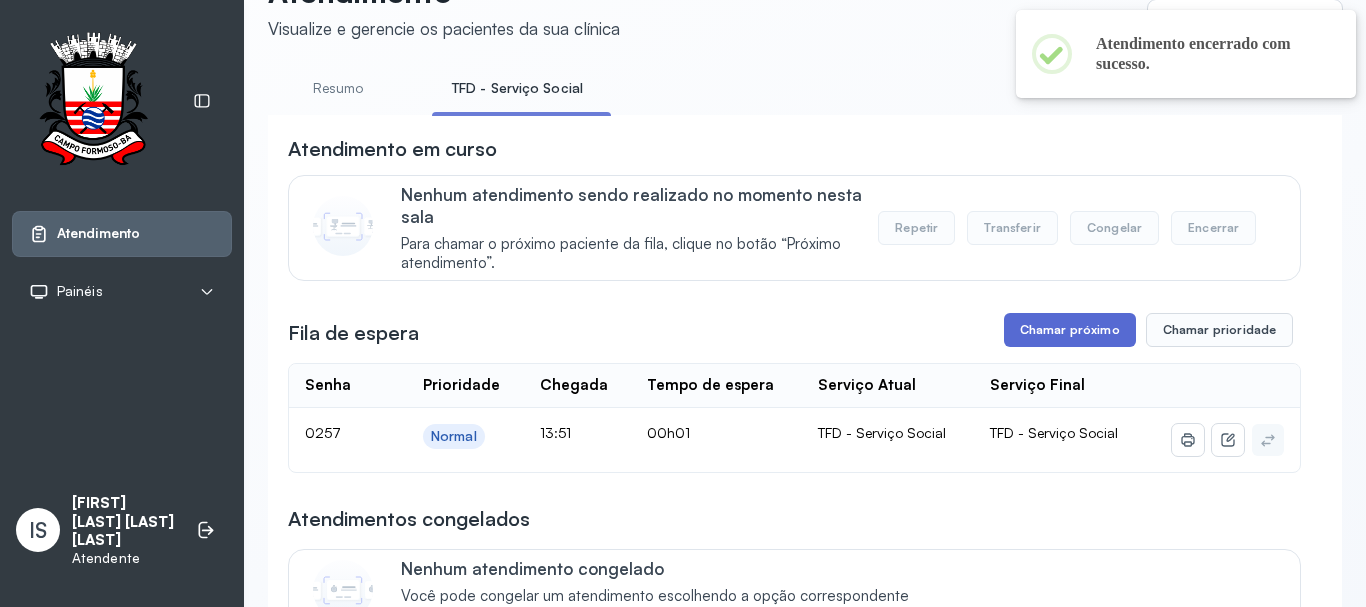 scroll, scrollTop: 200, scrollLeft: 0, axis: vertical 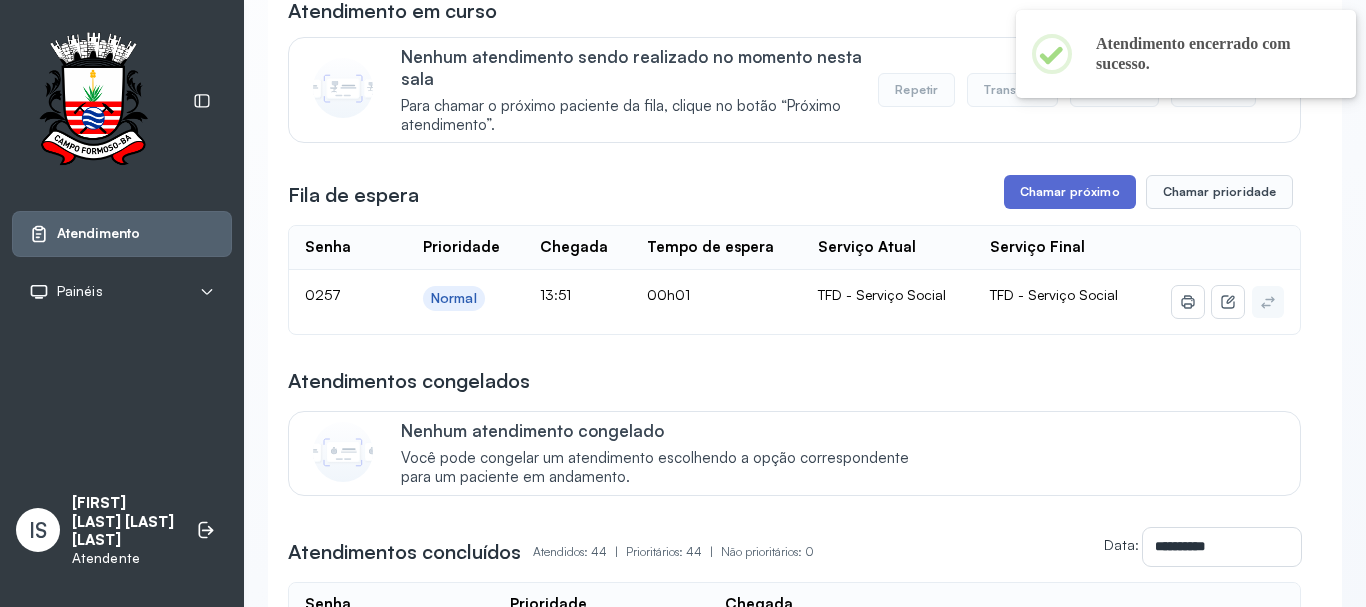 click on "Chamar próximo" at bounding box center (1070, 192) 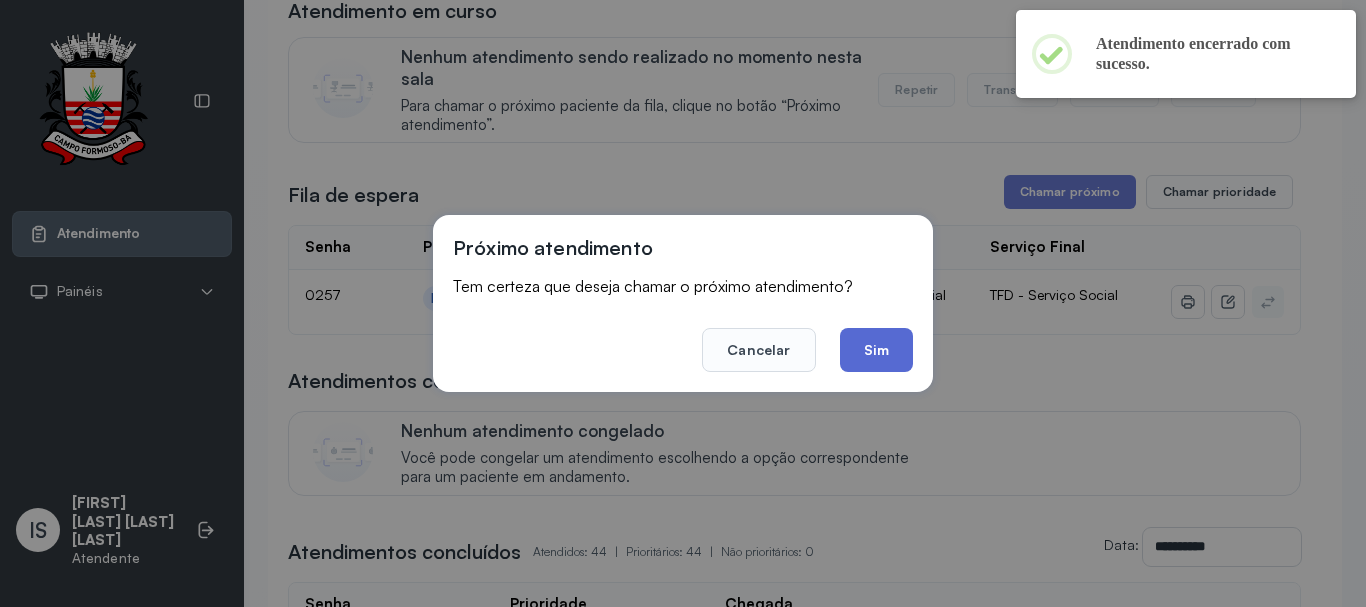 click on "Sim" 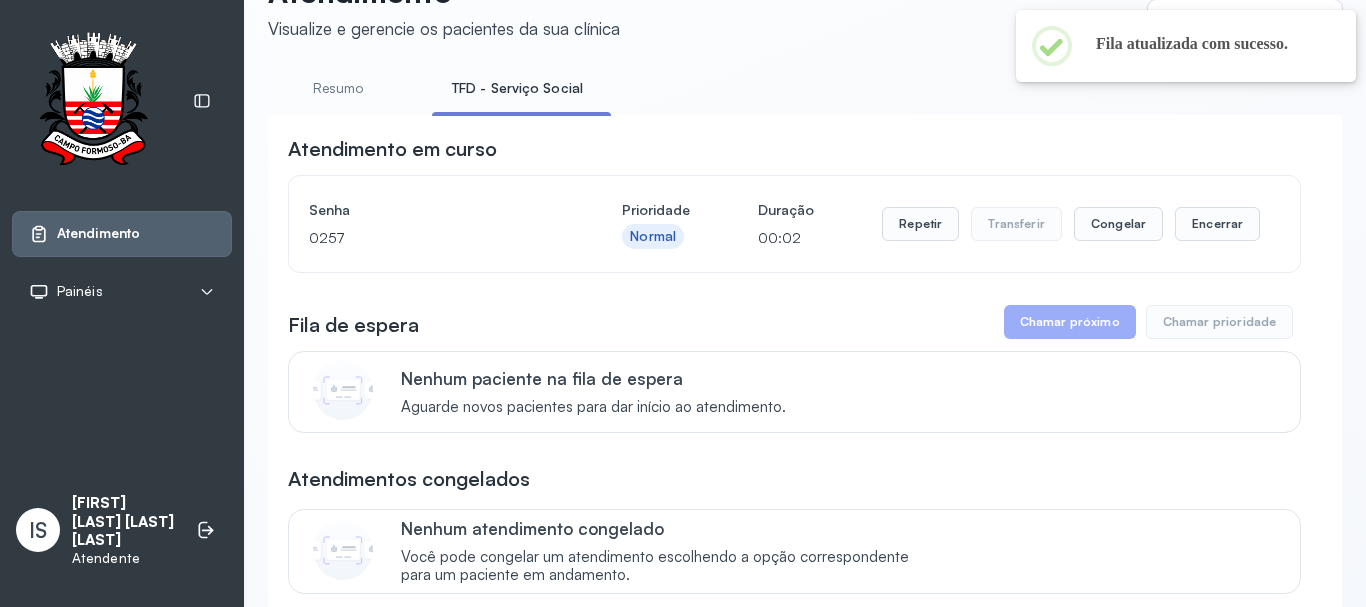 scroll, scrollTop: 200, scrollLeft: 0, axis: vertical 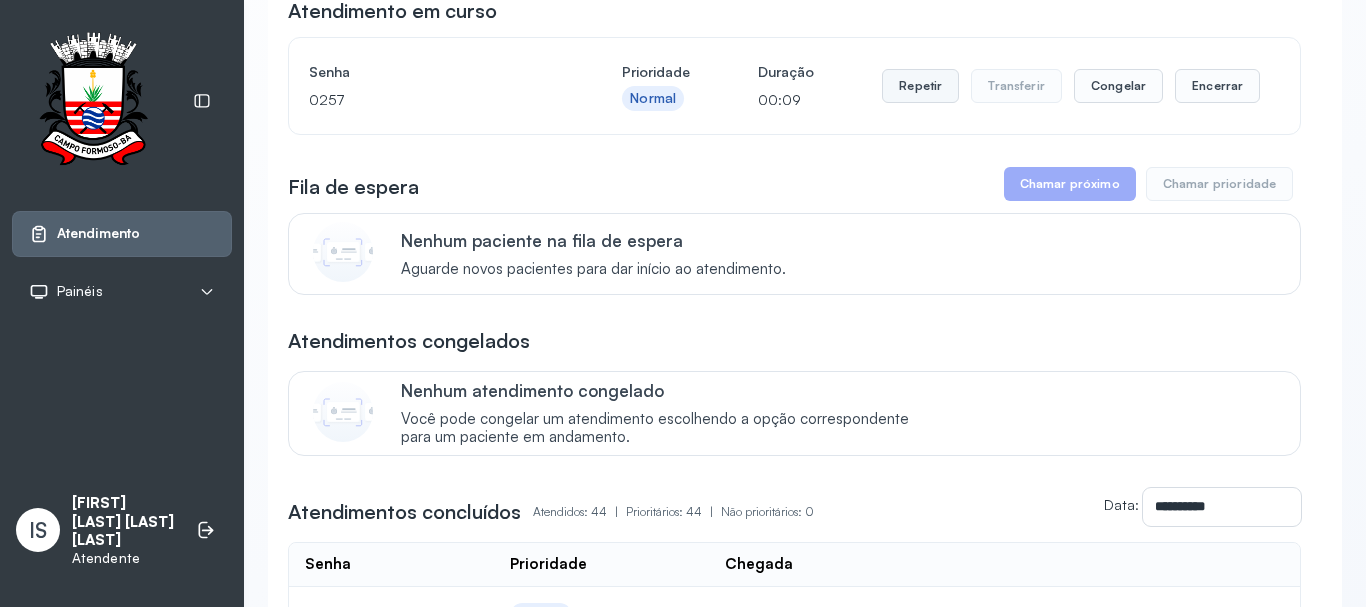 click on "Repetir" at bounding box center (920, 86) 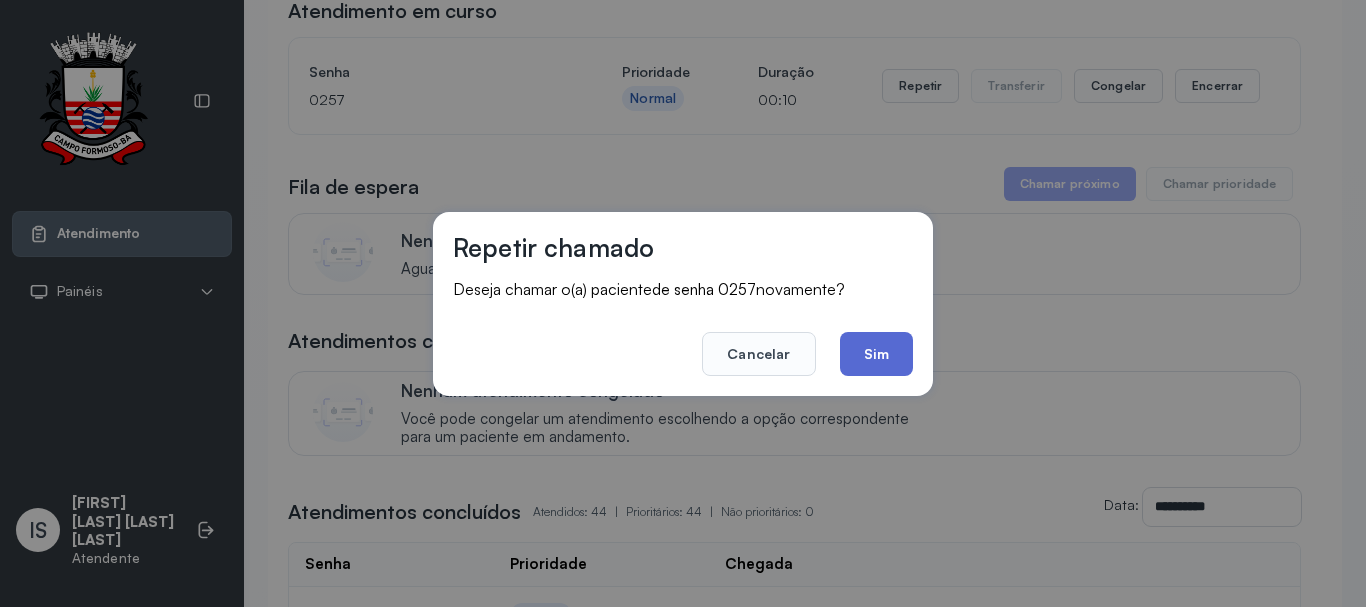click on "Sim" 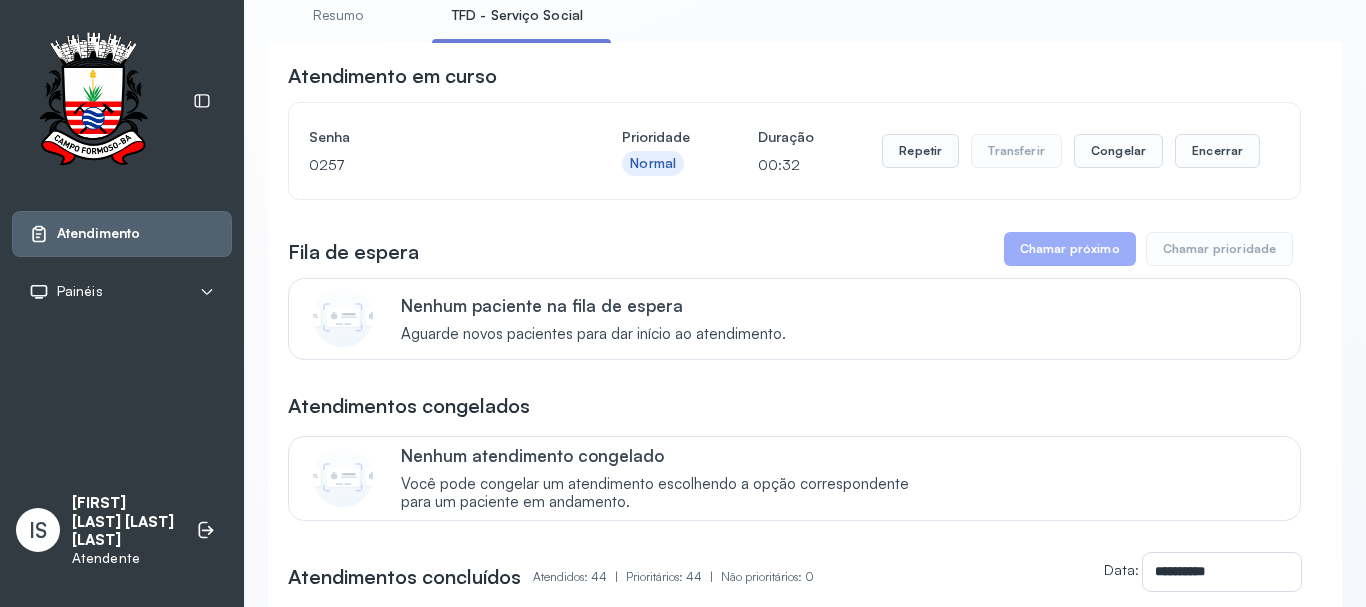 scroll, scrollTop: 100, scrollLeft: 0, axis: vertical 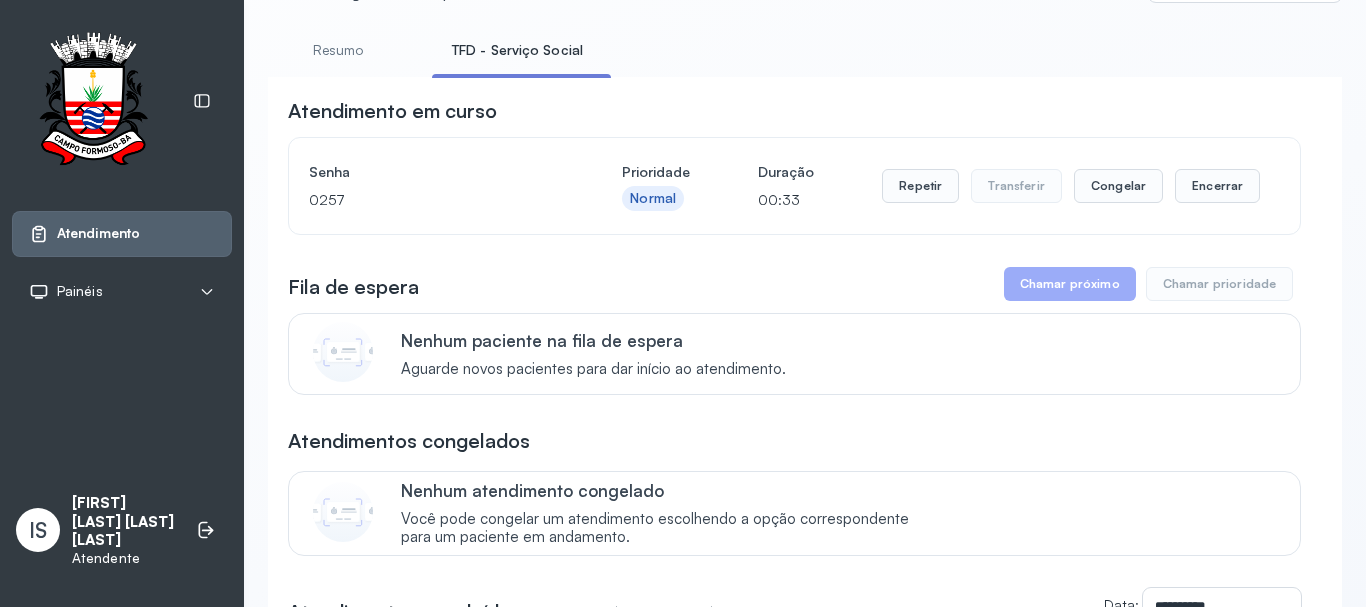 click on "Repetir Transferir Congelar Encerrar" at bounding box center (1071, 186) 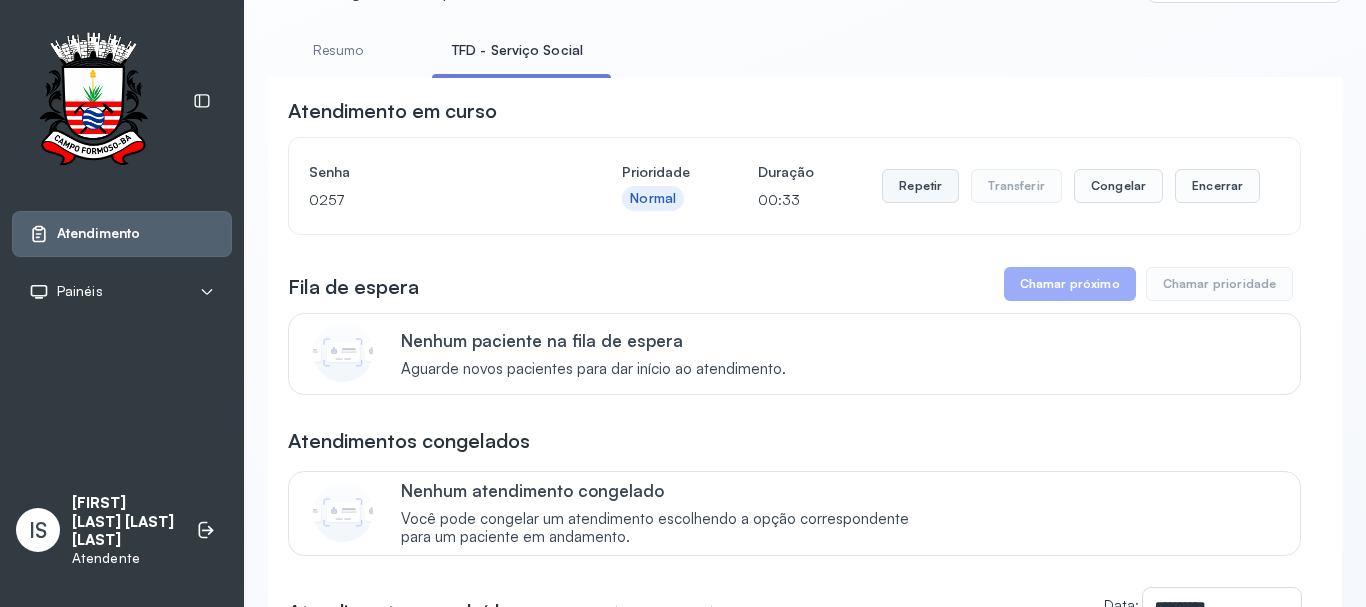click on "Repetir" at bounding box center [920, 186] 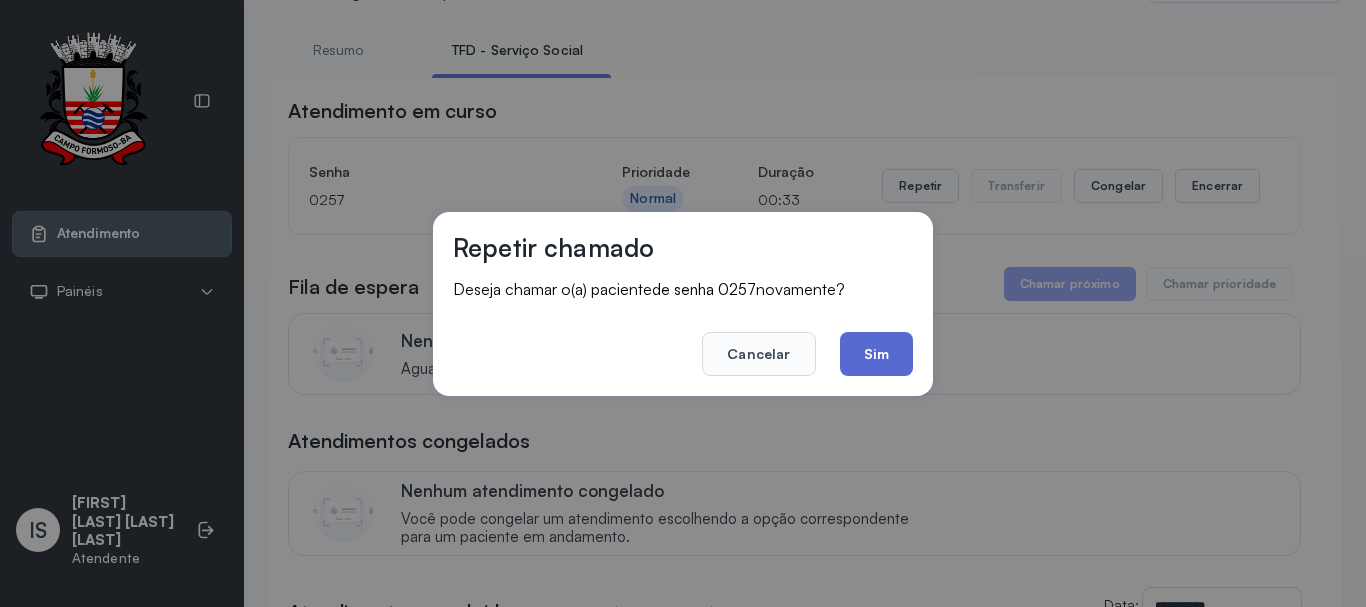click on "Sim" 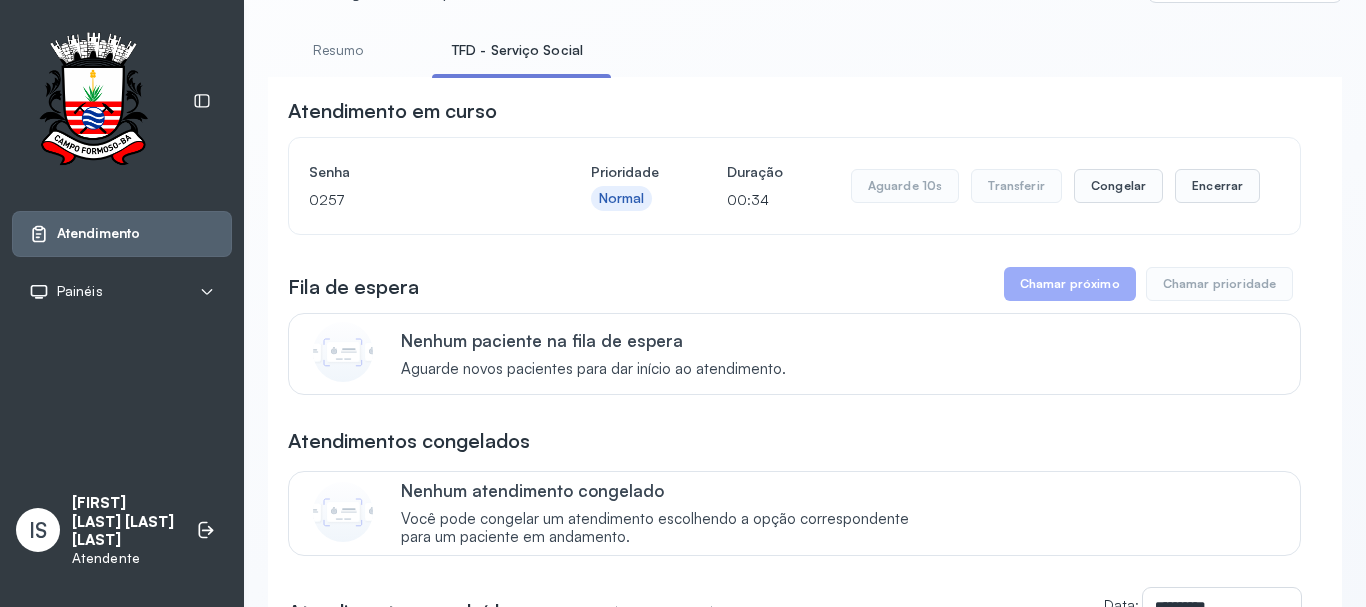 click on "Nenhum paciente na fila de espera Aguarde novos pacientes para dar início ao atendimento." at bounding box center (838, 354) 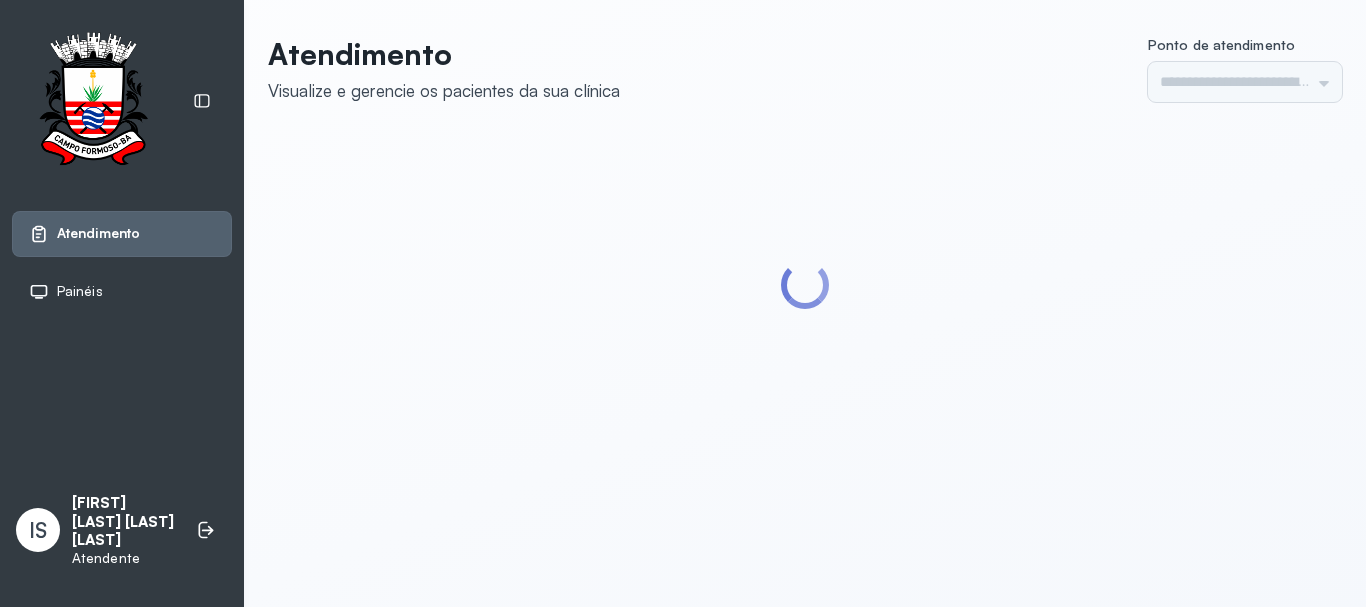 scroll, scrollTop: 0, scrollLeft: 0, axis: both 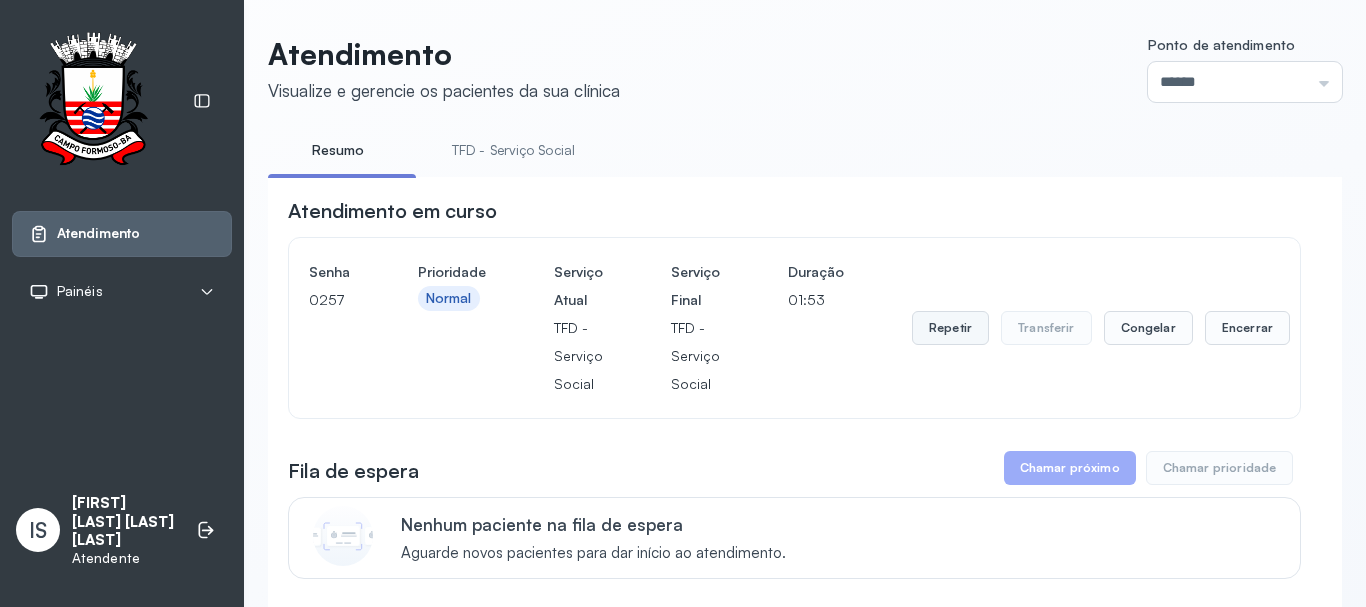 click on "Repetir" at bounding box center [950, 328] 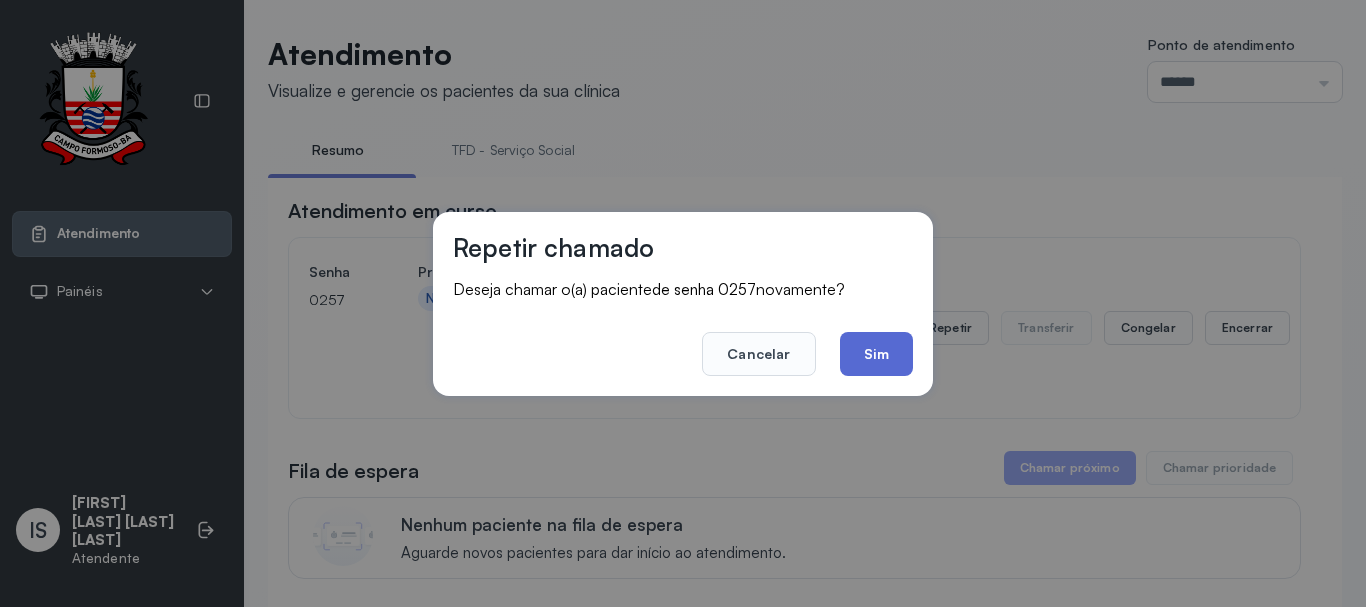 click on "Sim" 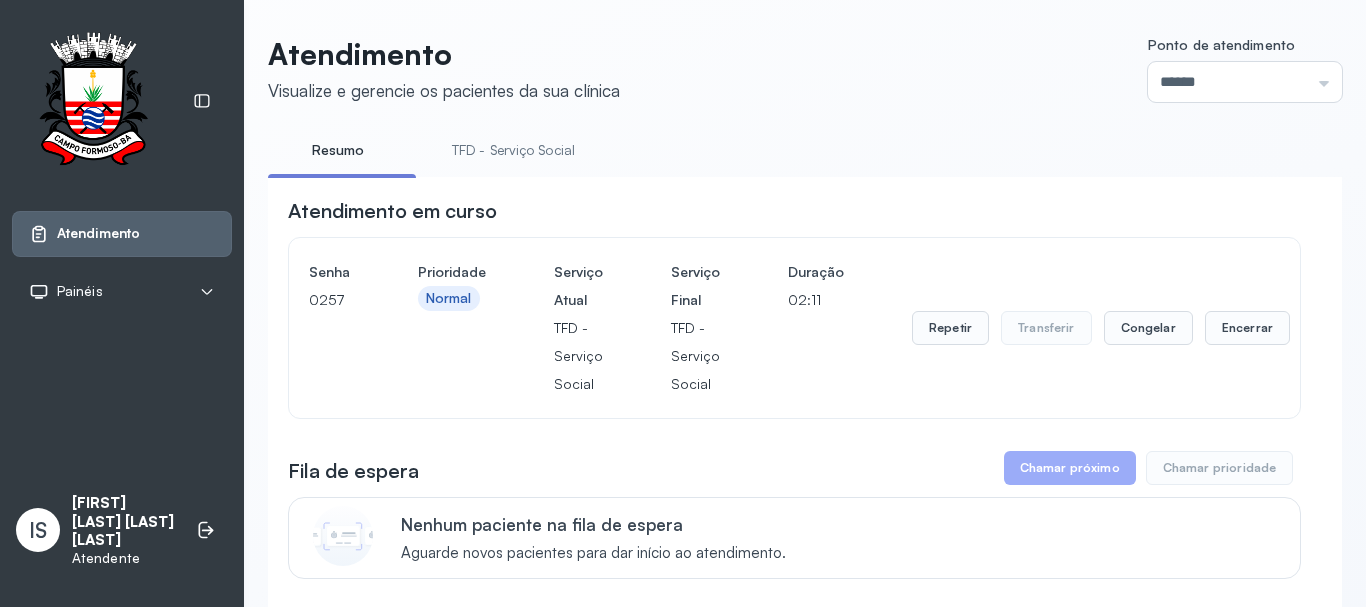 click on "TFD - Serviço Social" at bounding box center [513, 150] 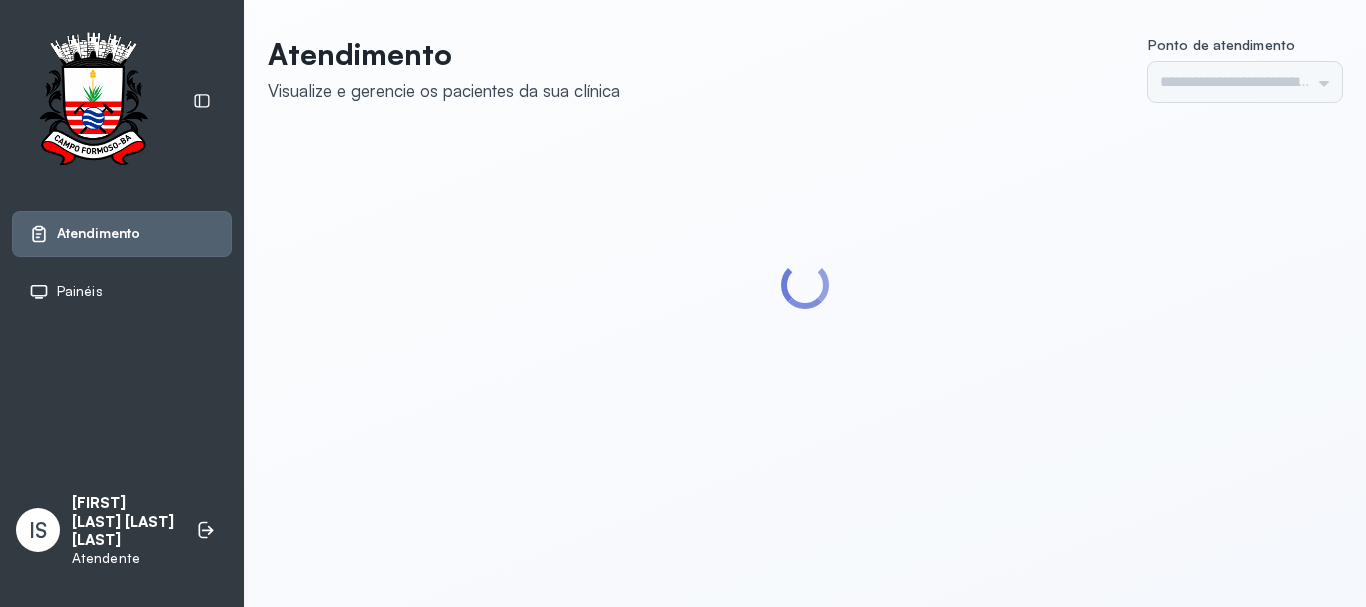 scroll, scrollTop: 0, scrollLeft: 0, axis: both 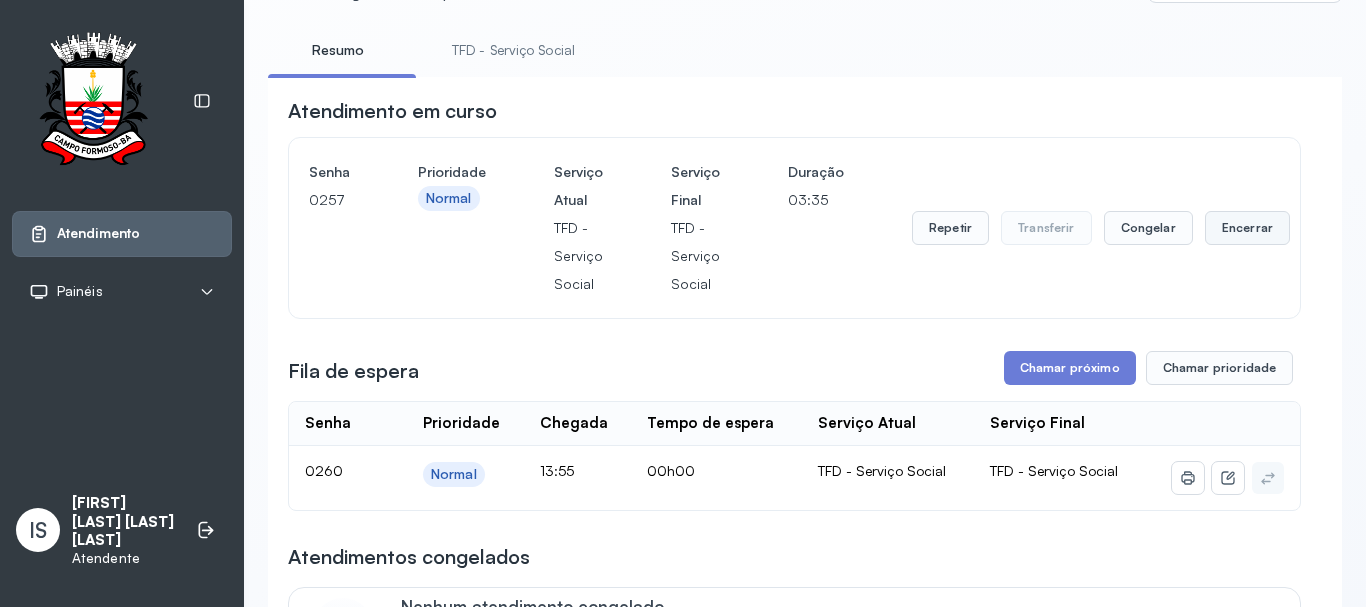click on "Encerrar" at bounding box center [1247, 228] 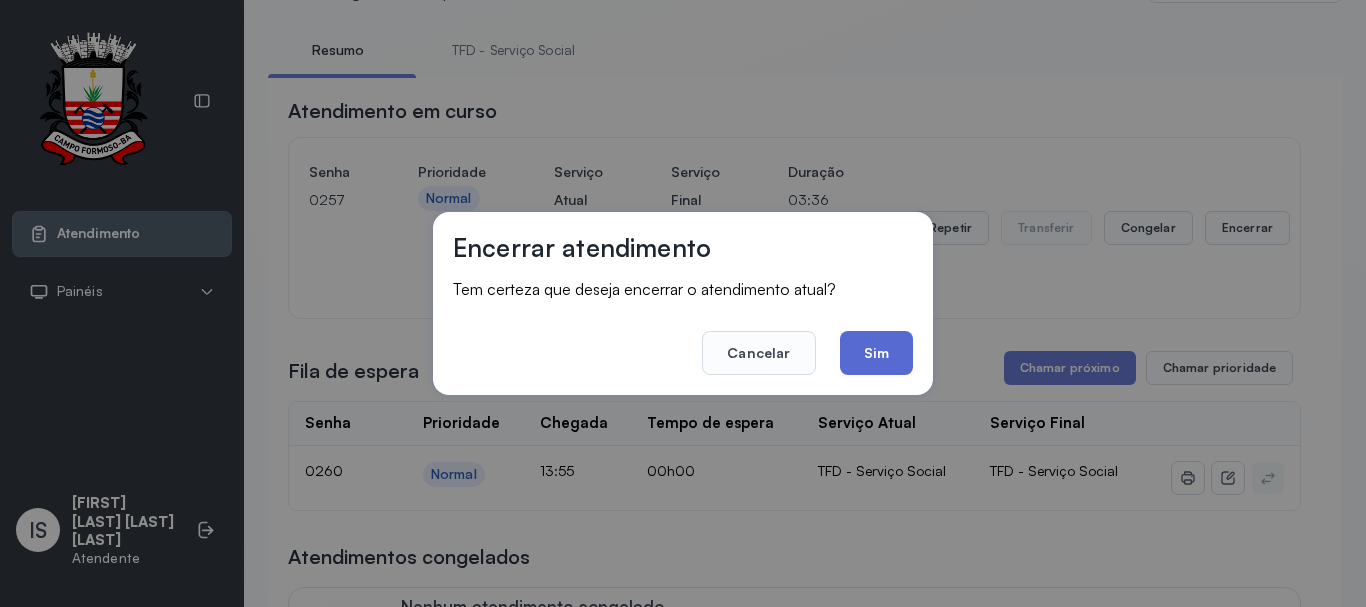 click on "Sim" 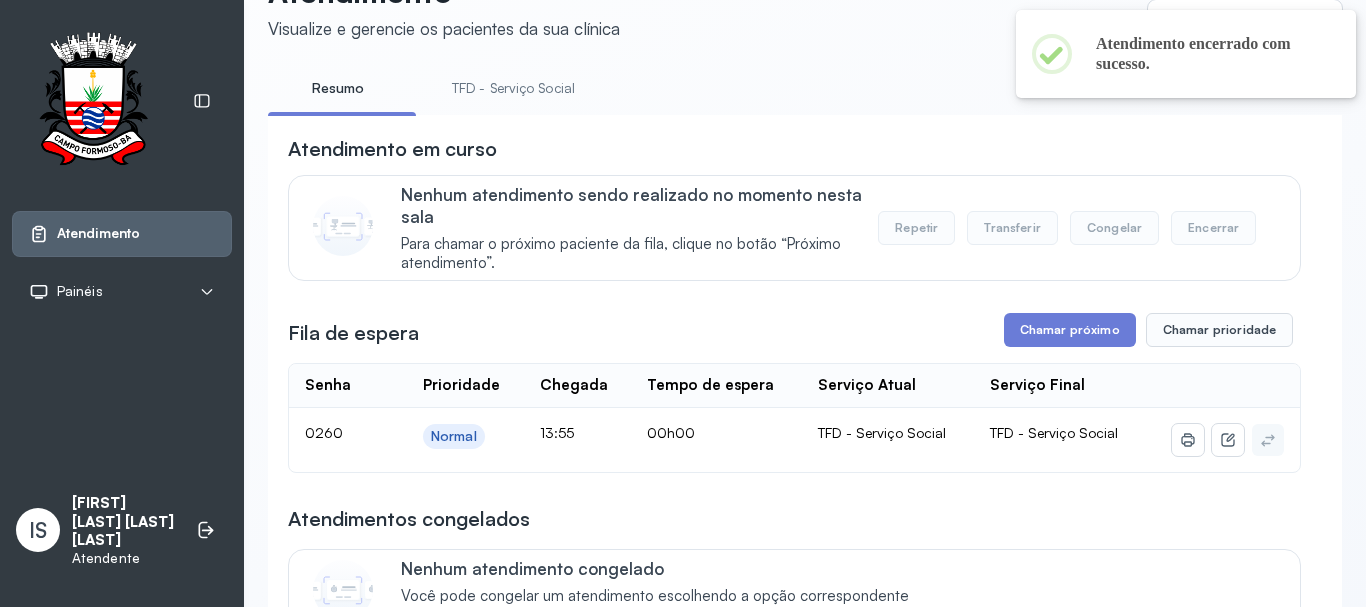 scroll, scrollTop: 100, scrollLeft: 0, axis: vertical 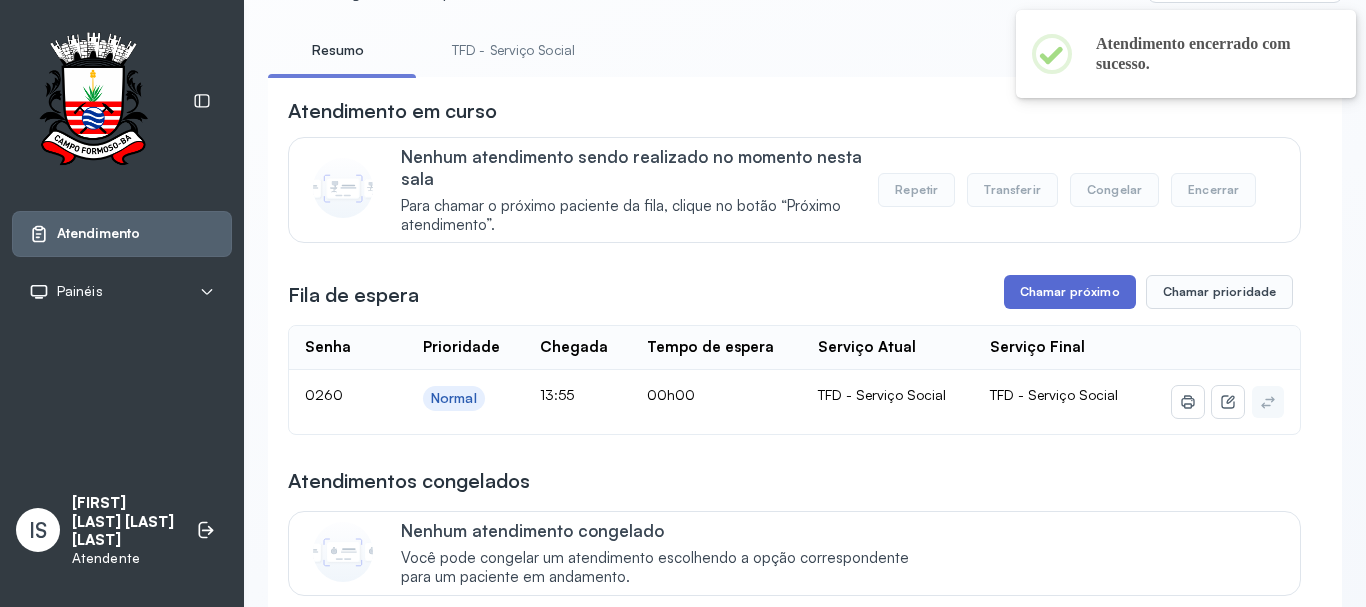 click on "Chamar próximo" at bounding box center (1070, 292) 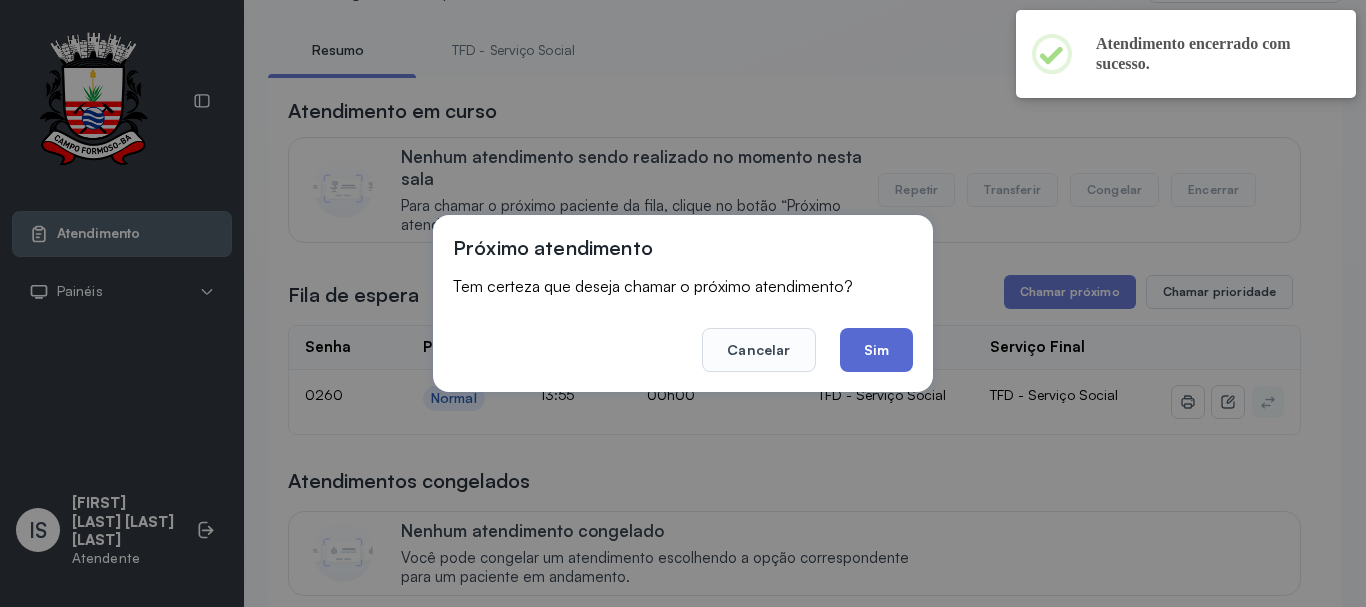 click on "Sim" 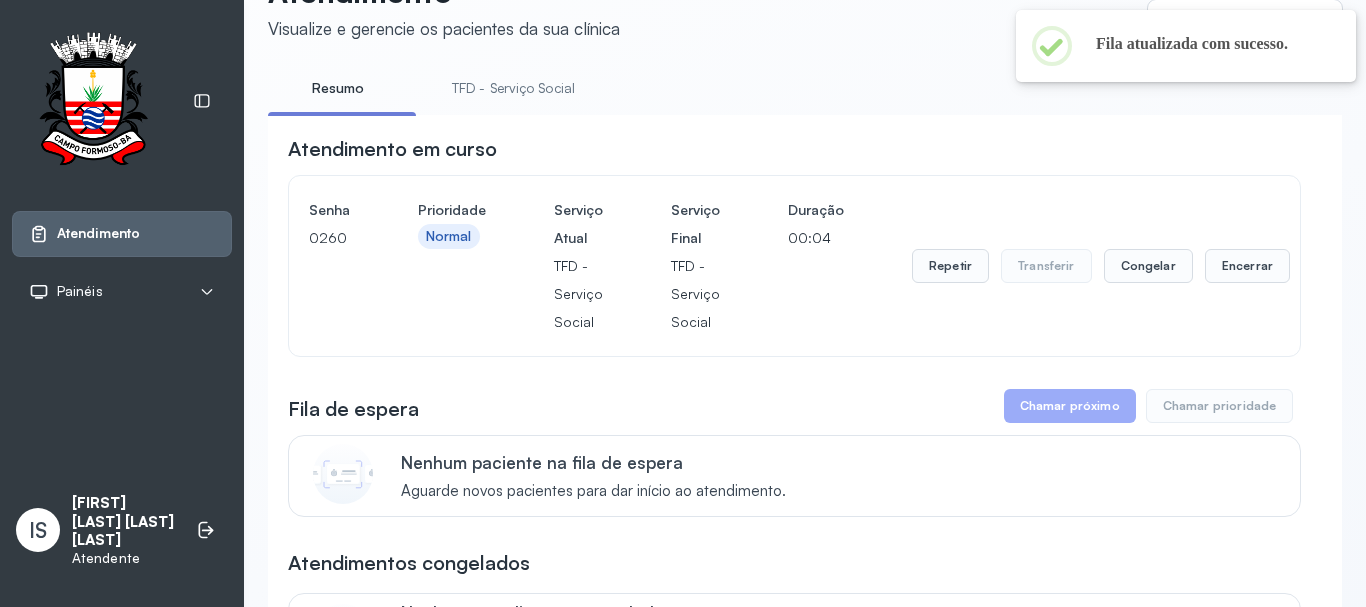 scroll, scrollTop: 100, scrollLeft: 0, axis: vertical 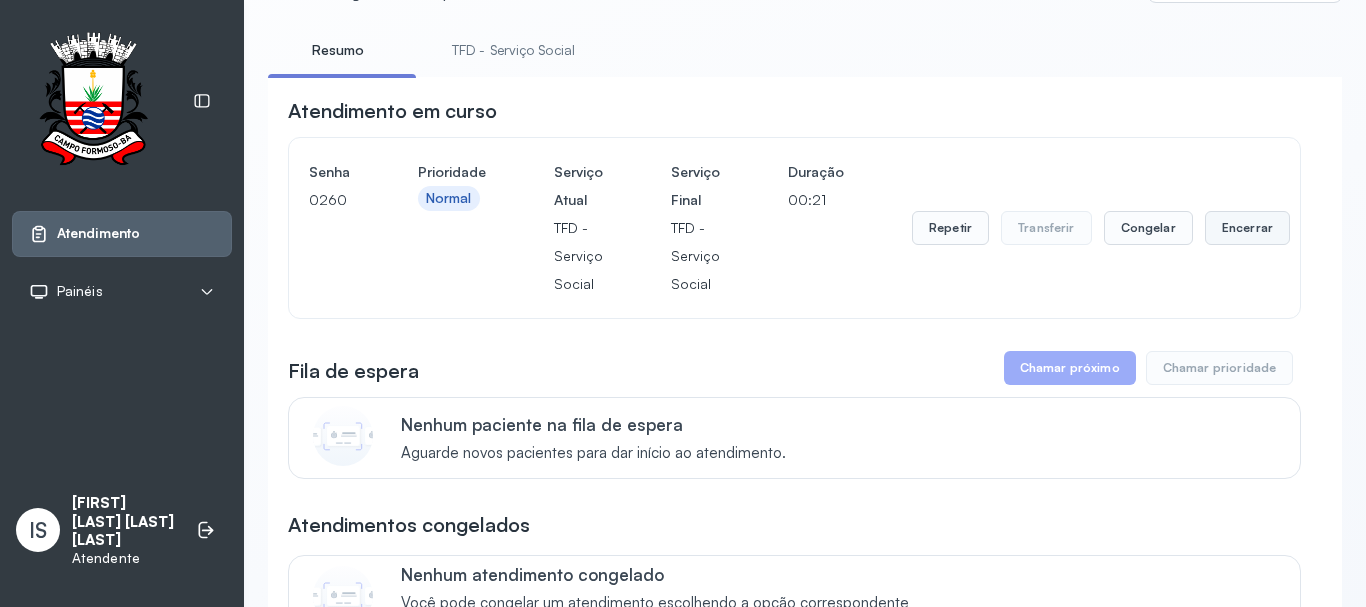 click on "Encerrar" at bounding box center [1247, 228] 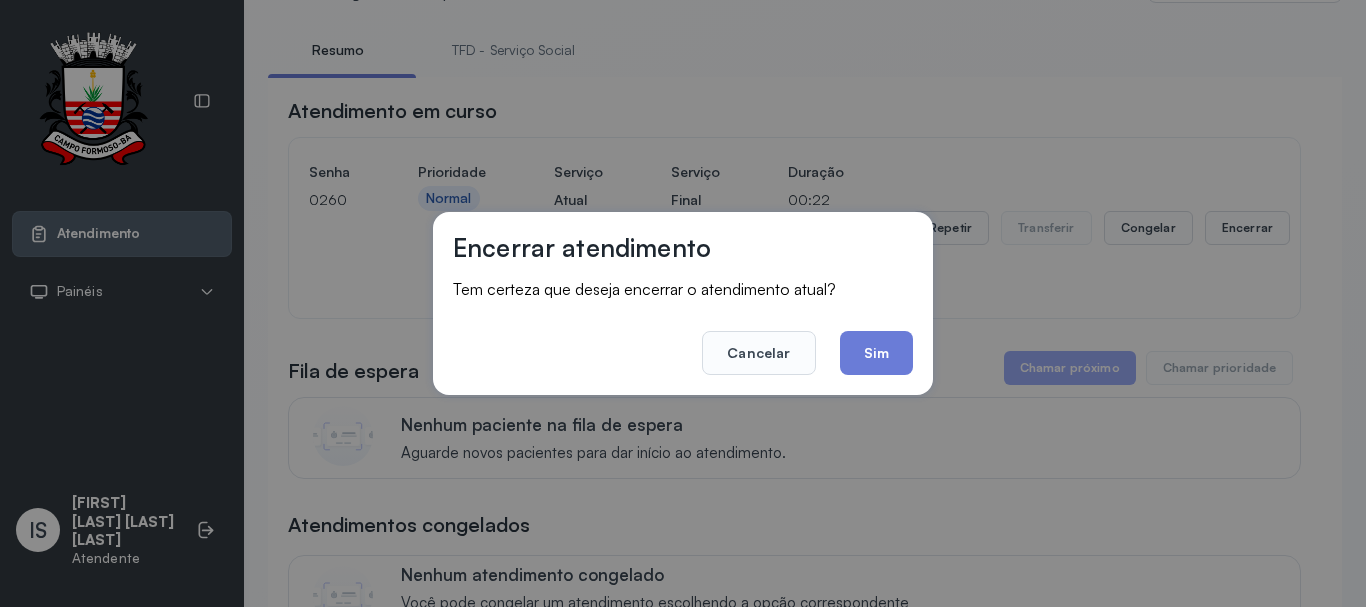 drag, startPoint x: 893, startPoint y: 340, endPoint x: 910, endPoint y: 332, distance: 18.788294 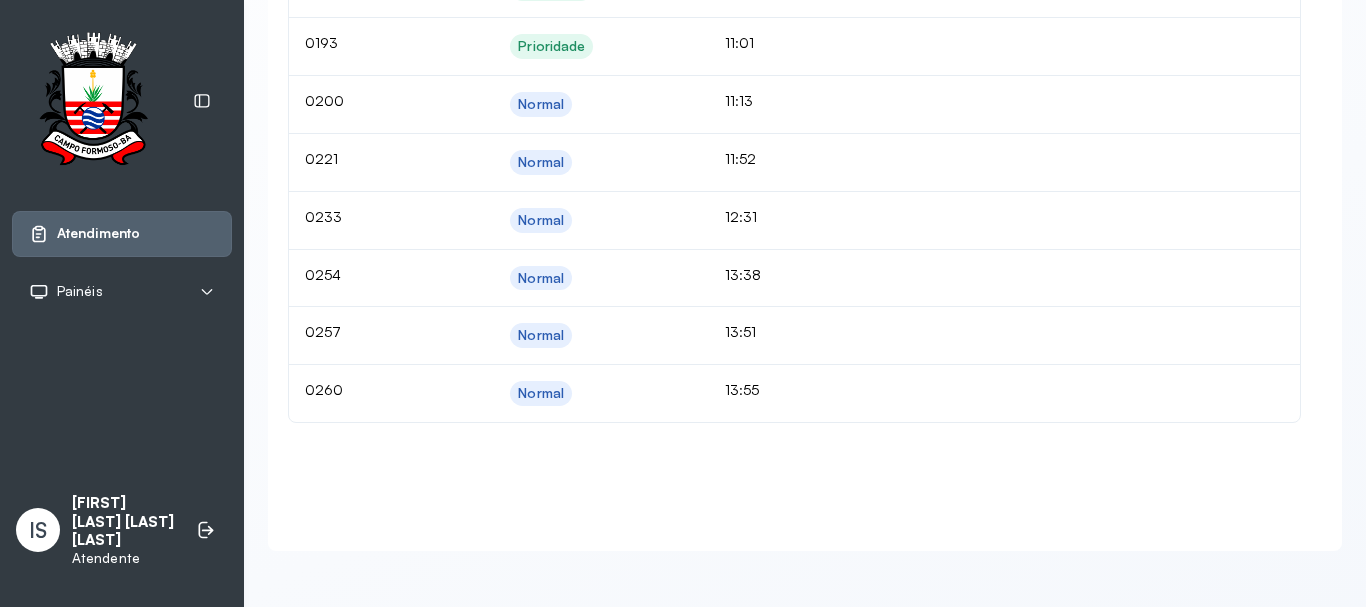 scroll, scrollTop: 3055, scrollLeft: 0, axis: vertical 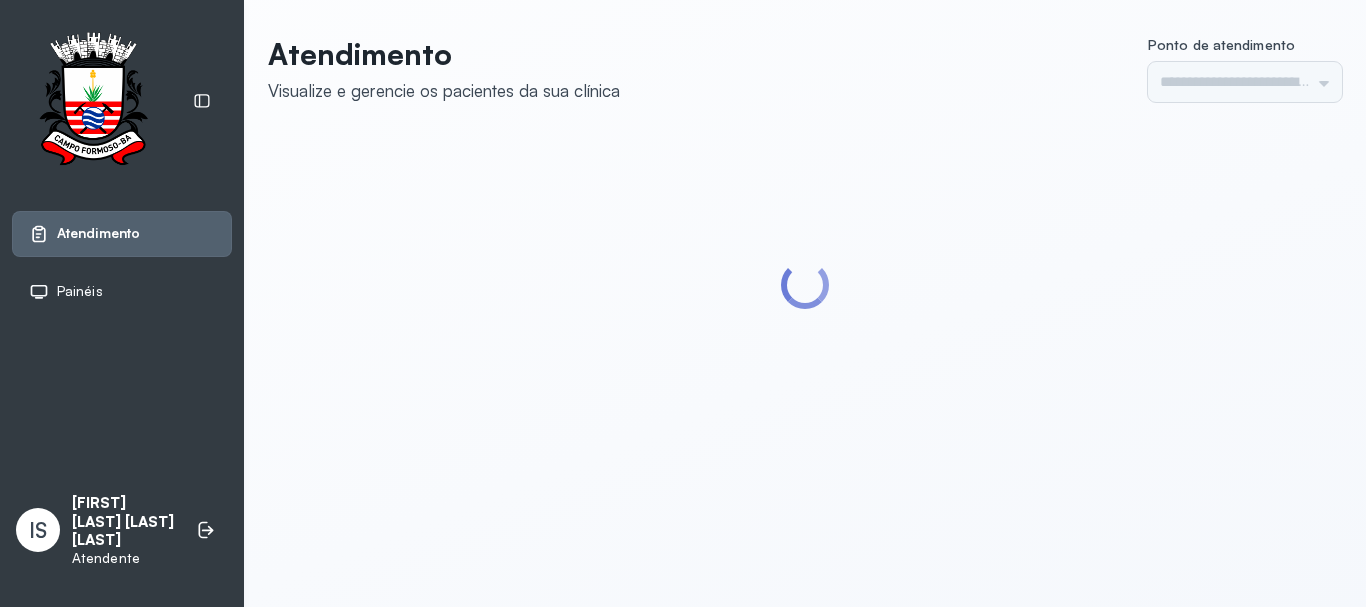 type on "******" 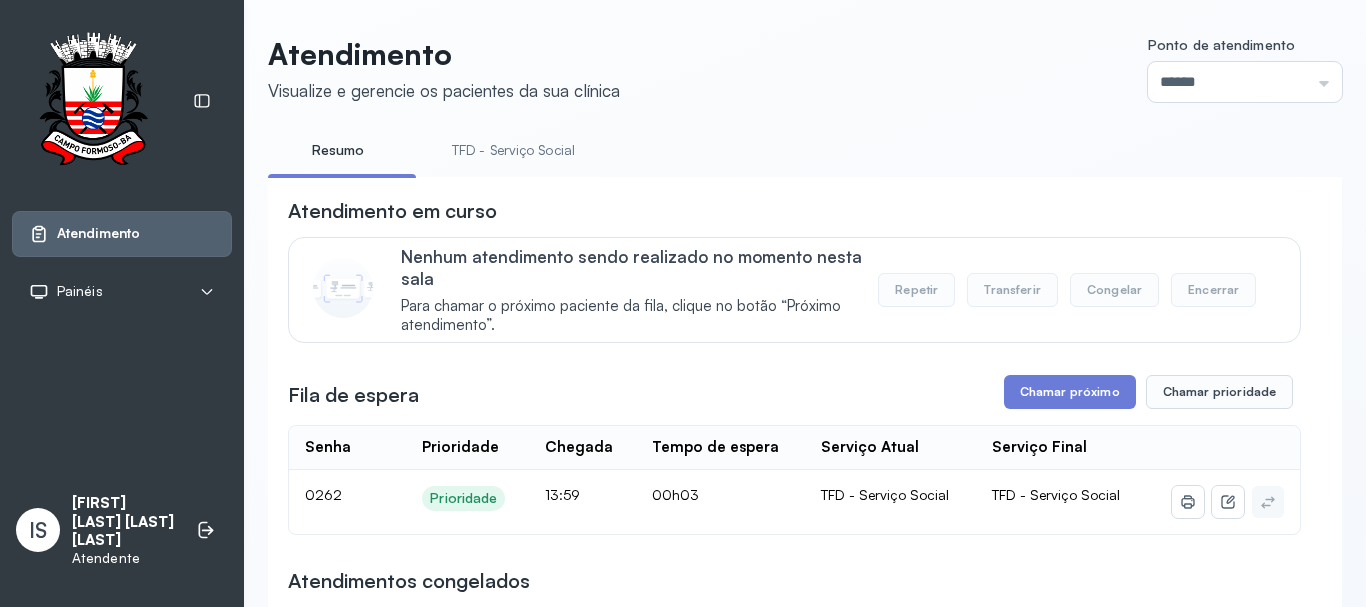 click on "Fila de espera Chamar próximo Chamar prioridade" at bounding box center [794, 392] 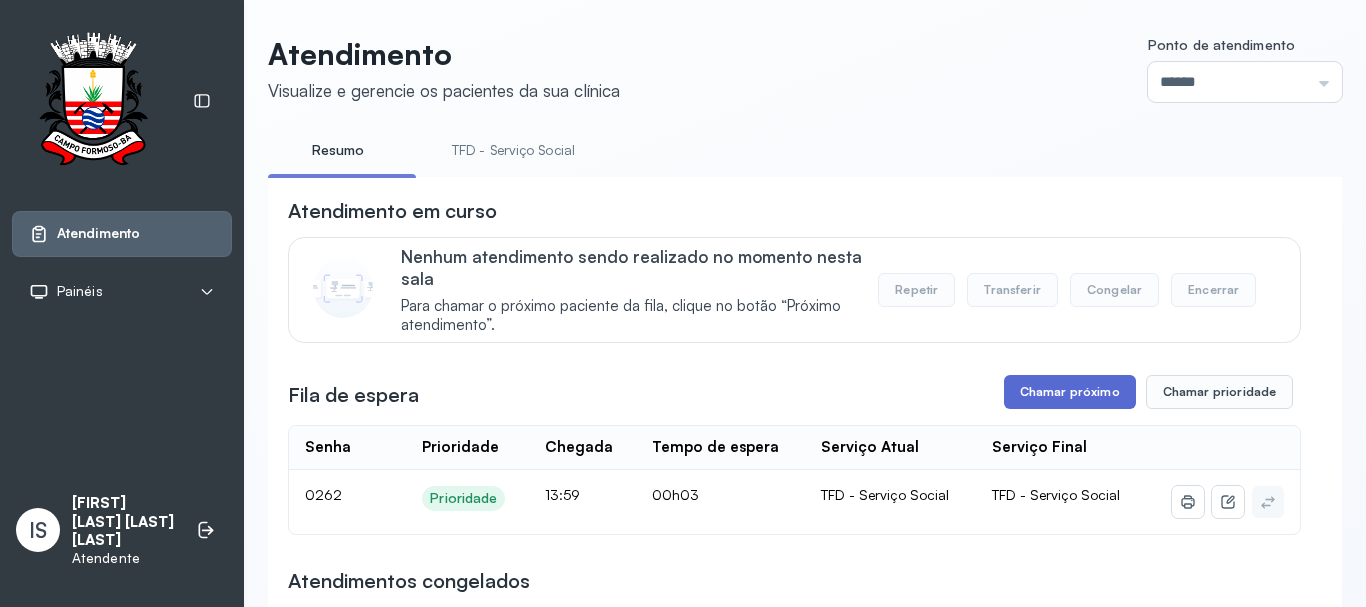 click on "Chamar próximo" at bounding box center [1070, 392] 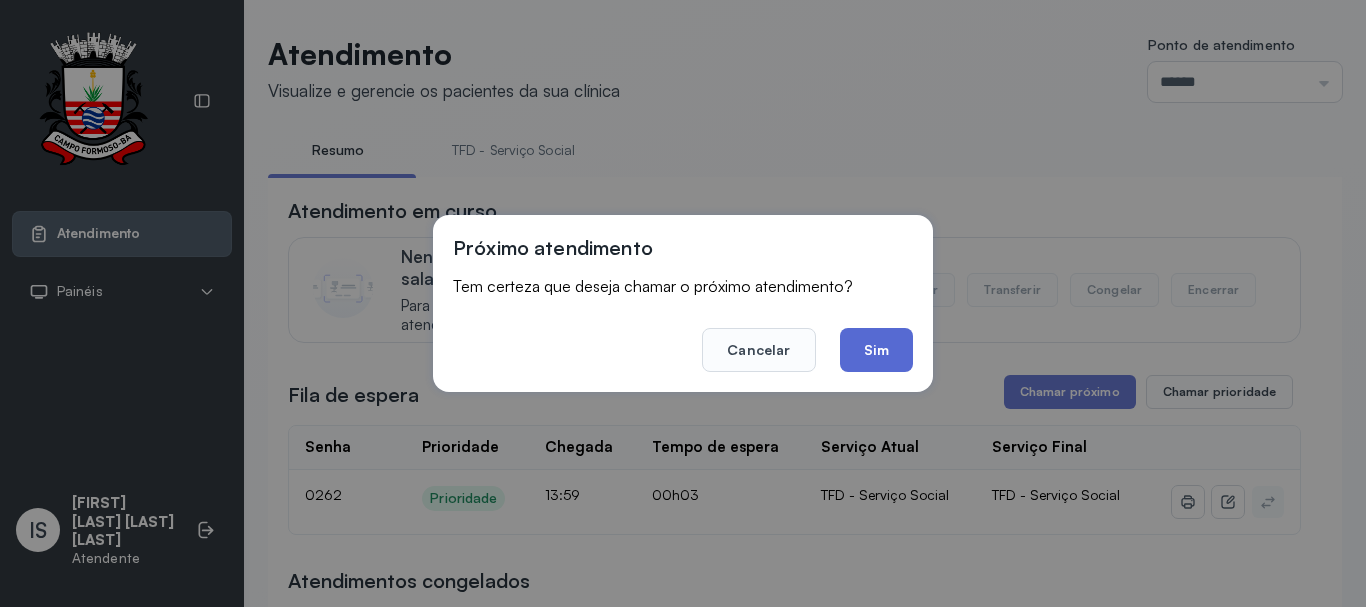 click on "Sim" 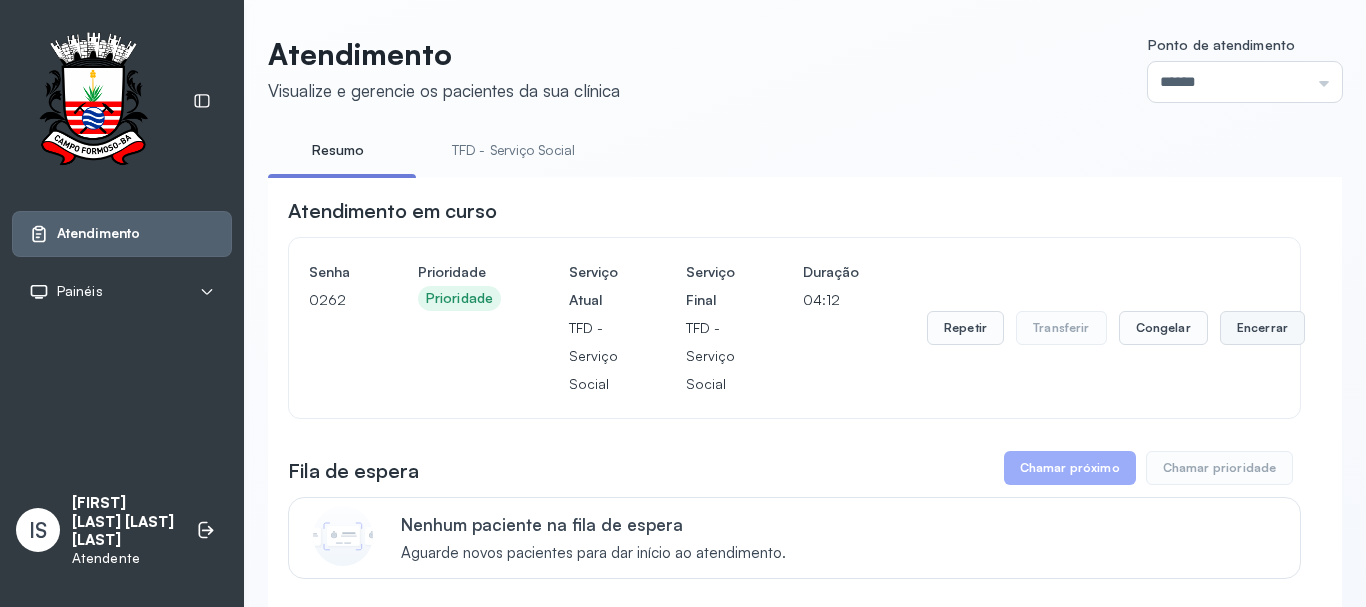click on "Encerrar" at bounding box center [1262, 328] 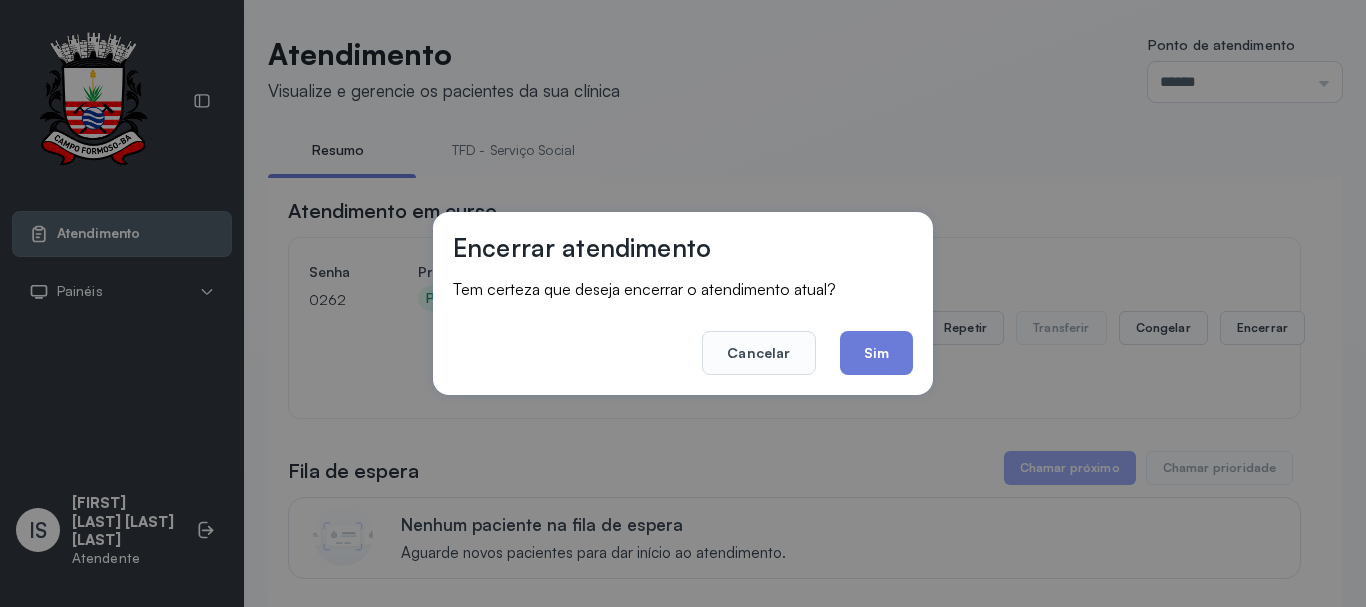 click on "Sim" 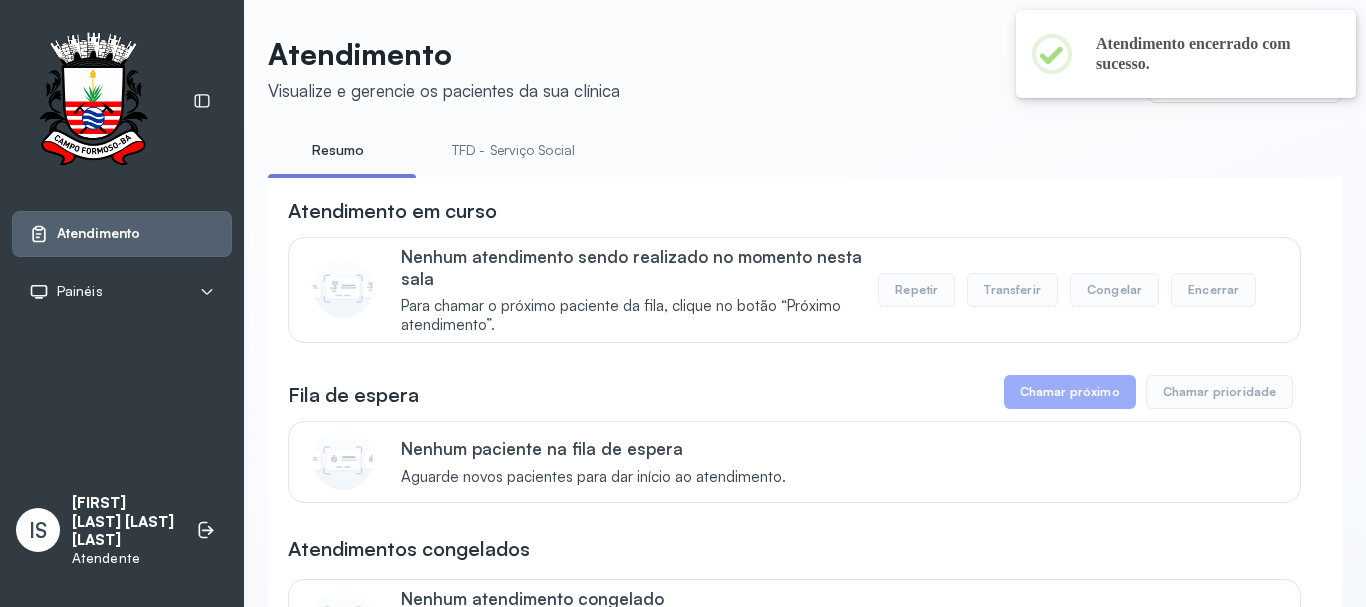 click on "TFD - Serviço Social" at bounding box center (513, 150) 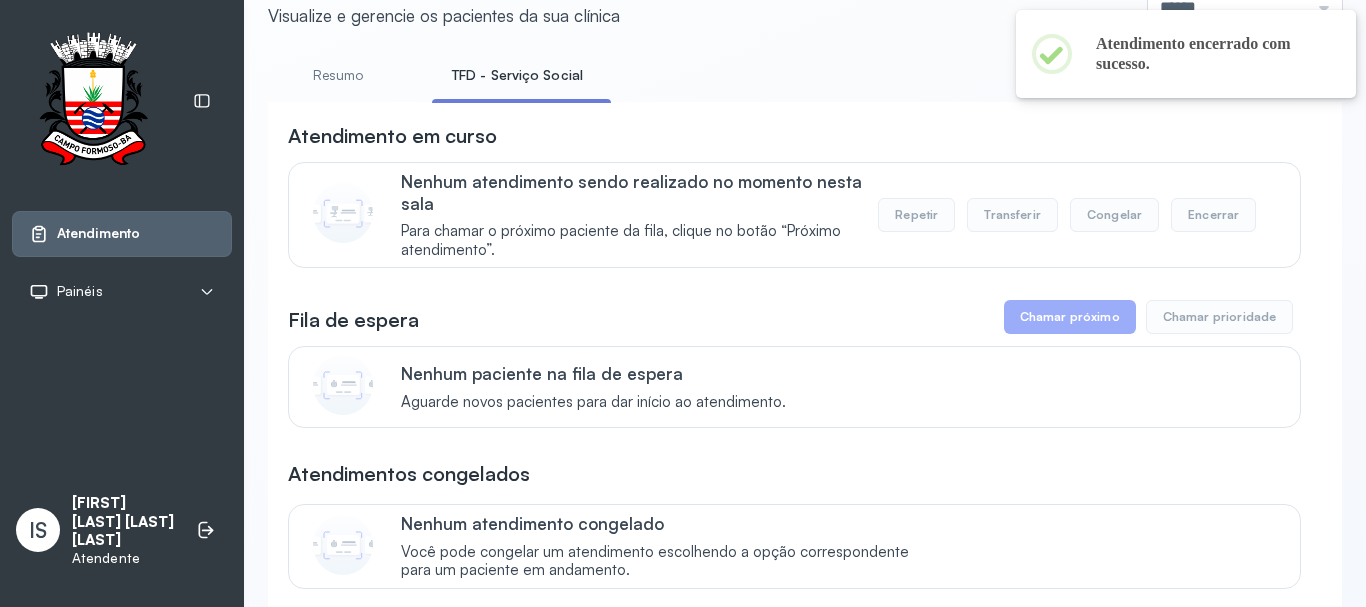scroll, scrollTop: 0, scrollLeft: 0, axis: both 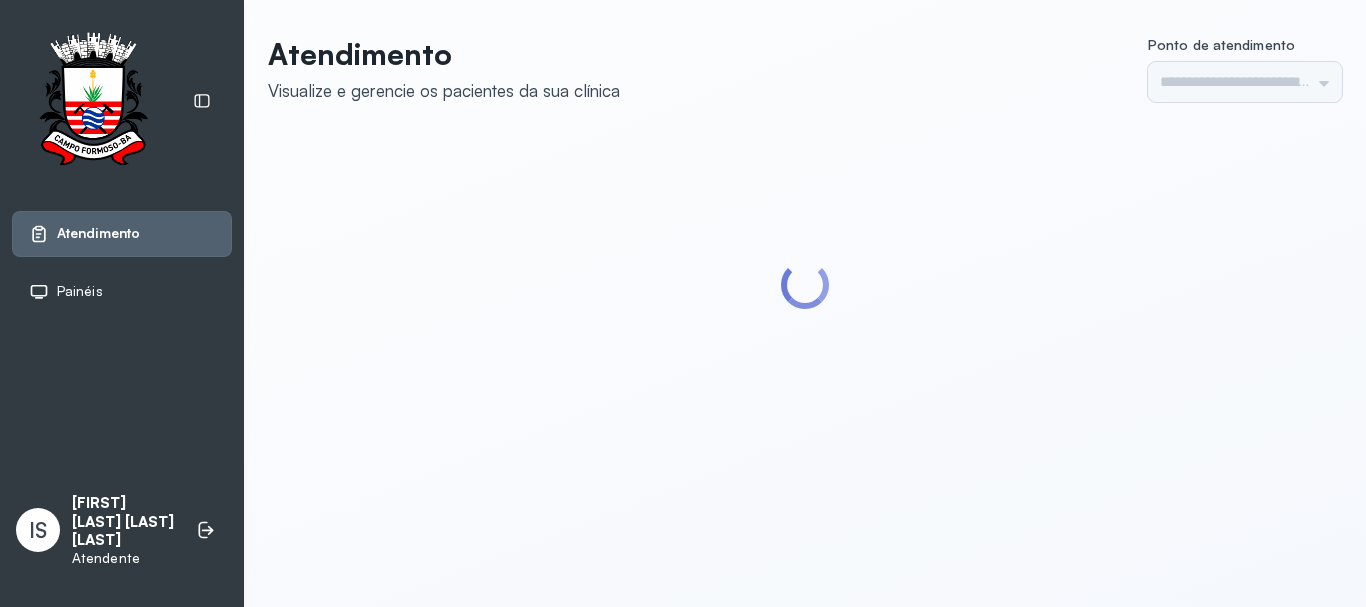 type on "******" 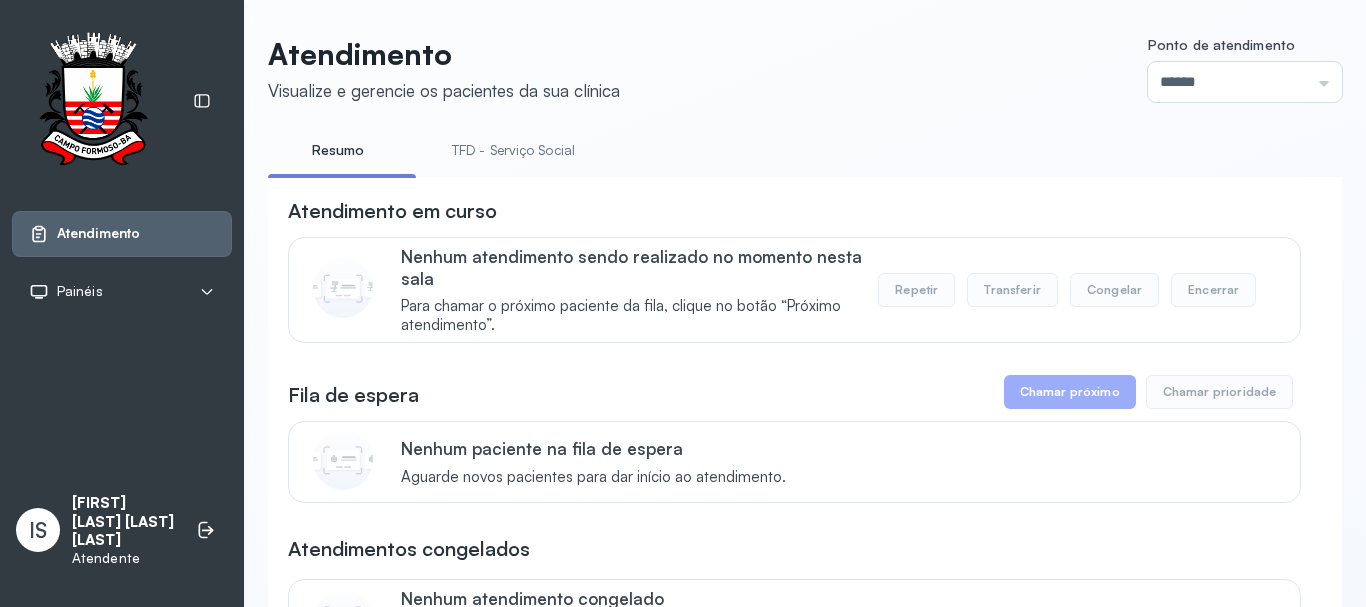 click on "TFD - Serviço Social" at bounding box center (513, 150) 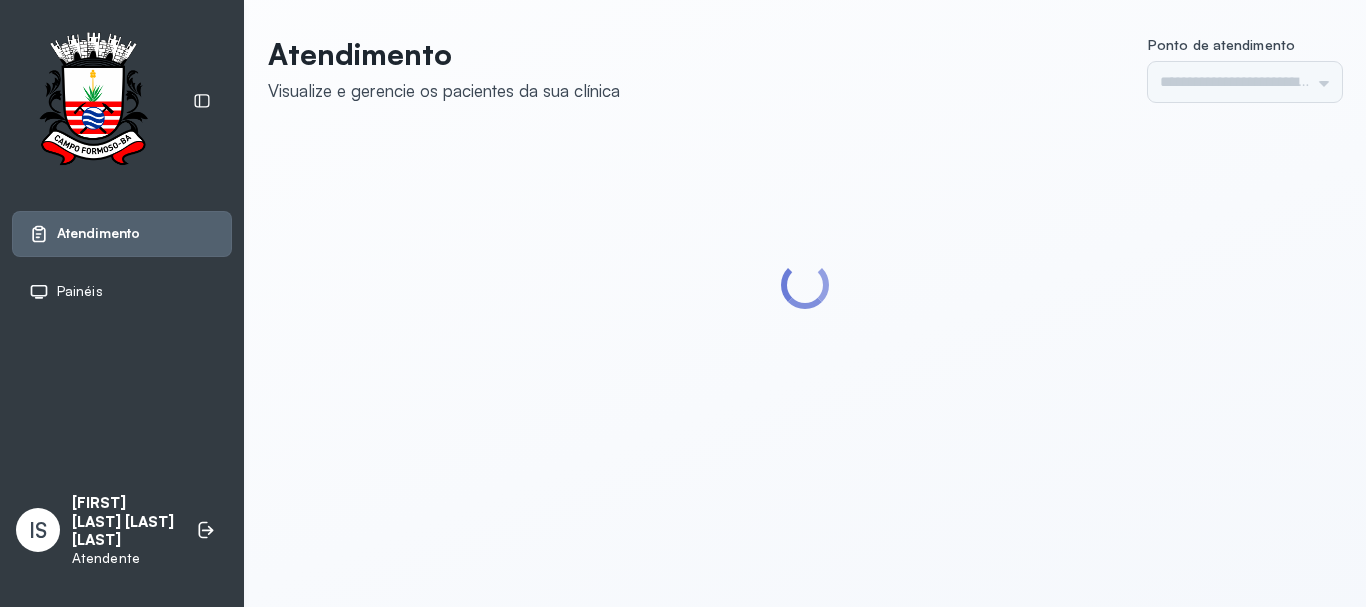 scroll, scrollTop: 0, scrollLeft: 0, axis: both 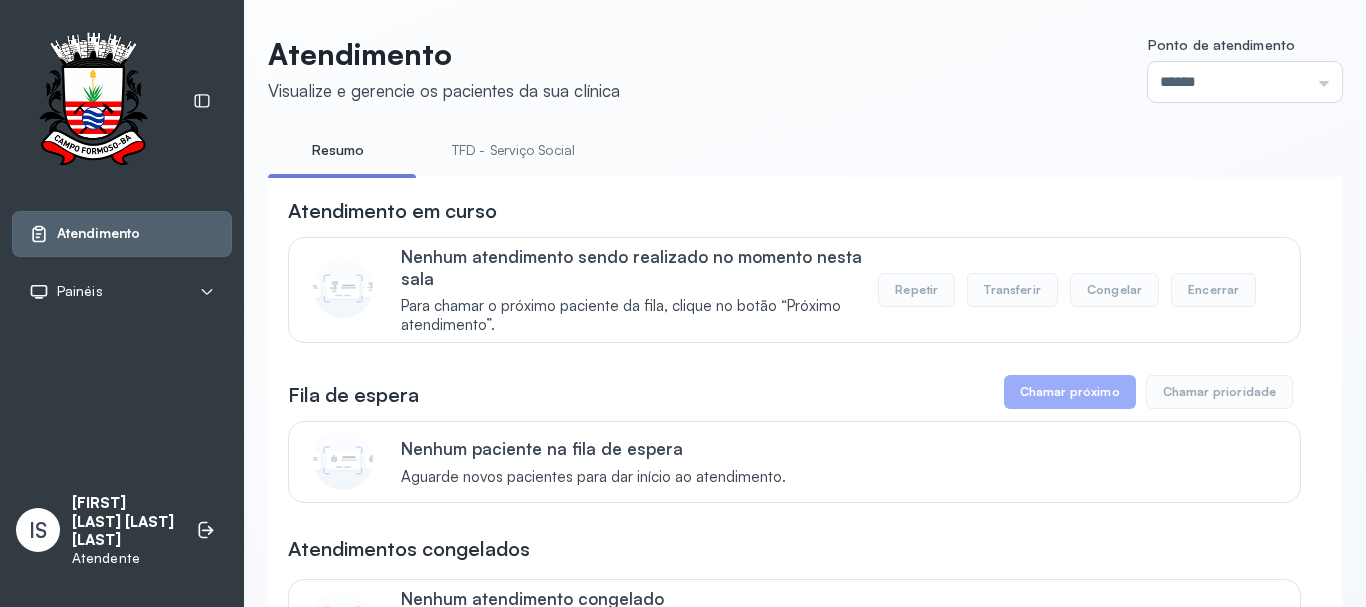 click on "TFD - Serviço Social" at bounding box center [513, 150] 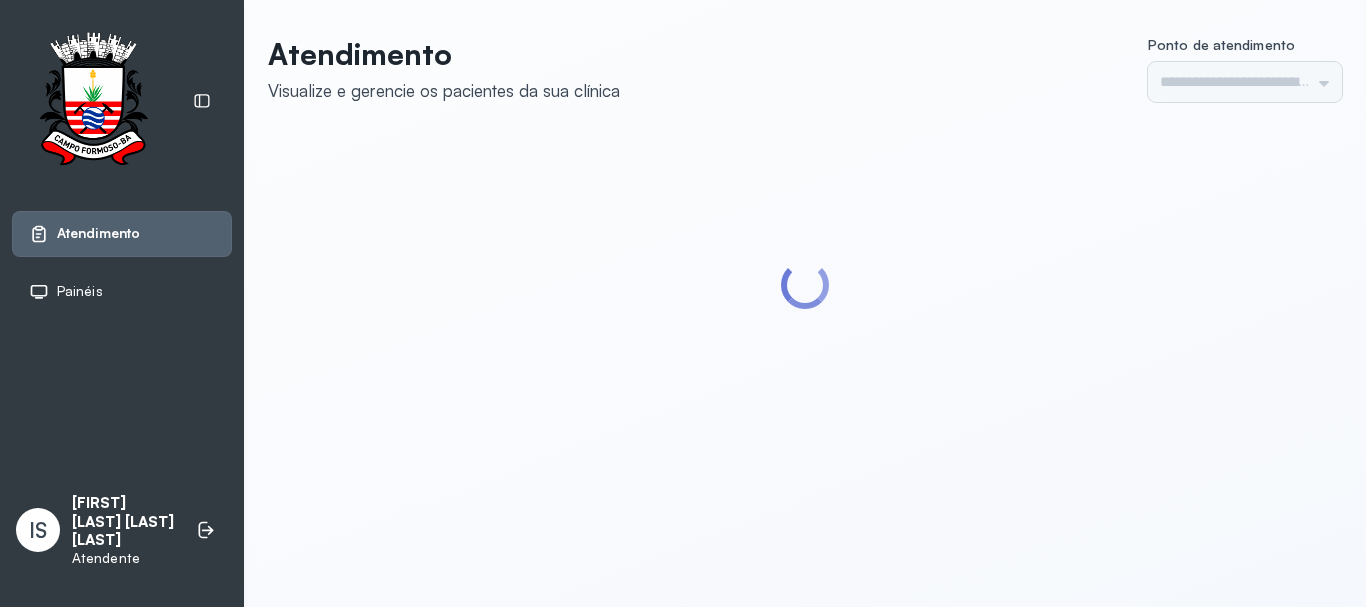 scroll, scrollTop: 0, scrollLeft: 0, axis: both 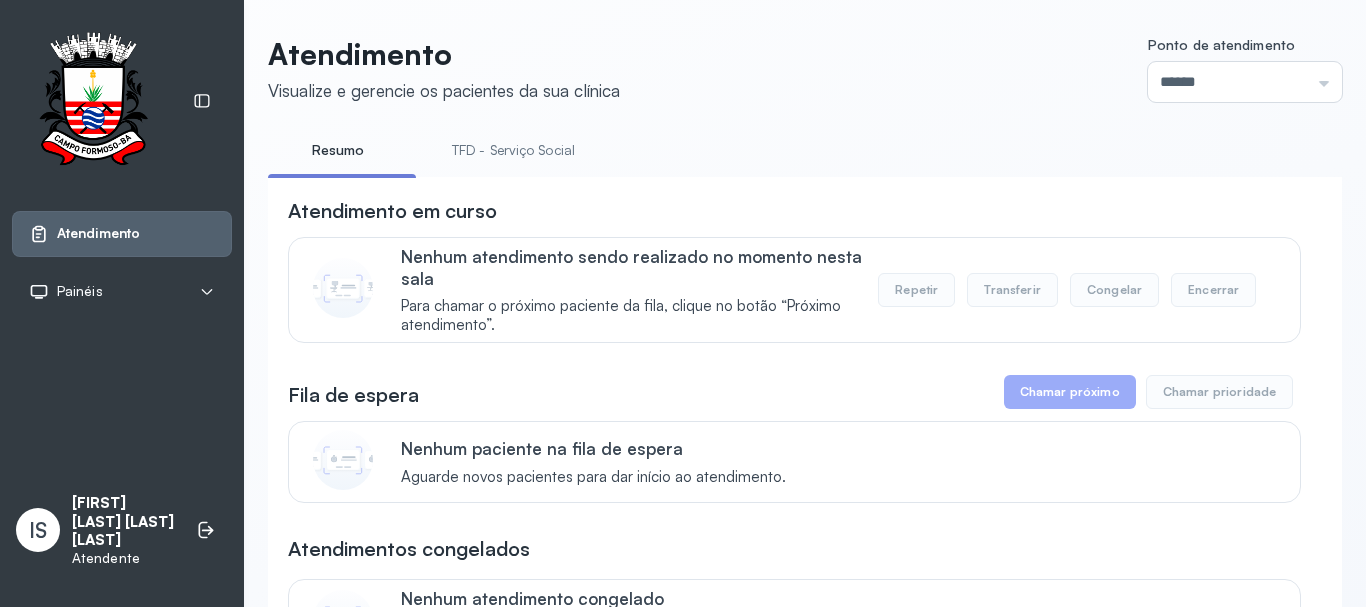 click on "TFD - Serviço Social" at bounding box center (513, 150) 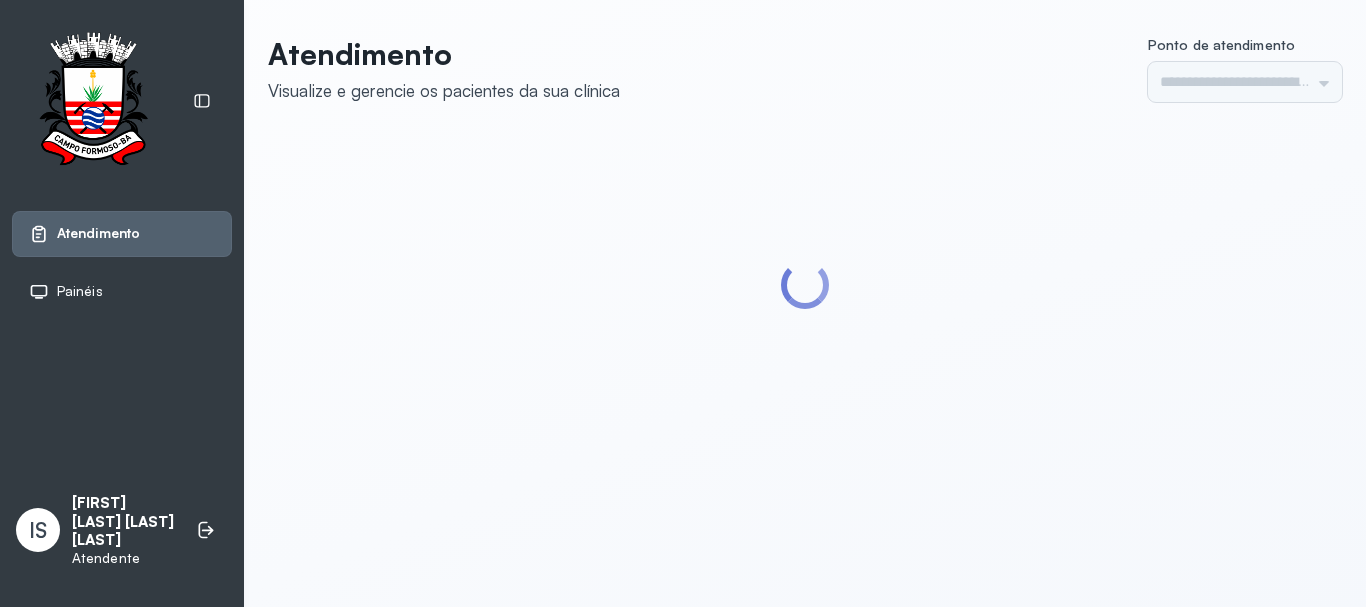 scroll, scrollTop: 0, scrollLeft: 0, axis: both 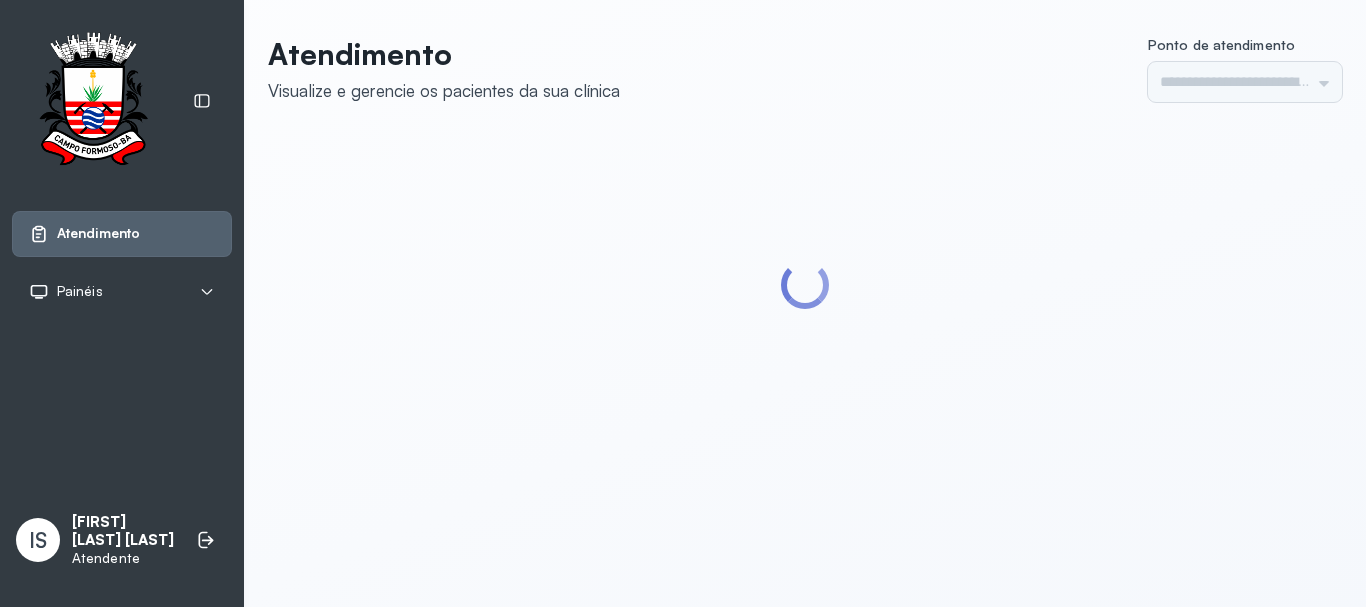 type on "******" 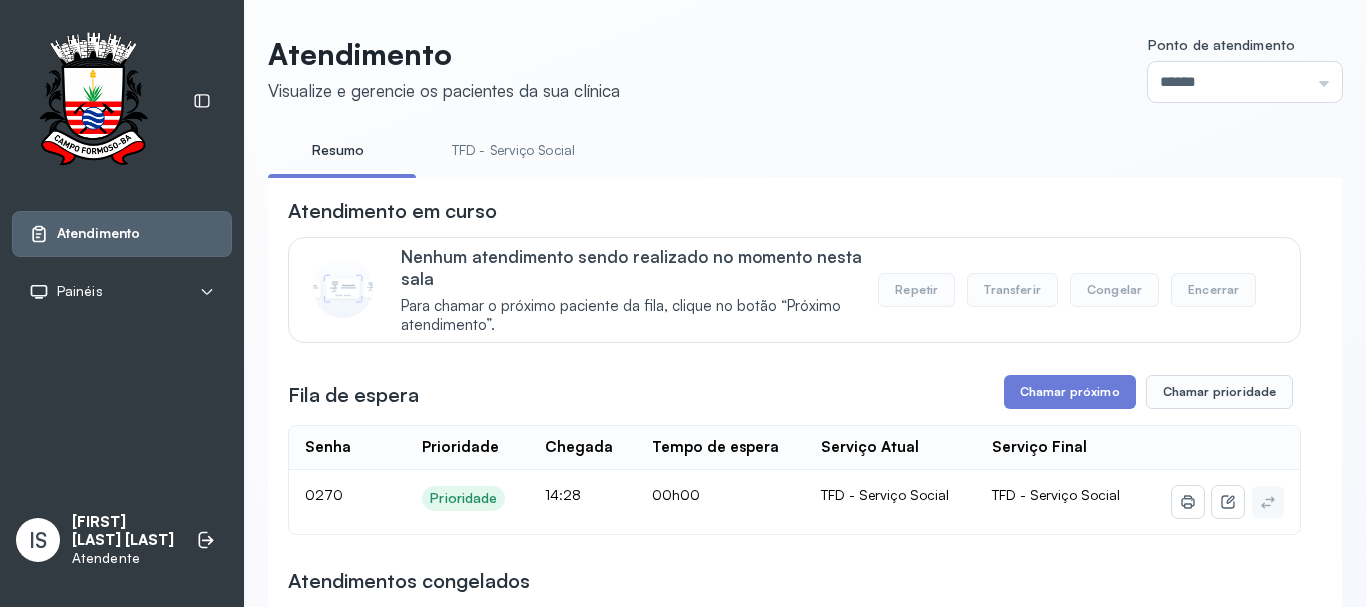 click on "Fila de espera Chamar próximo Chamar prioridade" at bounding box center [794, 392] 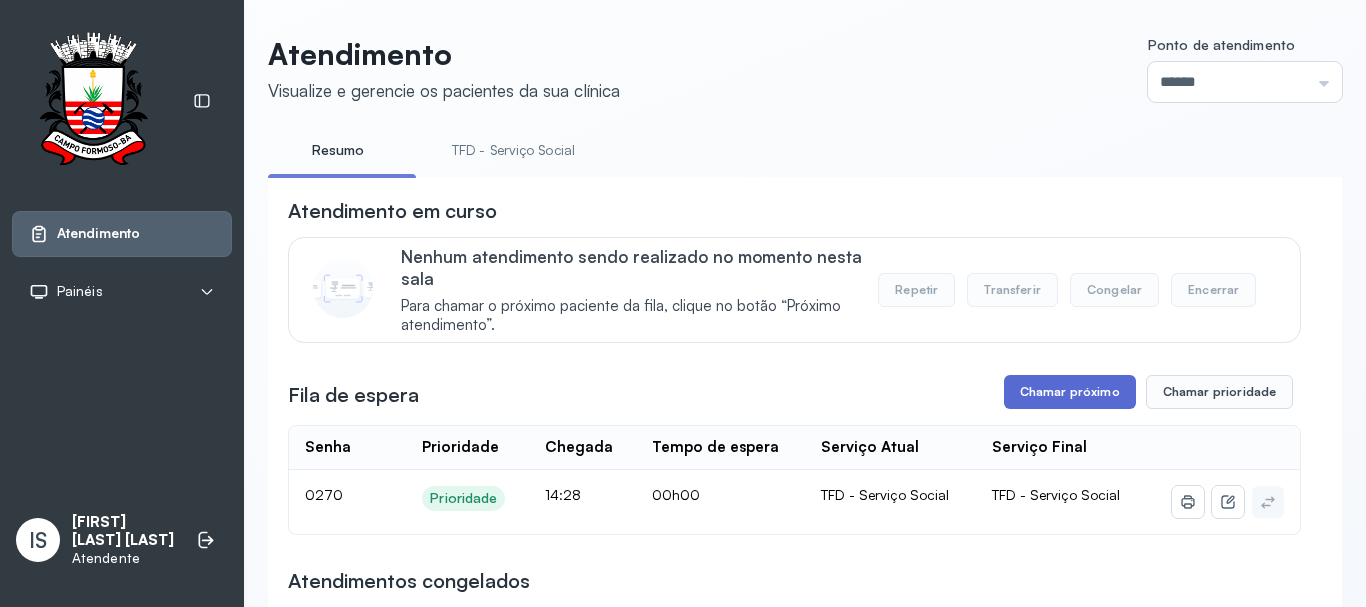 click on "Chamar próximo" at bounding box center (1070, 392) 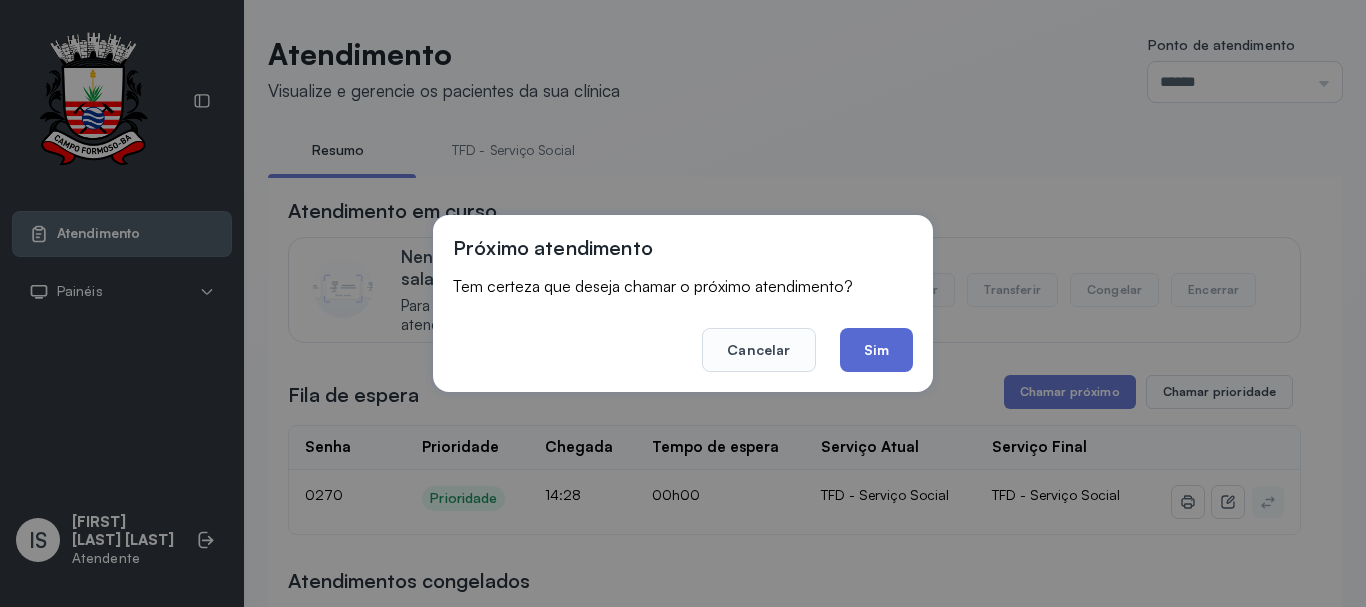 click on "Sim" 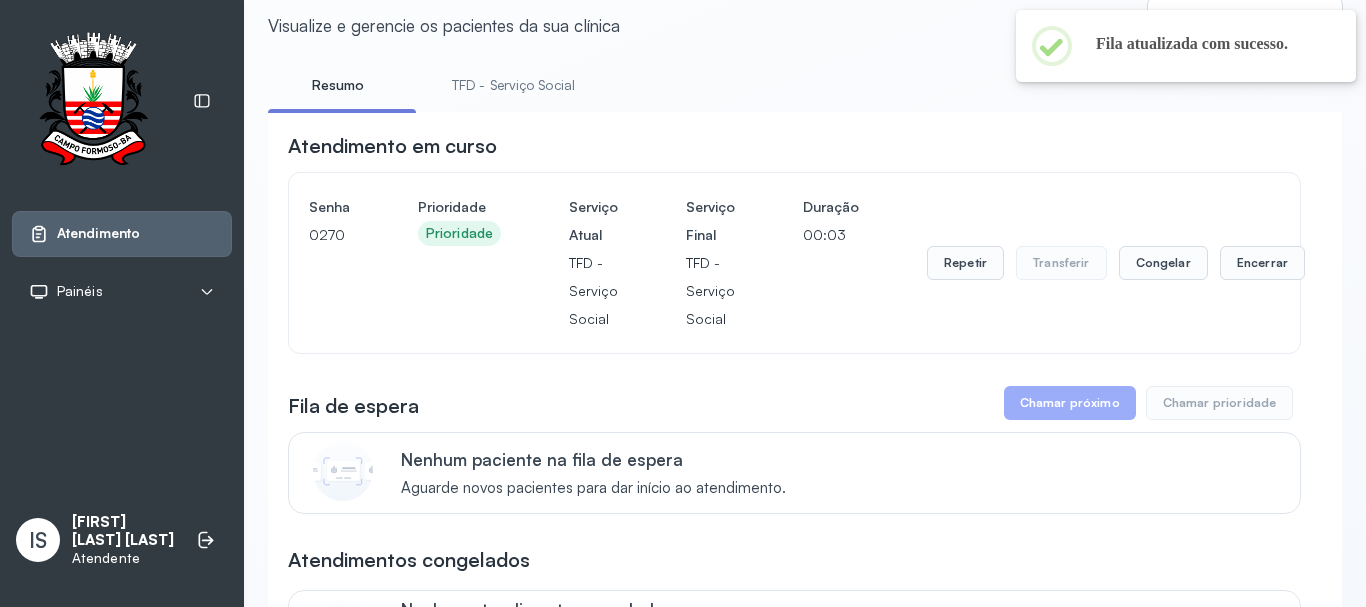 scroll, scrollTop: 100, scrollLeft: 0, axis: vertical 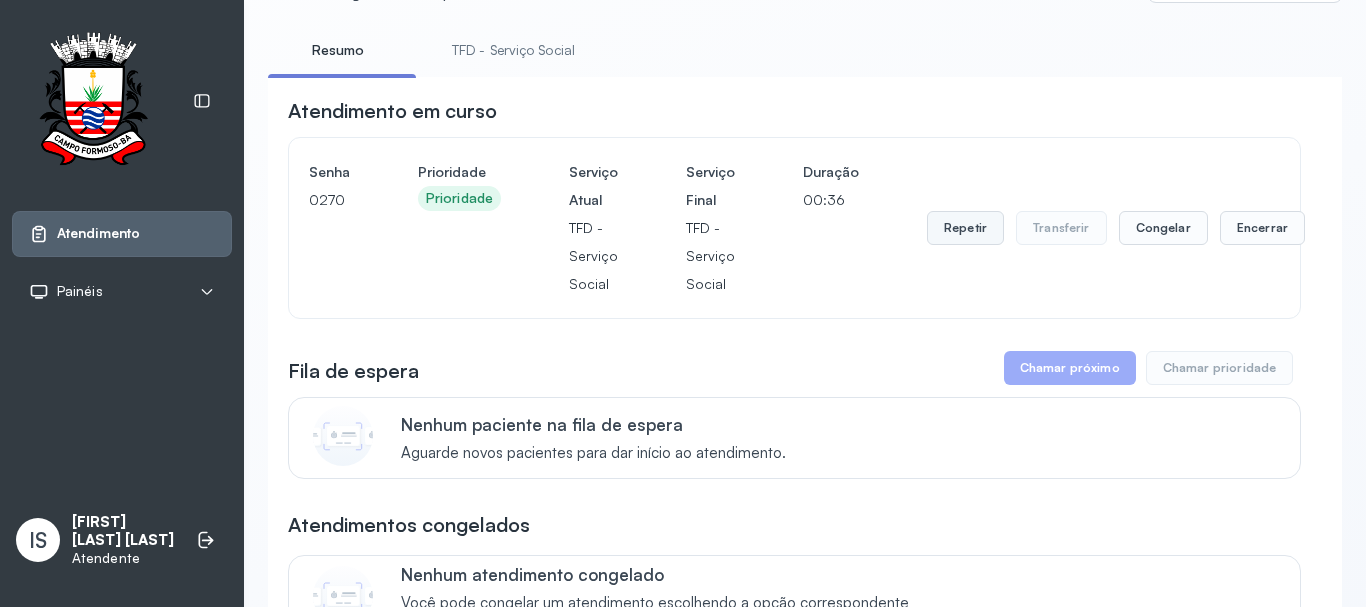 click on "Repetir" at bounding box center [965, 228] 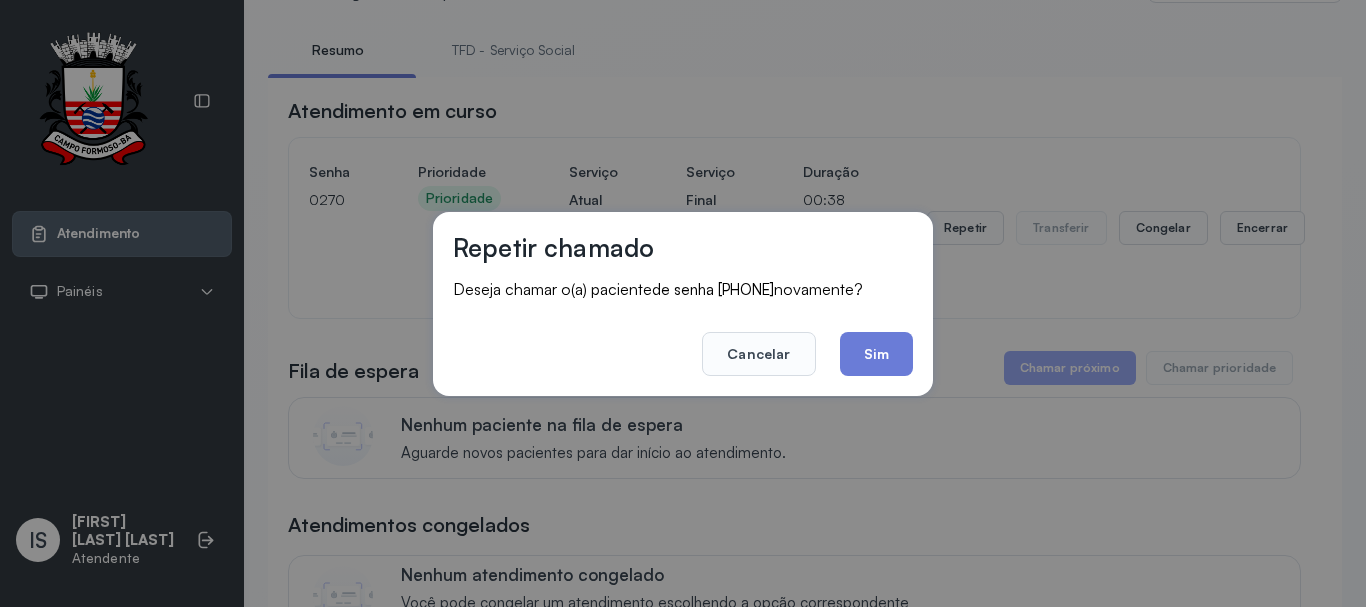 click on "Cancelar" 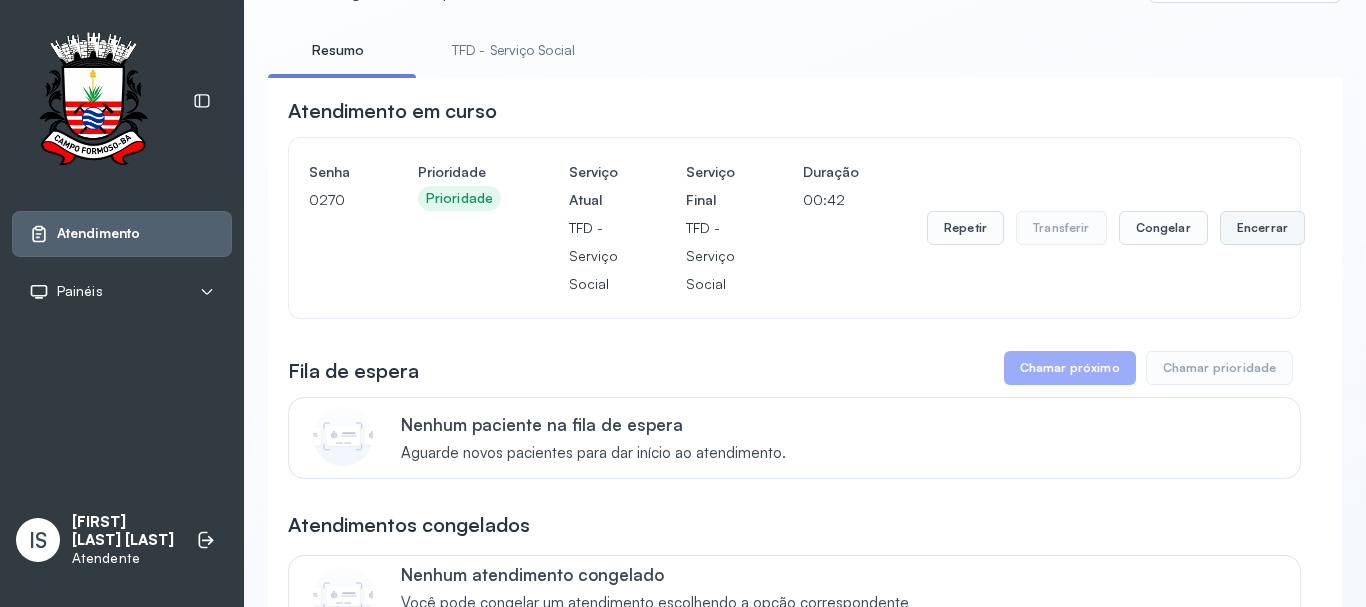 click on "Encerrar" at bounding box center (1262, 228) 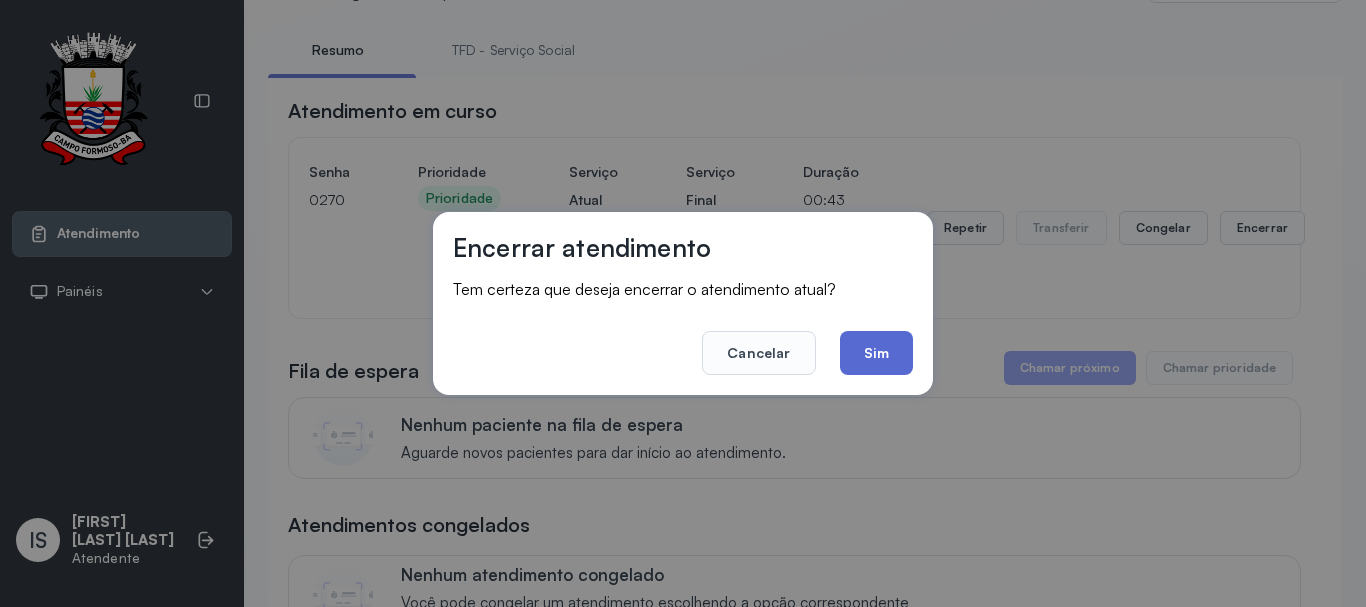 click on "Sim" 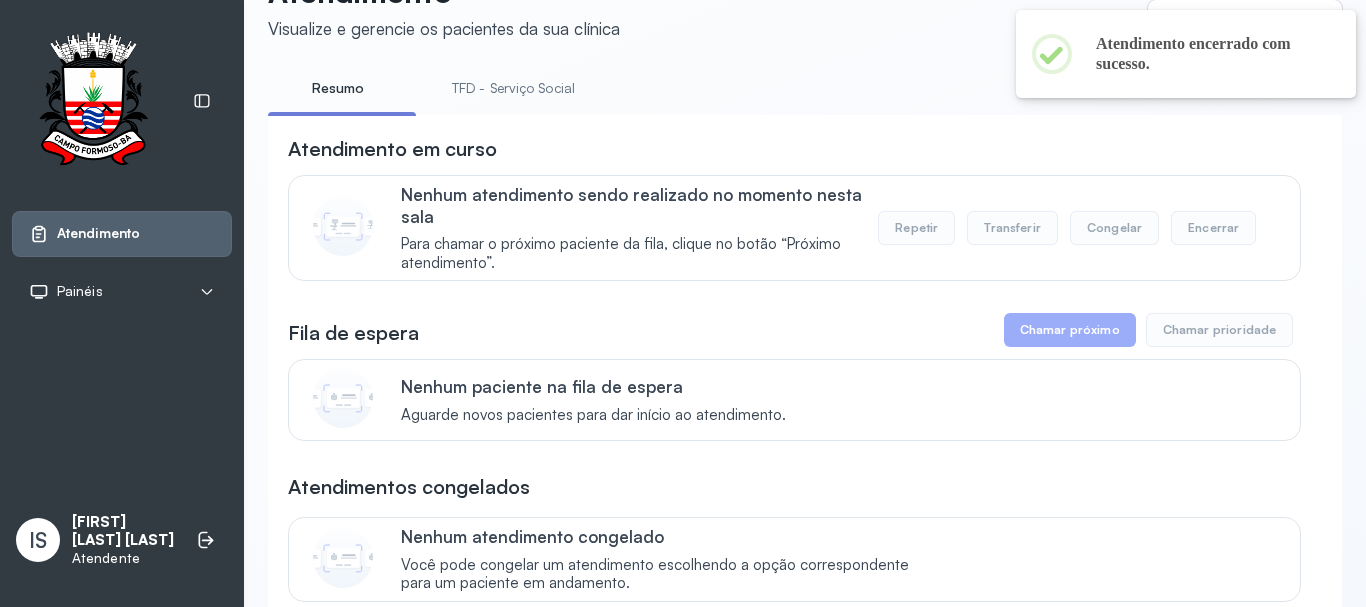 scroll, scrollTop: 100, scrollLeft: 0, axis: vertical 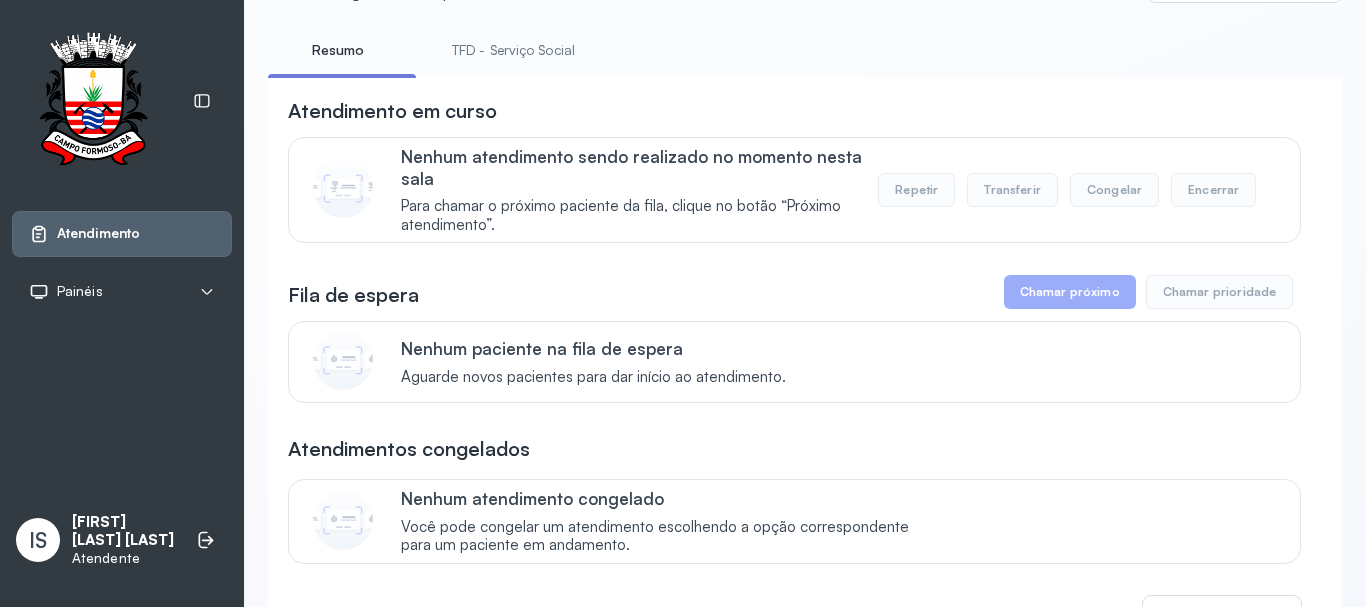 click on "TFD - Serviço Social" at bounding box center (513, 50) 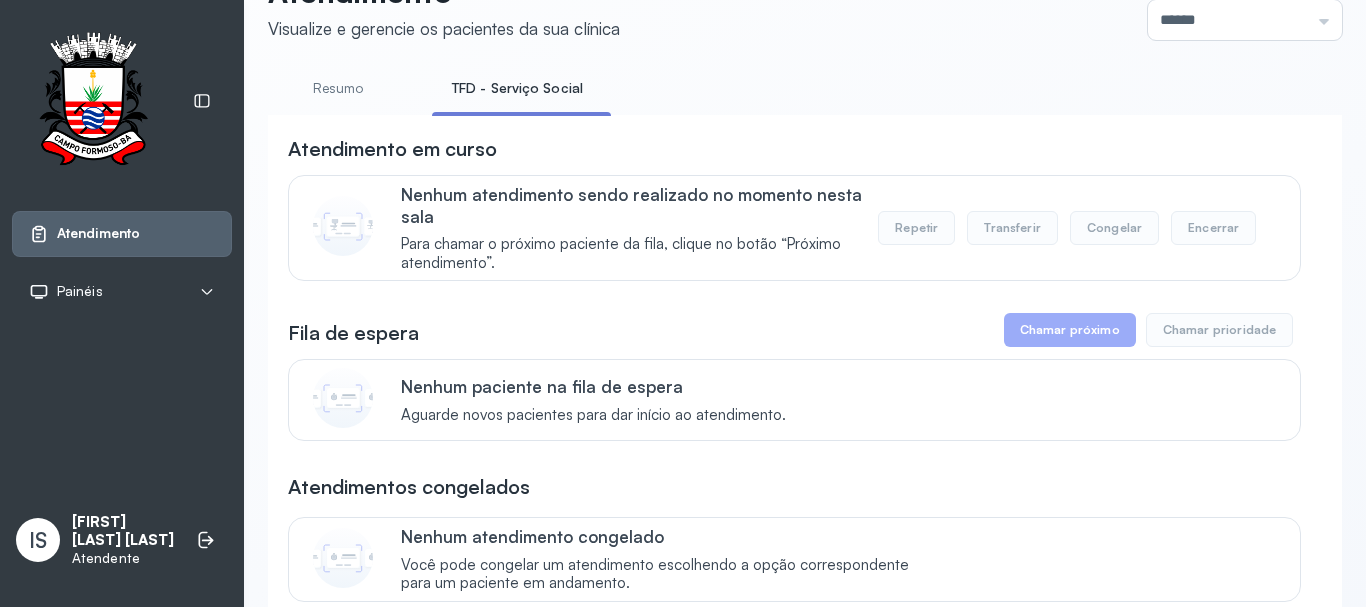 scroll, scrollTop: 100, scrollLeft: 0, axis: vertical 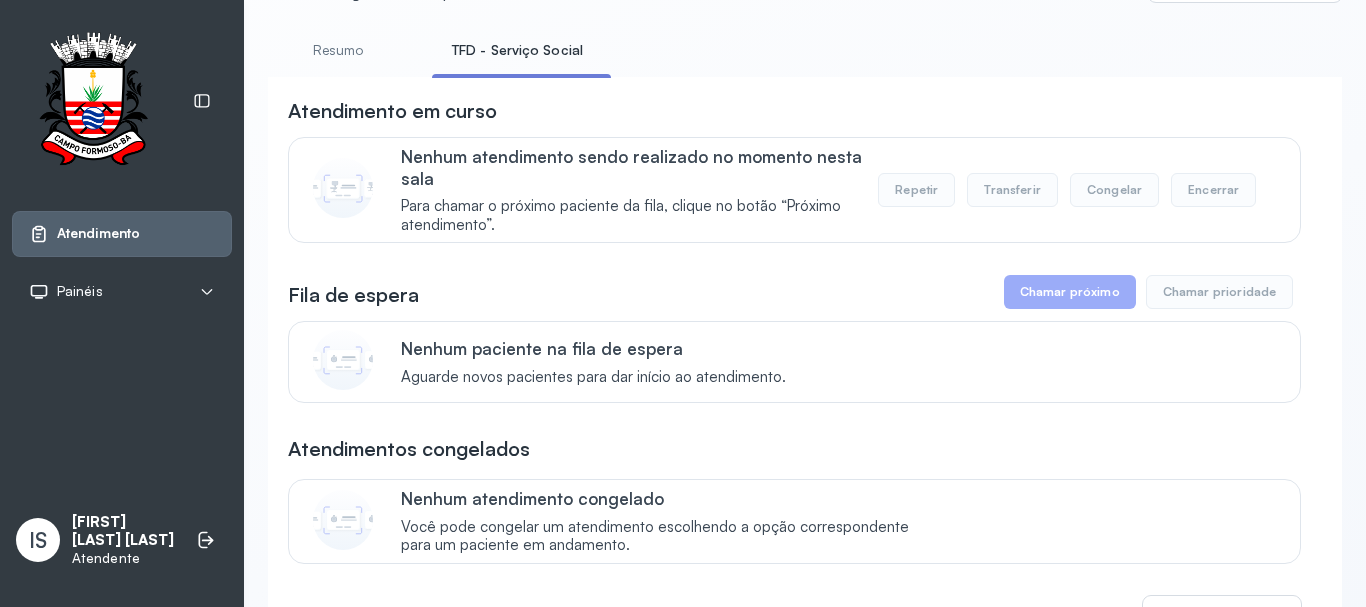 click on "Resumo" at bounding box center (338, 50) 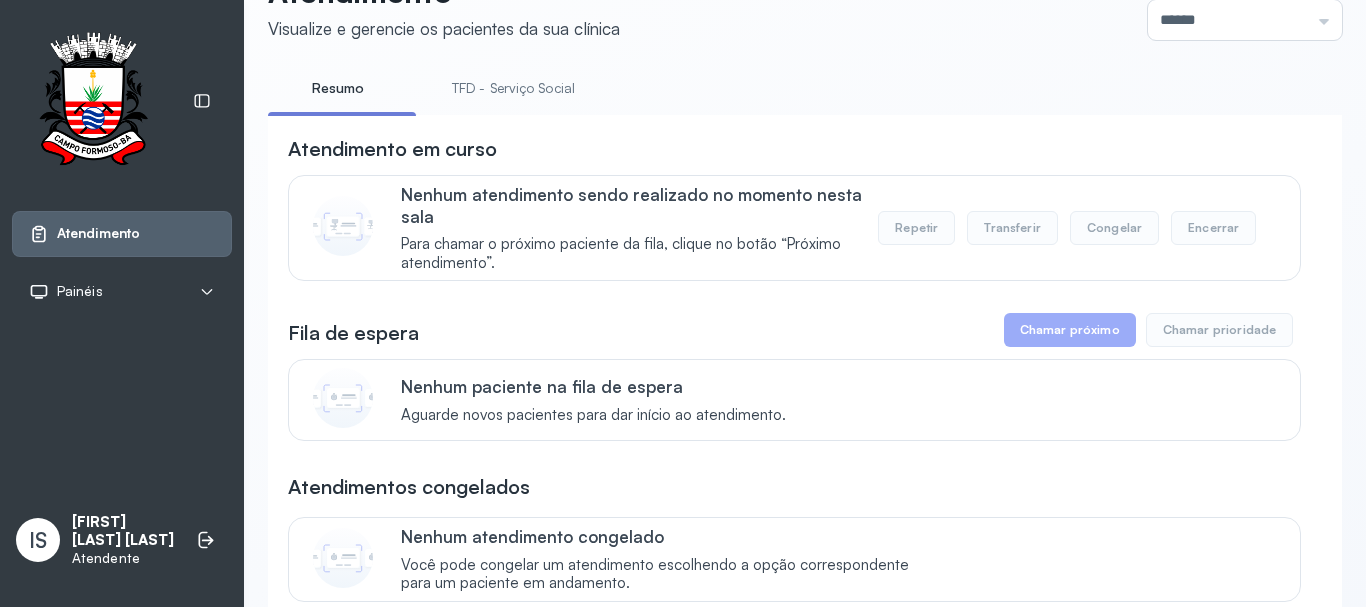 scroll, scrollTop: 100, scrollLeft: 0, axis: vertical 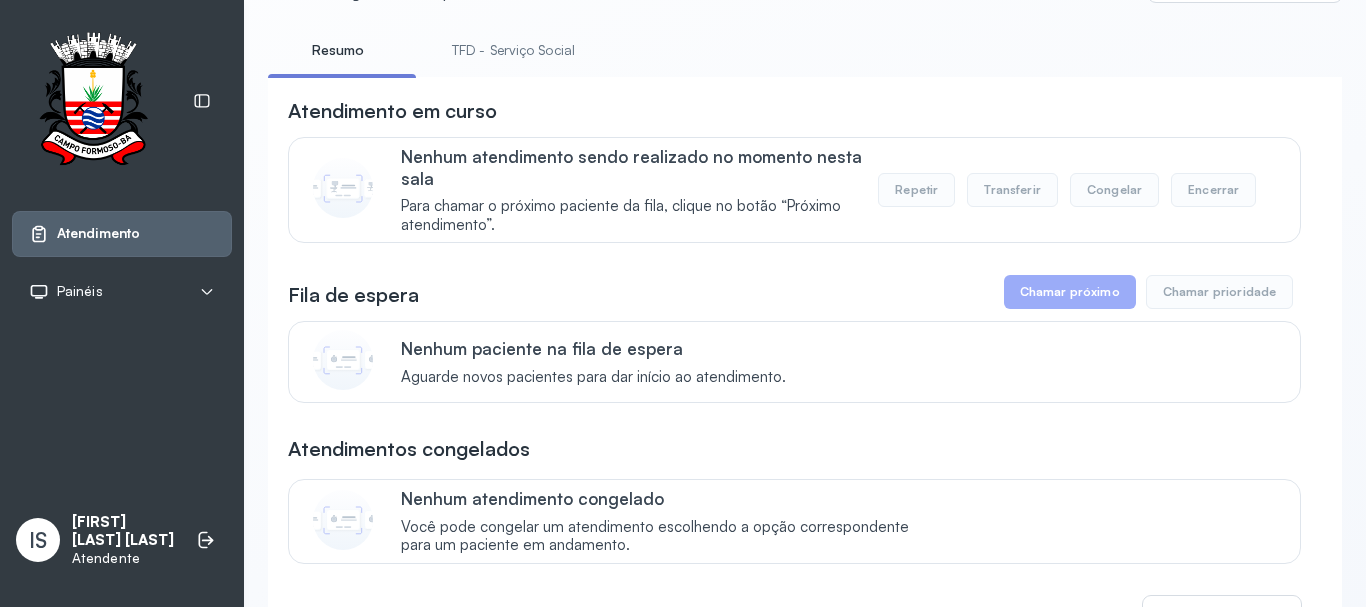 click on "TFD - Serviço Social" at bounding box center [513, 50] 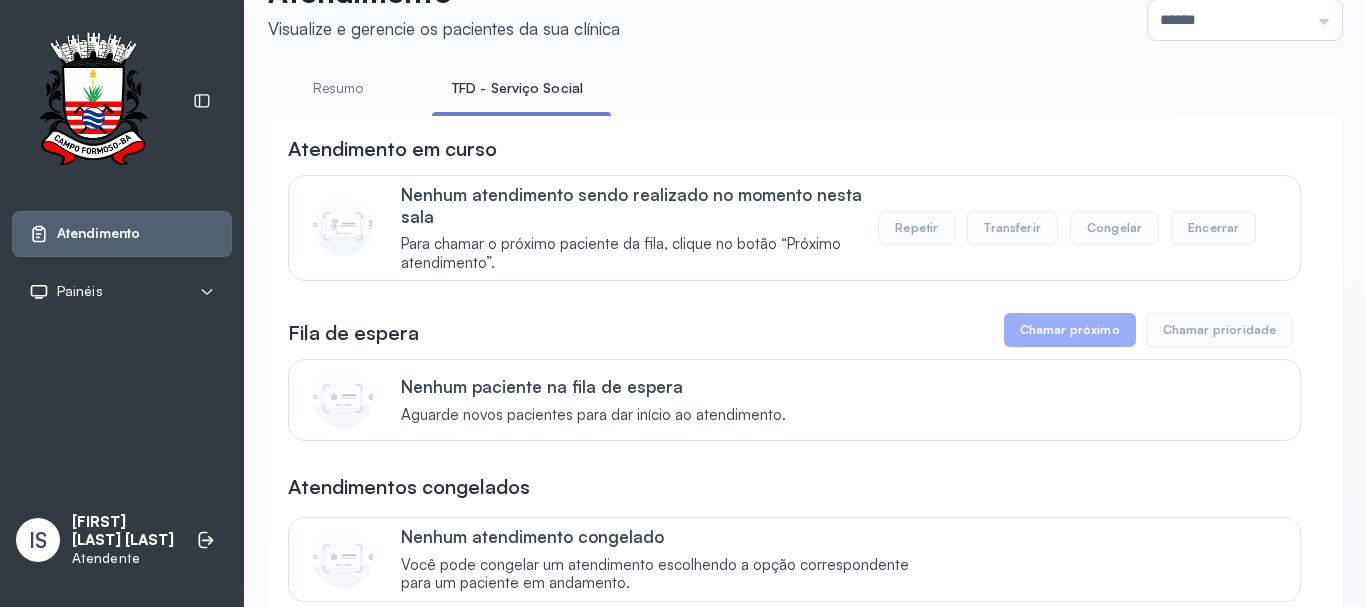 scroll, scrollTop: 100, scrollLeft: 0, axis: vertical 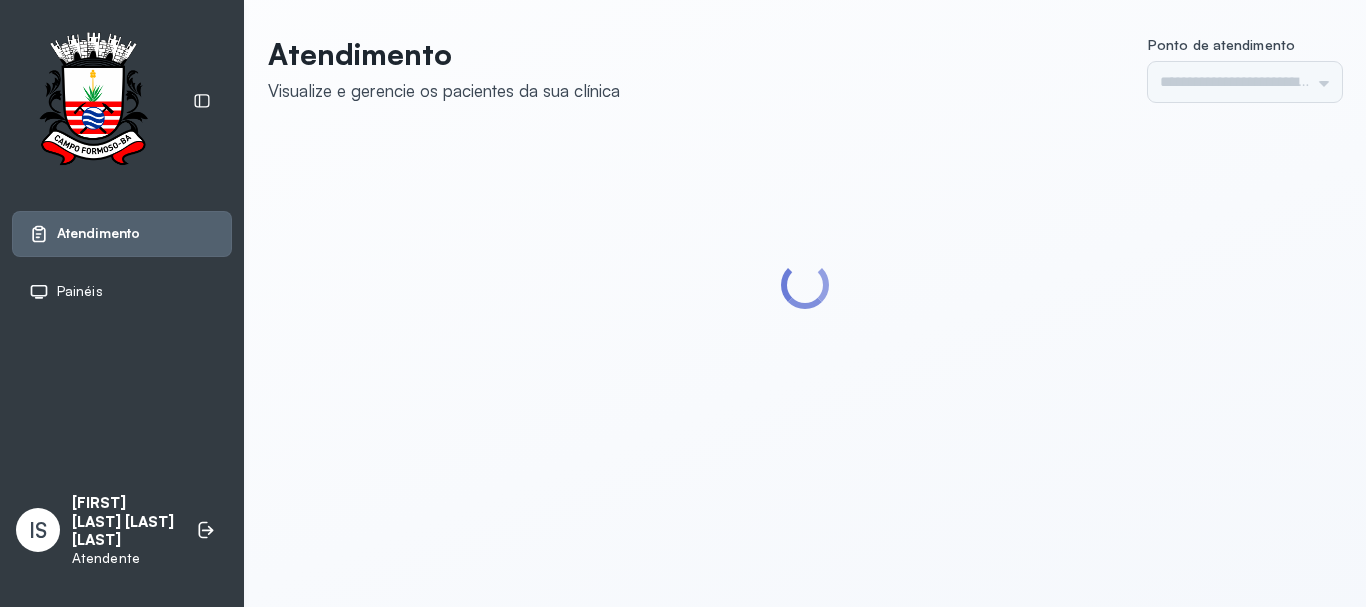 type on "******" 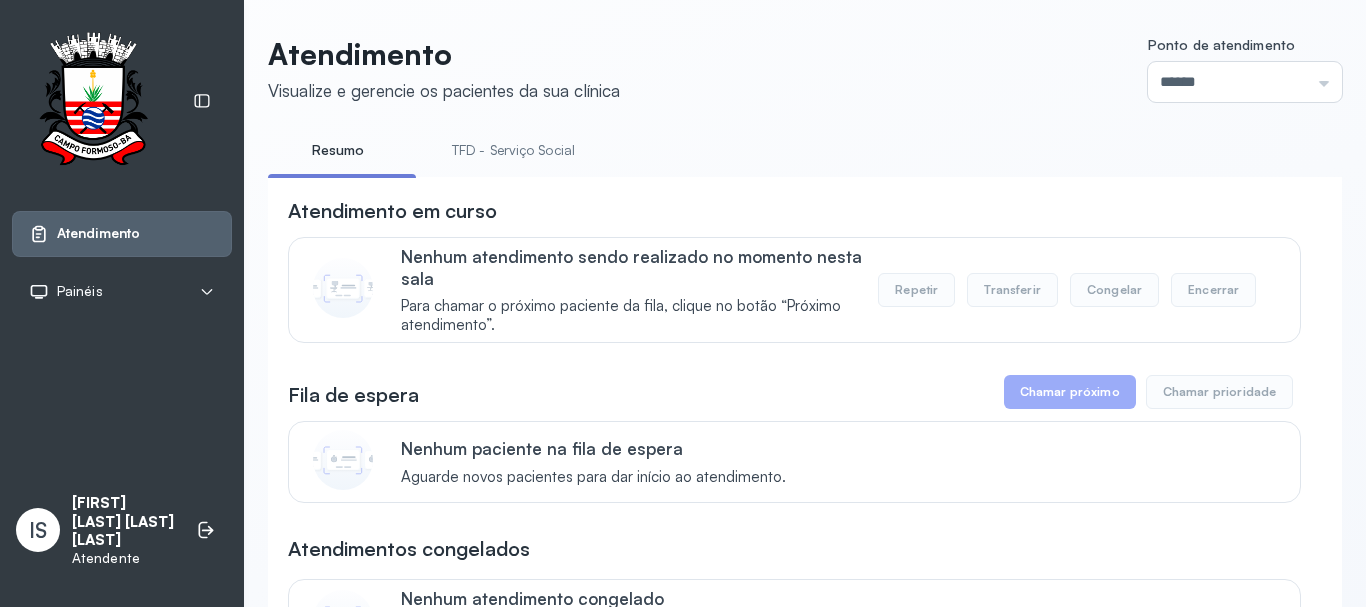 click on "TFD - Serviço Social" at bounding box center (513, 150) 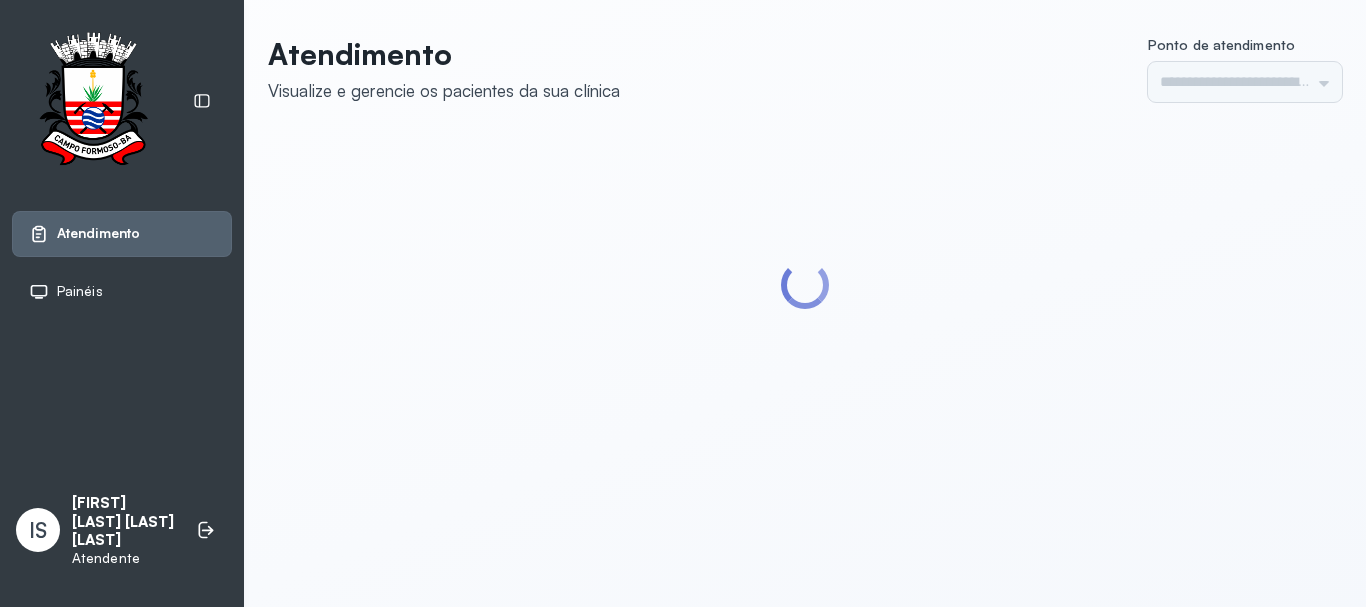 scroll, scrollTop: 0, scrollLeft: 0, axis: both 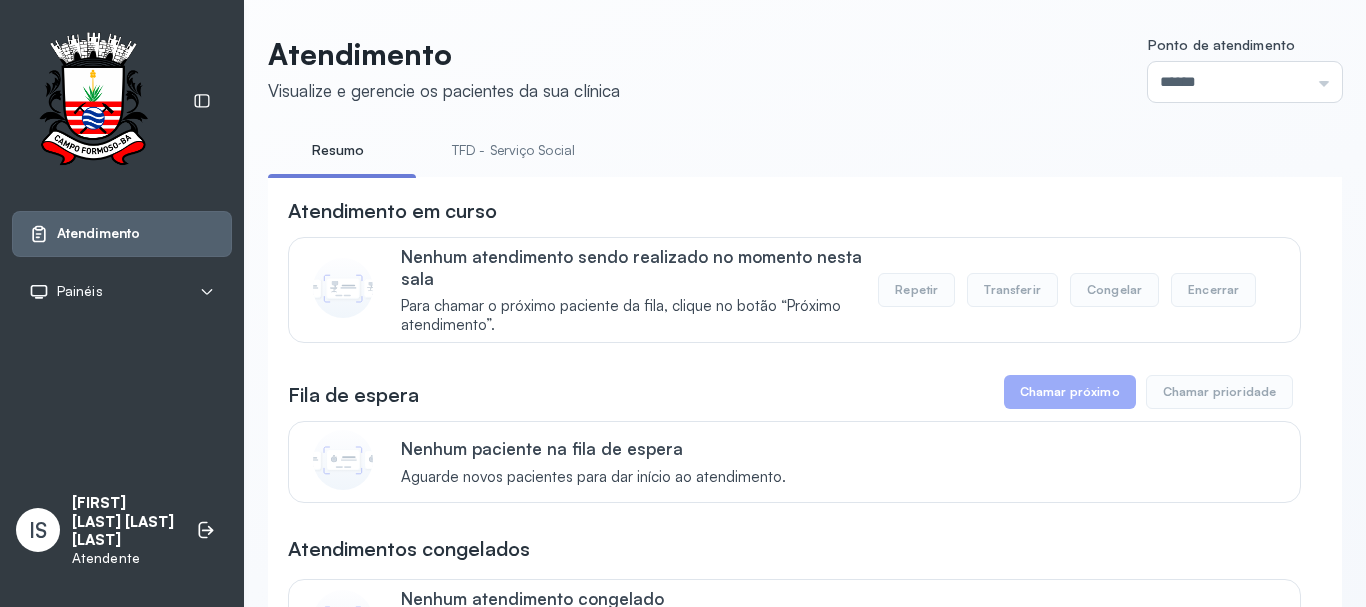 click on "TFD - Serviço Social" at bounding box center [513, 150] 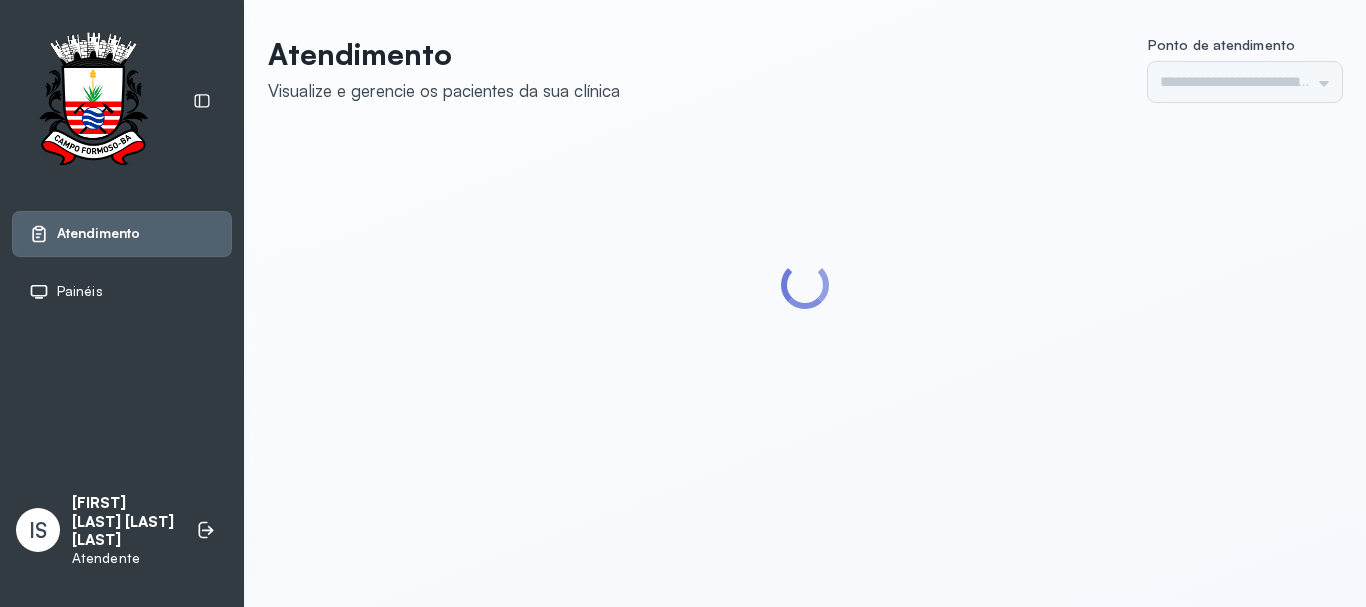 scroll, scrollTop: 0, scrollLeft: 0, axis: both 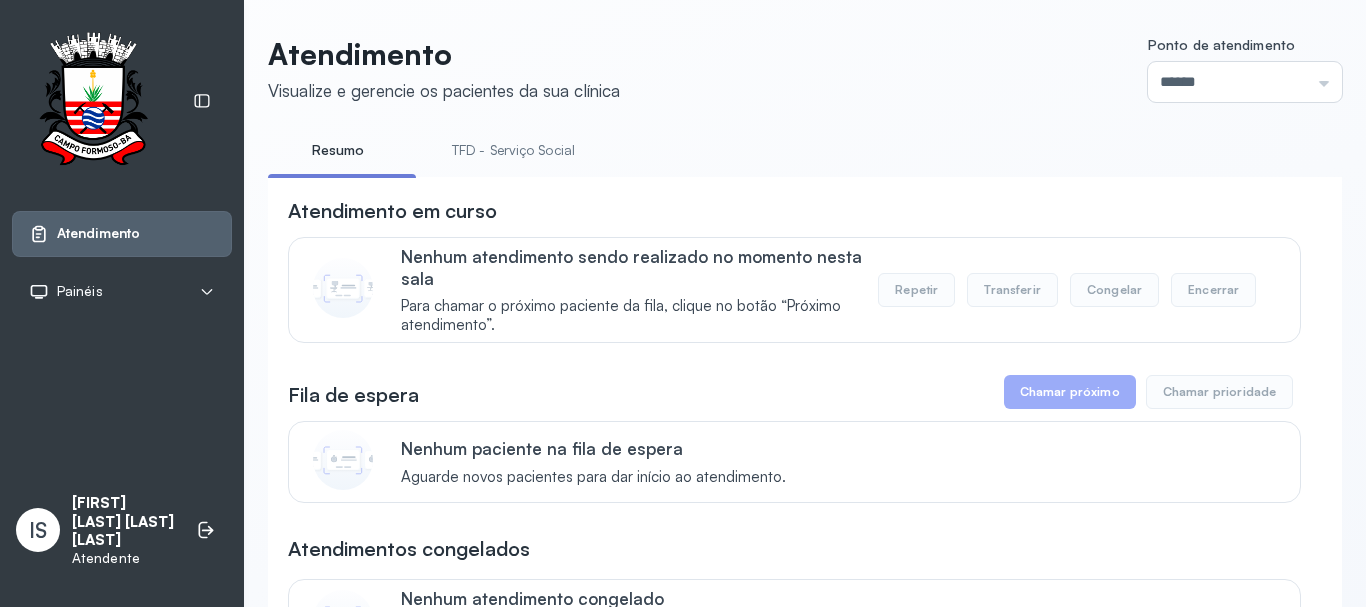 click on "TFD - Serviço Social" at bounding box center [513, 150] 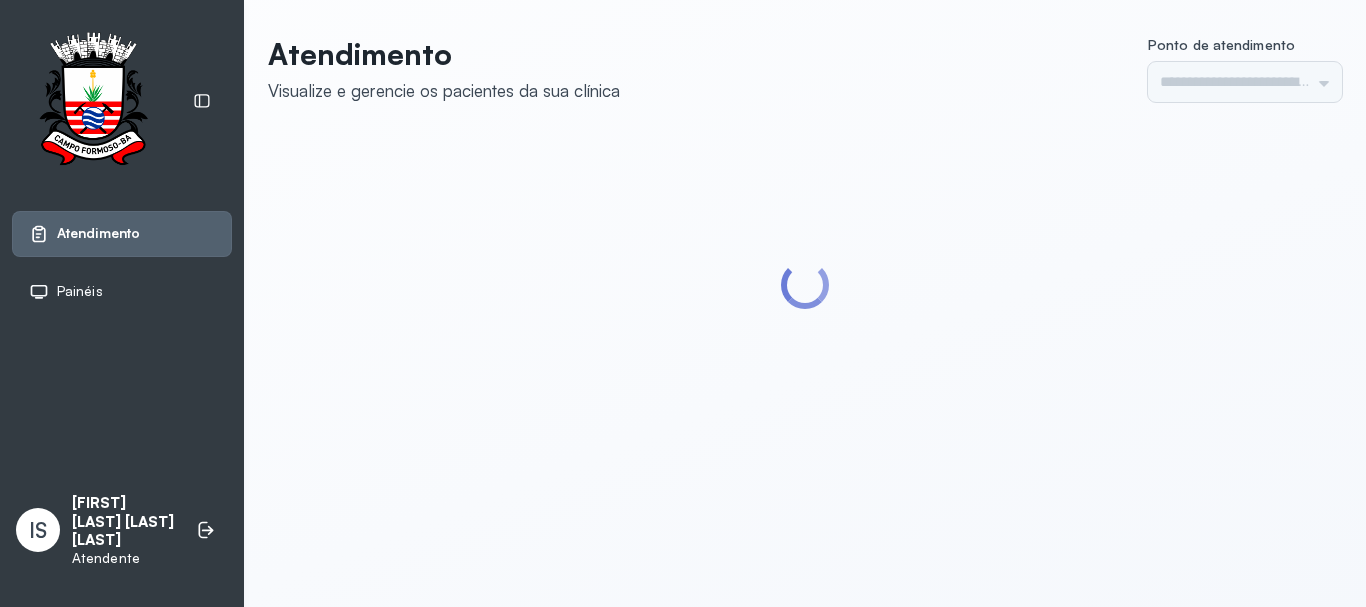 scroll, scrollTop: 0, scrollLeft: 0, axis: both 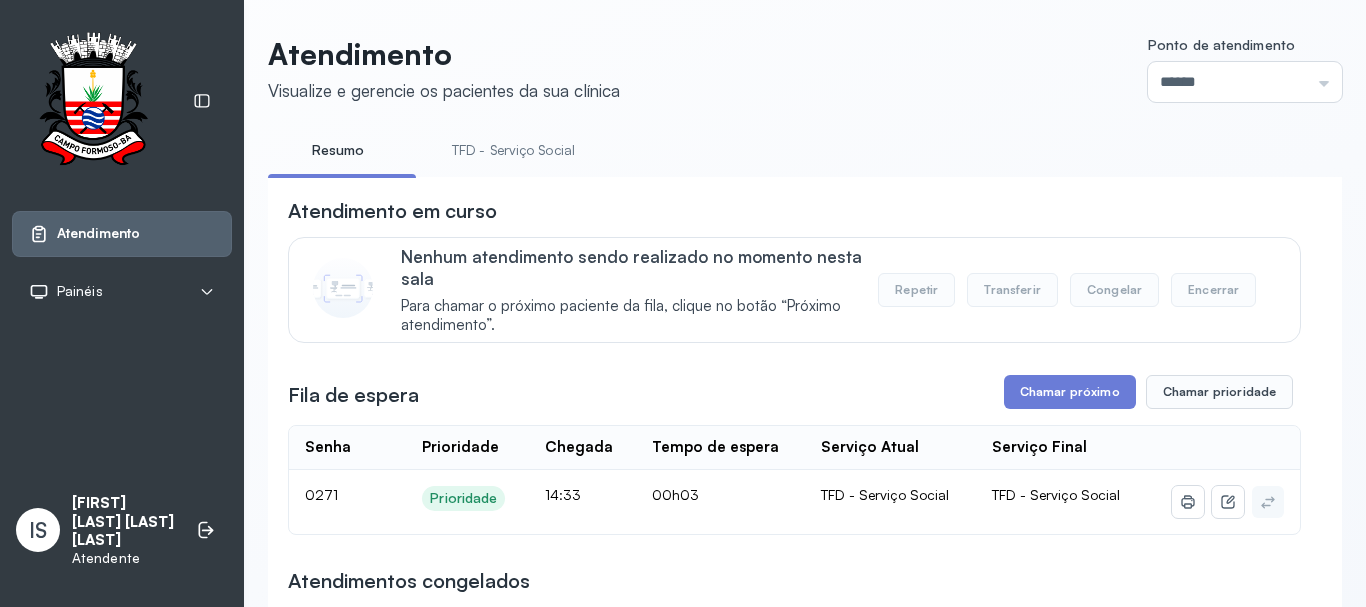 click on "TFD - Serviço Social" at bounding box center (513, 150) 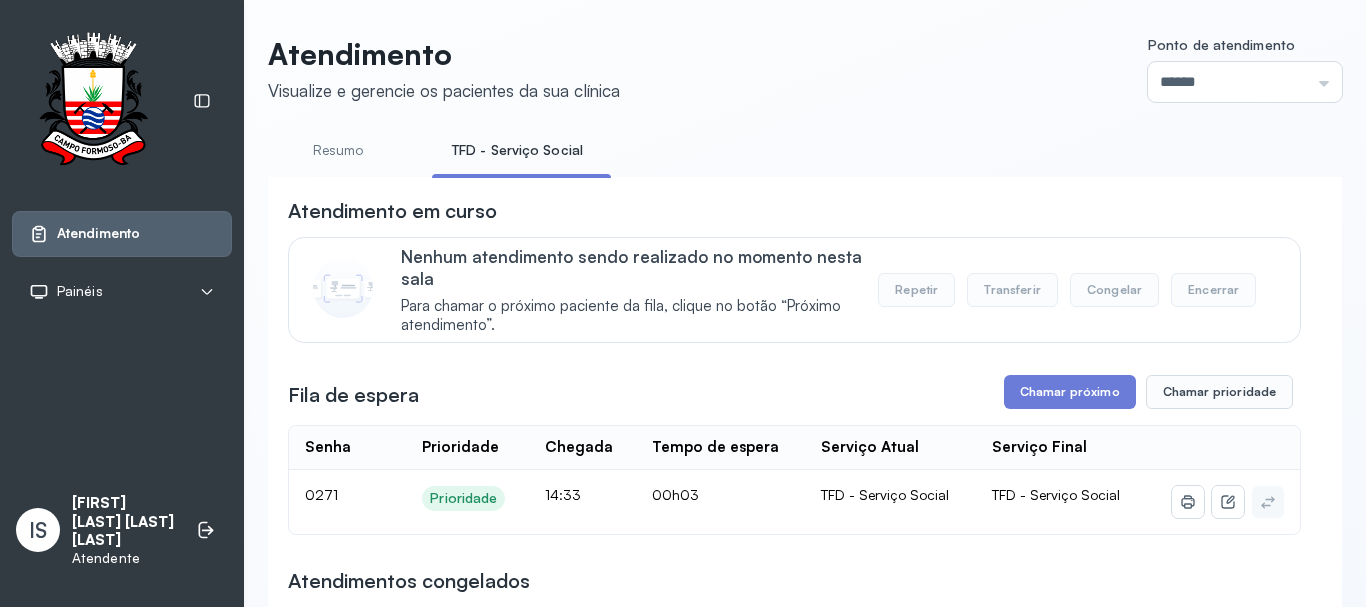 click on "Resumo" at bounding box center [338, 150] 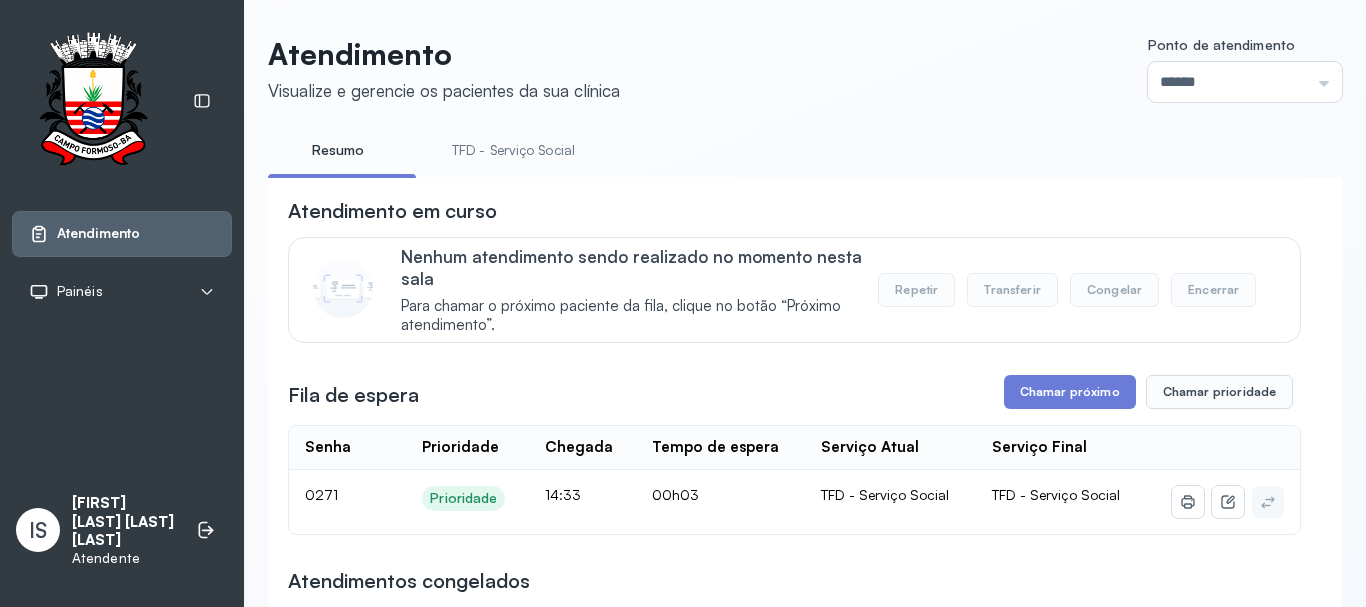 click on "TFD - Serviço Social" at bounding box center (513, 150) 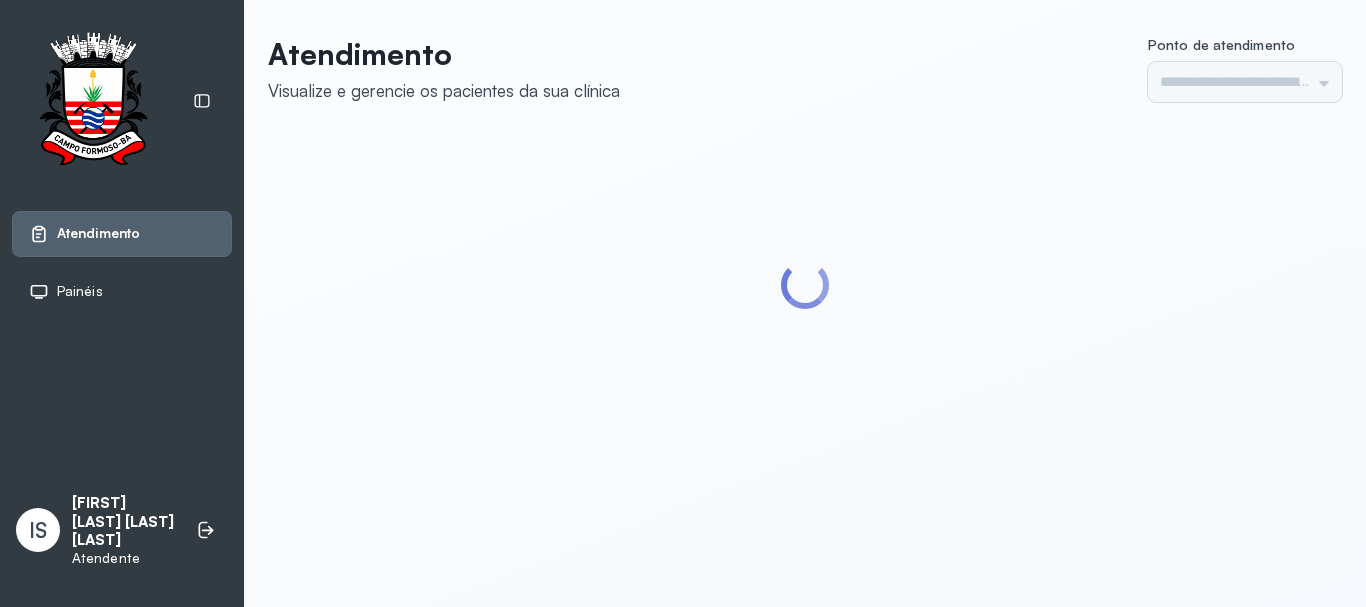 scroll, scrollTop: 0, scrollLeft: 0, axis: both 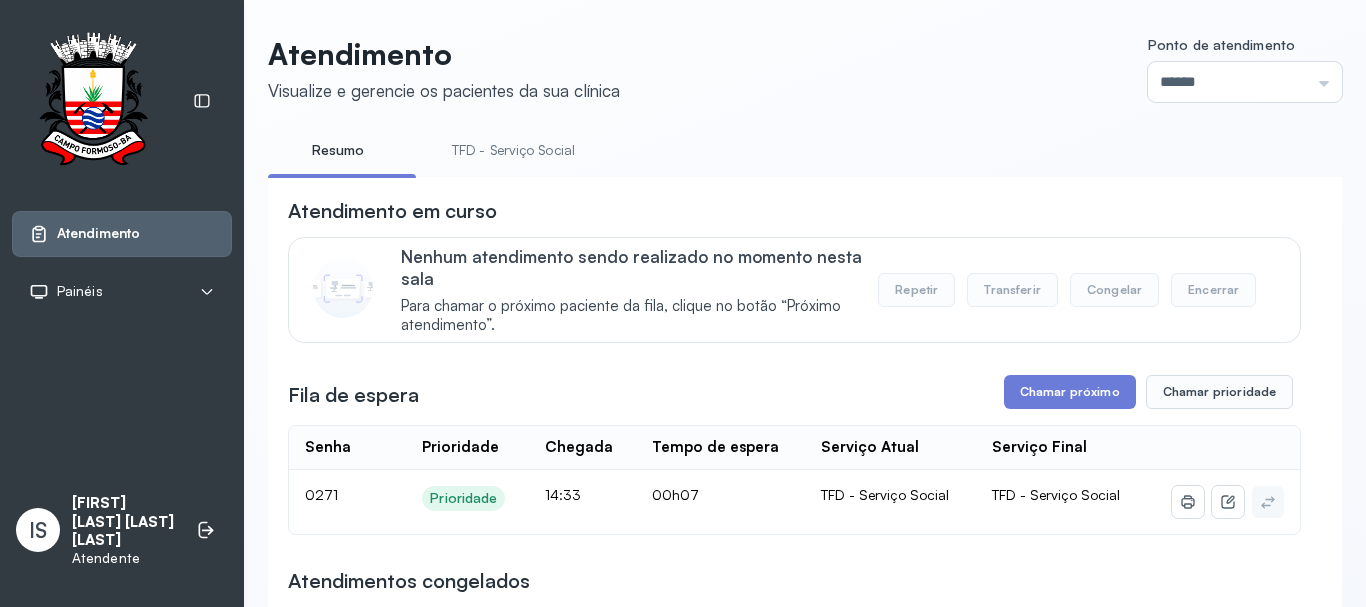 click on "TFD - Serviço Social" at bounding box center [513, 150] 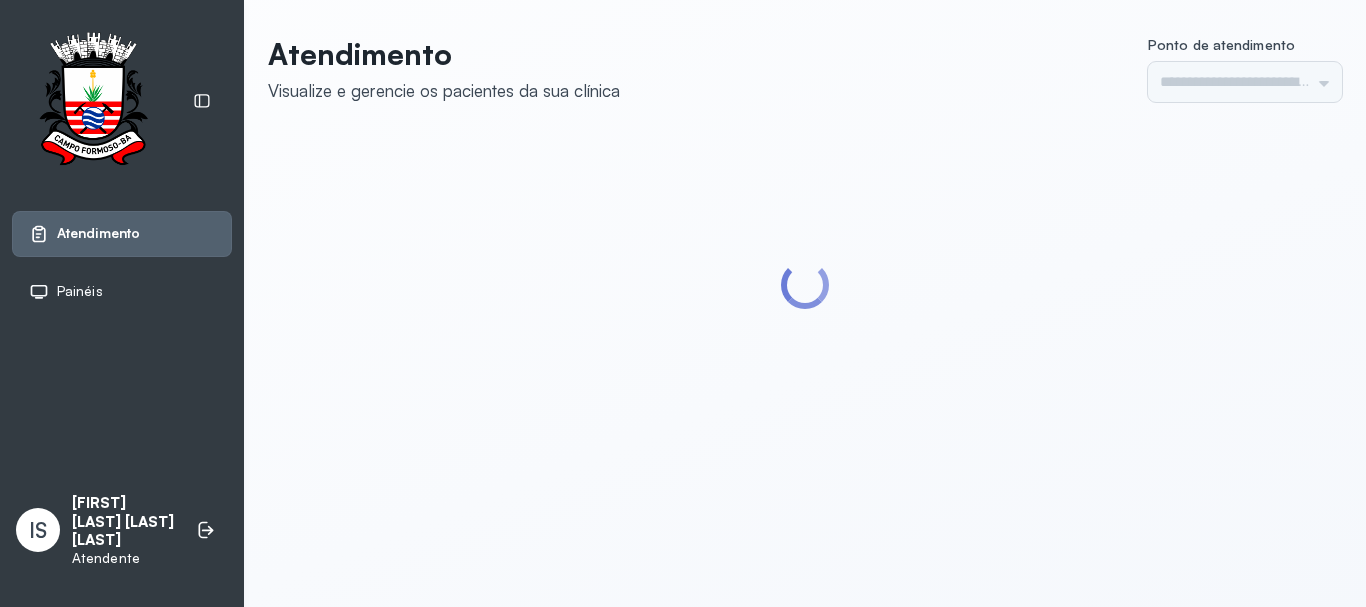 scroll, scrollTop: 0, scrollLeft: 0, axis: both 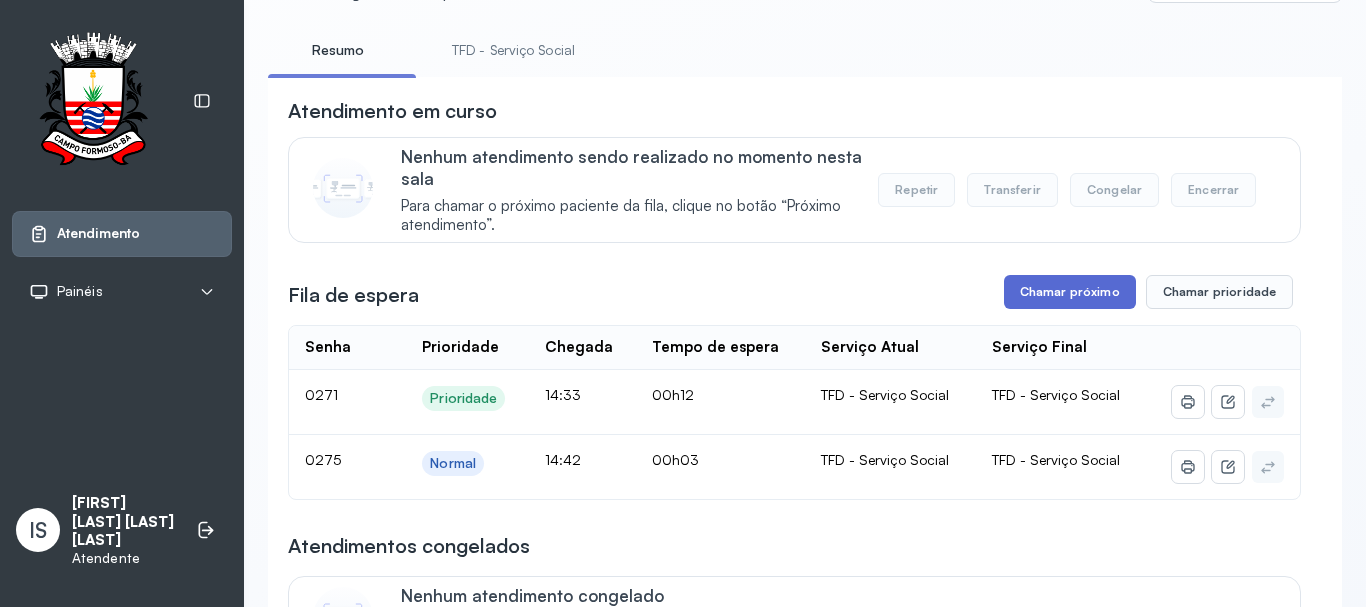 click on "Chamar próximo" at bounding box center (1070, 292) 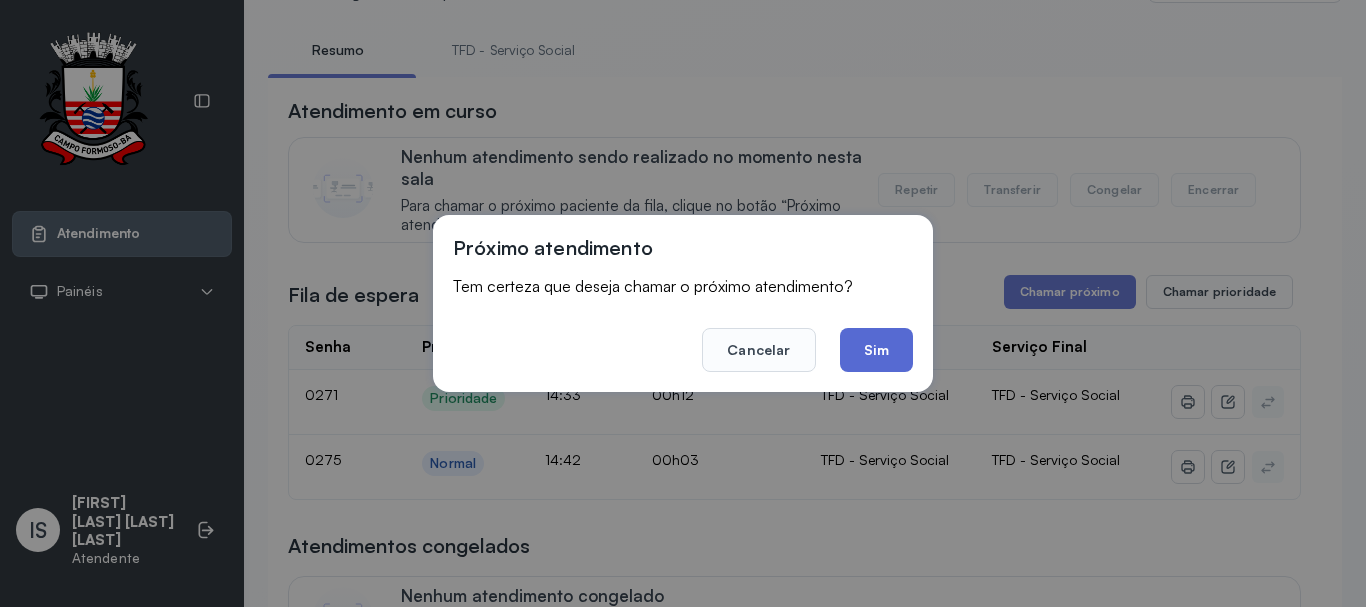 click on "Sim" 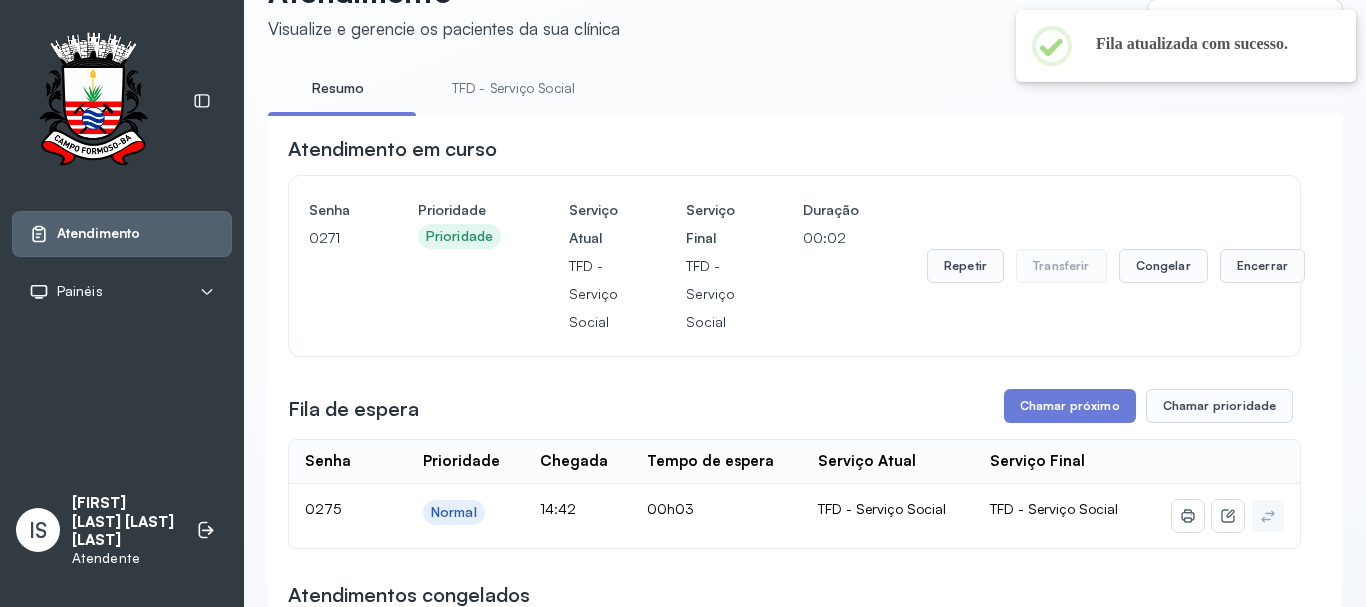 scroll, scrollTop: 100, scrollLeft: 0, axis: vertical 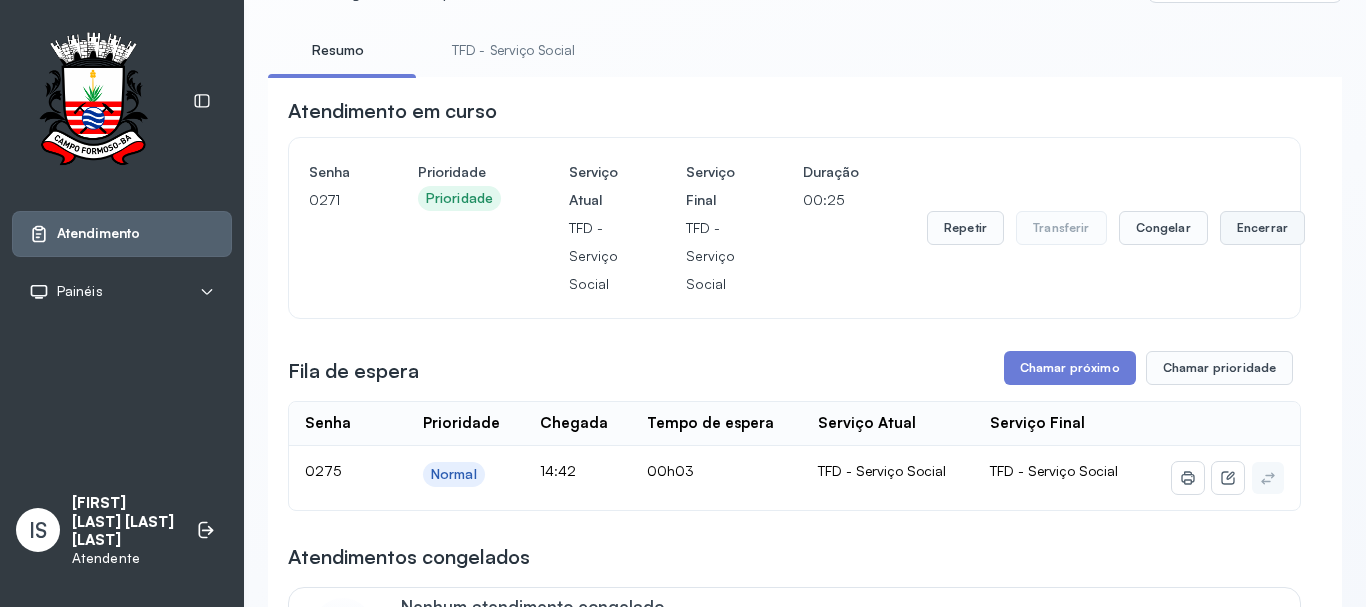click on "Encerrar" at bounding box center (1262, 228) 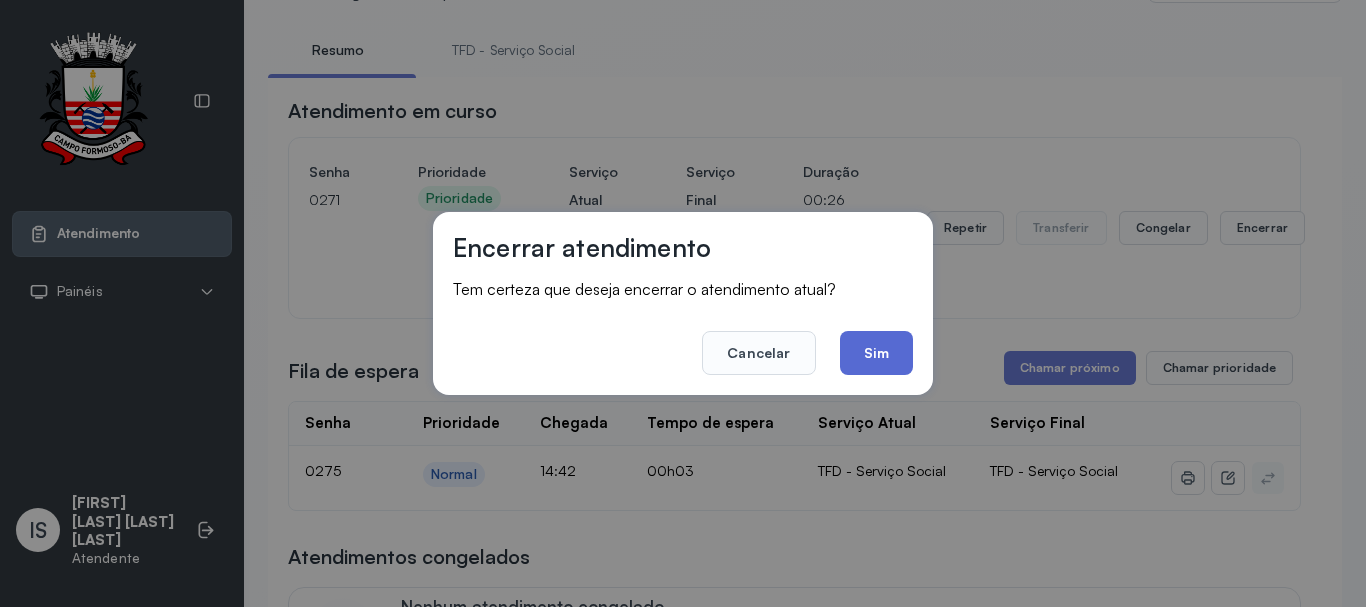 click on "Sim" 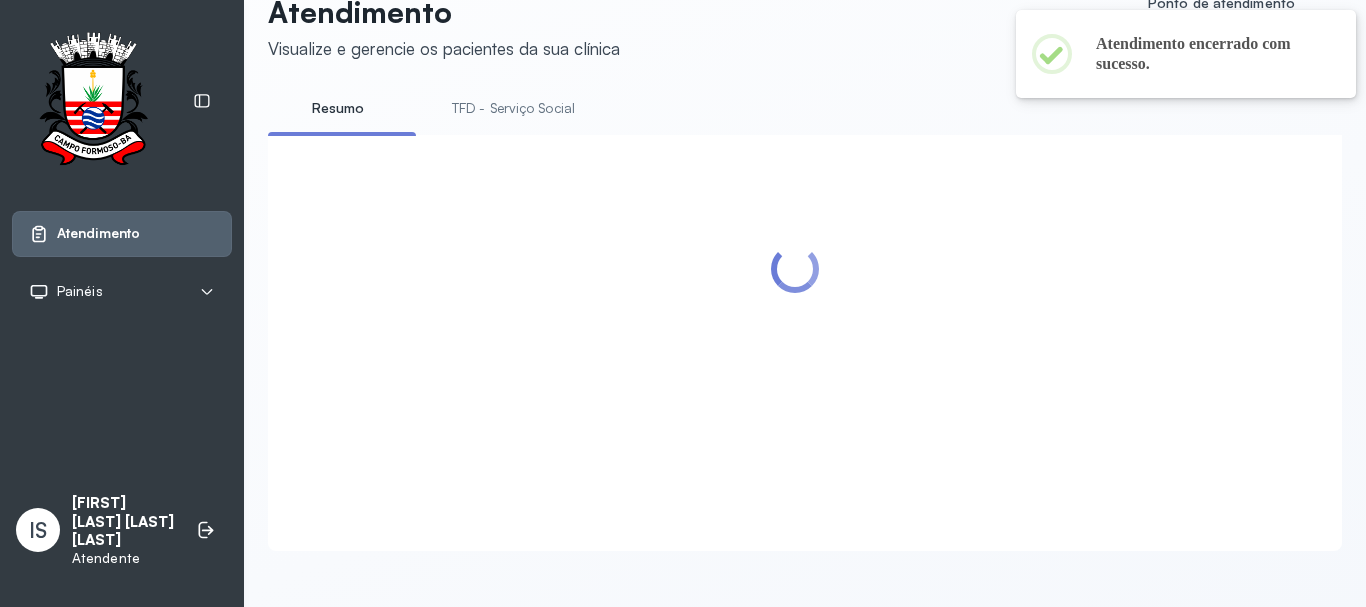 scroll, scrollTop: 100, scrollLeft: 0, axis: vertical 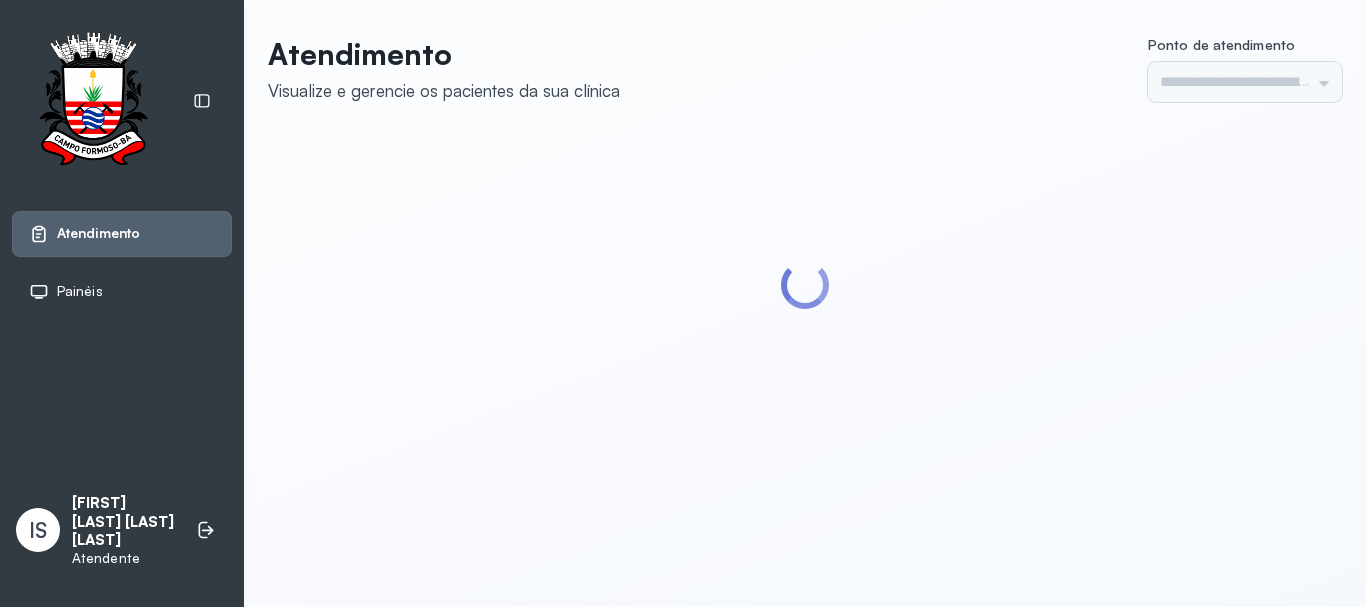 type on "******" 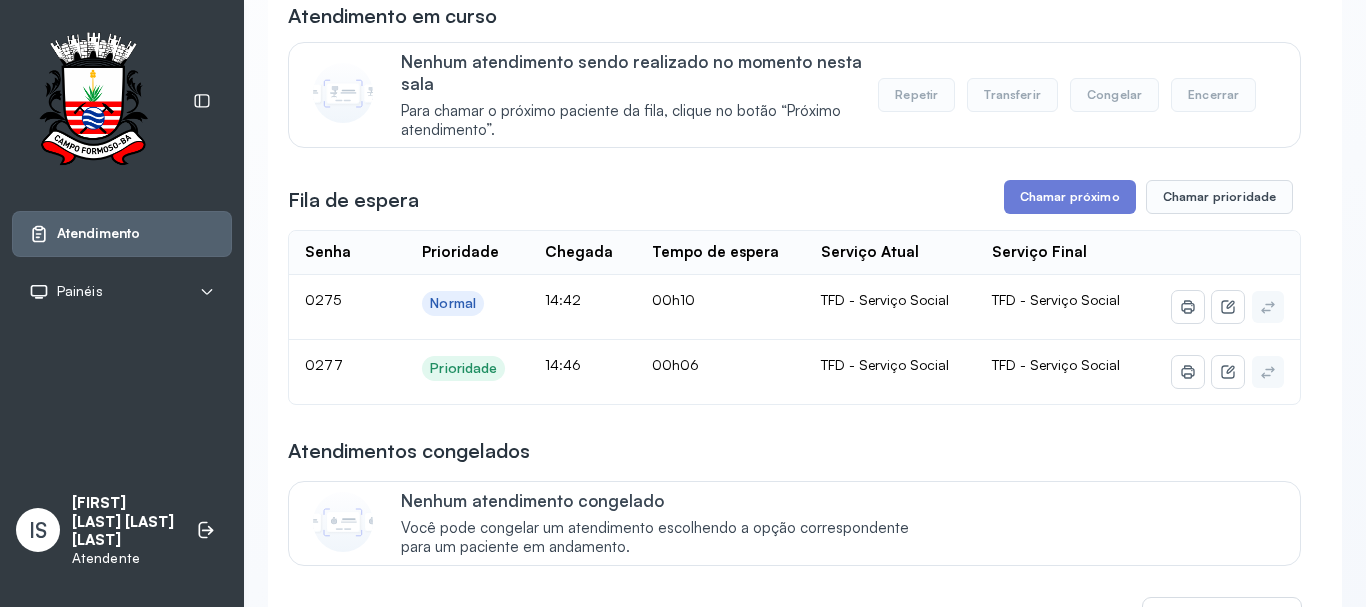 scroll, scrollTop: 200, scrollLeft: 0, axis: vertical 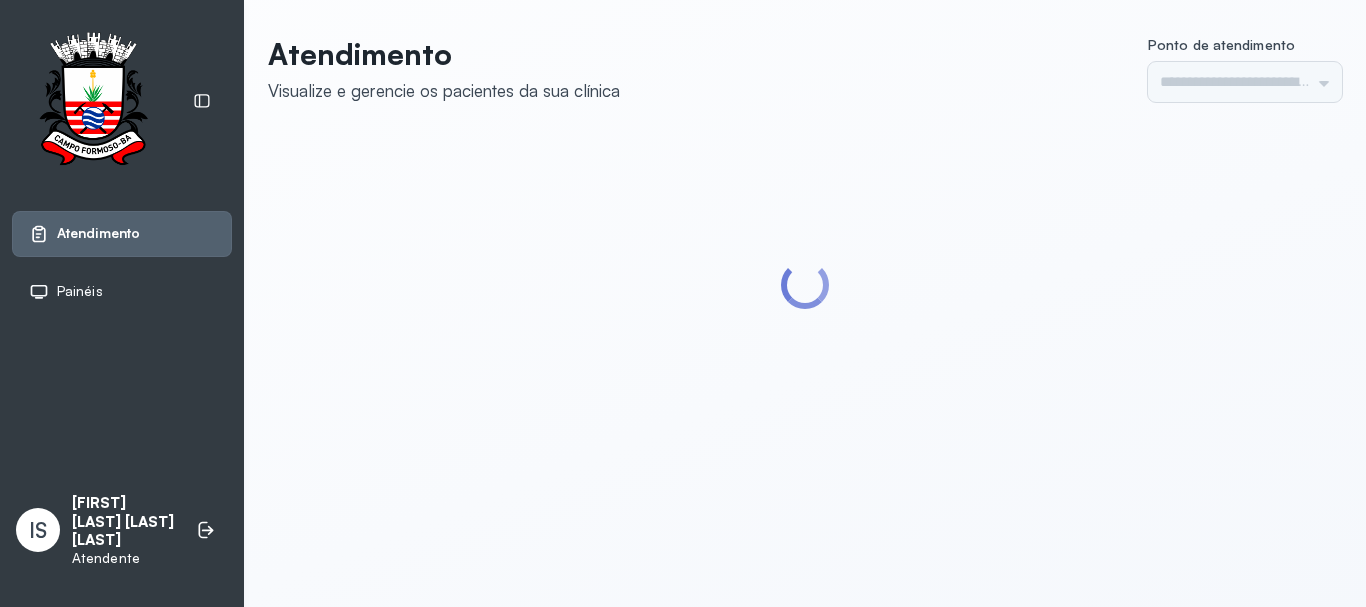 type on "******" 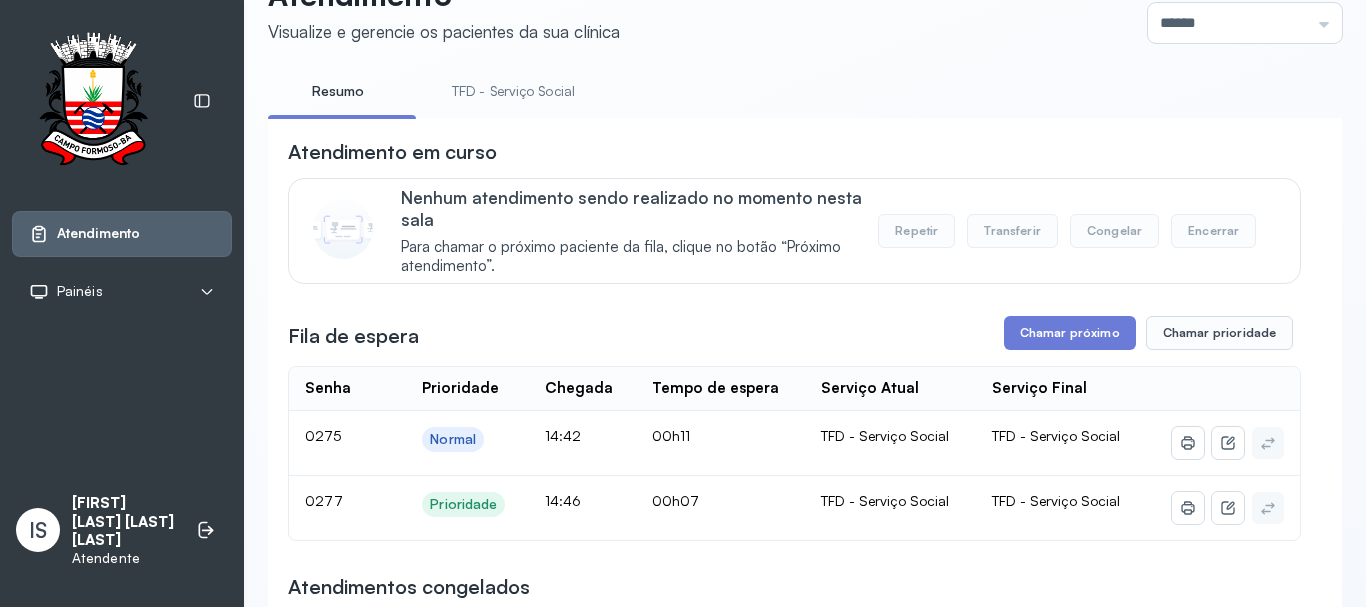 scroll, scrollTop: 0, scrollLeft: 0, axis: both 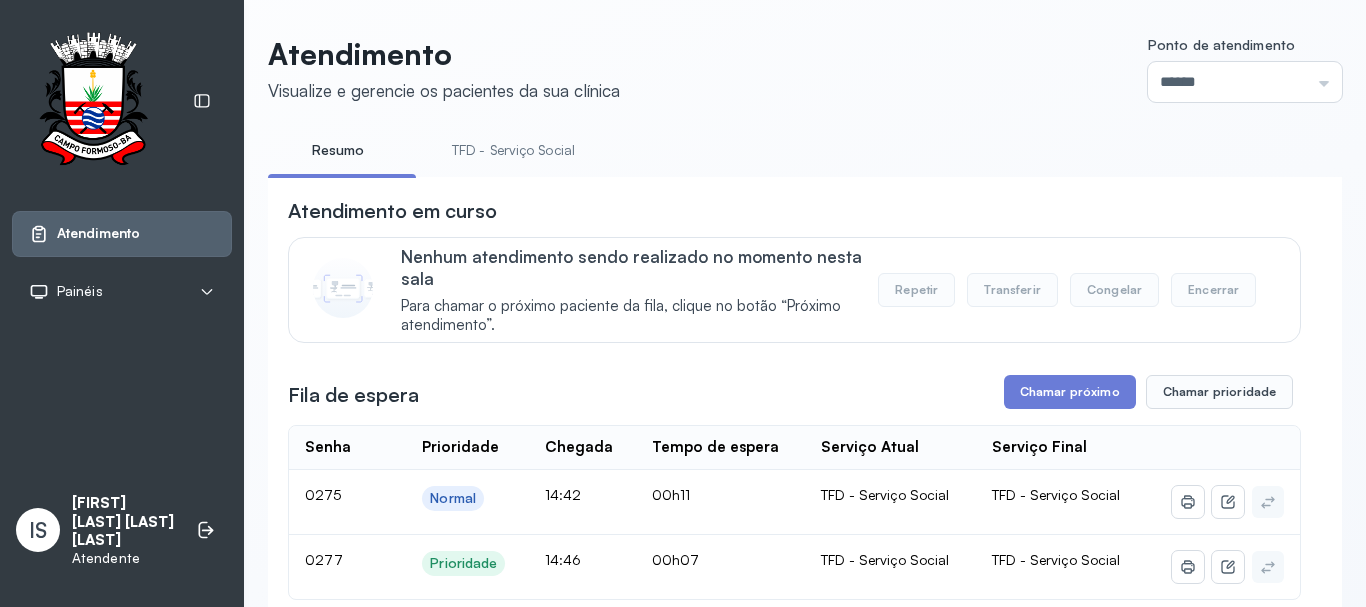 click on "TFD - Serviço Social" at bounding box center (513, 150) 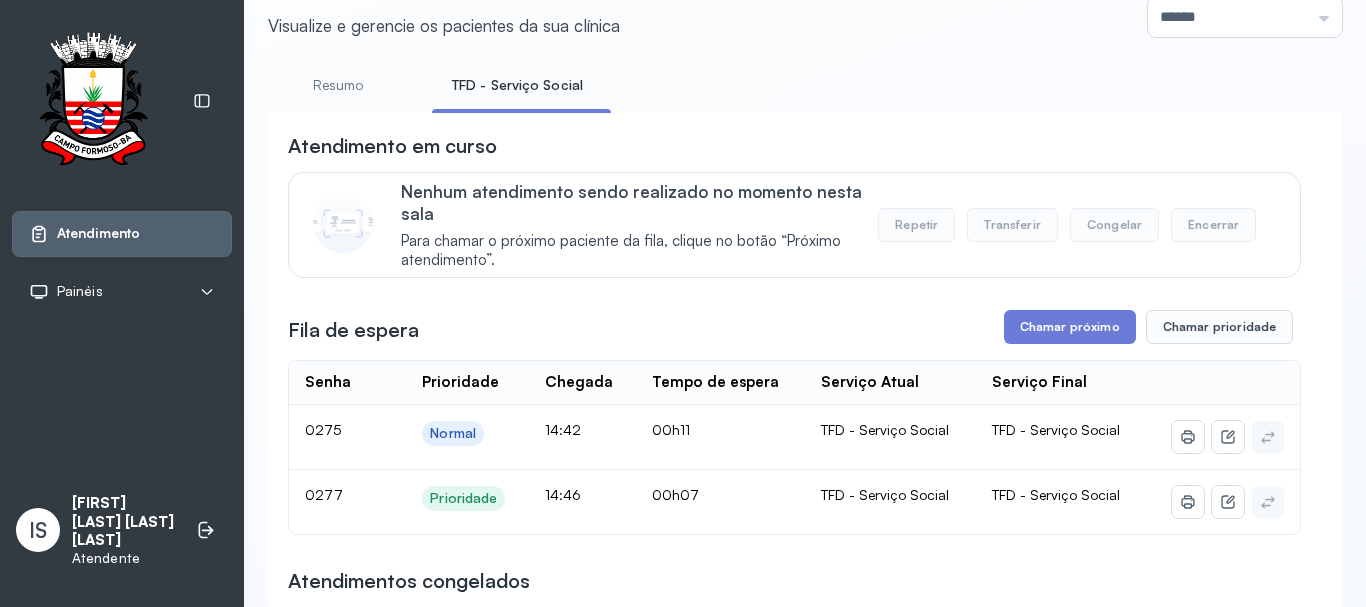 scroll, scrollTop: 100, scrollLeft: 0, axis: vertical 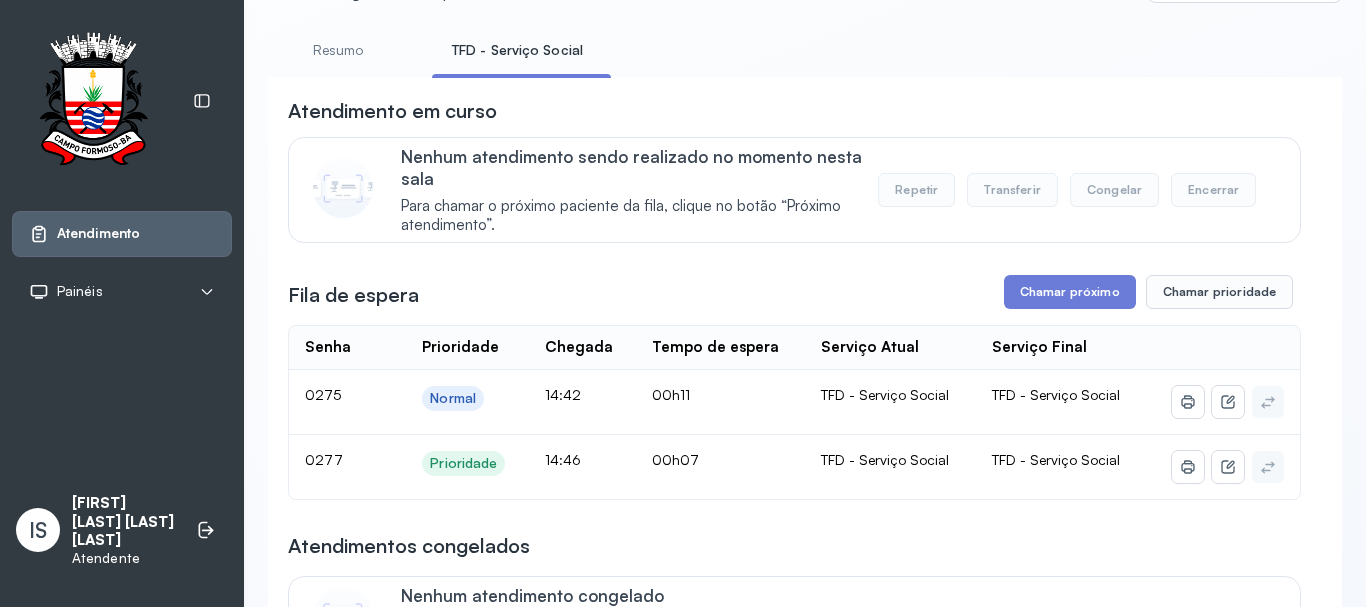 click on "Resumo" at bounding box center (338, 50) 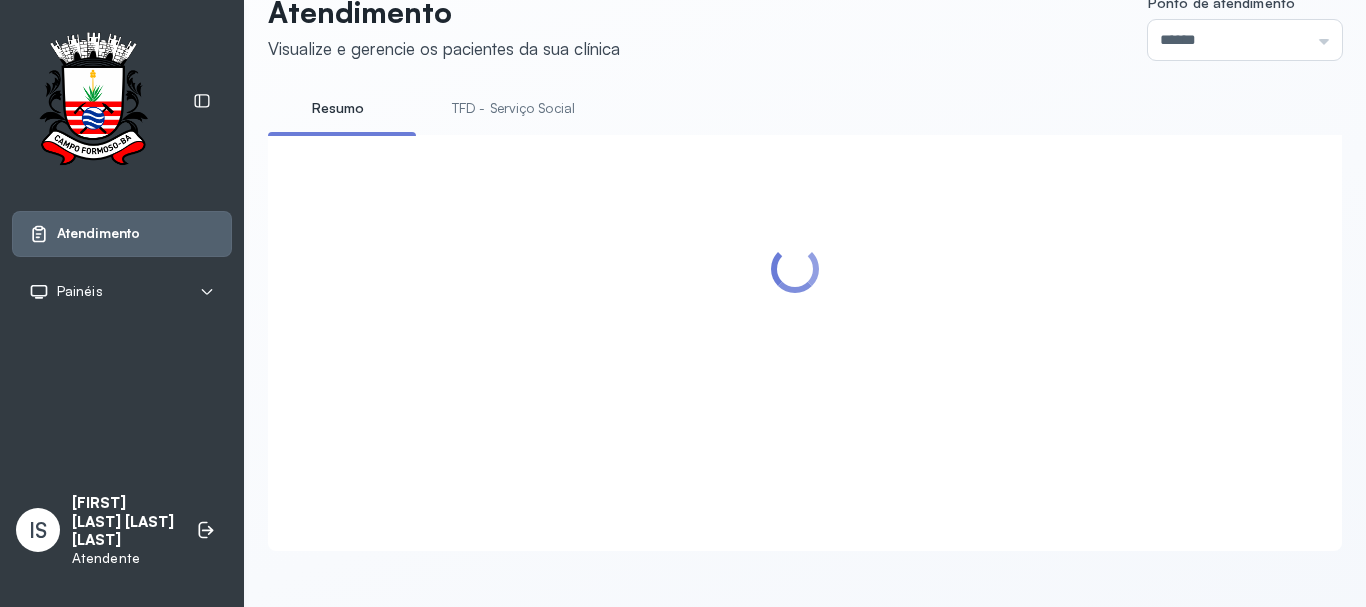 click on "TFD - Serviço Social" at bounding box center [513, 108] 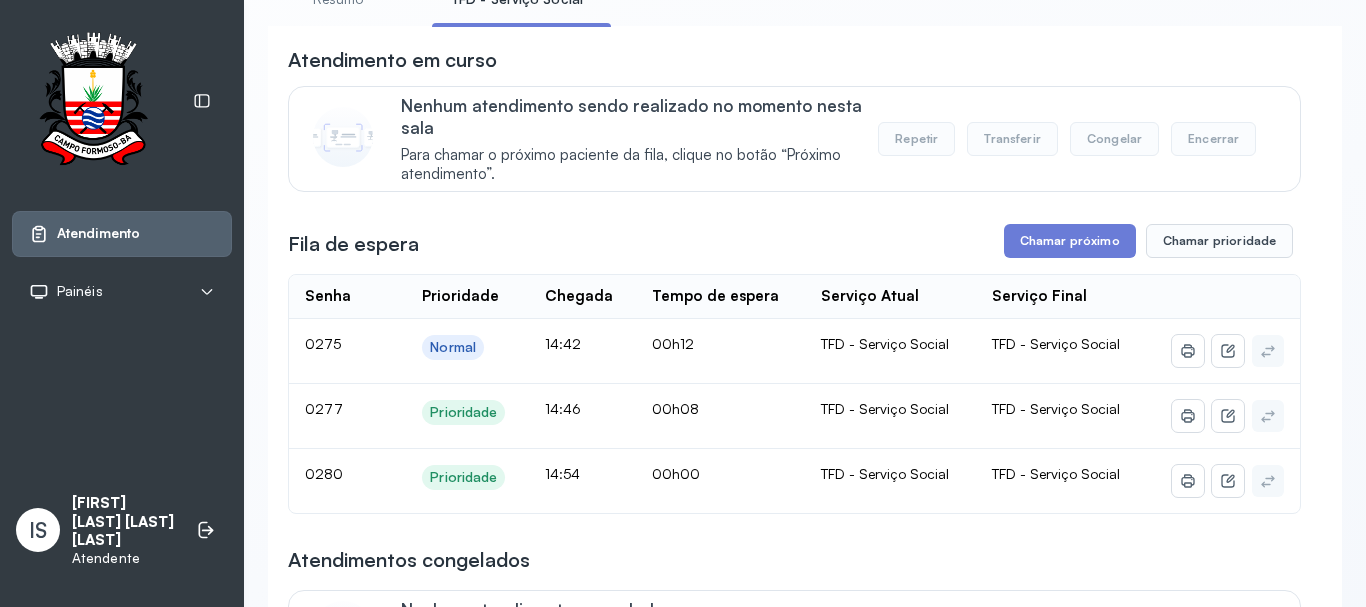 scroll, scrollTop: 200, scrollLeft: 0, axis: vertical 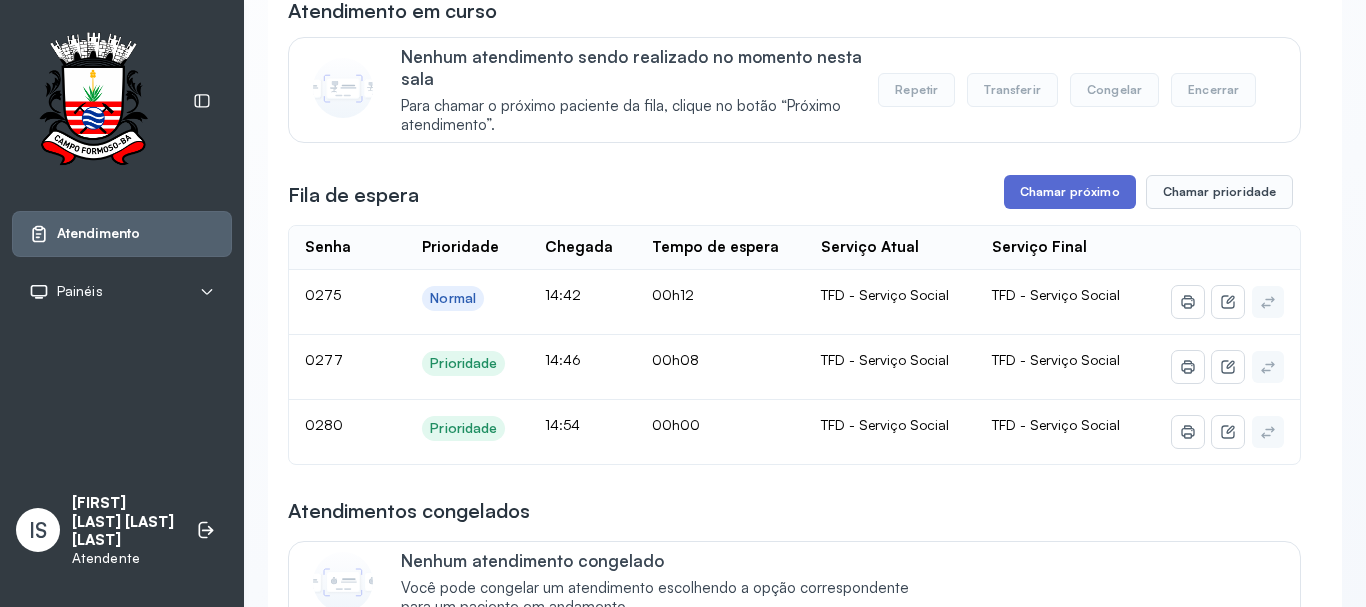 click on "Chamar próximo" at bounding box center [1070, 192] 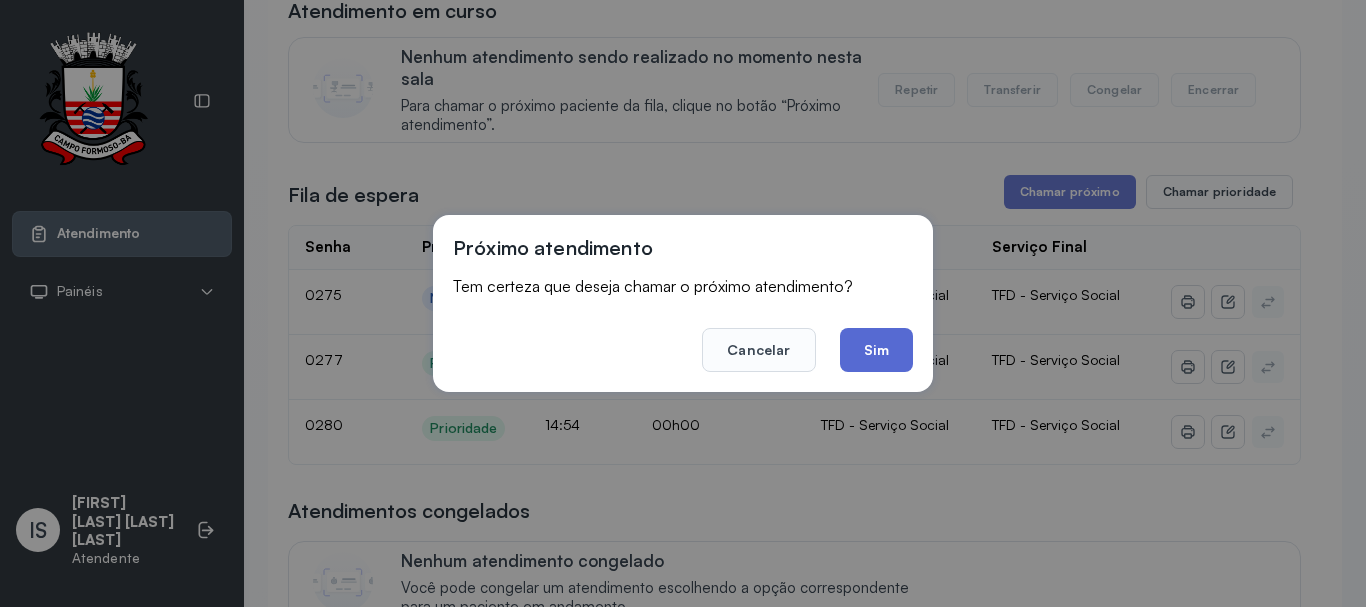click on "Sim" 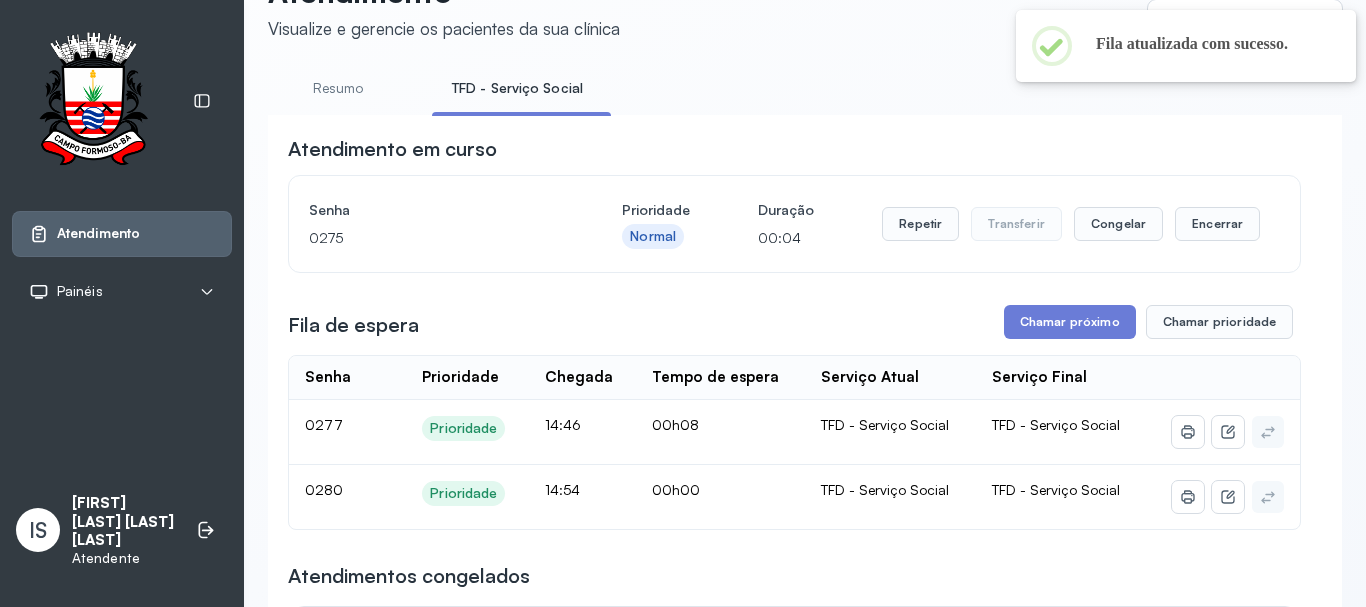 scroll, scrollTop: 200, scrollLeft: 0, axis: vertical 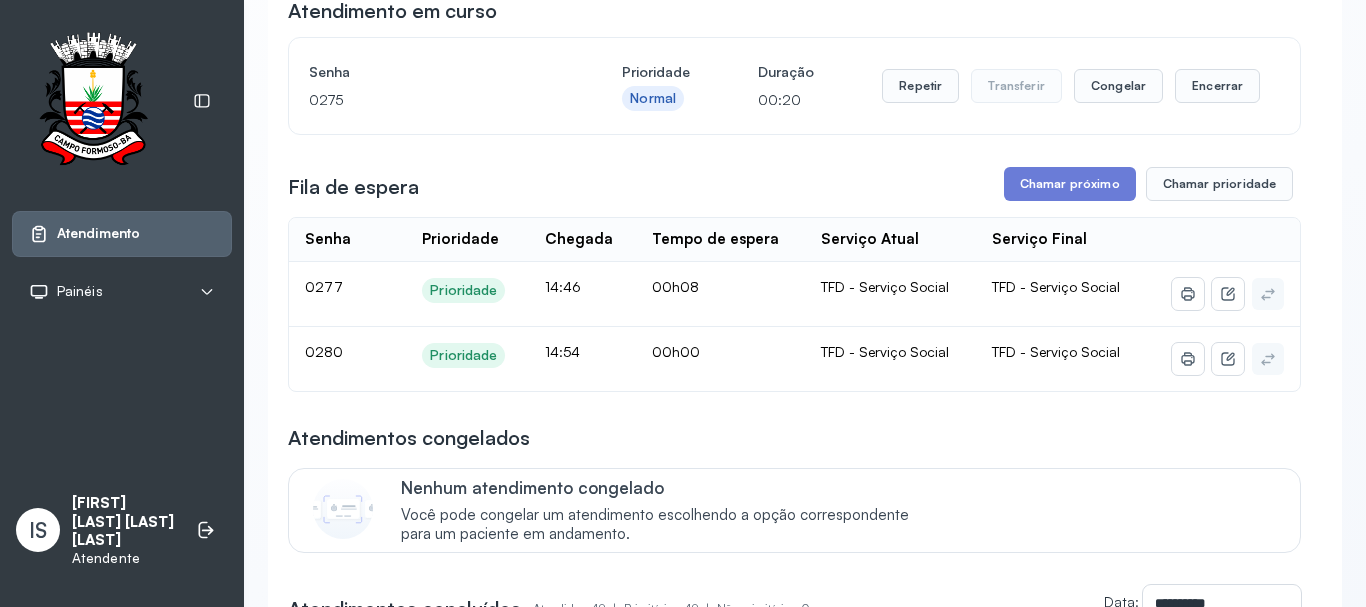 click on "Repetir Transferir Congelar Encerrar" at bounding box center [1071, 86] 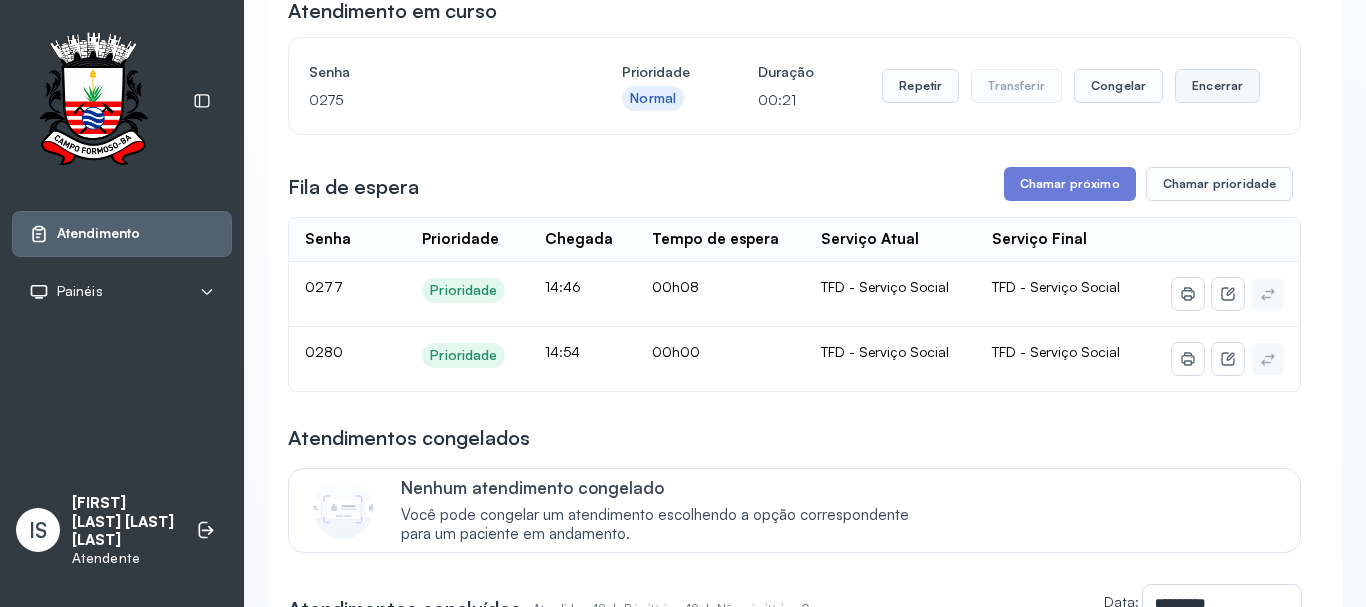 click on "Encerrar" at bounding box center [1217, 86] 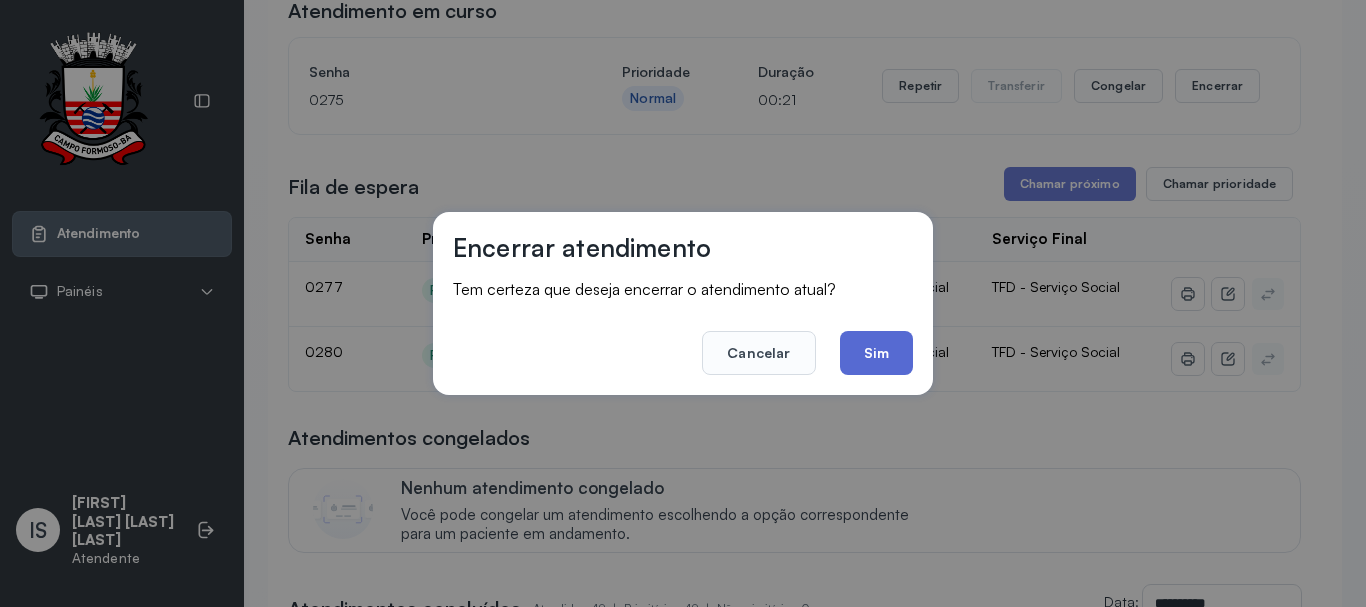 click on "Sim" 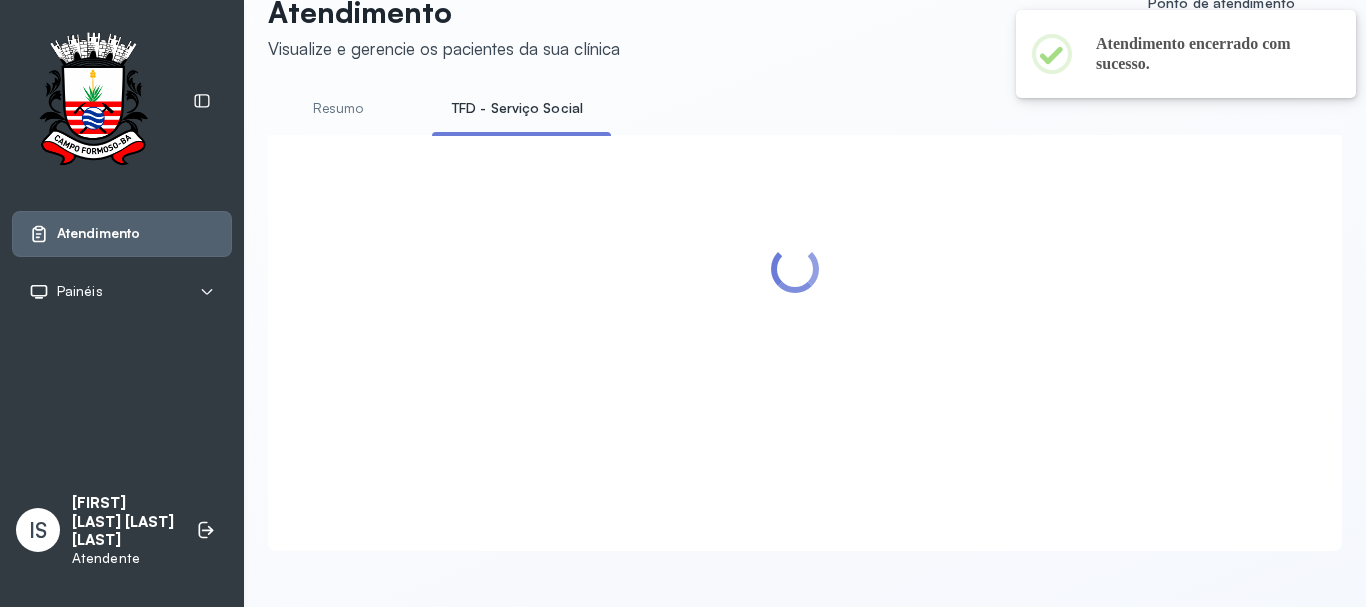 scroll, scrollTop: 200, scrollLeft: 0, axis: vertical 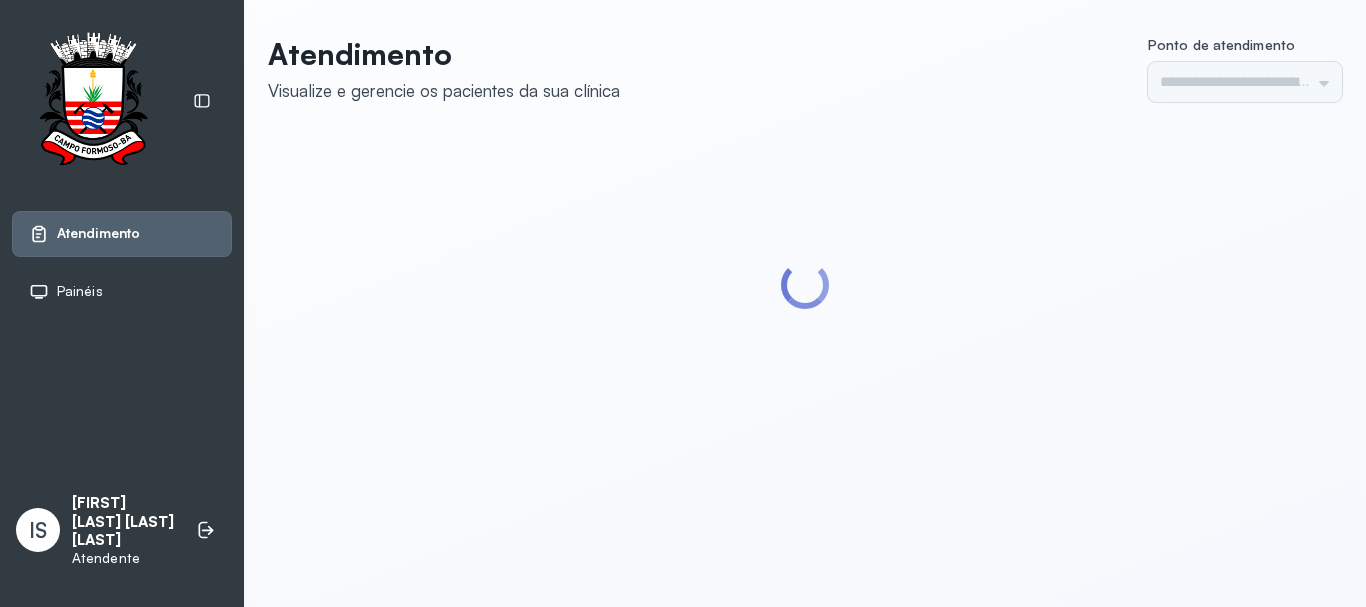 type on "******" 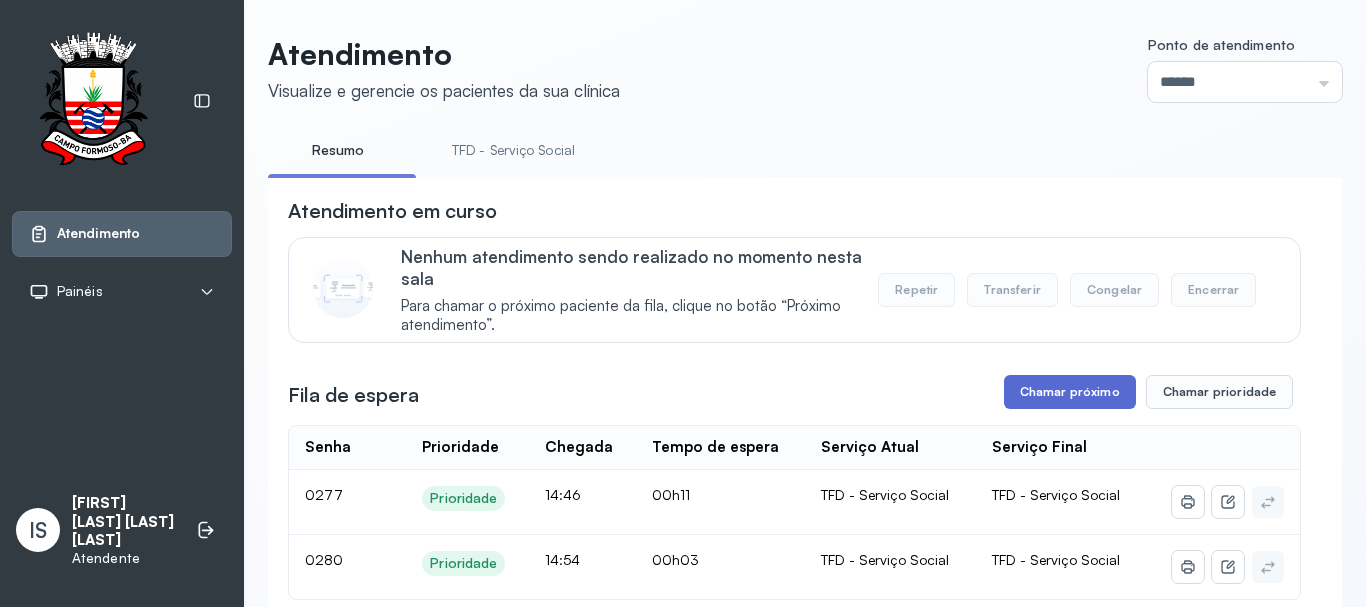 click on "Chamar próximo" at bounding box center (1070, 392) 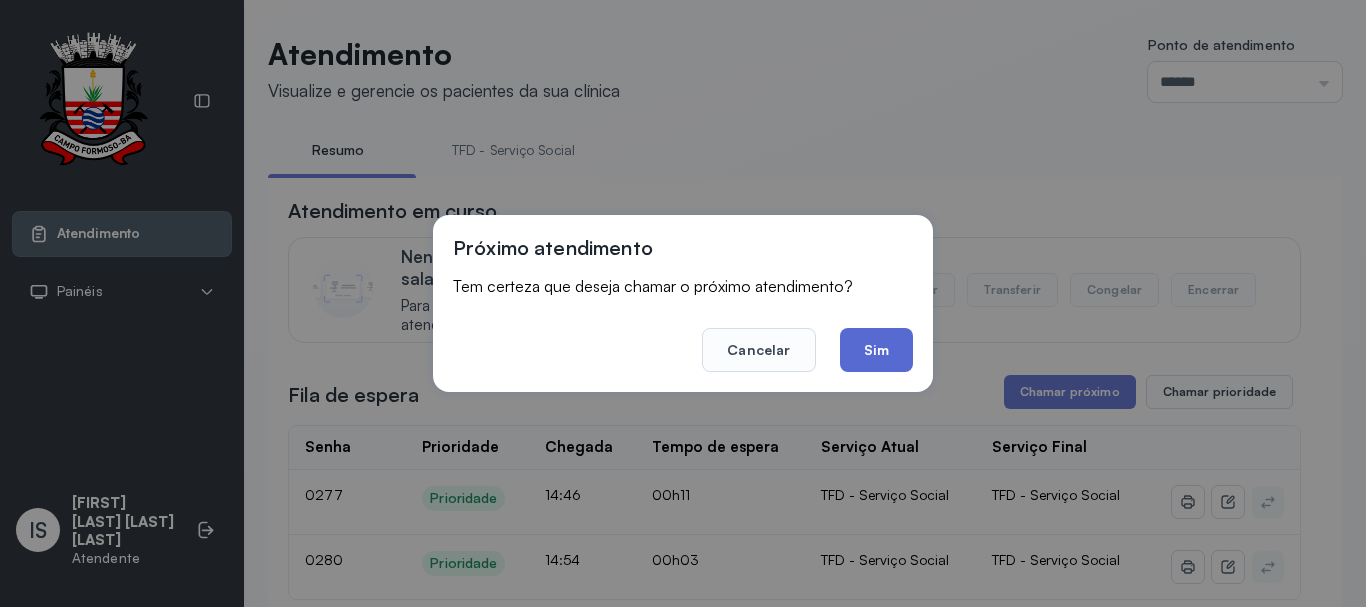 click on "Sim" 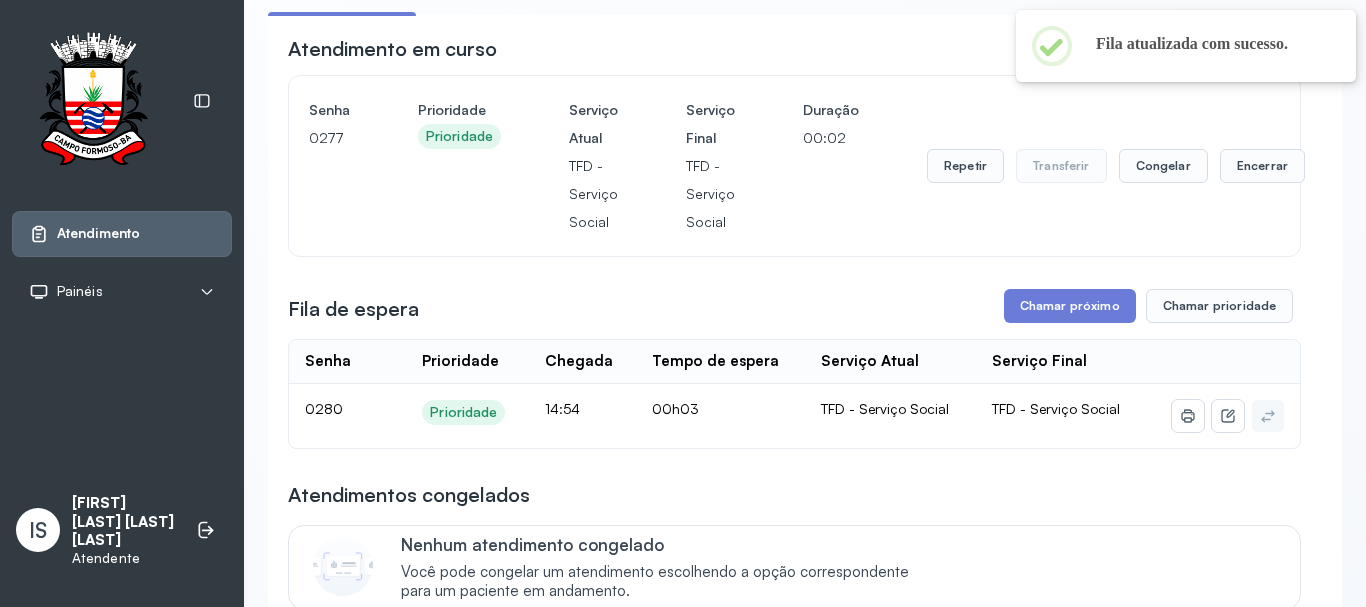 scroll, scrollTop: 262, scrollLeft: 0, axis: vertical 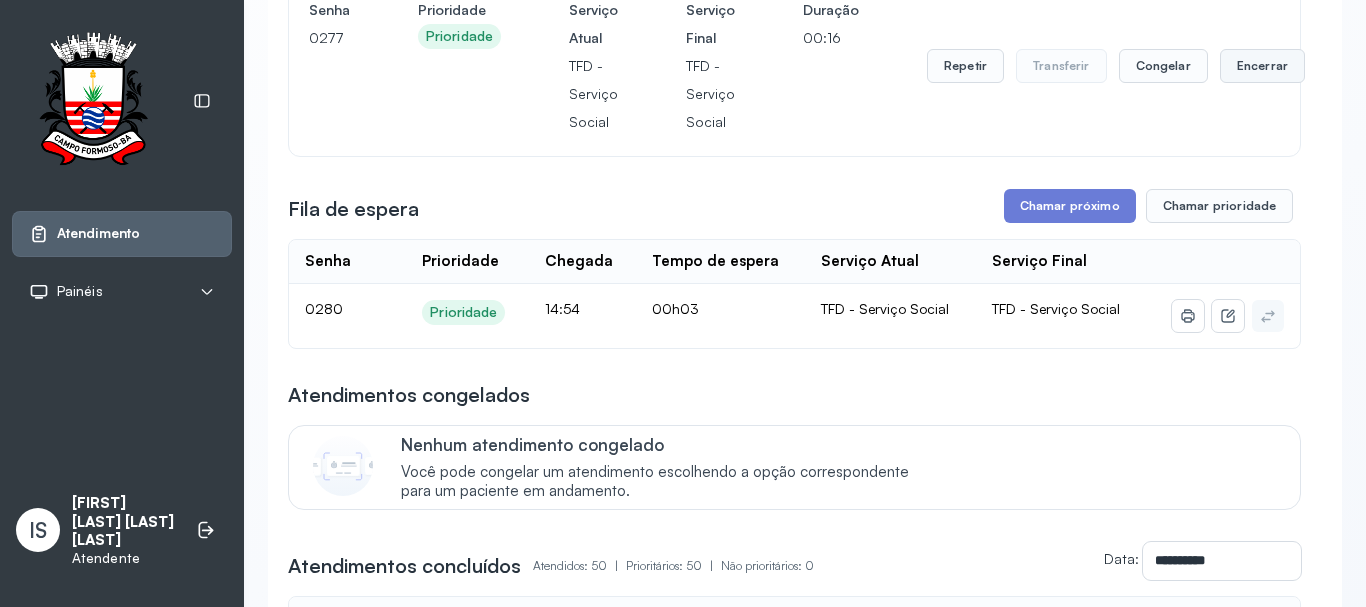click on "Encerrar" at bounding box center (1262, 66) 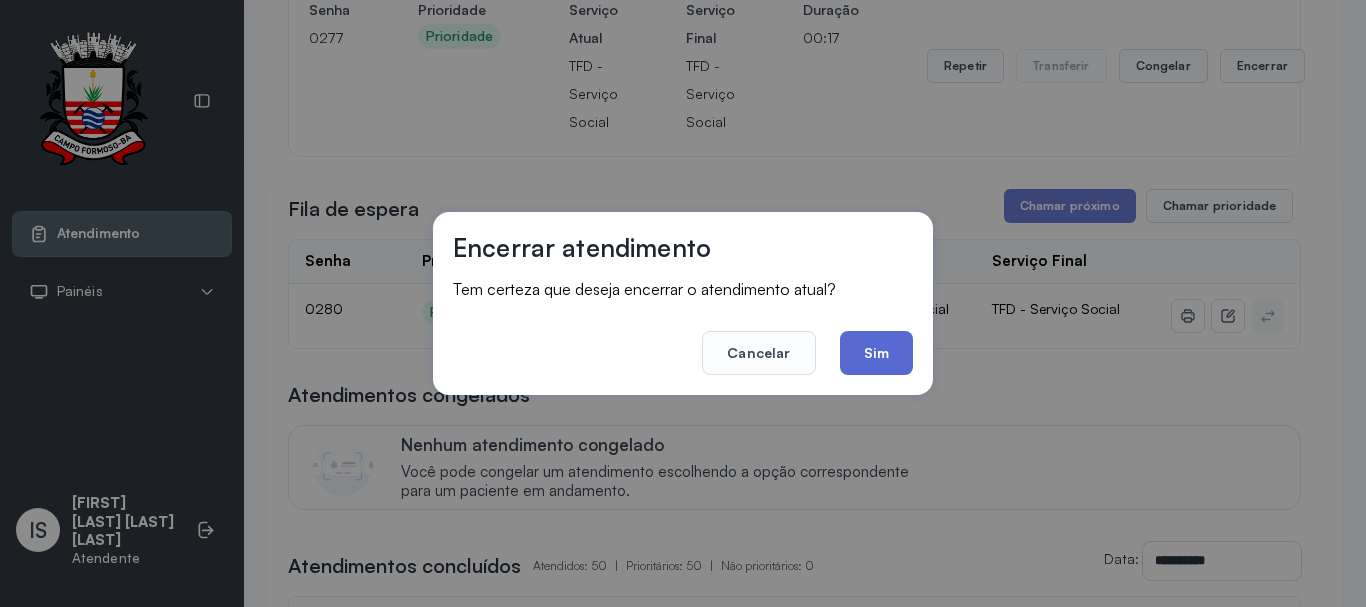 click on "Sim" 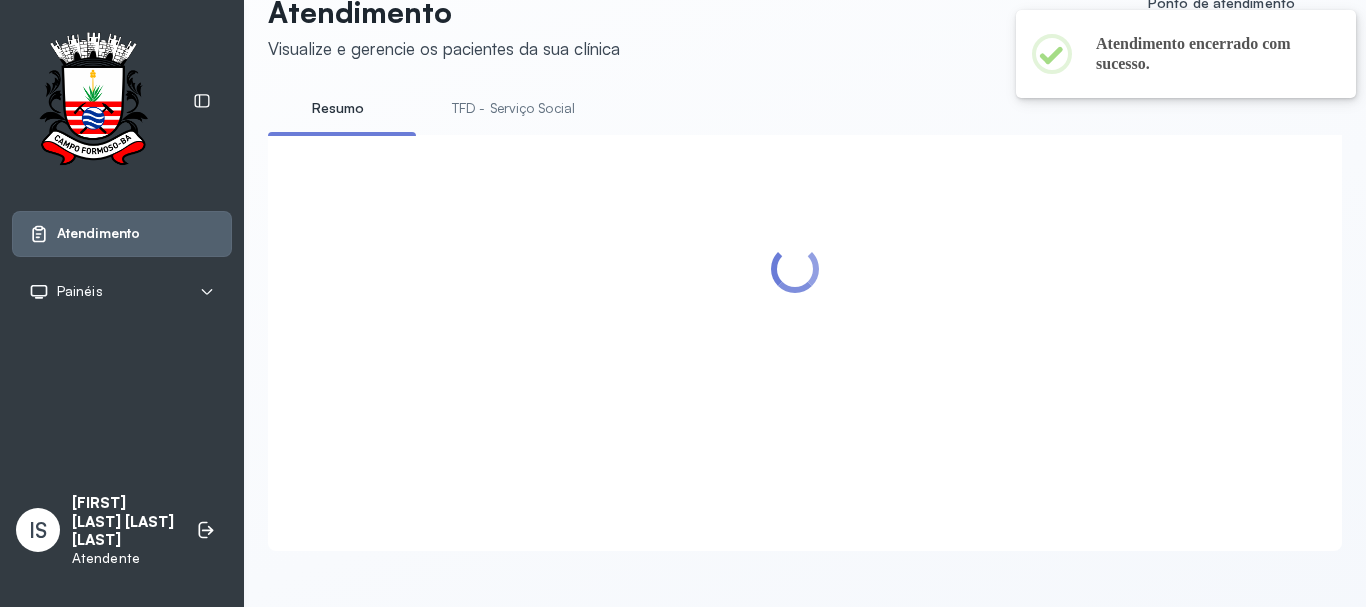 scroll, scrollTop: 262, scrollLeft: 0, axis: vertical 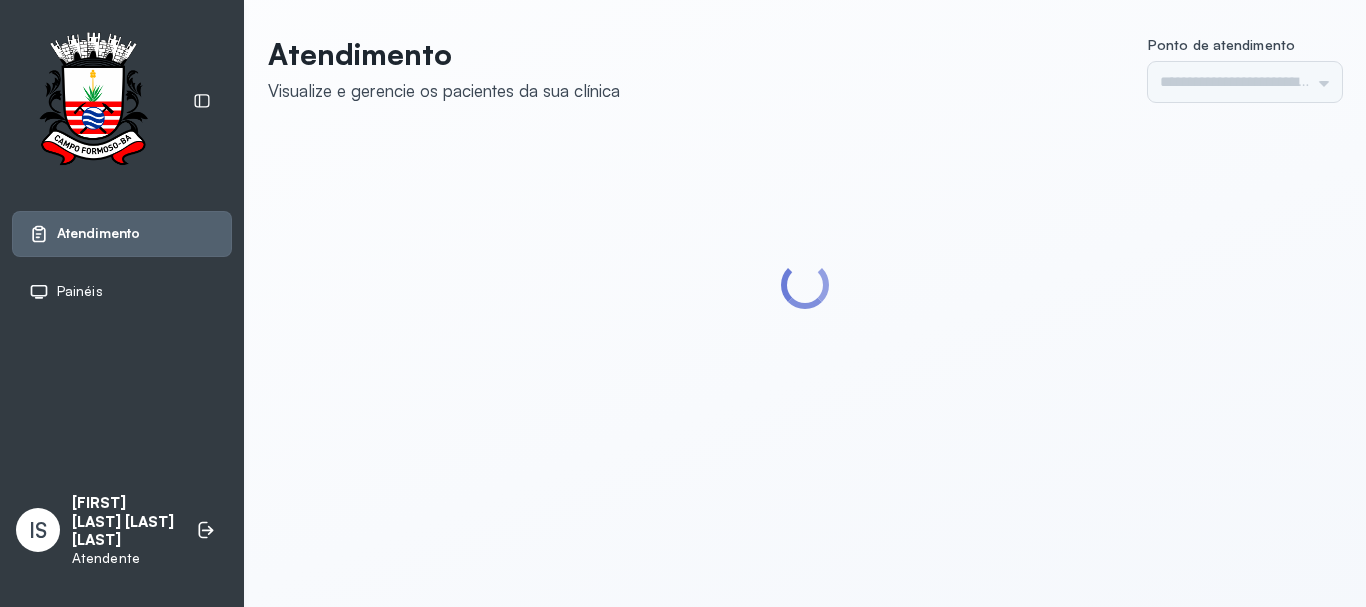 type on "******" 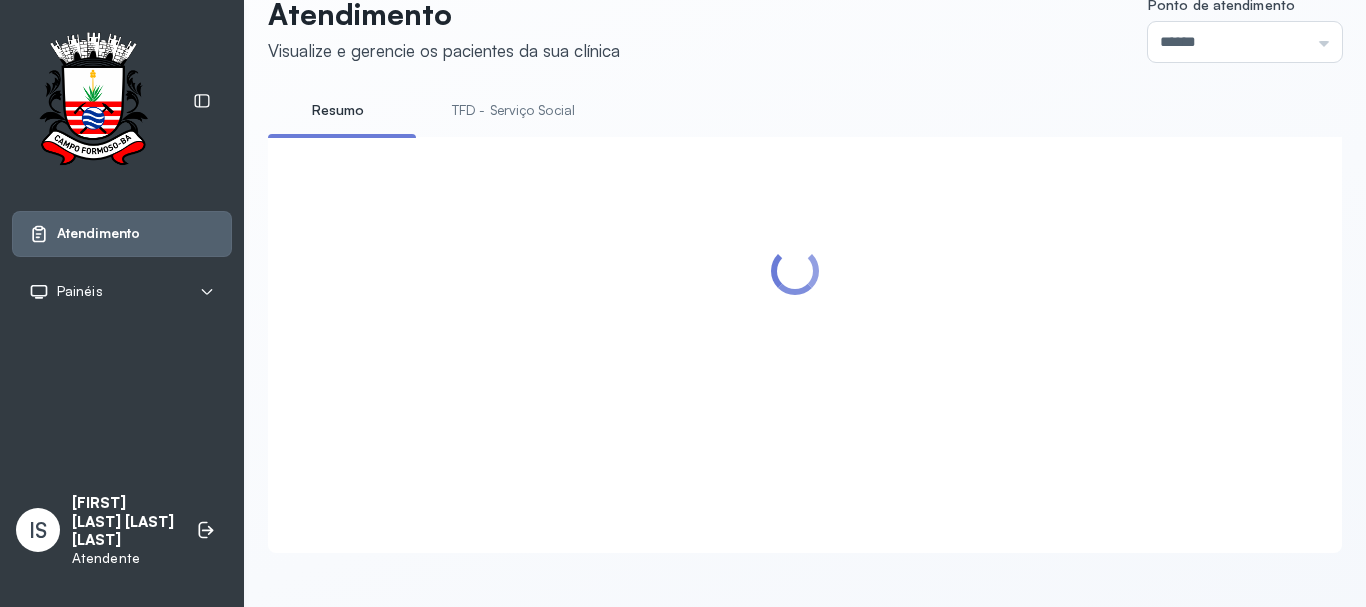 scroll, scrollTop: 62, scrollLeft: 0, axis: vertical 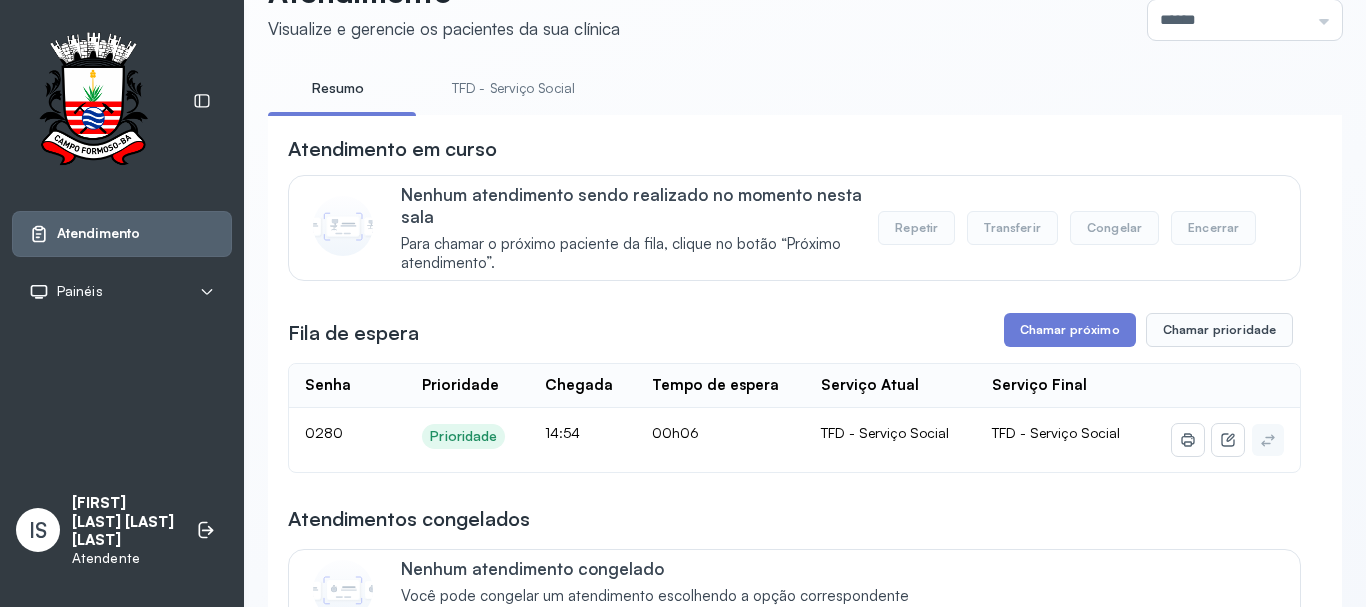 click on "TFD - Serviço Social" at bounding box center [513, 88] 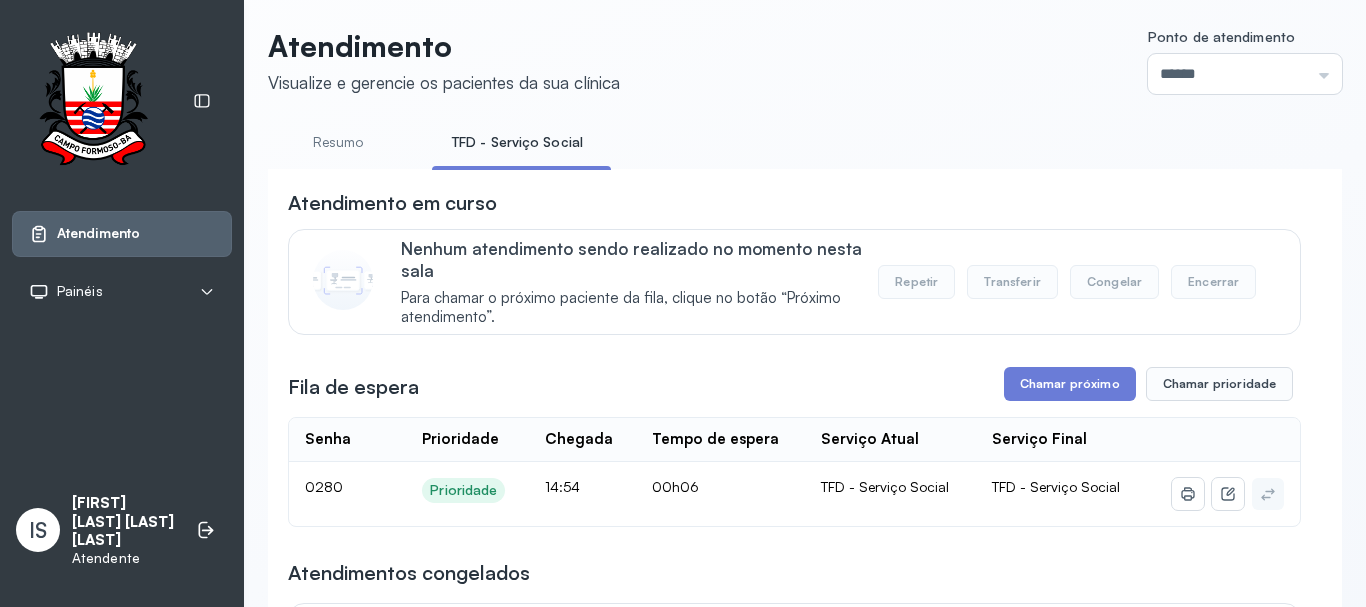 scroll, scrollTop: 0, scrollLeft: 0, axis: both 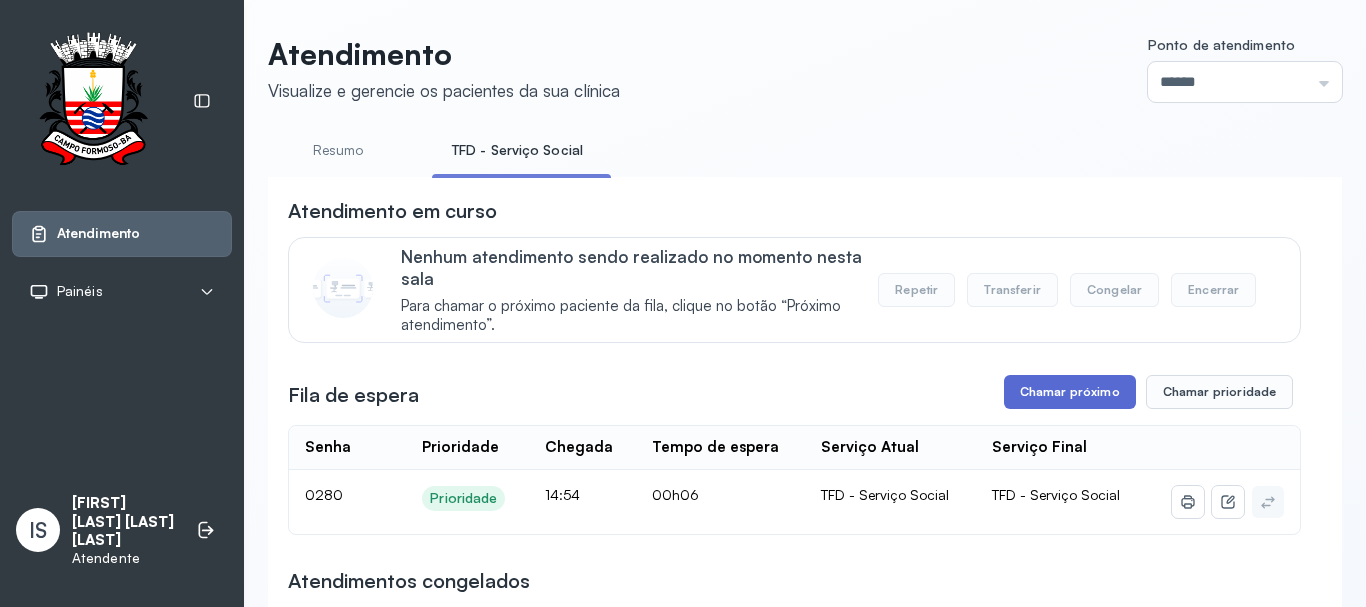 click on "Chamar próximo" at bounding box center (1070, 392) 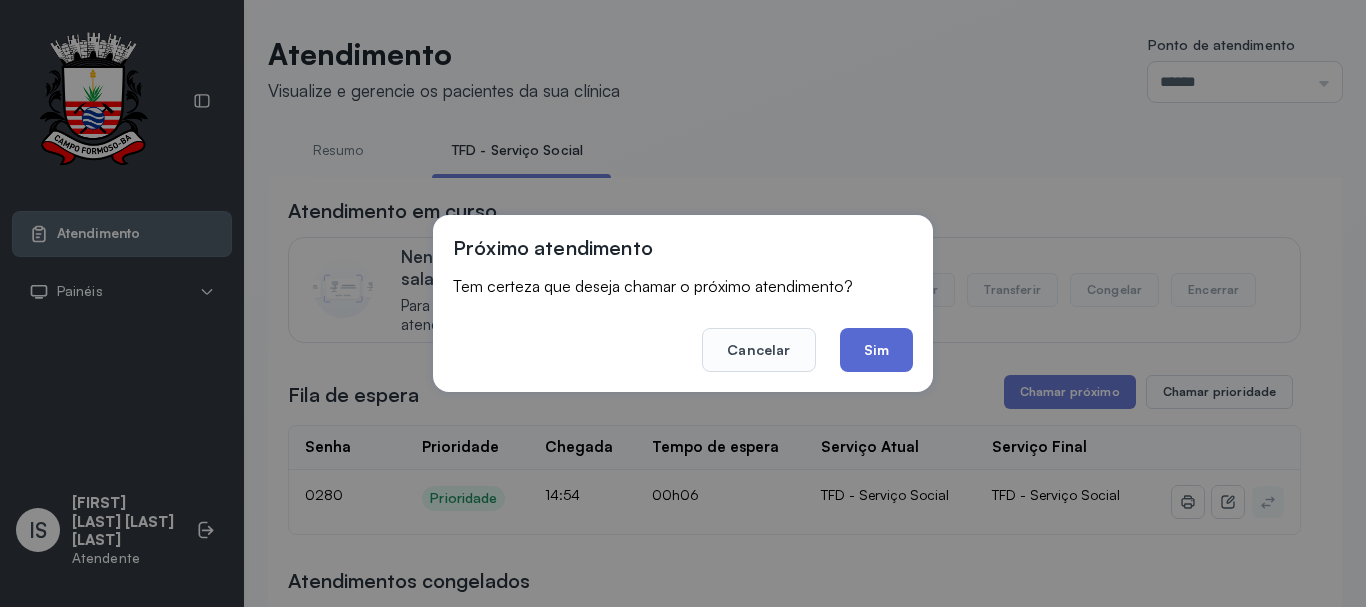 click on "Sim" 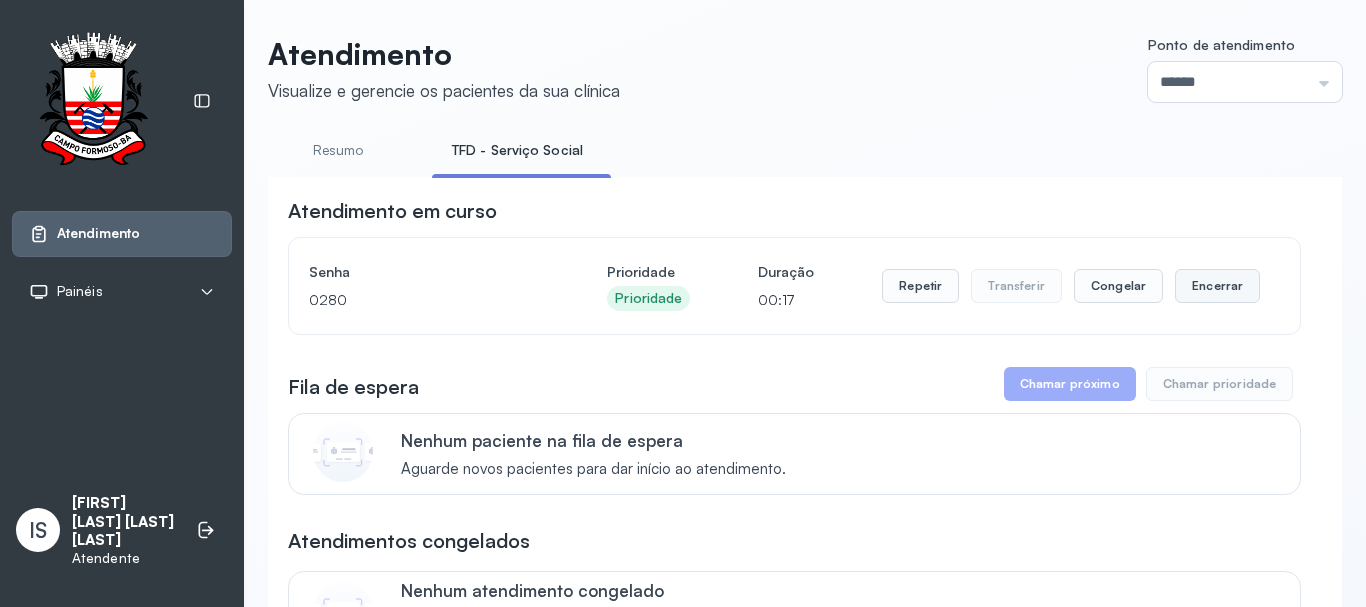 click on "Encerrar" at bounding box center [1217, 286] 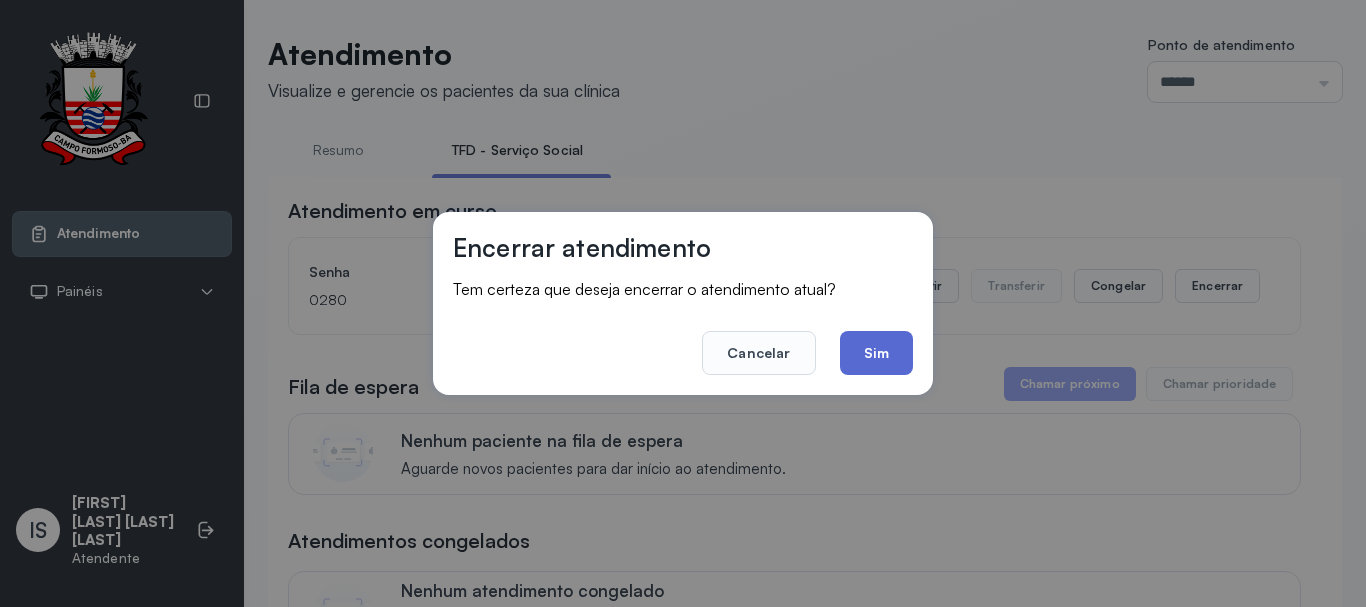 click on "Sim" 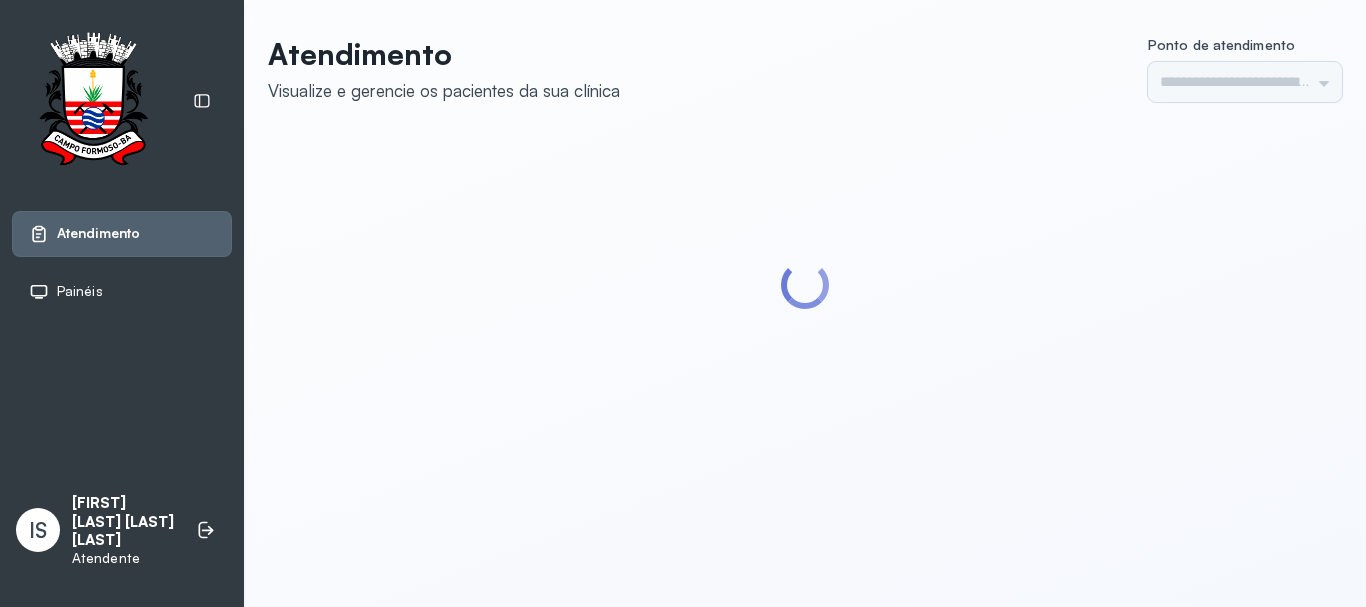 scroll, scrollTop: 0, scrollLeft: 0, axis: both 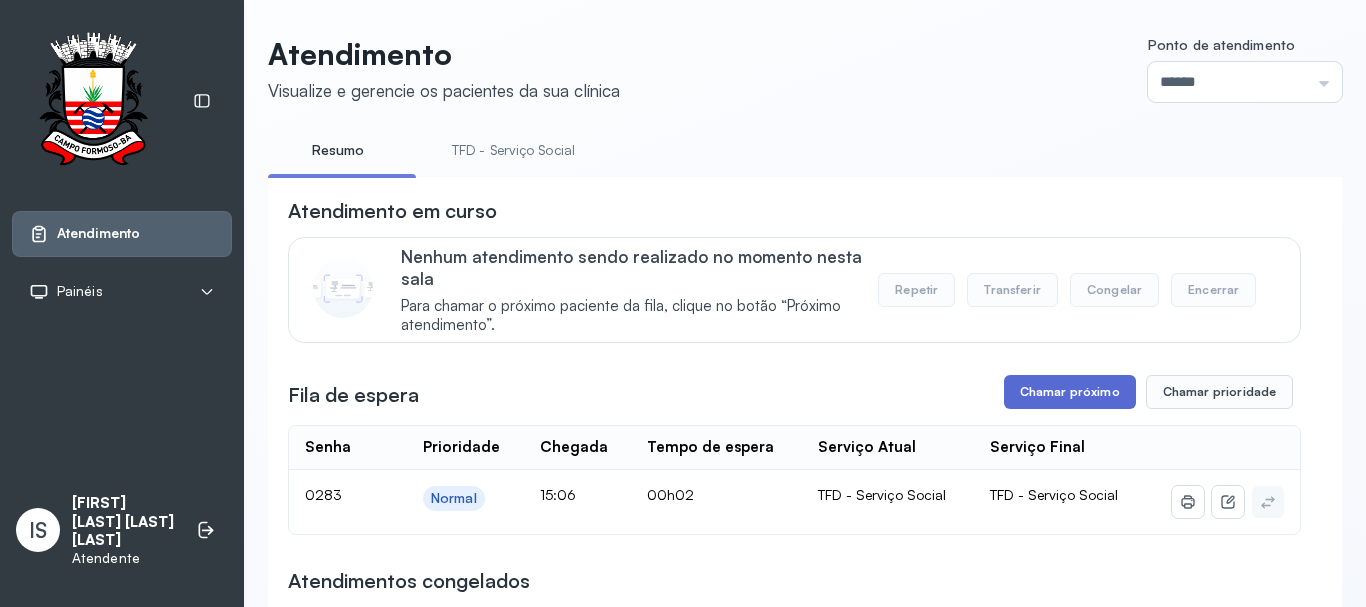 click on "Chamar próximo" at bounding box center [1070, 392] 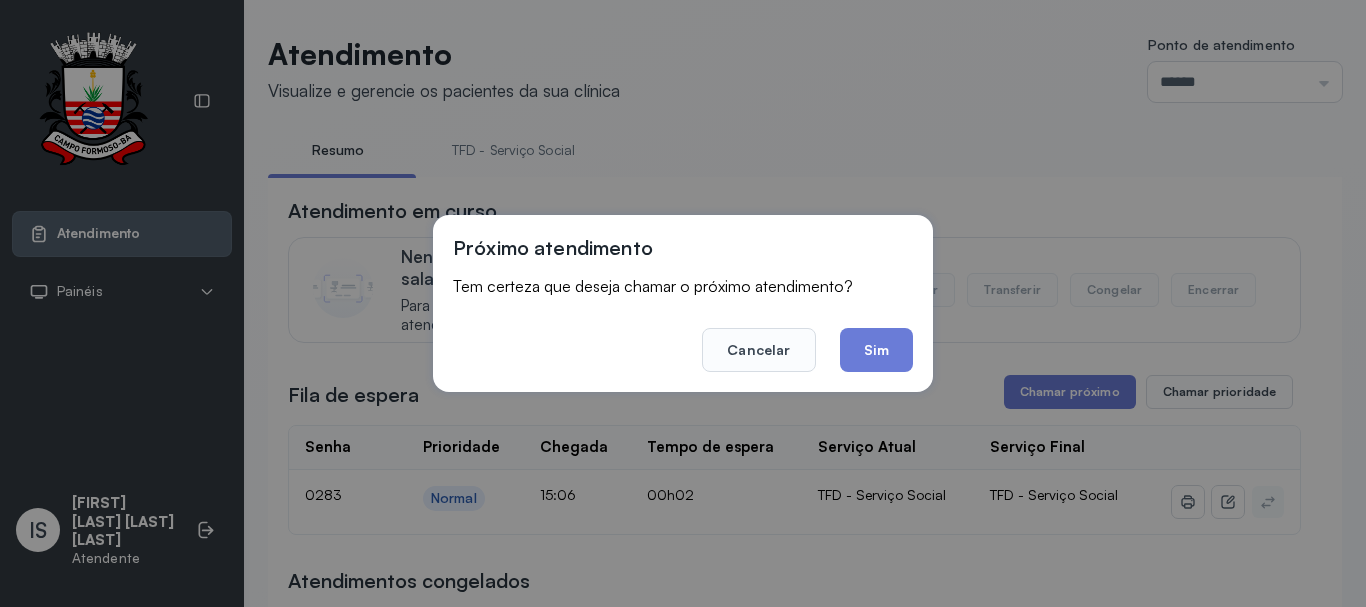 click on "Próximo atendimento Tem certeza que deseja chamar o próximo atendimento? Cancelar Sim" at bounding box center (683, 303) 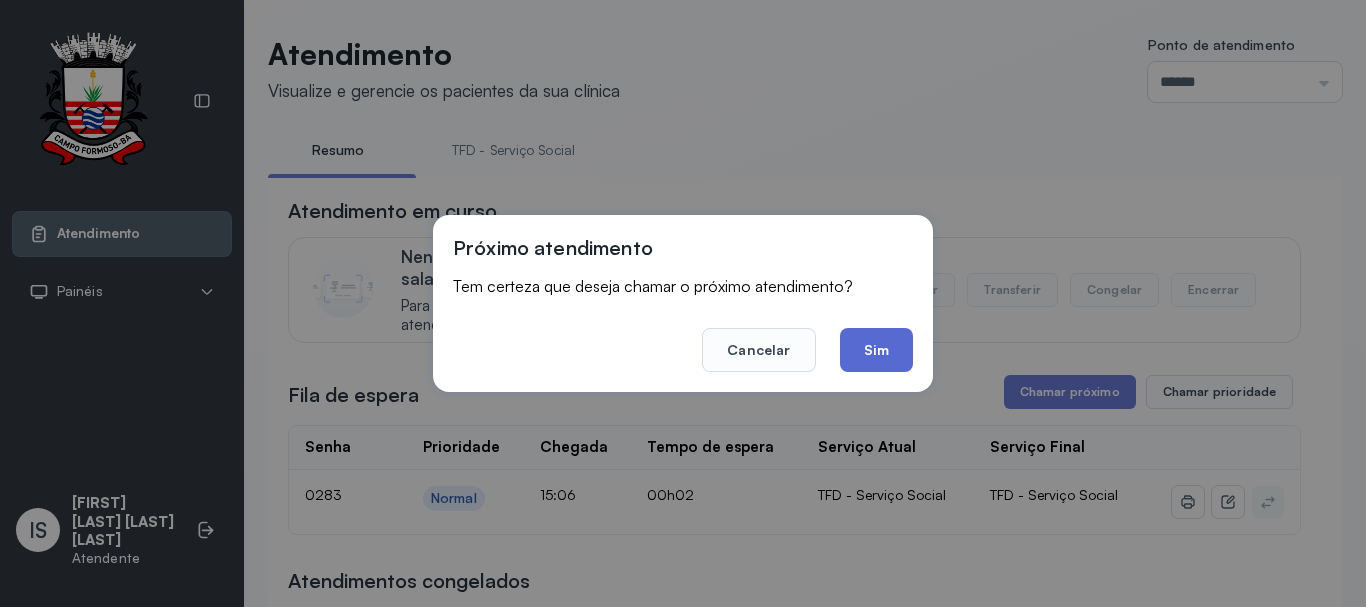 click on "Sim" 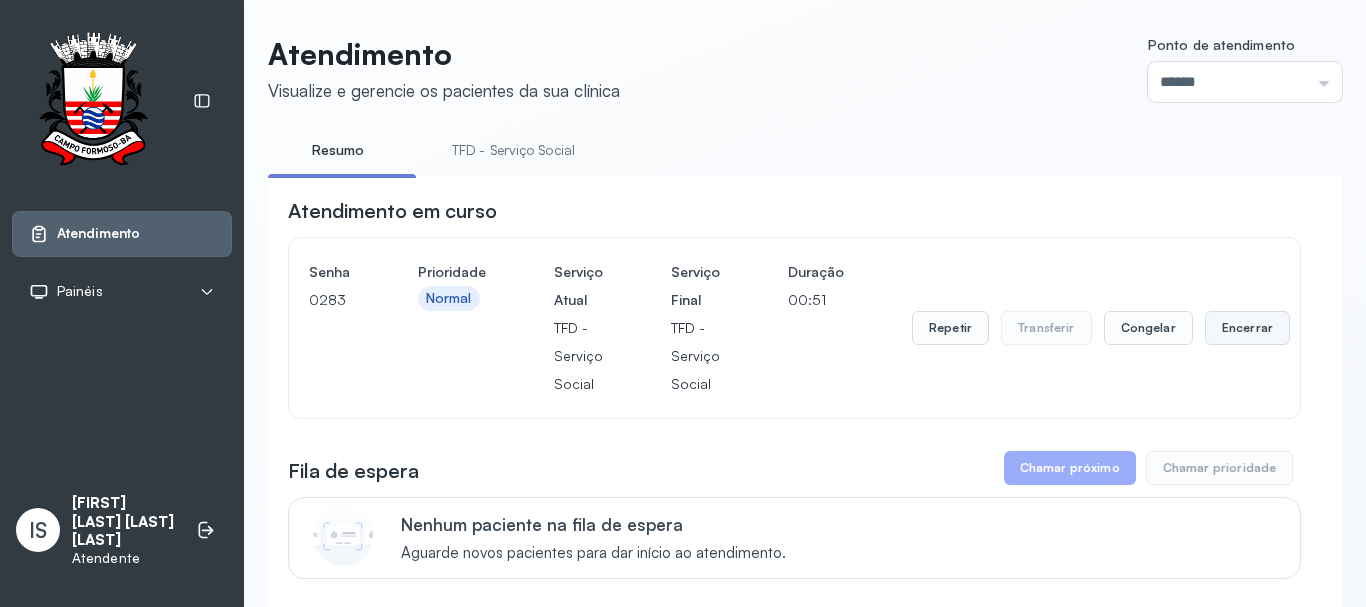 click on "Encerrar" at bounding box center [1247, 328] 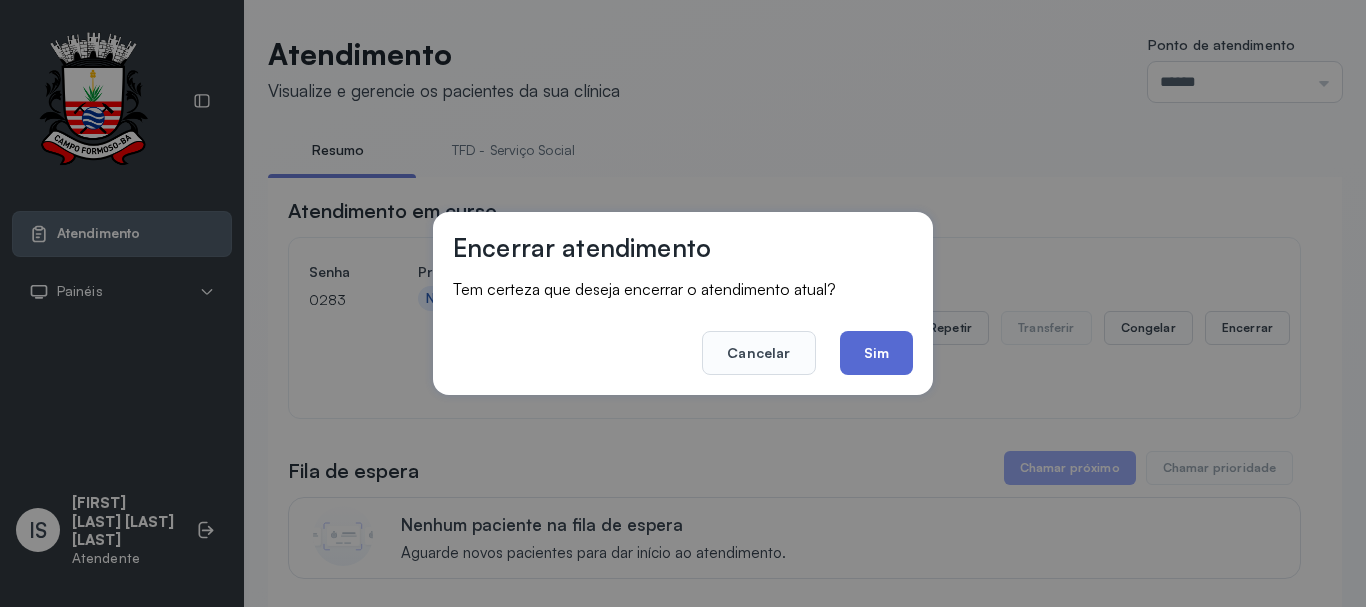 click on "Sim" 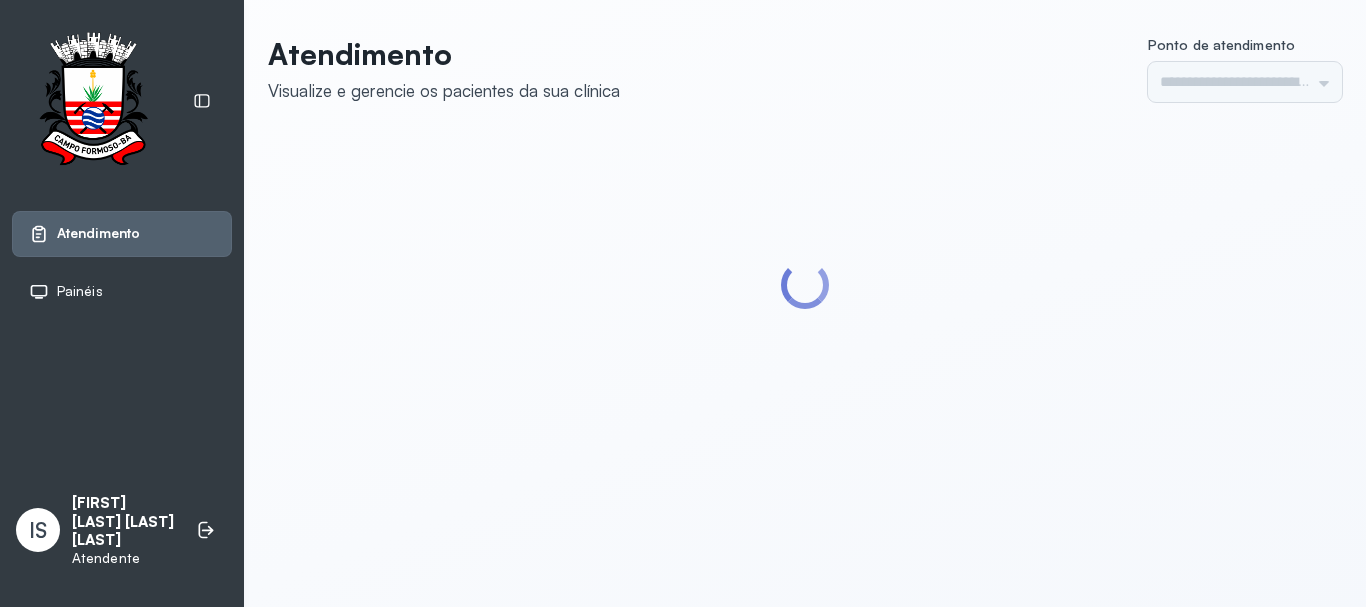 scroll, scrollTop: 0, scrollLeft: 0, axis: both 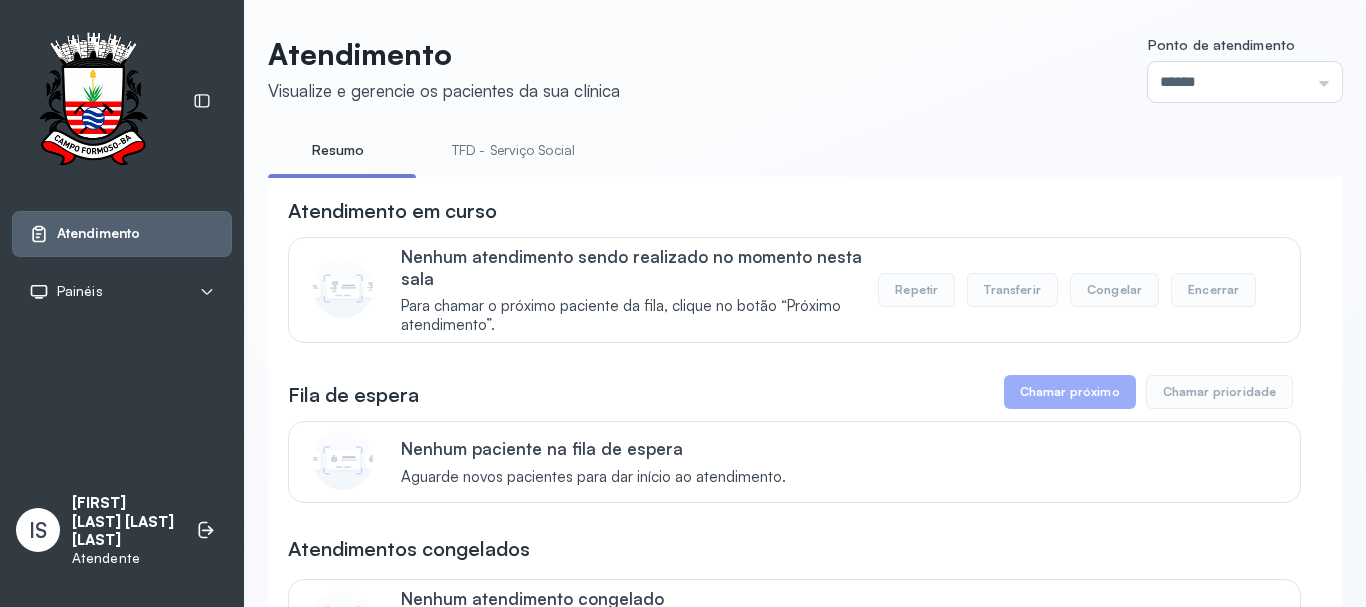 click on "TFD - Serviço Social" at bounding box center (513, 150) 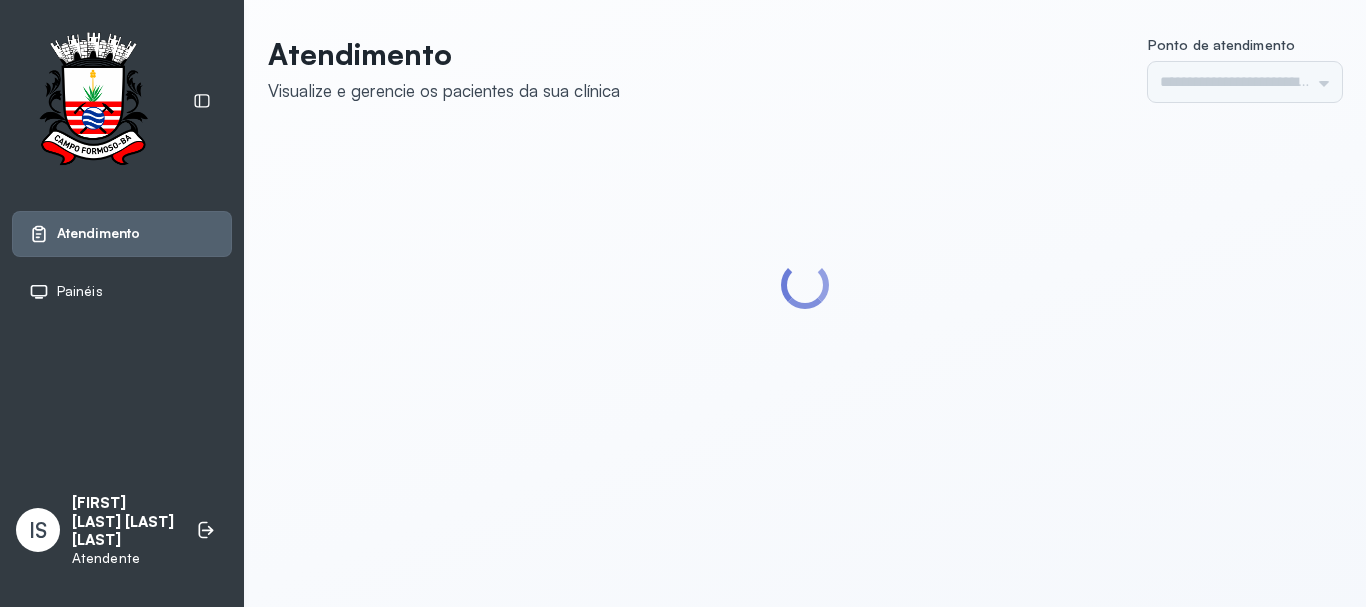 scroll, scrollTop: 0, scrollLeft: 0, axis: both 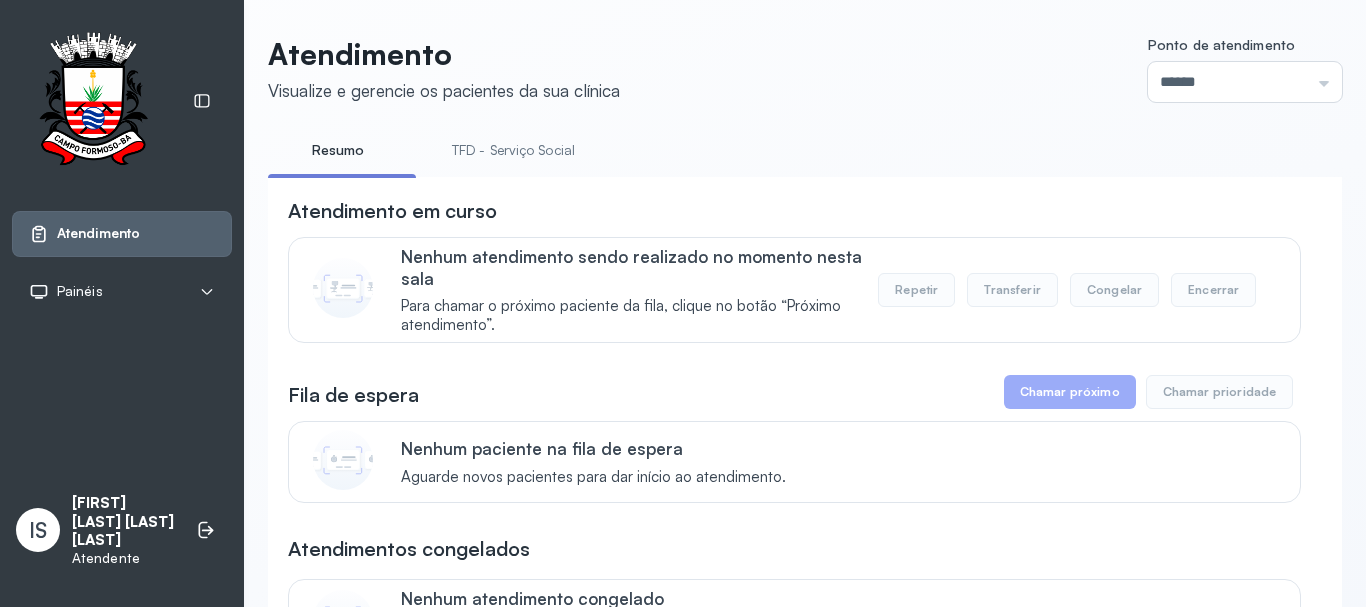 click on "TFD - Serviço Social" at bounding box center [513, 150] 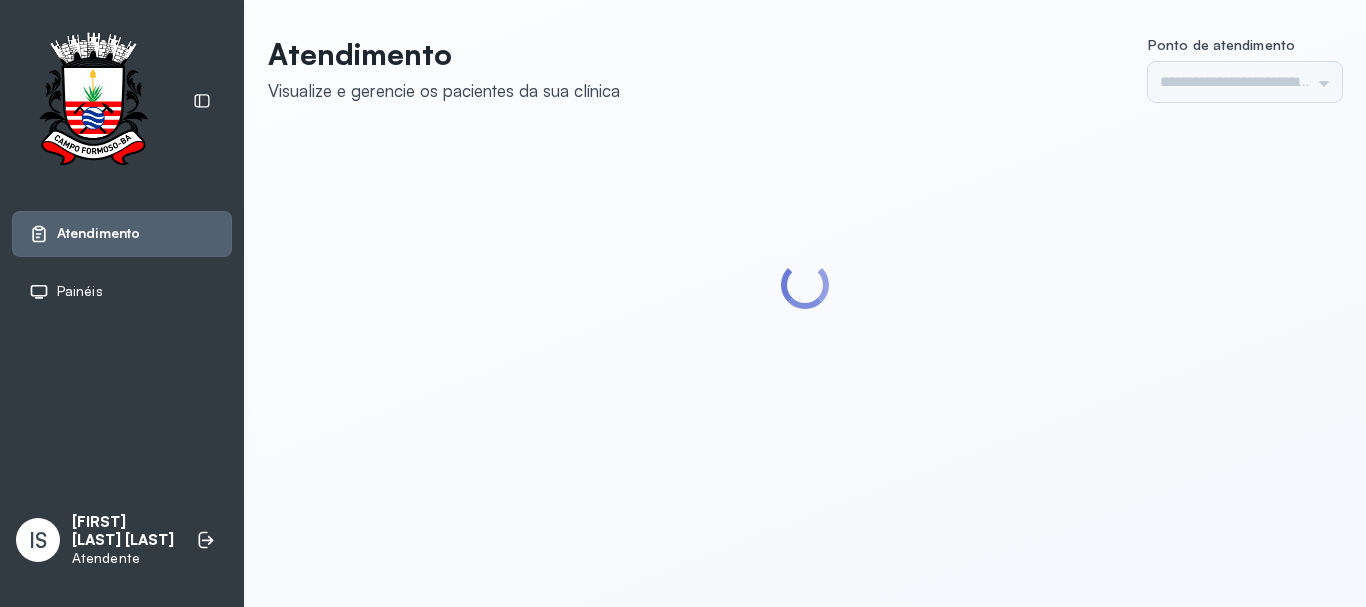 scroll, scrollTop: 0, scrollLeft: 0, axis: both 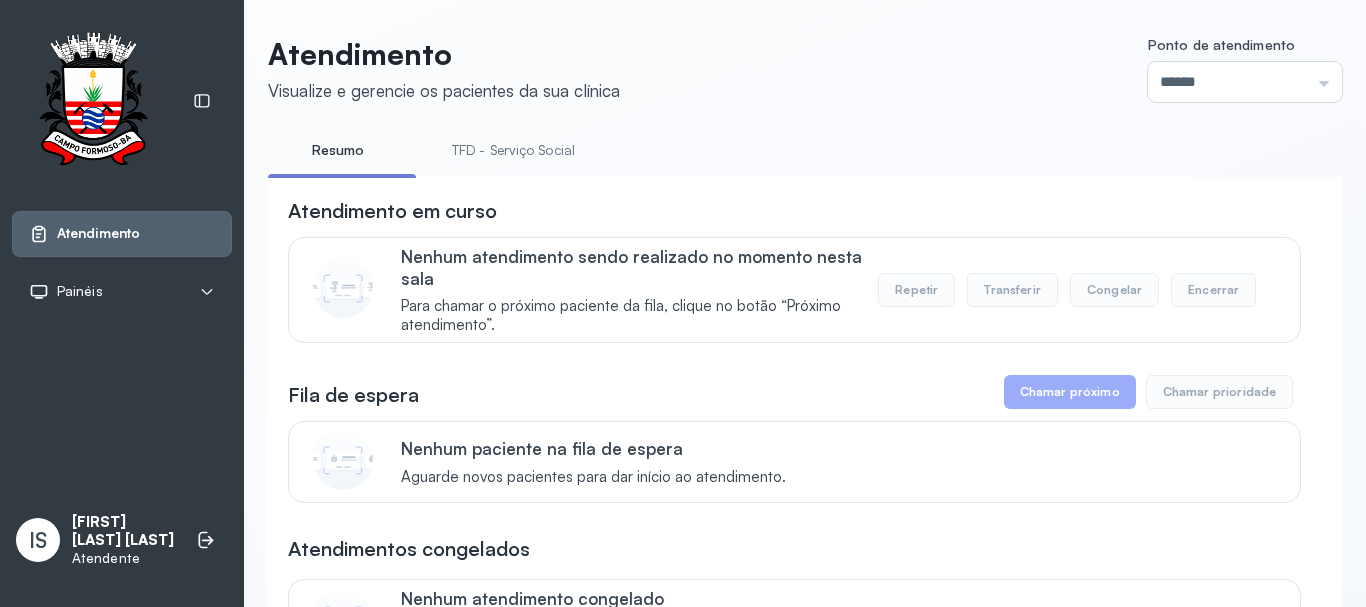 click on "TFD - Serviço Social" at bounding box center [513, 150] 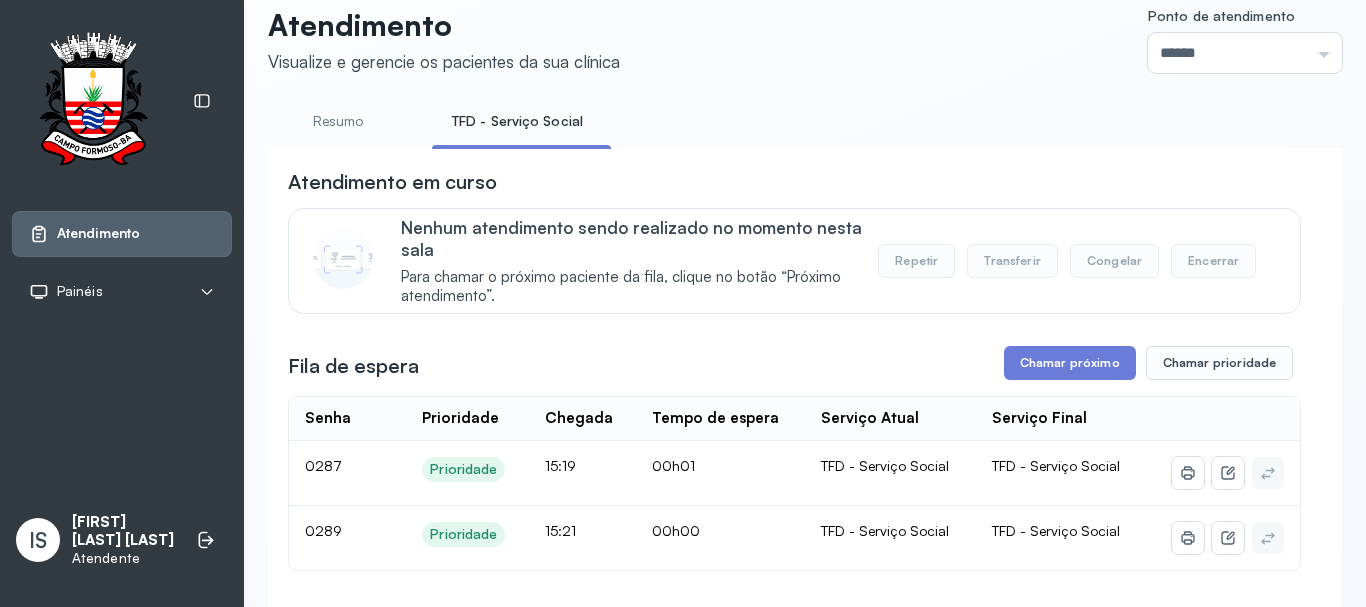 scroll, scrollTop: 0, scrollLeft: 0, axis: both 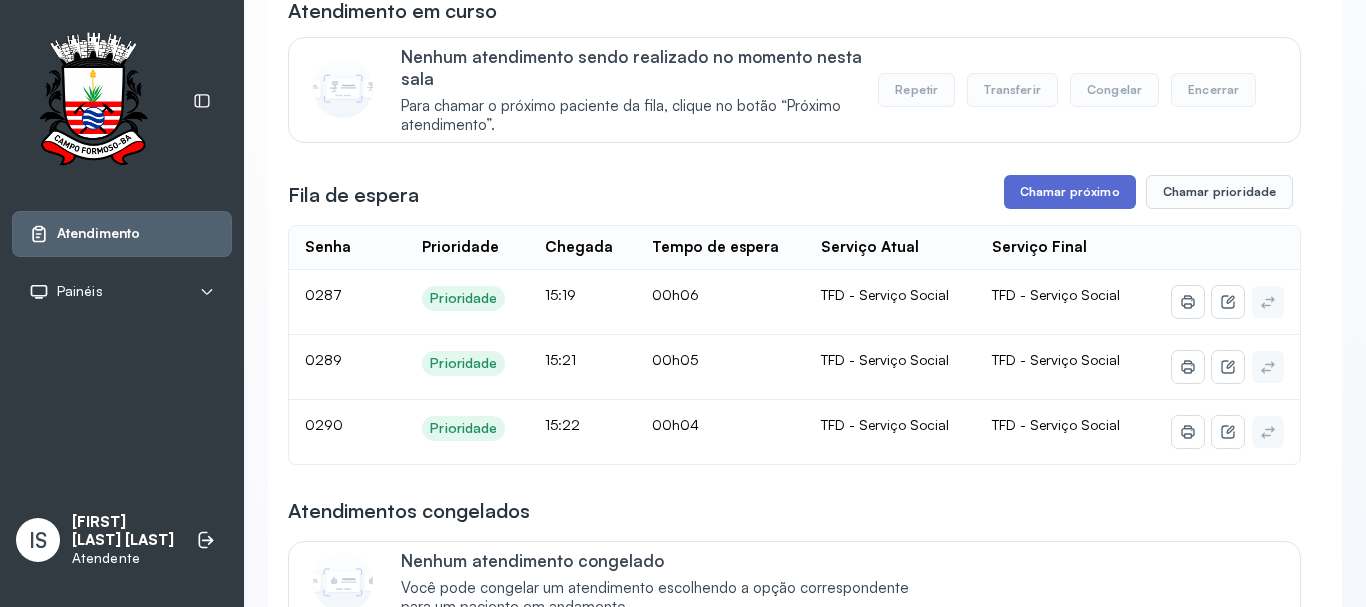 click on "Chamar próximo" at bounding box center [1070, 192] 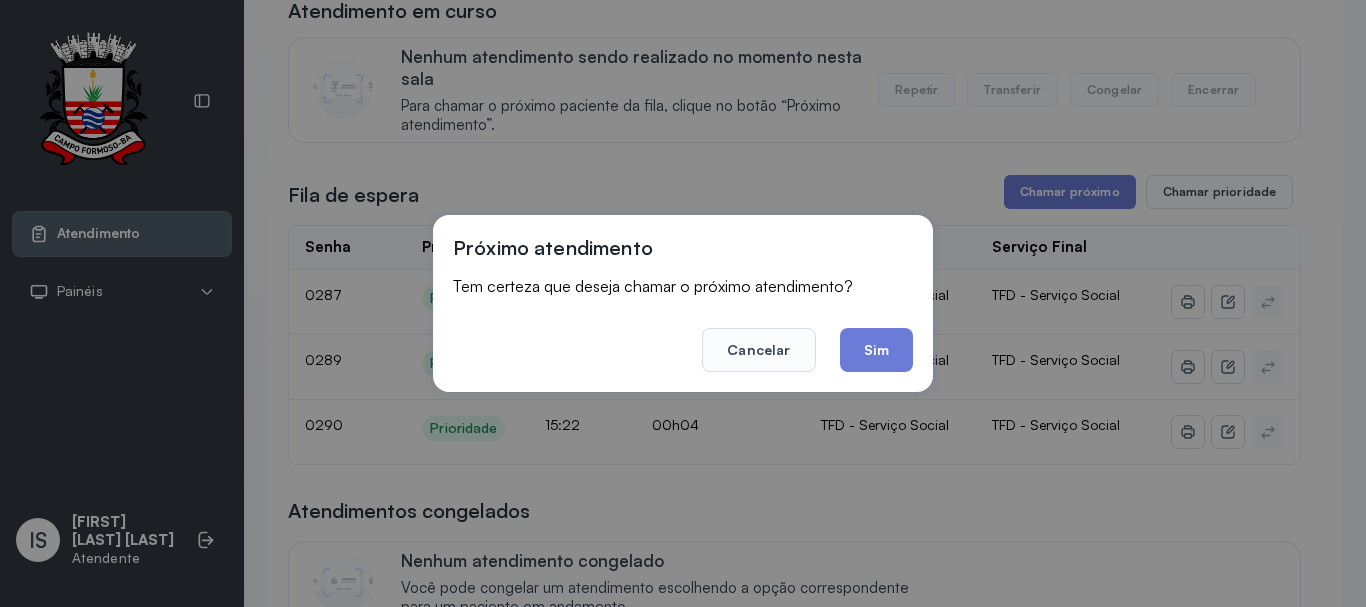 click on "Próximo atendimento Tem certeza que deseja chamar o próximo atendimento? Cancelar Sim" at bounding box center [683, 303] 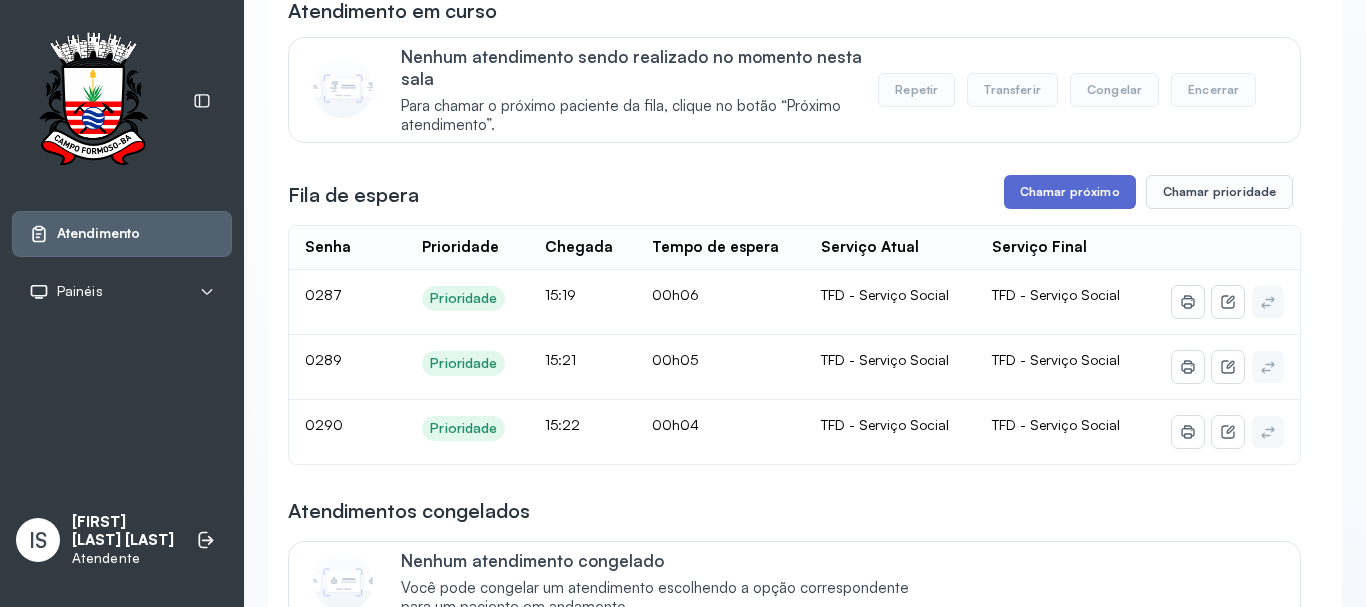 click on "Chamar próximo" at bounding box center (1070, 192) 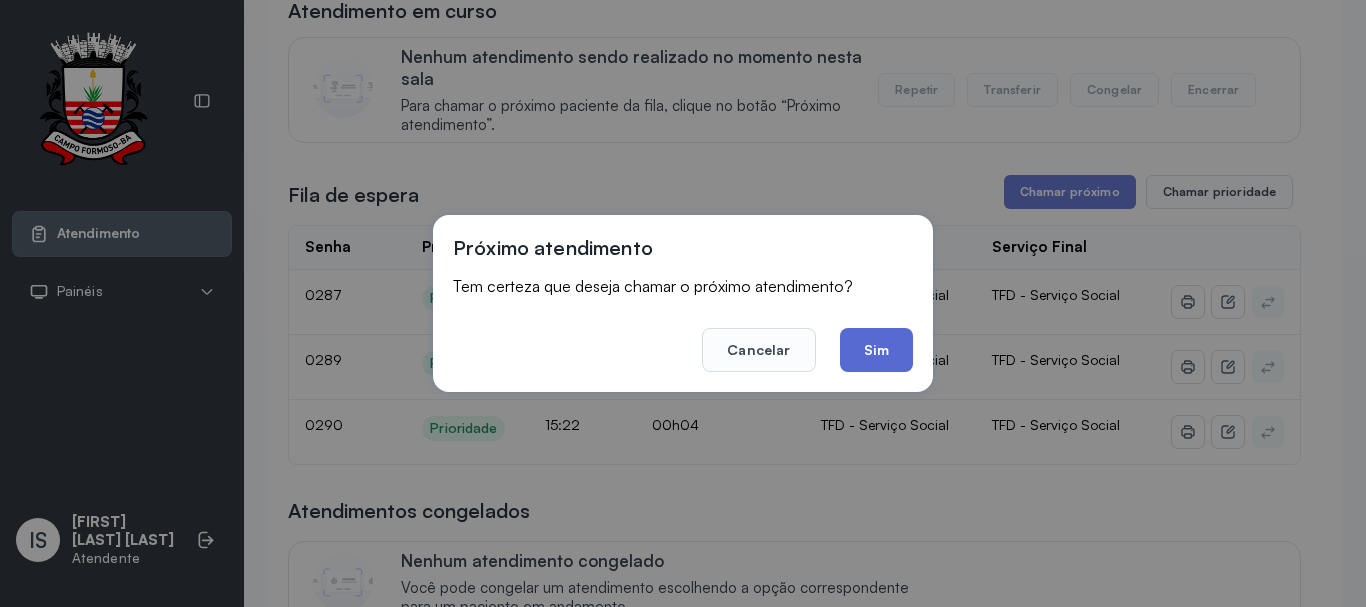 click on "Sim" 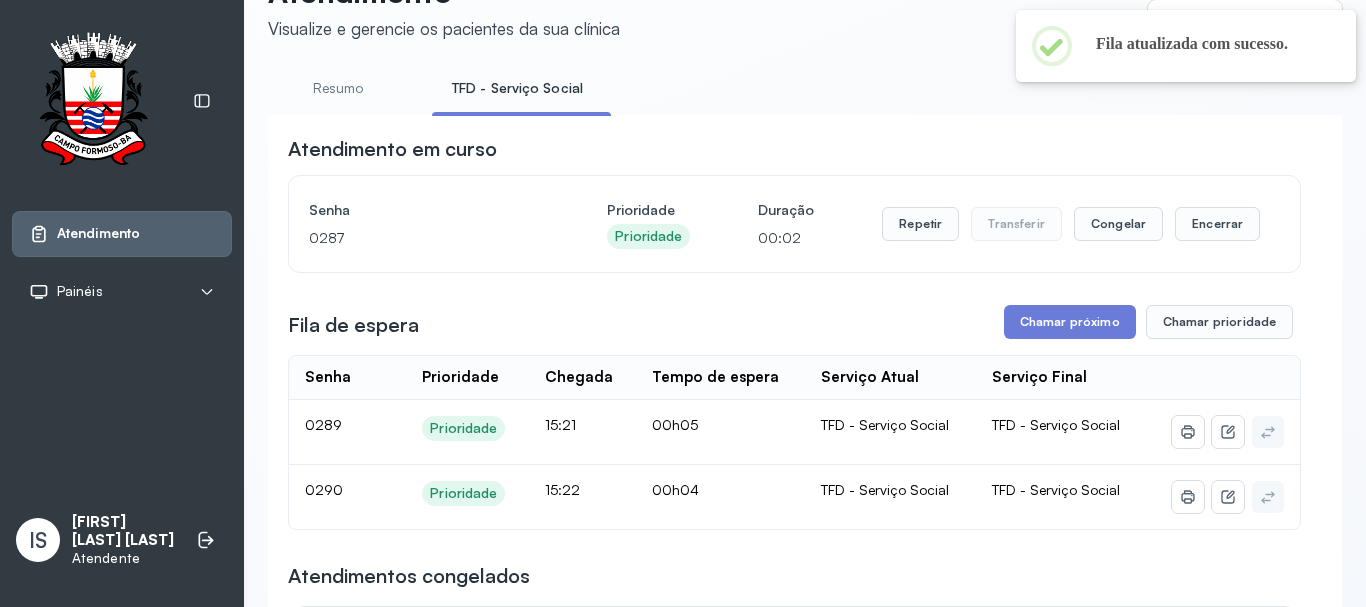 scroll, scrollTop: 200, scrollLeft: 0, axis: vertical 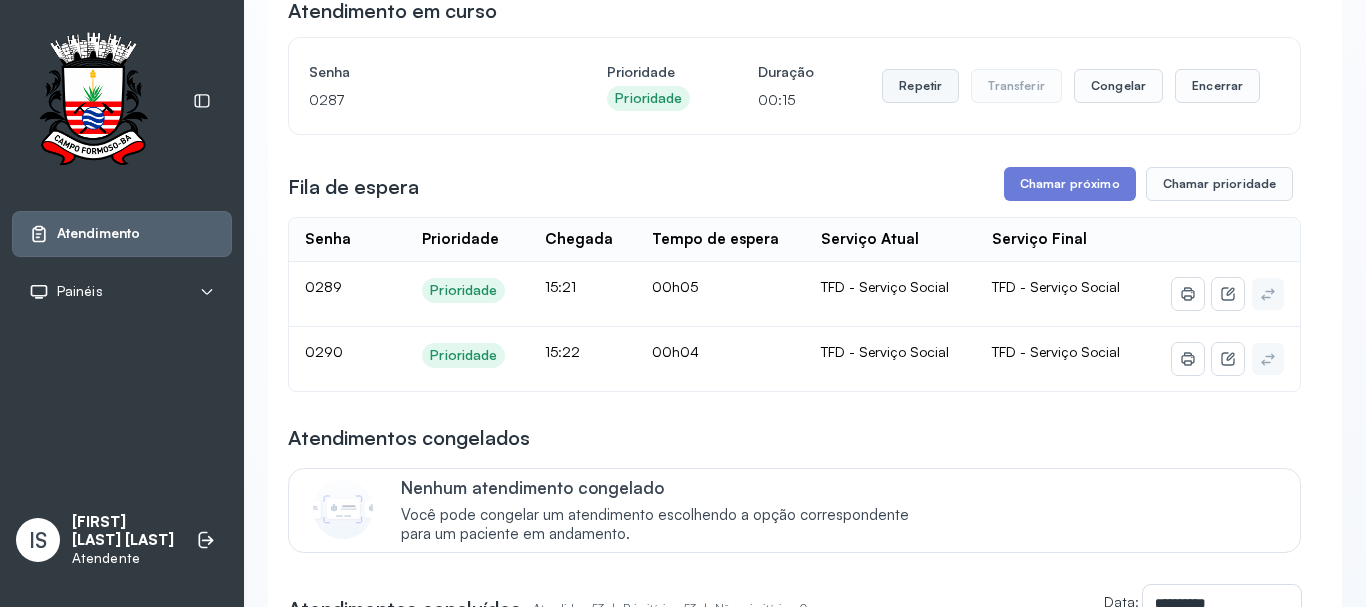 click on "Repetir" at bounding box center (920, 86) 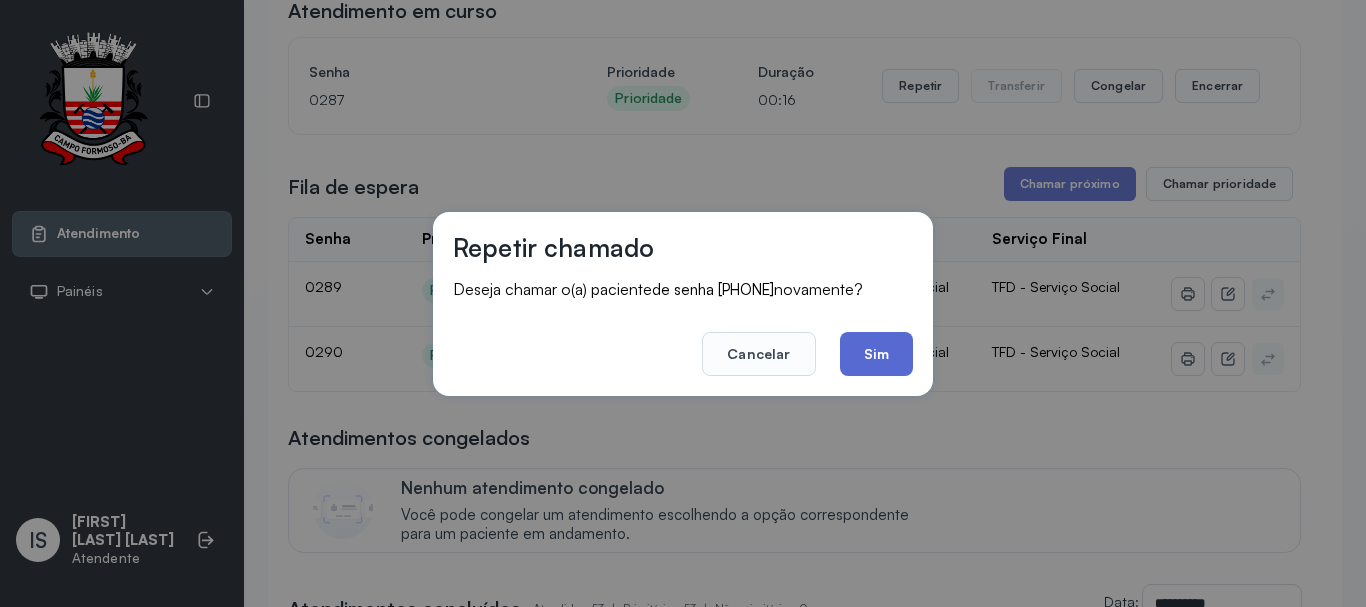 click on "Sim" 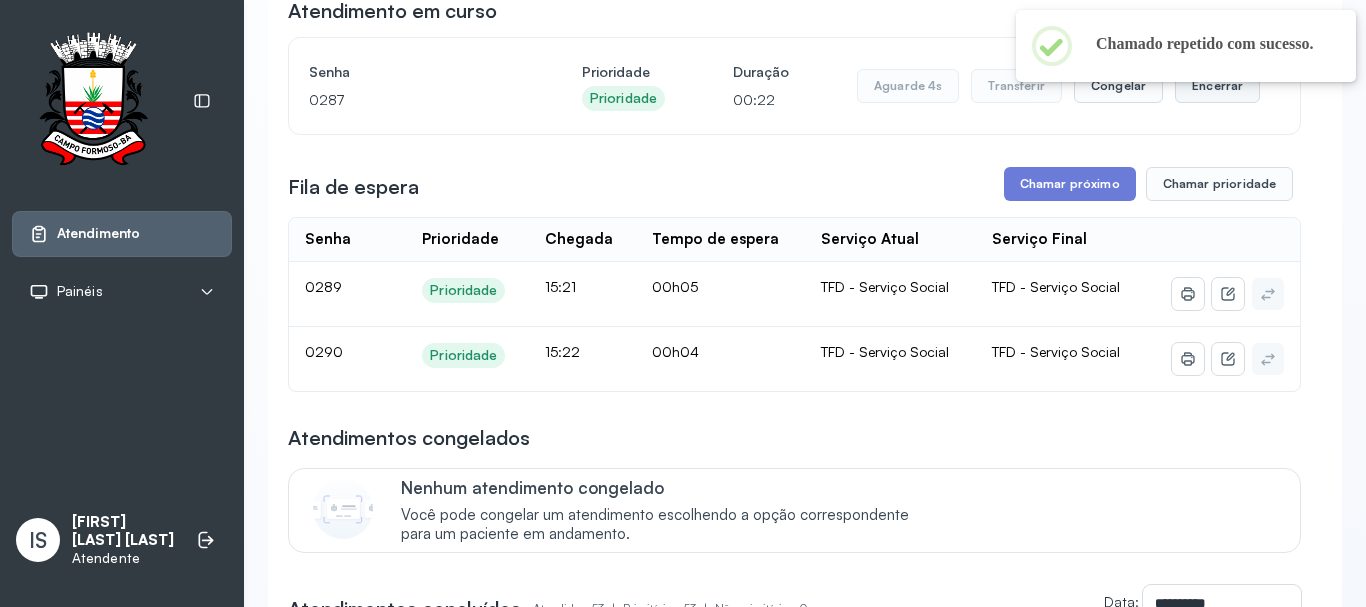 click on "Encerrar" at bounding box center [1217, 86] 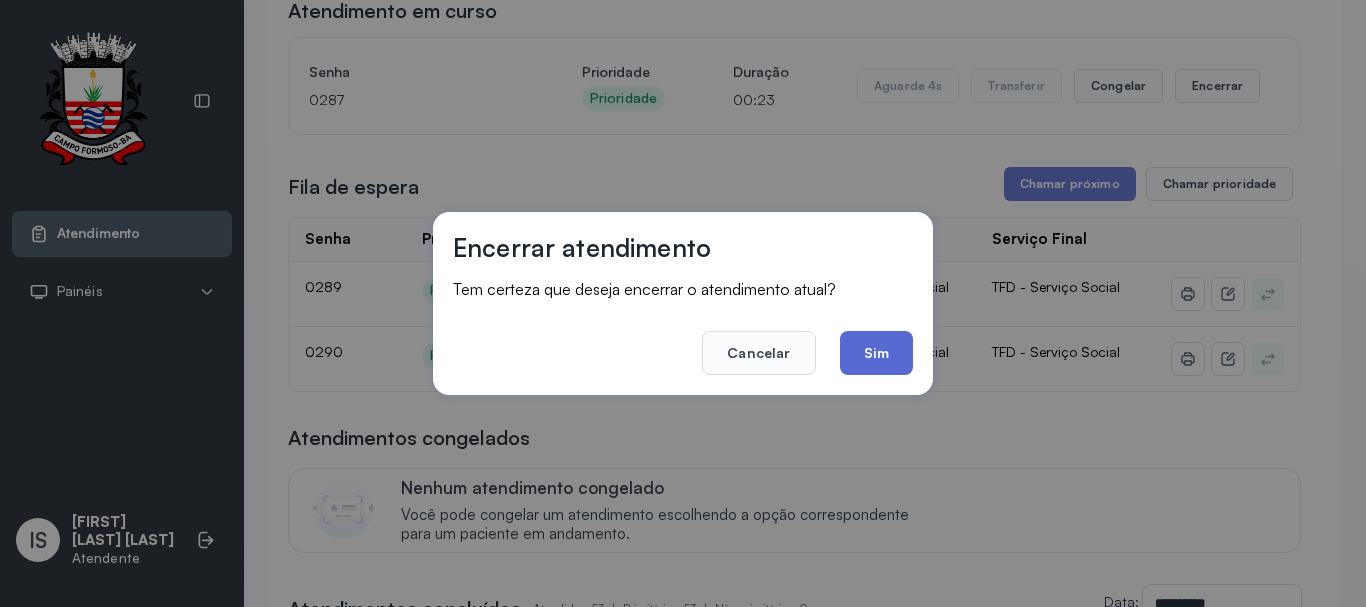 click on "Sim" 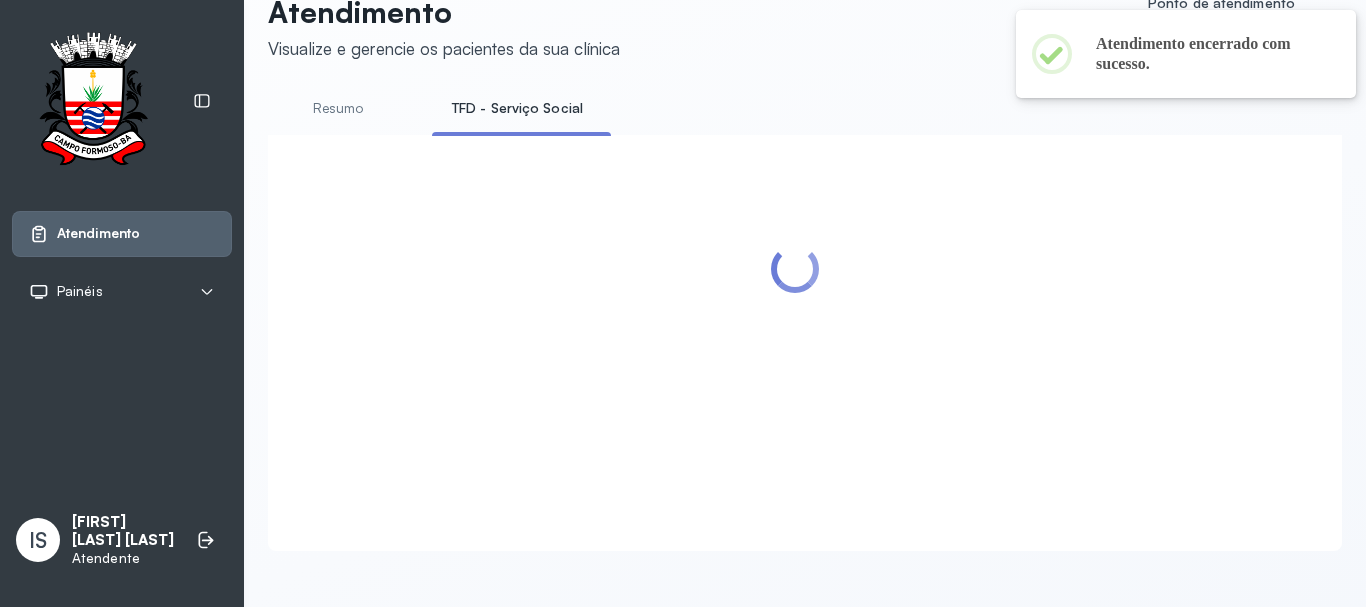 scroll, scrollTop: 200, scrollLeft: 0, axis: vertical 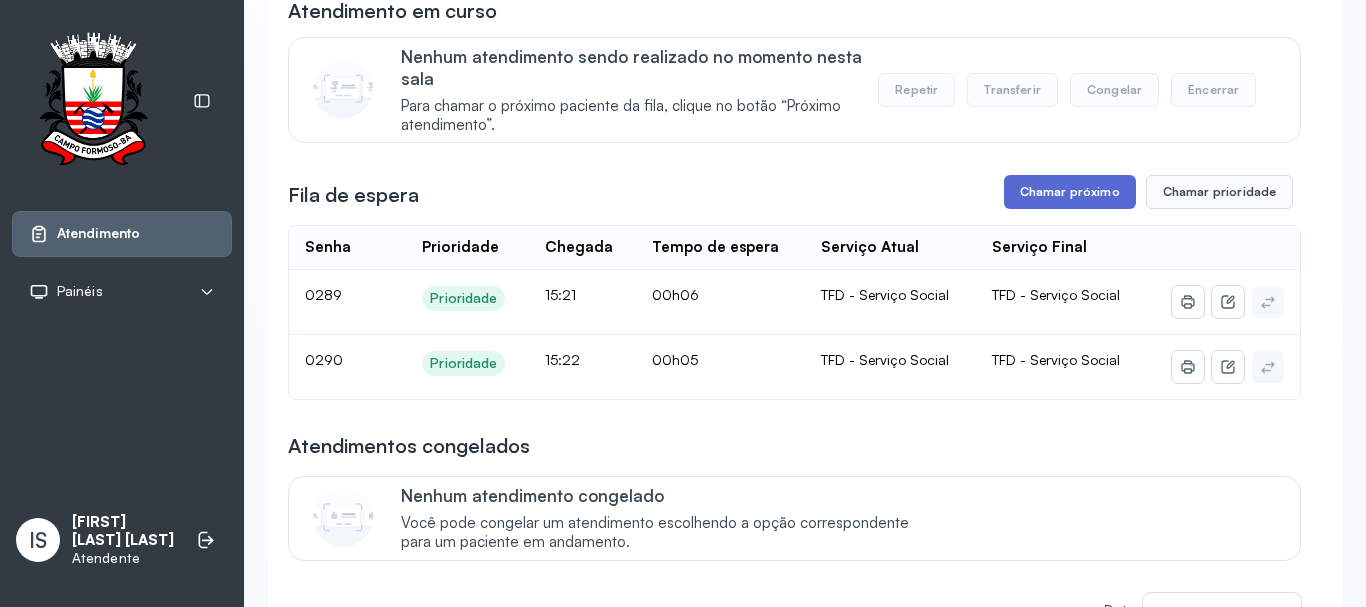 click on "Fila de espera Chamar próximo Chamar prioridade" at bounding box center [794, 192] 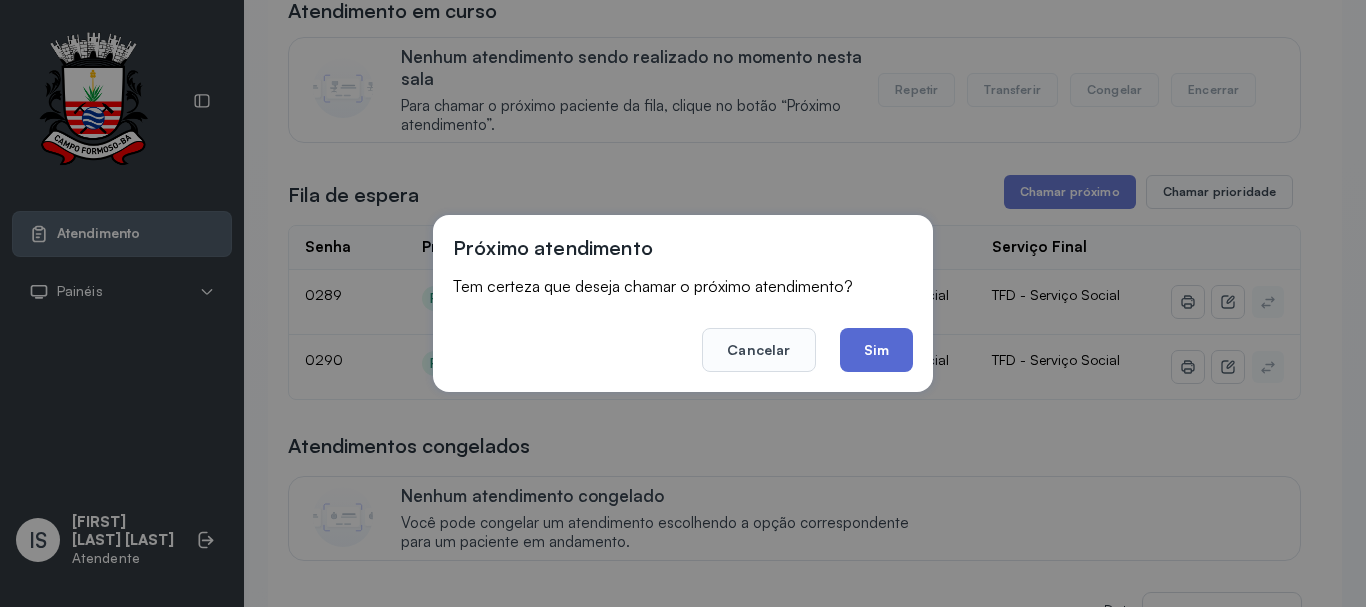 click on "Sim" 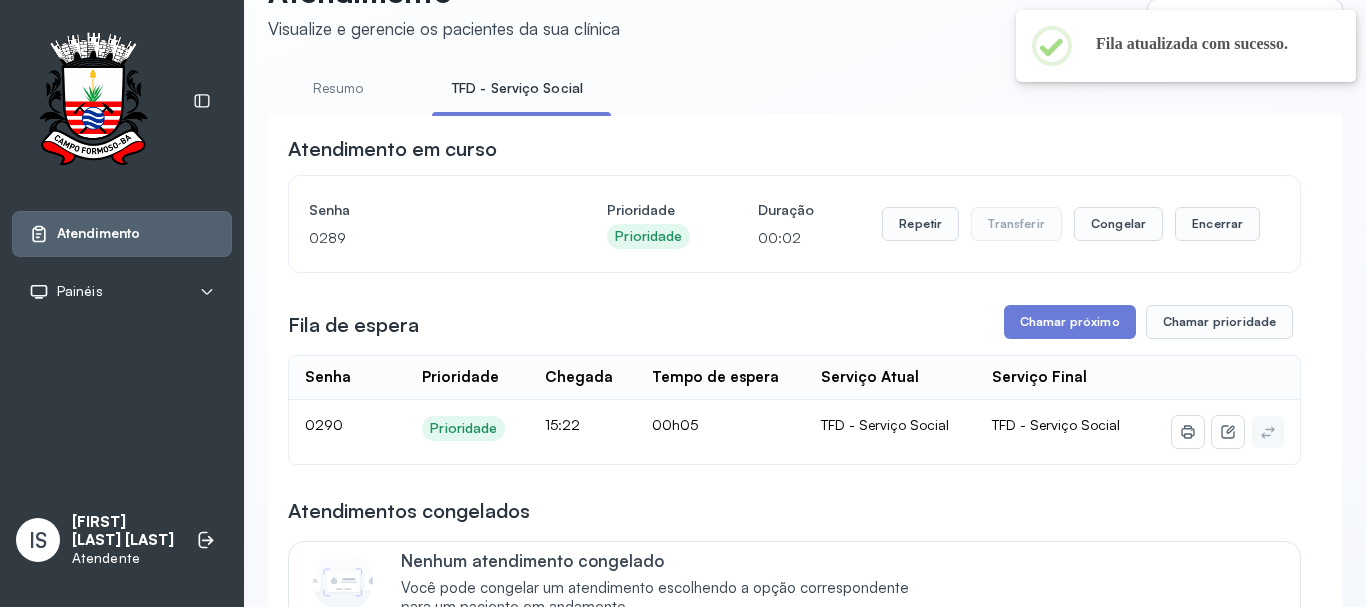 scroll, scrollTop: 200, scrollLeft: 0, axis: vertical 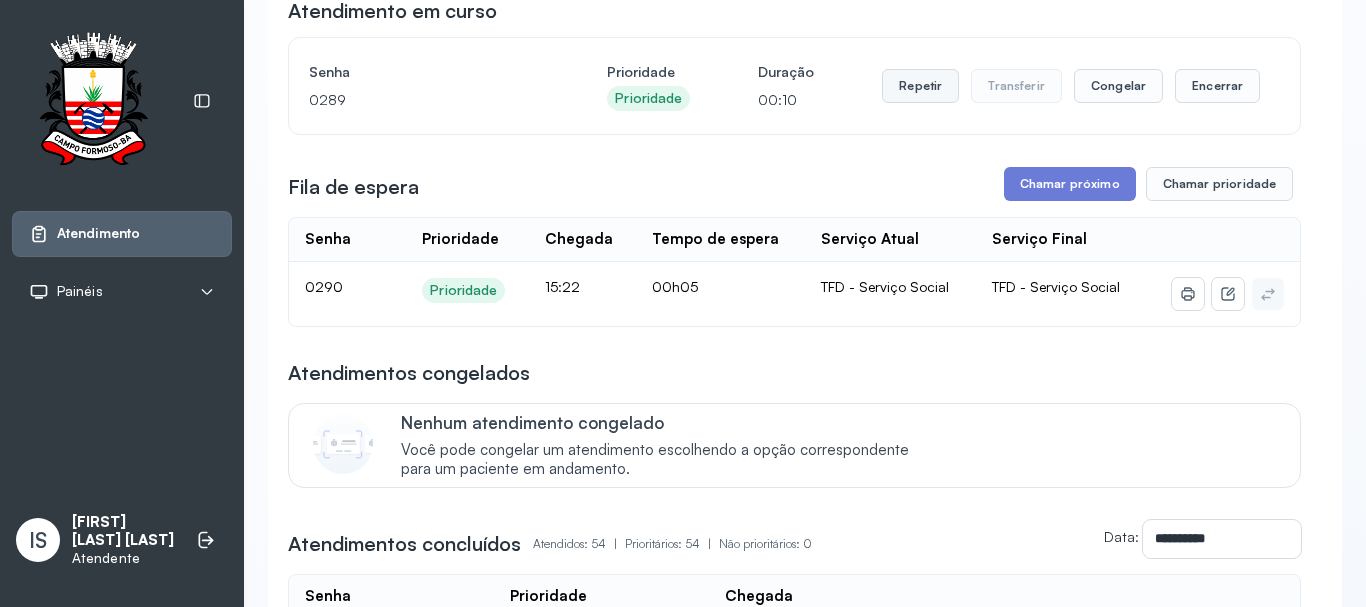 click on "Repetir" at bounding box center [920, 86] 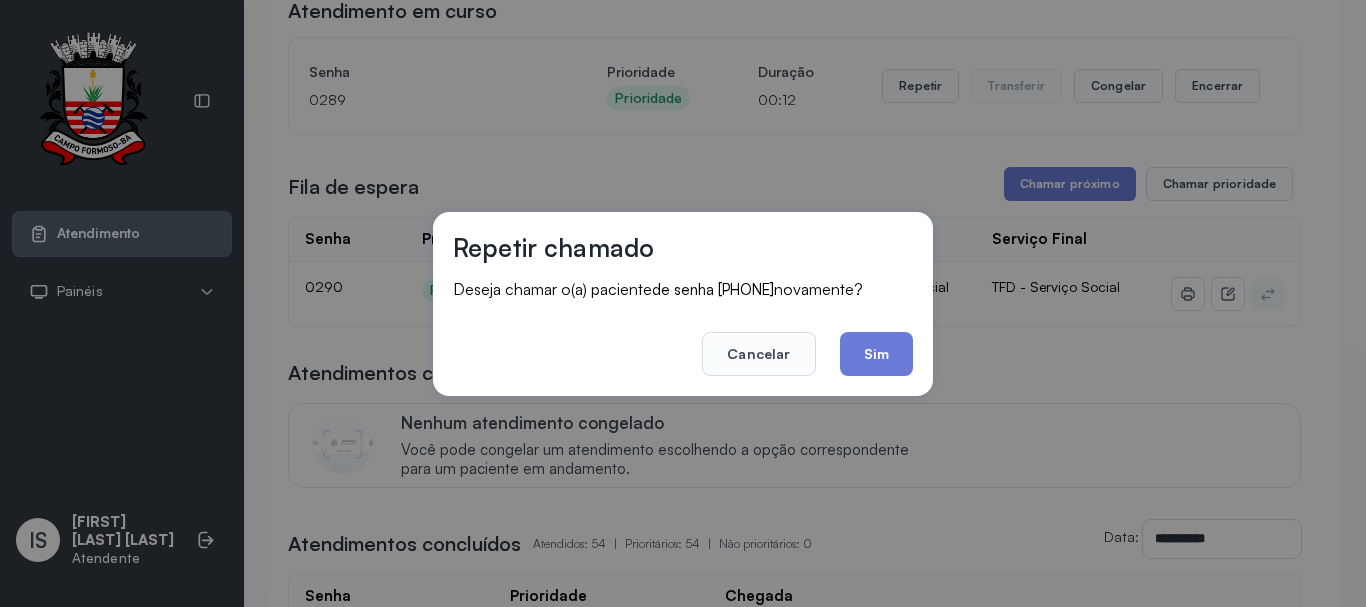 click on "Sim" 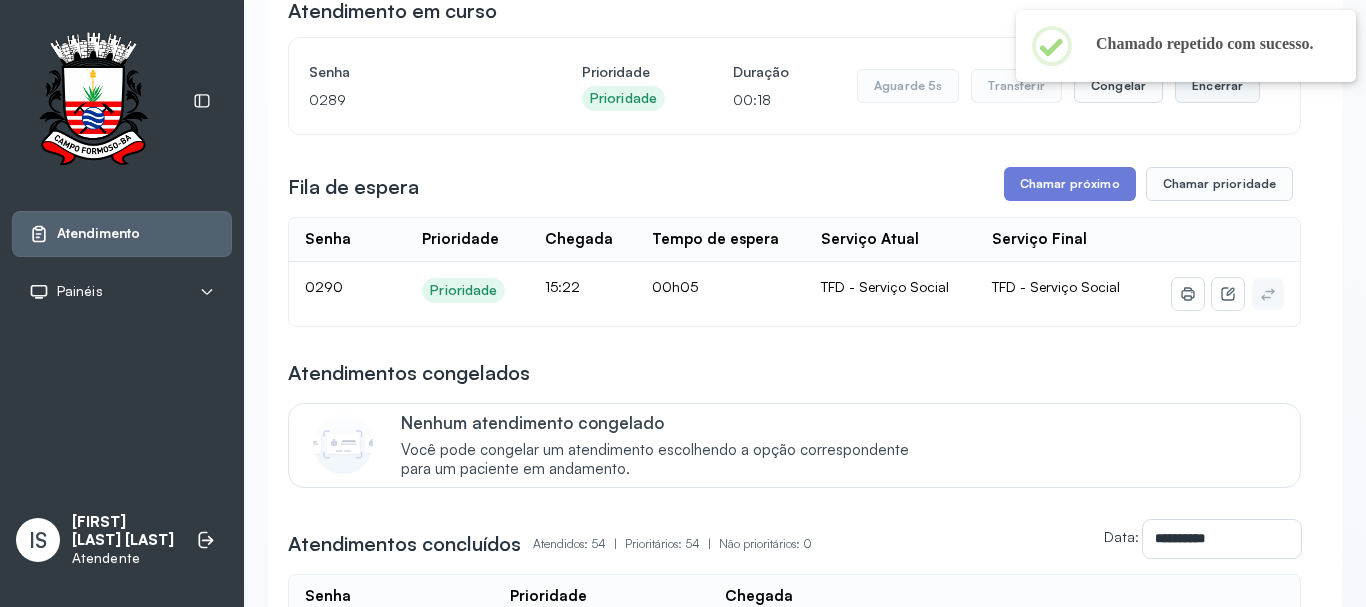 click on "Encerrar" at bounding box center [1217, 86] 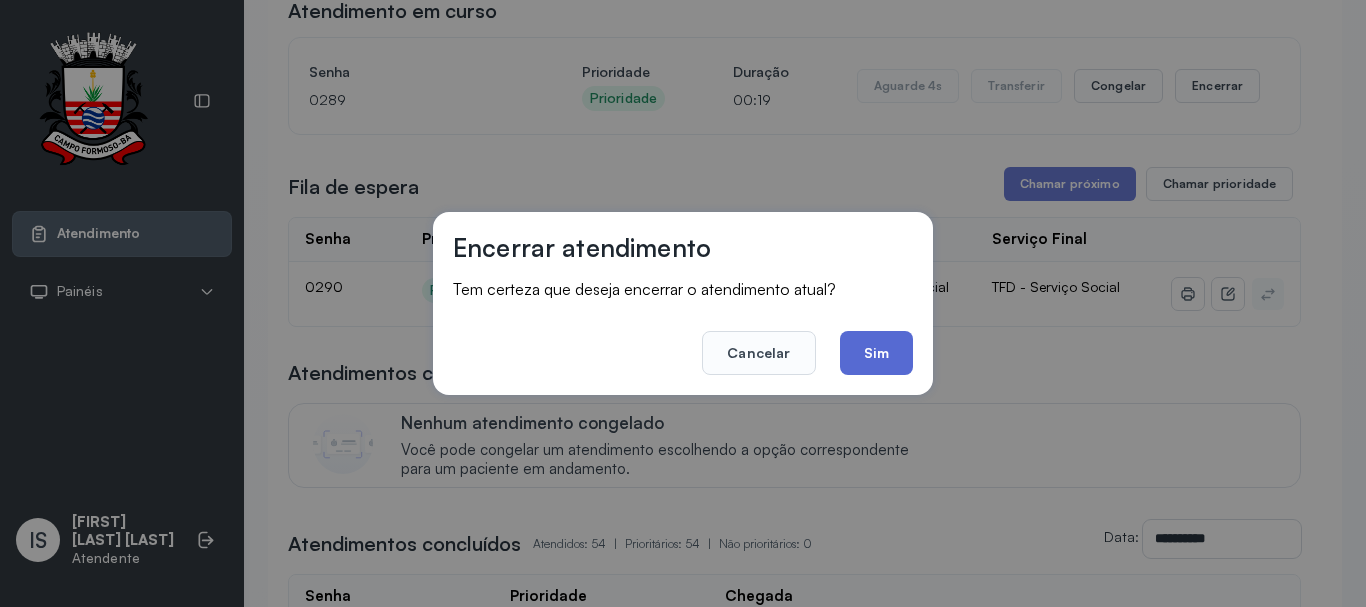 click on "Sim" 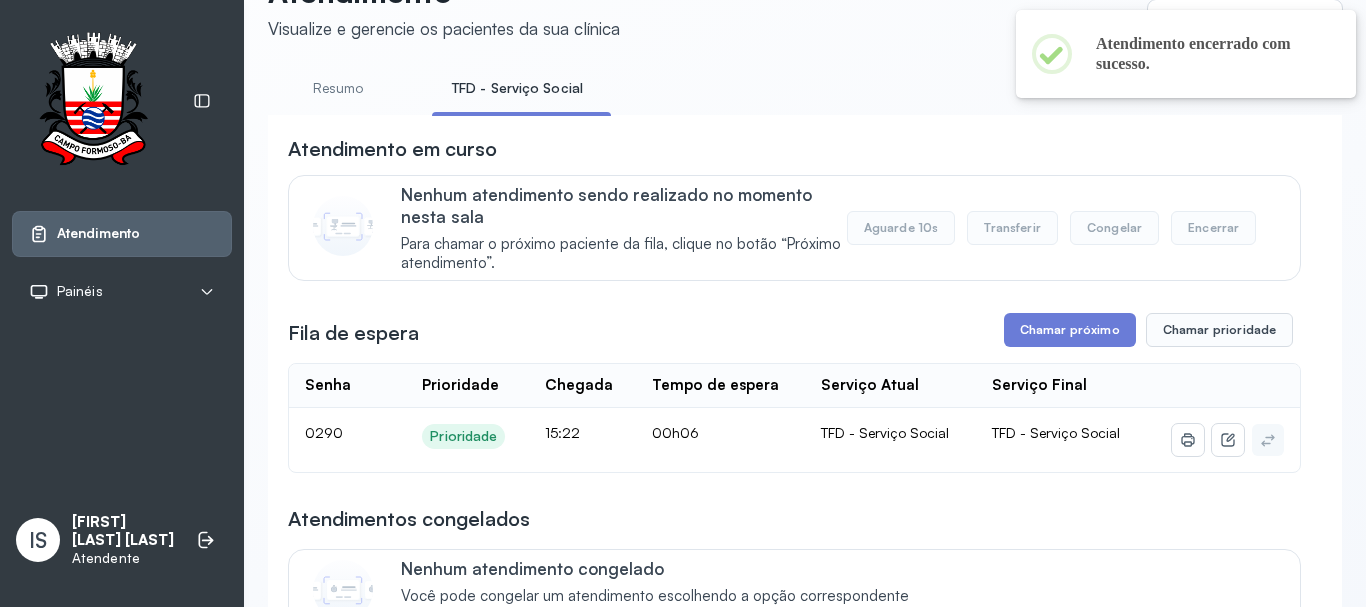 scroll, scrollTop: 200, scrollLeft: 0, axis: vertical 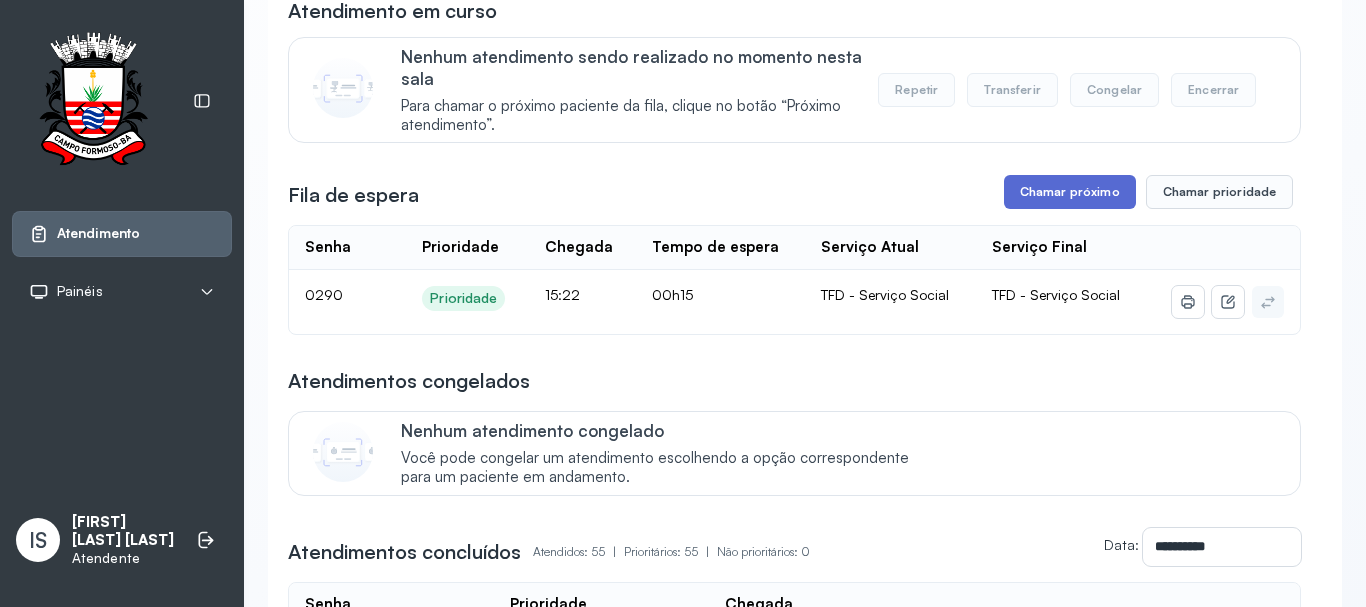 click on "Chamar próximo" at bounding box center (1070, 192) 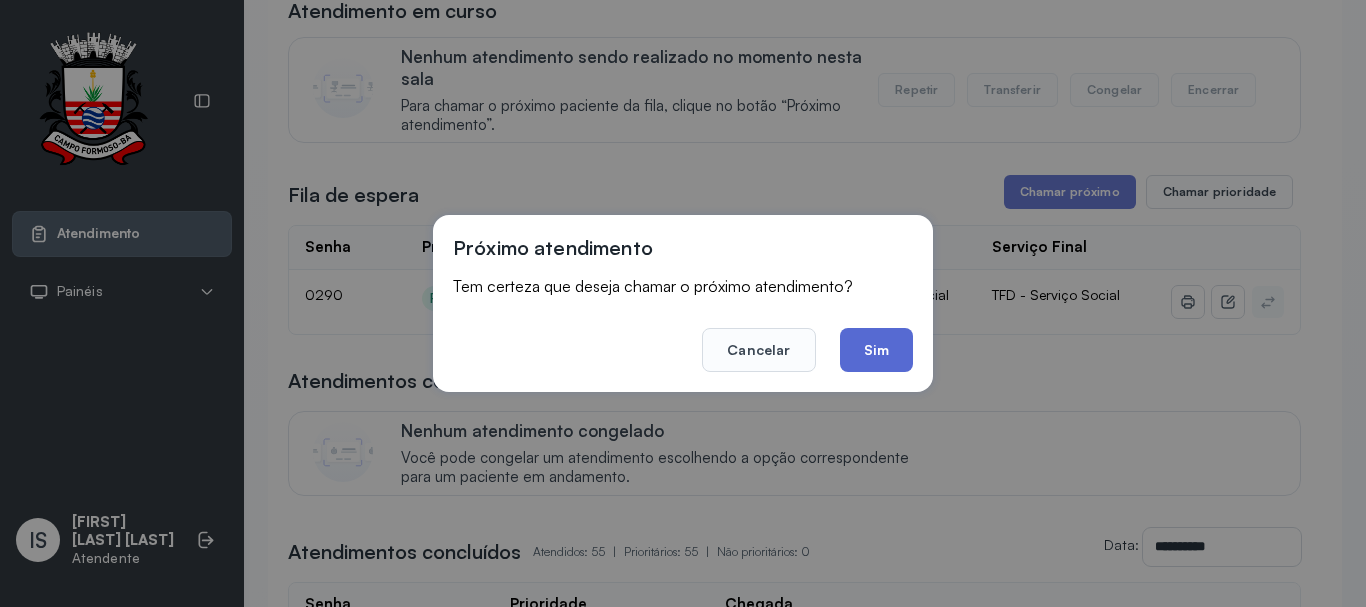 click on "Sim" 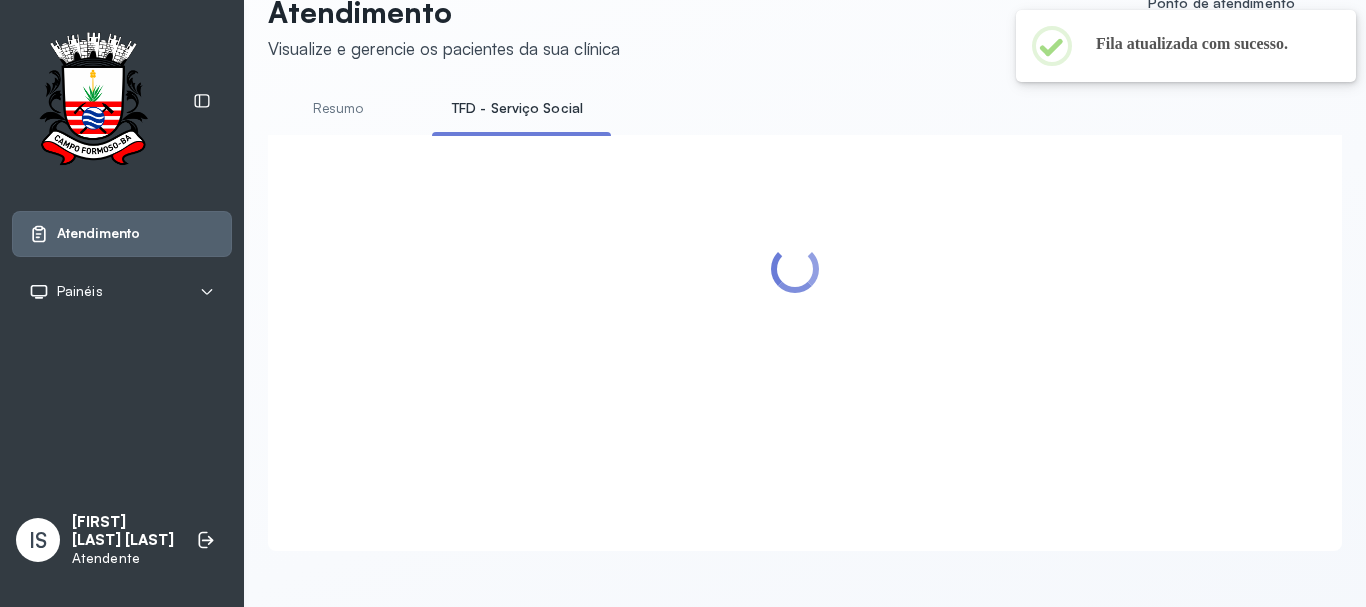 scroll, scrollTop: 200, scrollLeft: 0, axis: vertical 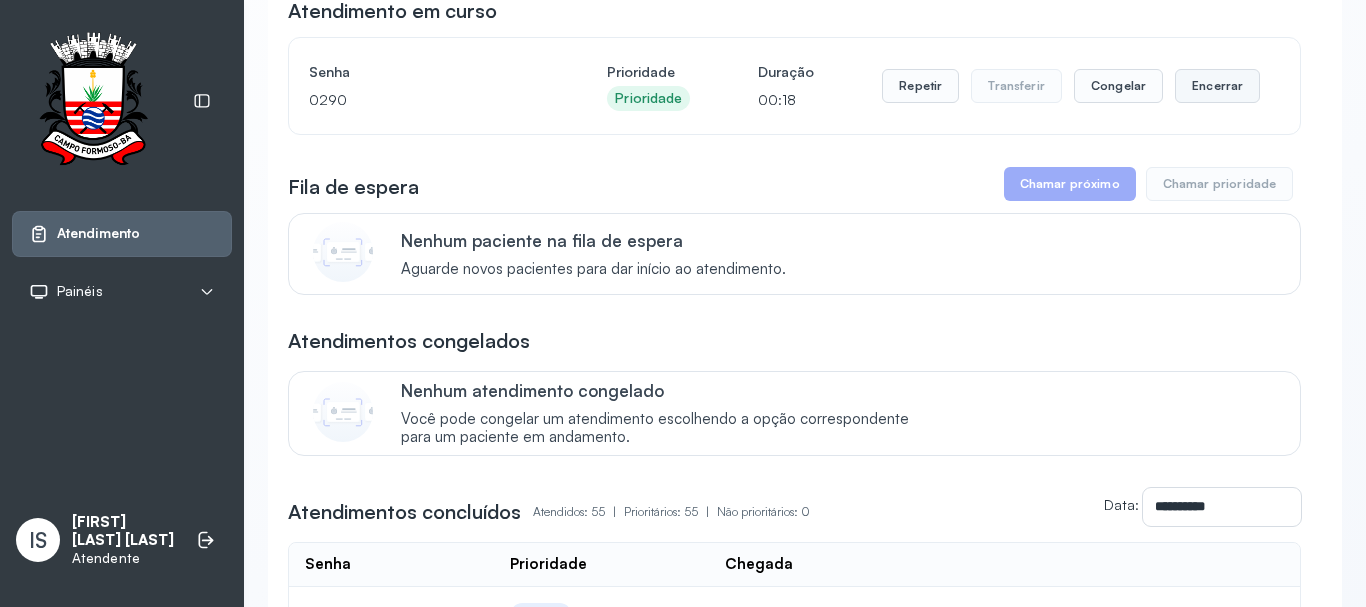 click on "Encerrar" at bounding box center [1217, 86] 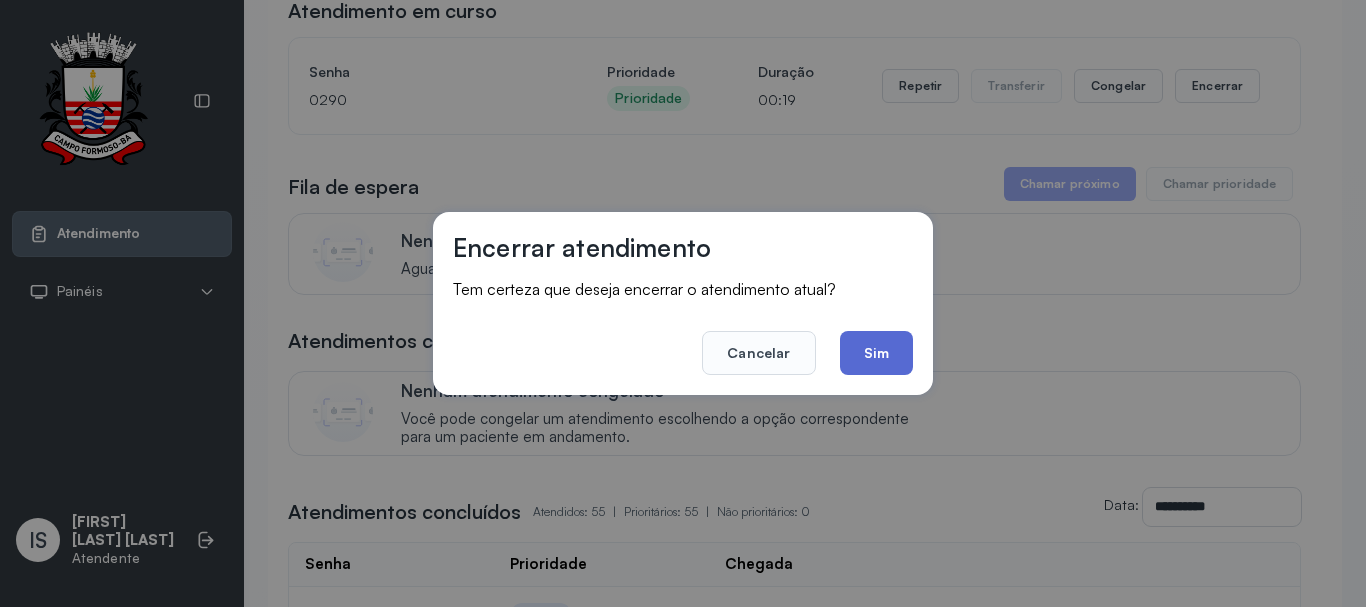 click on "Sim" 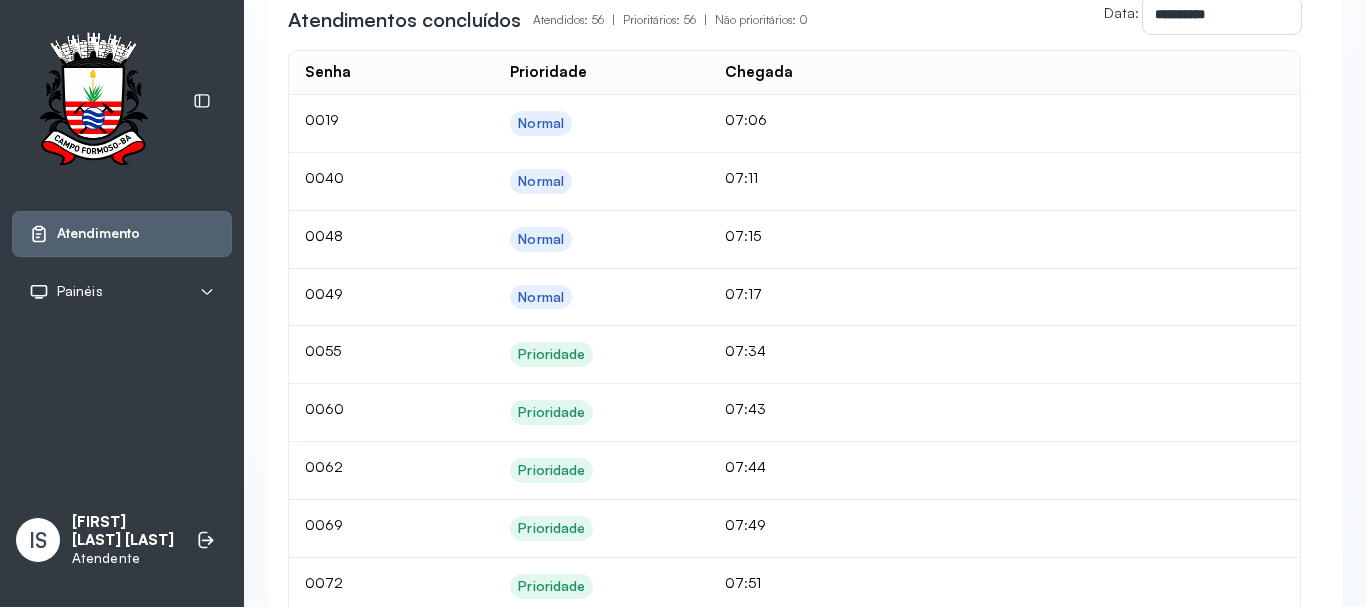 scroll, scrollTop: 0, scrollLeft: 0, axis: both 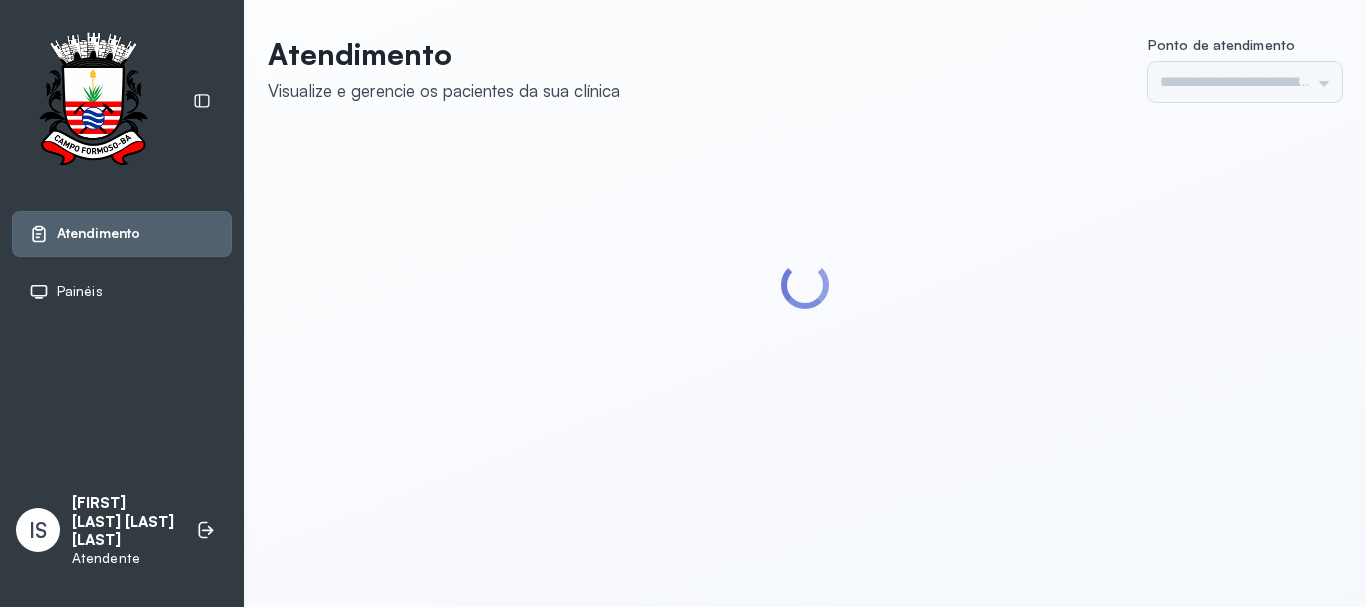 type on "******" 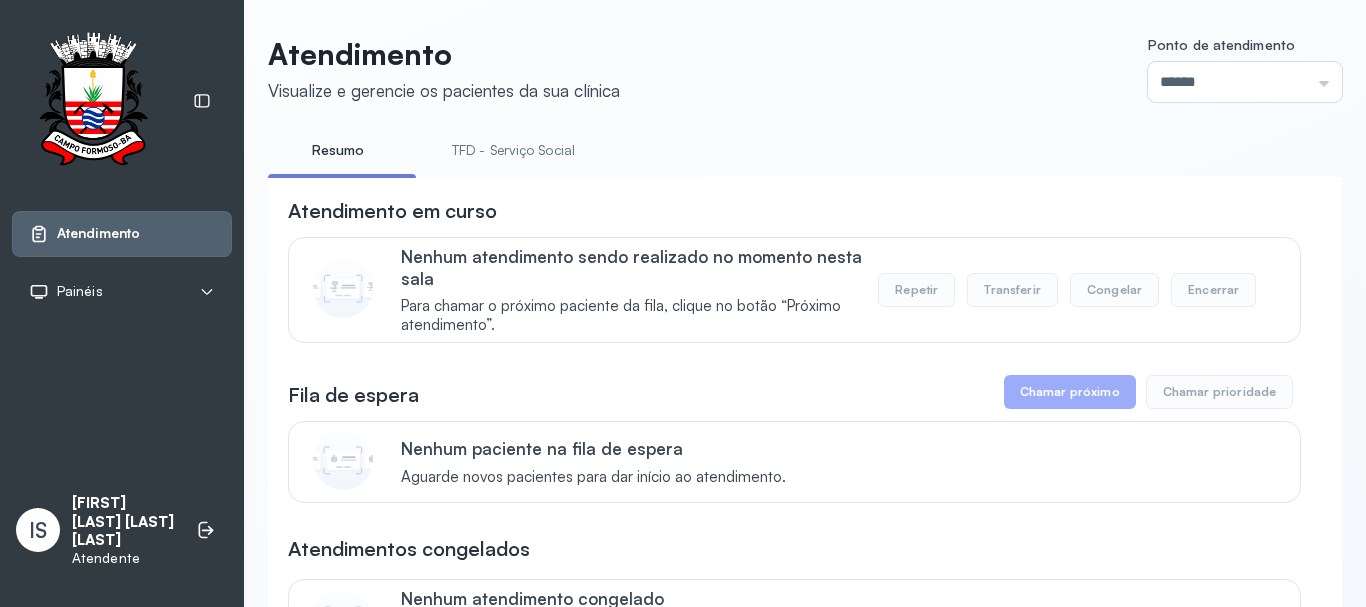 click on "TFD - Serviço Social" at bounding box center (513, 150) 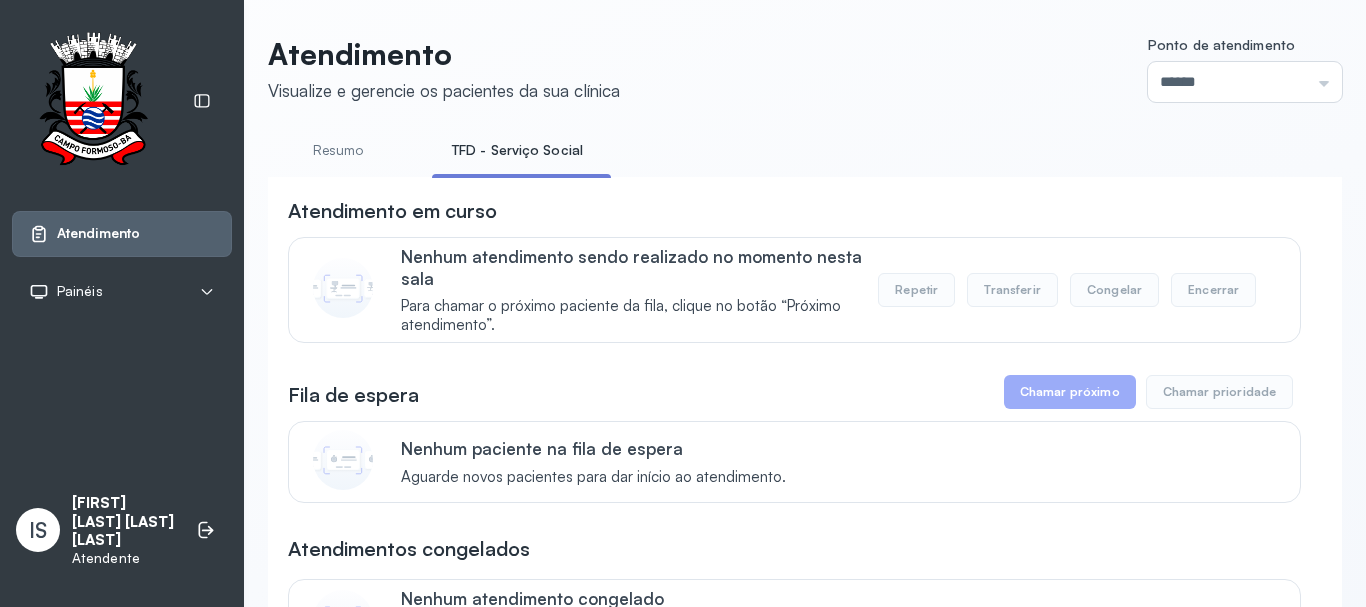 click on "Resumo TFD - Serviço Social" at bounding box center (805, 156) 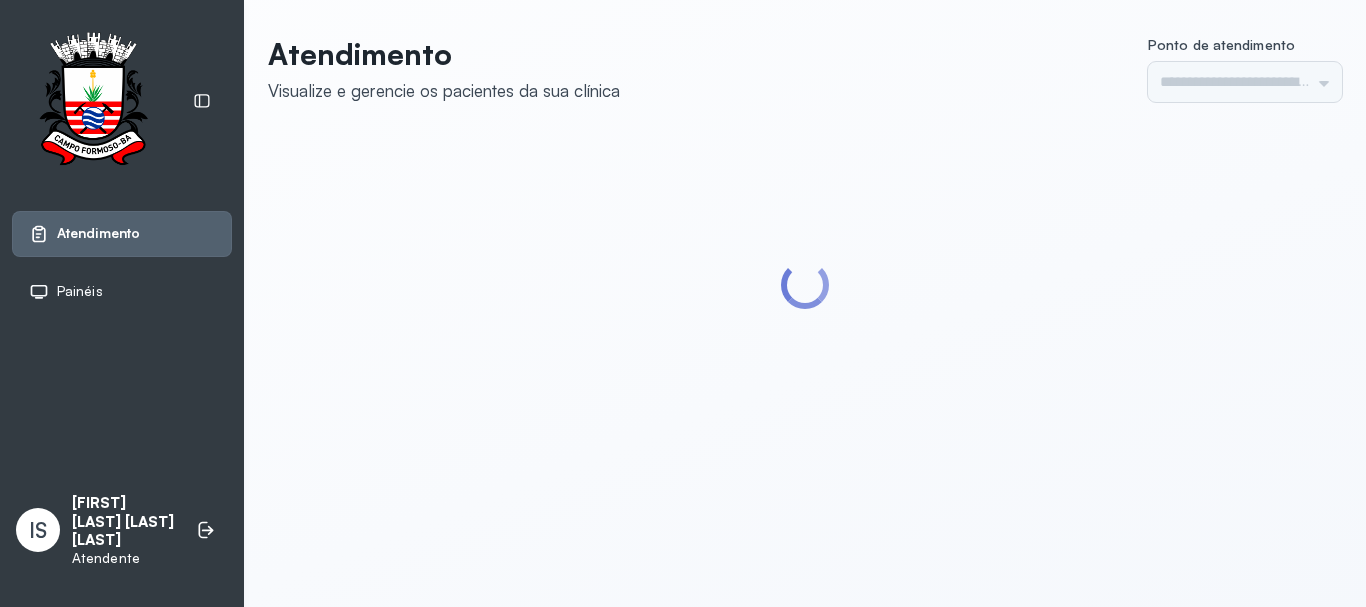 scroll, scrollTop: 0, scrollLeft: 0, axis: both 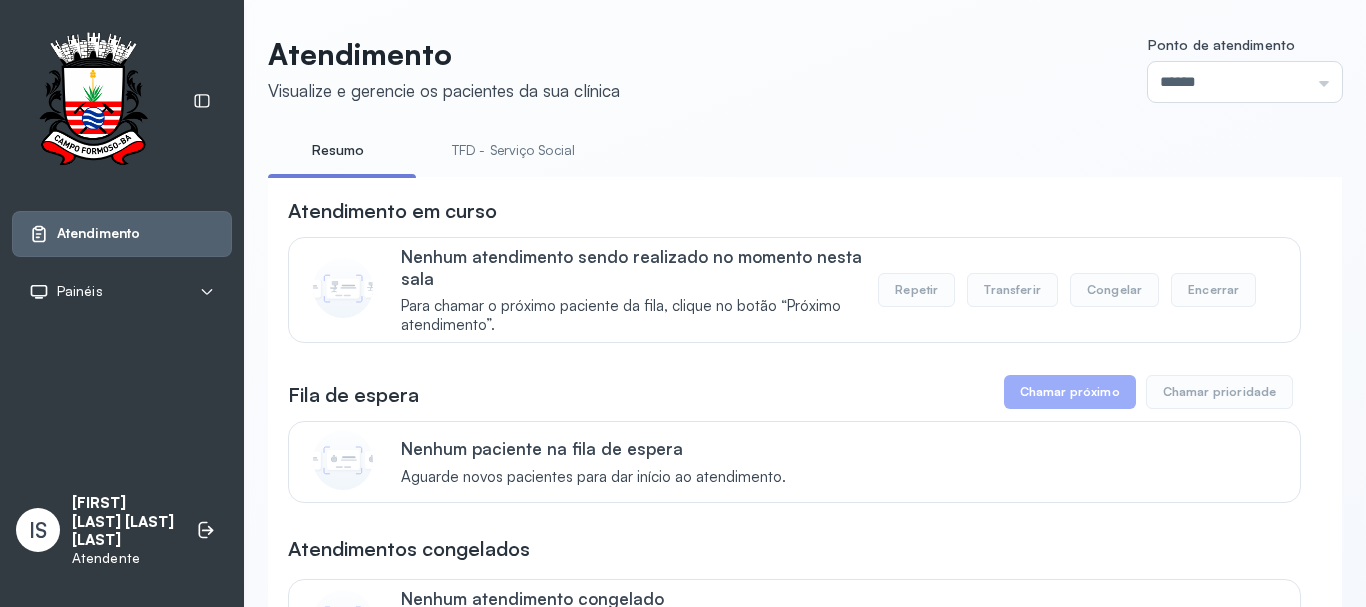 click on "TFD - Serviço Social" at bounding box center [513, 150] 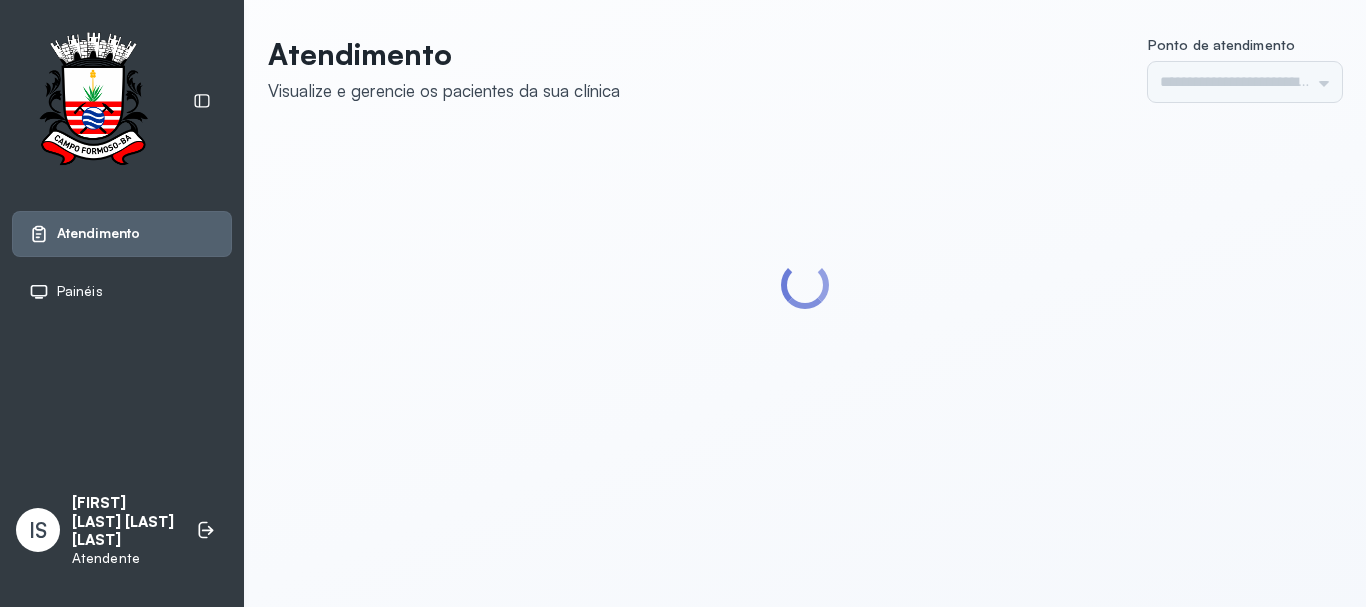 scroll, scrollTop: 0, scrollLeft: 0, axis: both 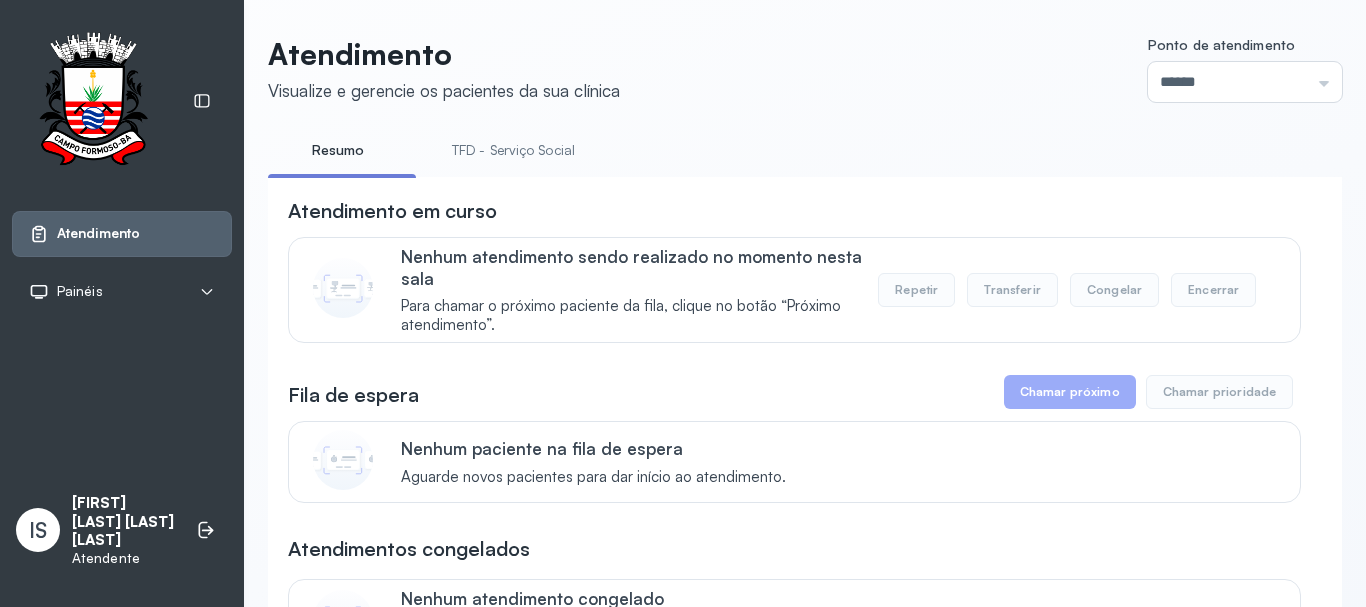 click on "TFD - Serviço Social" at bounding box center [513, 150] 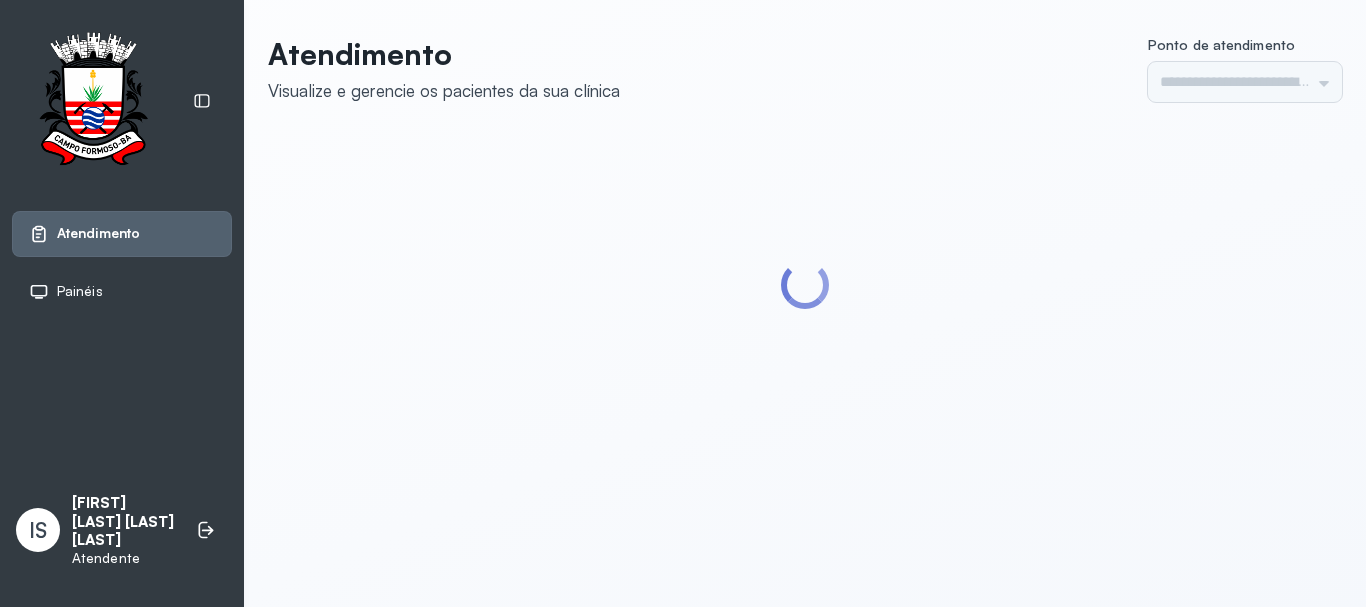 scroll, scrollTop: 0, scrollLeft: 0, axis: both 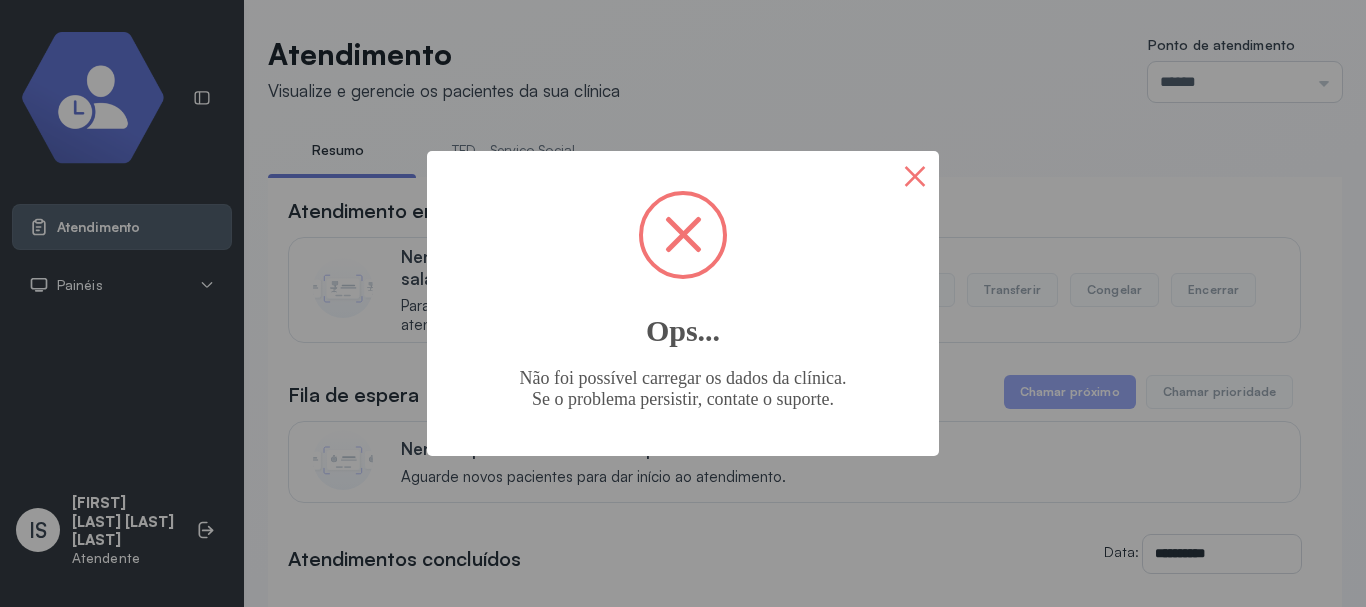 drag, startPoint x: 891, startPoint y: 158, endPoint x: 906, endPoint y: 192, distance: 37.161808 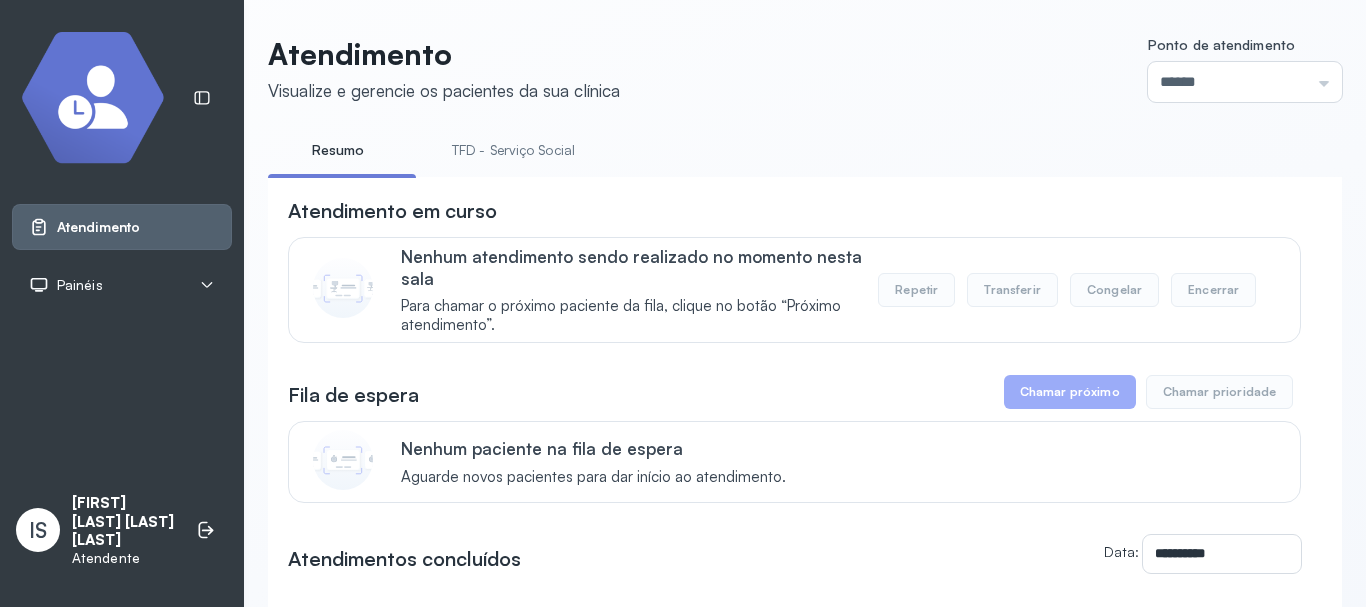 click on "TFD - Serviço Social" at bounding box center (513, 150) 